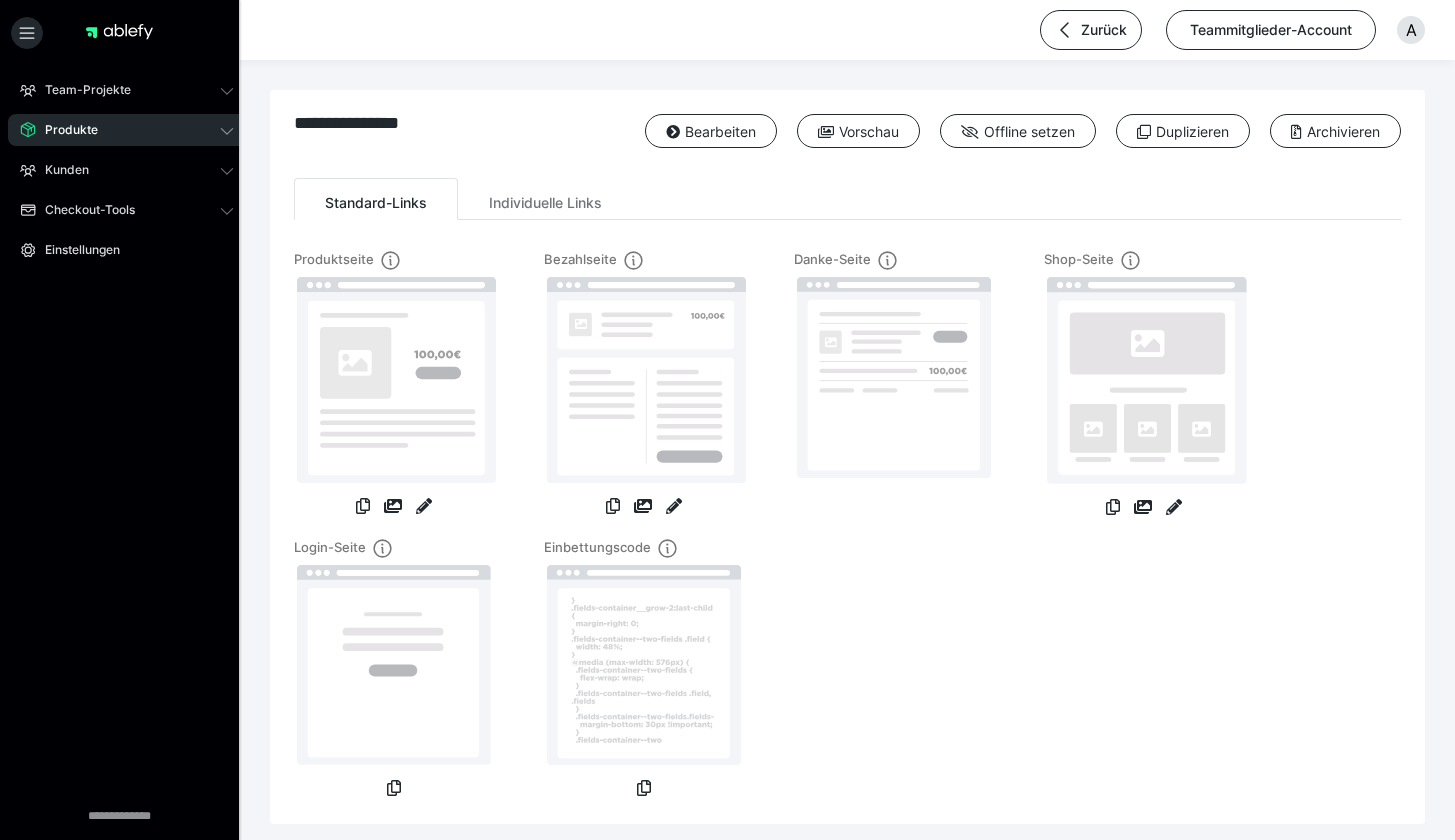 scroll, scrollTop: 0, scrollLeft: 0, axis: both 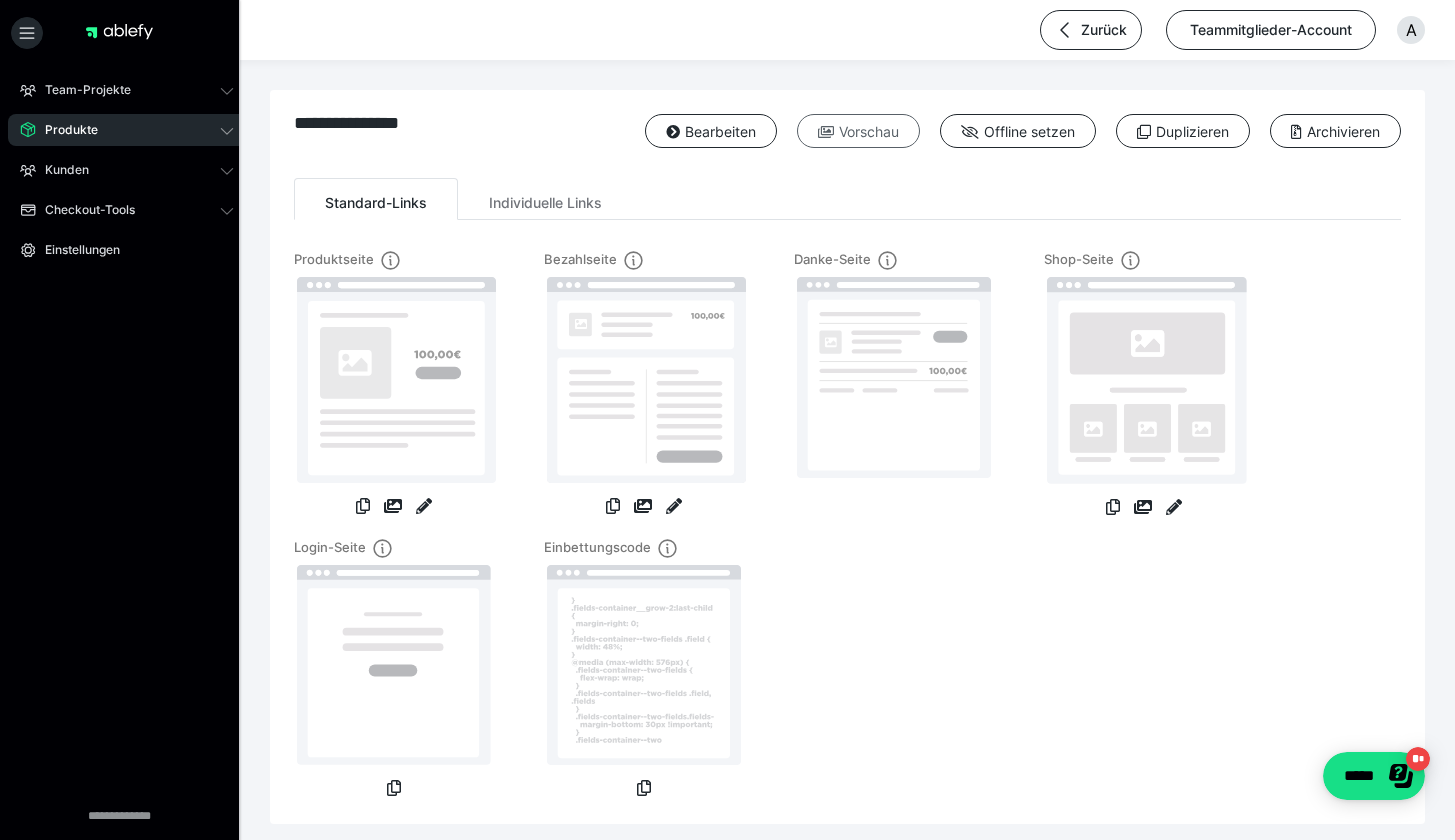 click on "Vorschau" at bounding box center [858, 131] 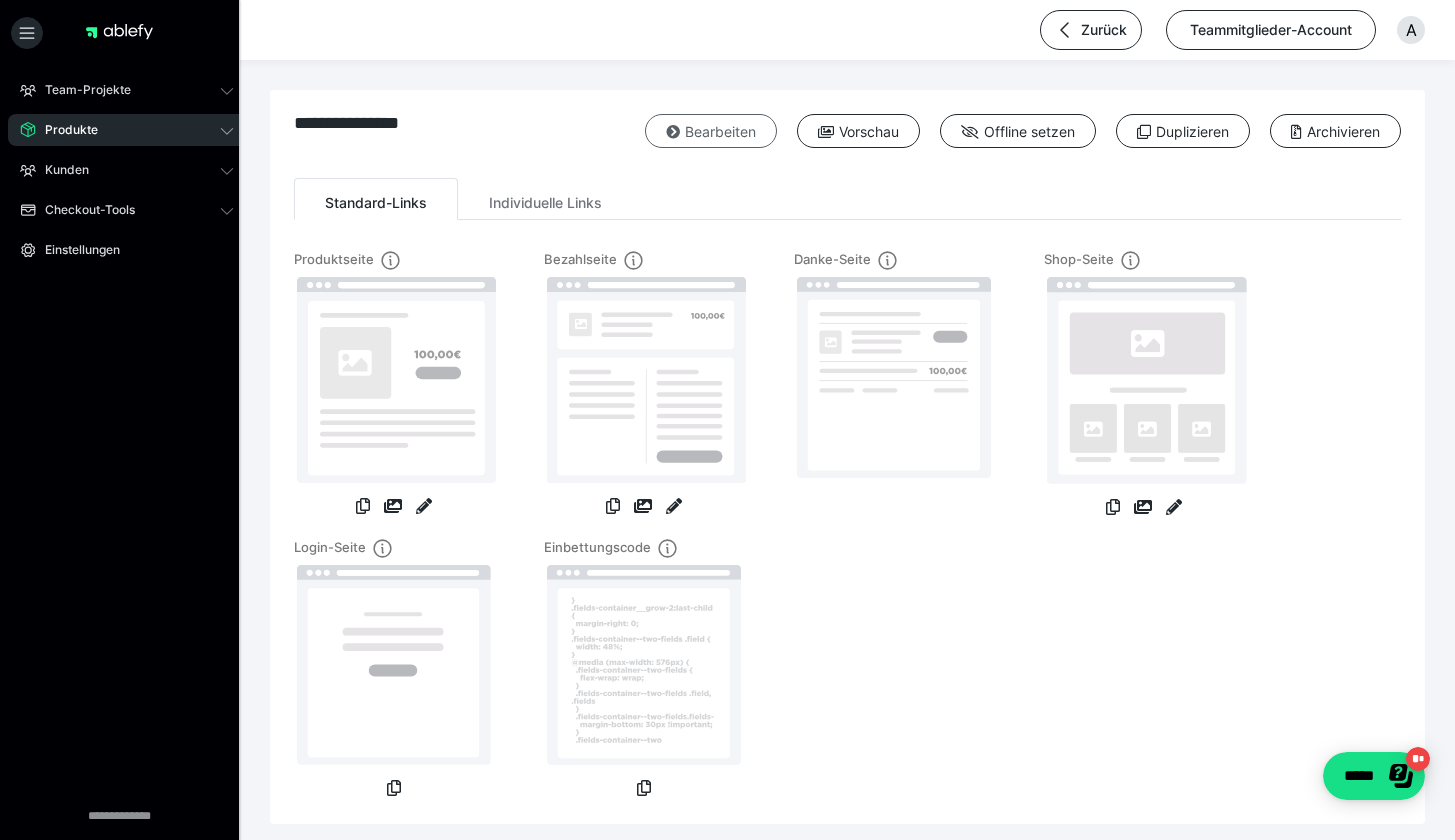 click on "Bearbeiten" at bounding box center (711, 131) 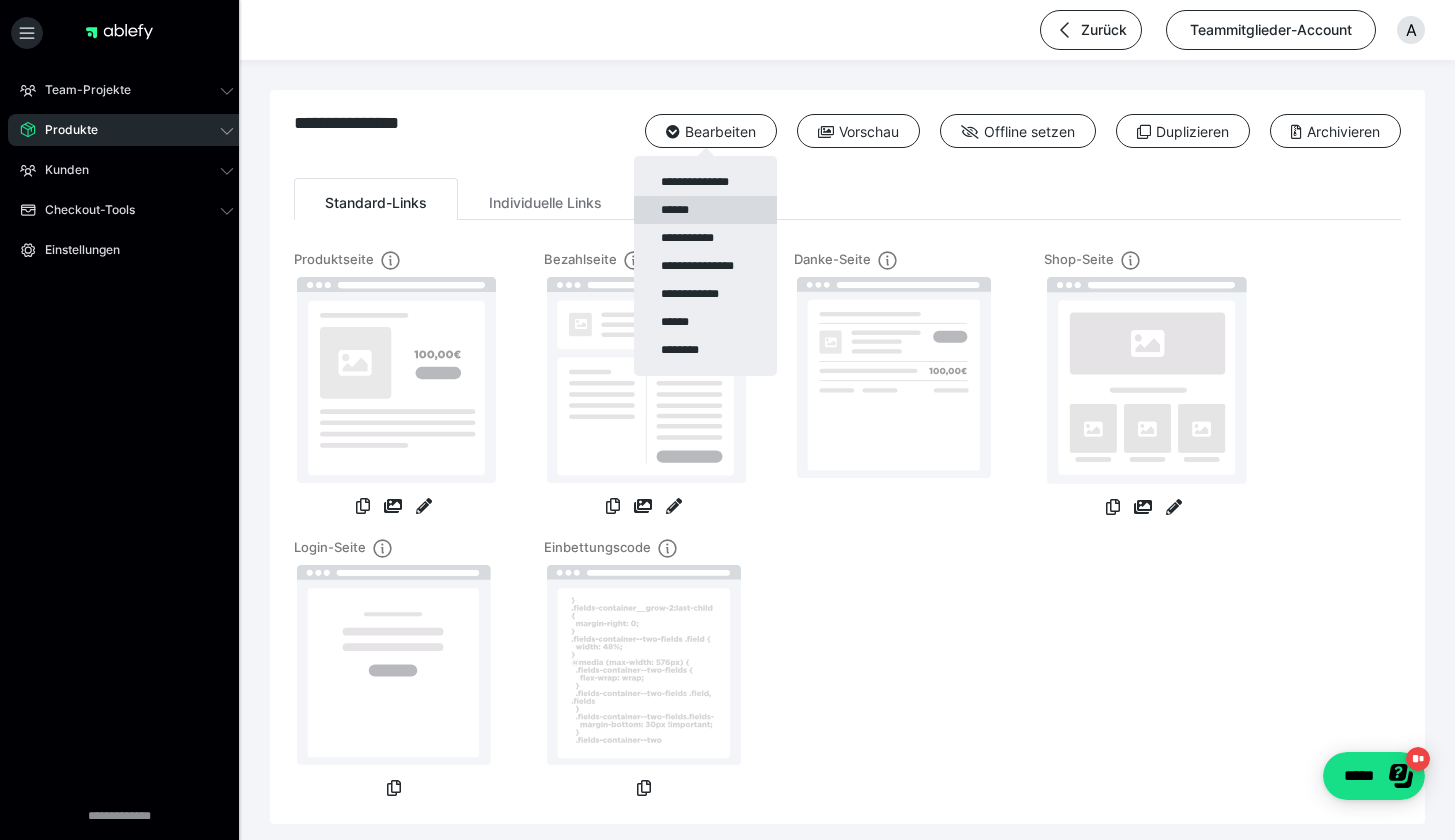 click on "******" at bounding box center [705, 210] 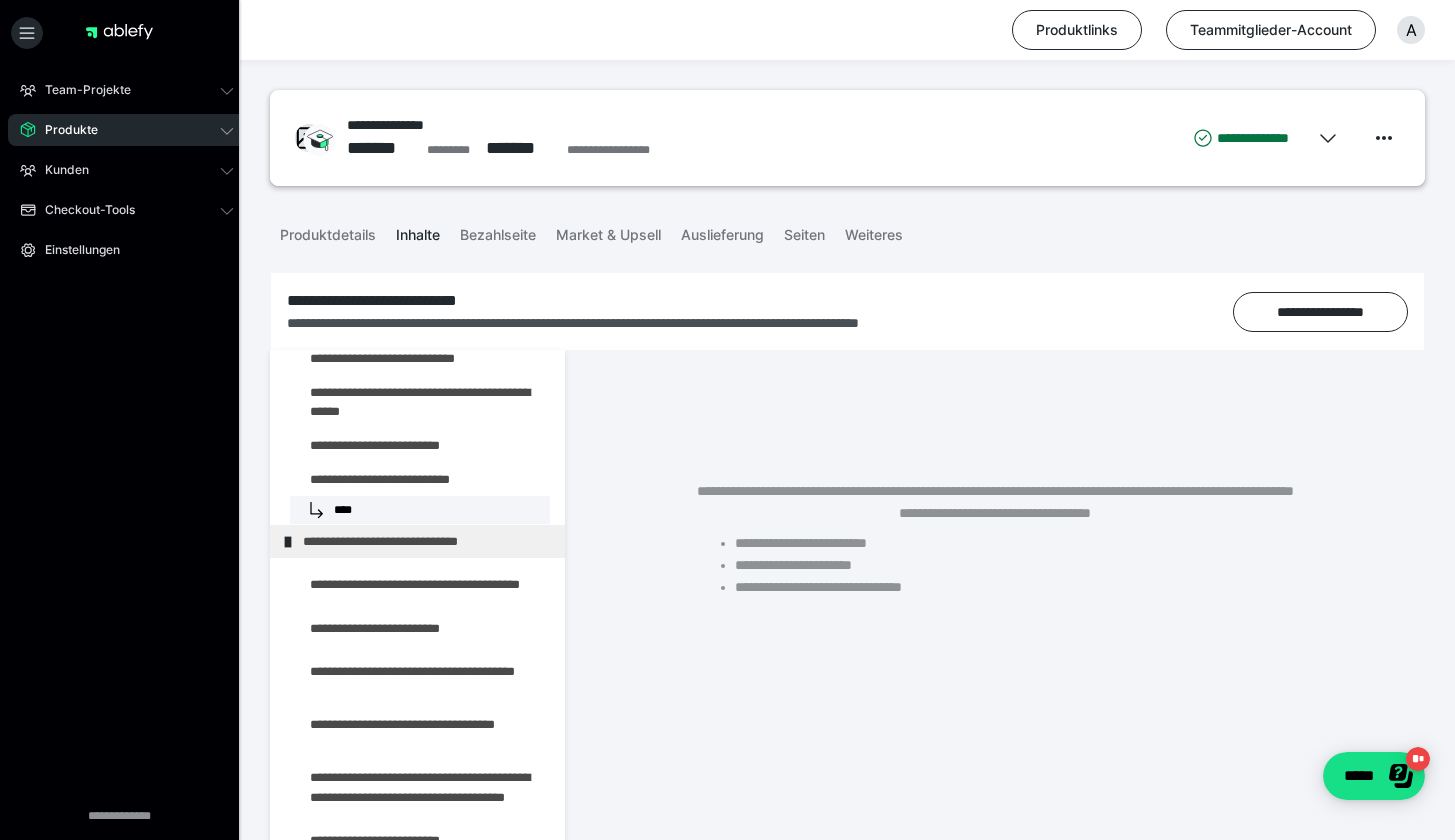 scroll, scrollTop: 2792, scrollLeft: 0, axis: vertical 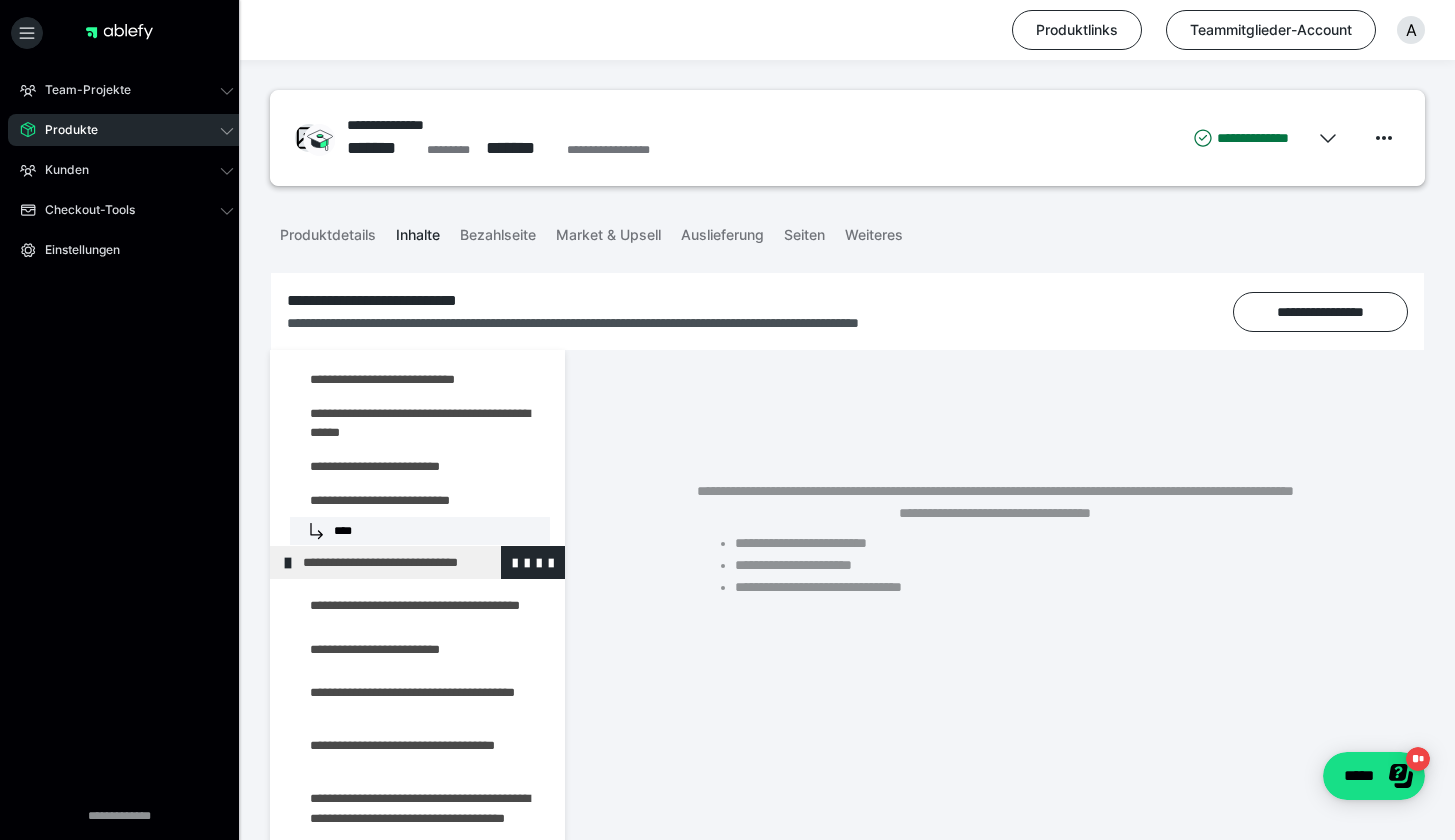 click on "**********" at bounding box center (418, 562) 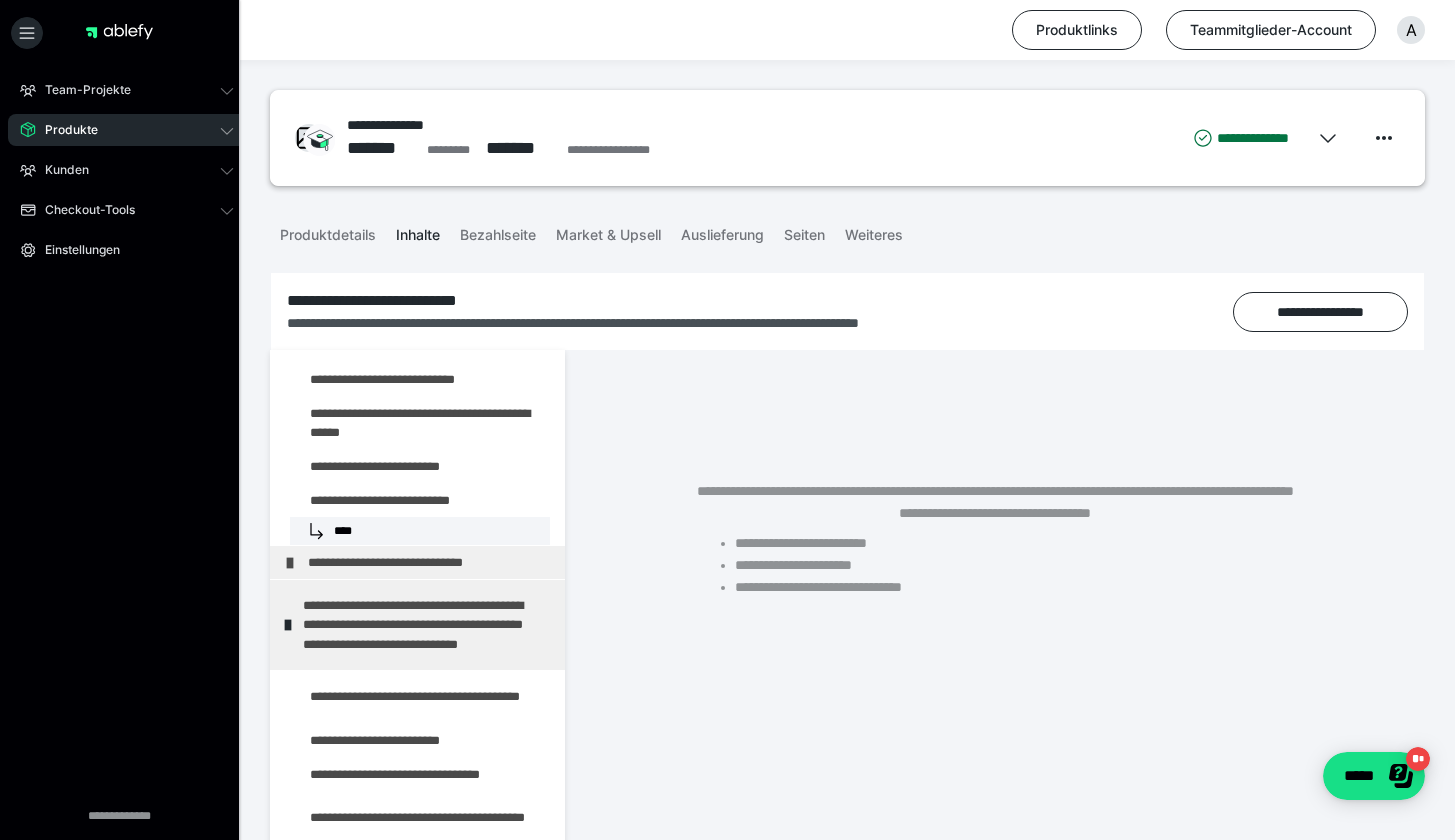 click on "**********" at bounding box center (423, 562) 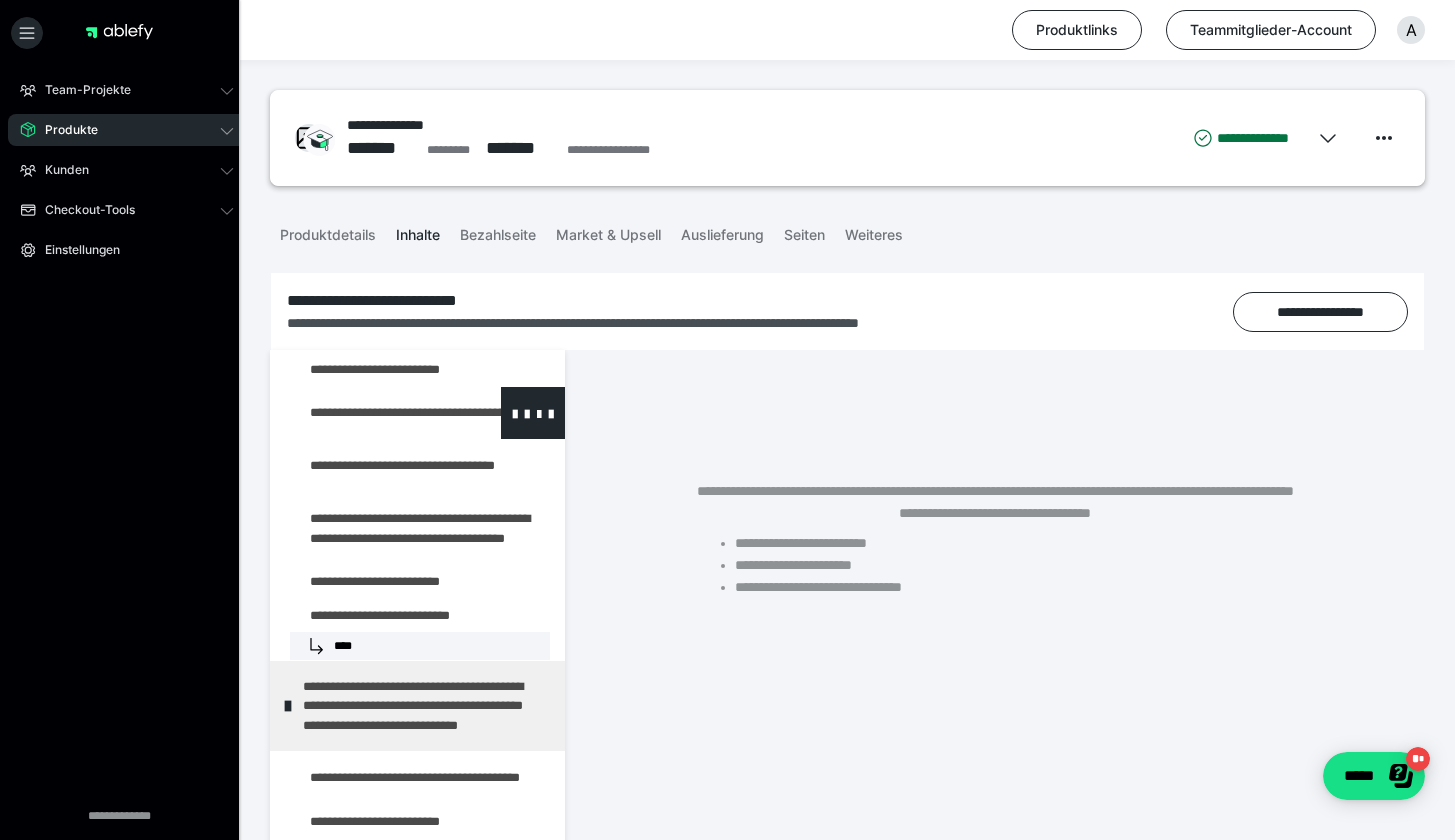 scroll, scrollTop: 3169, scrollLeft: 0, axis: vertical 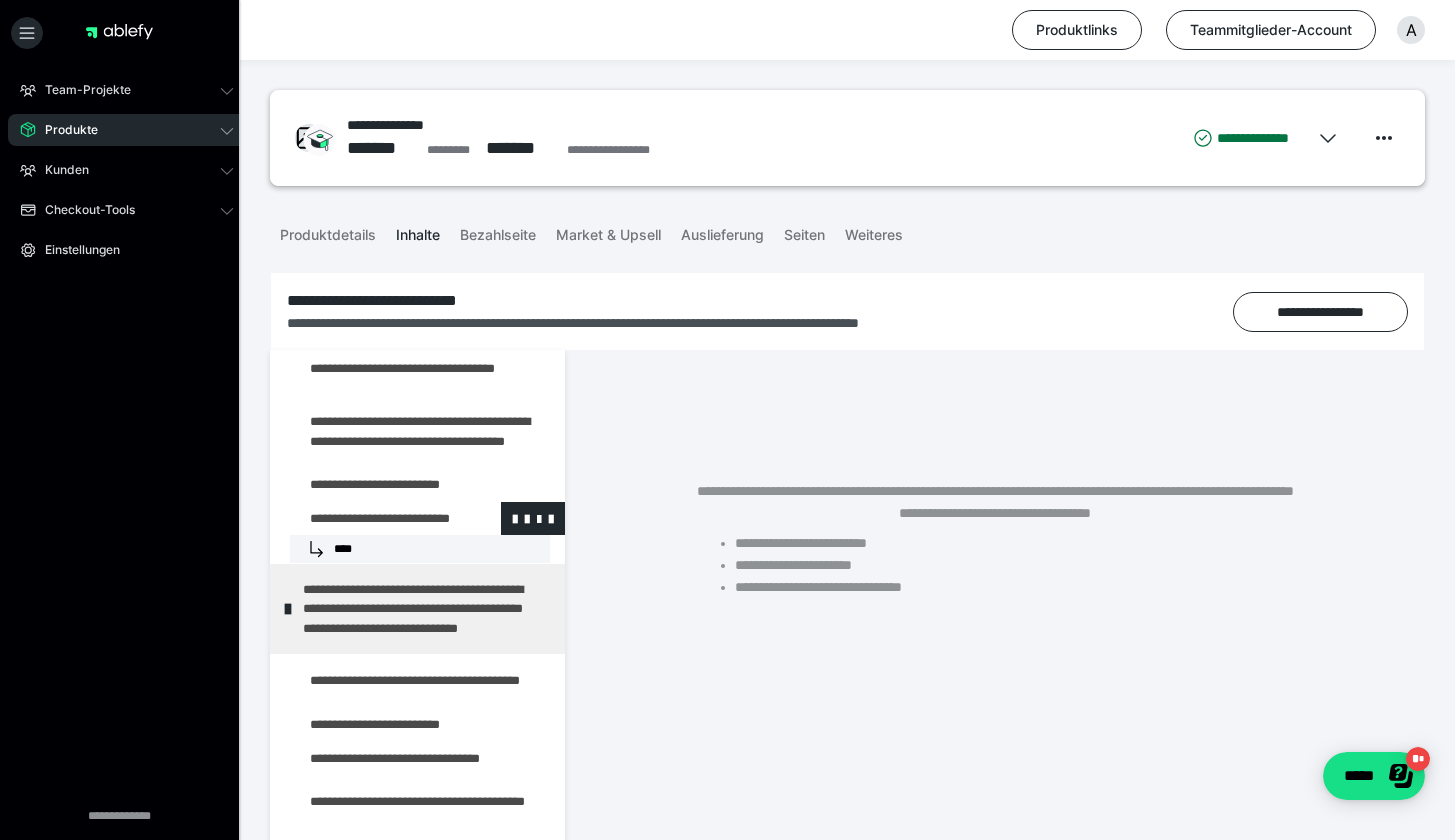 click at bounding box center [375, 518] 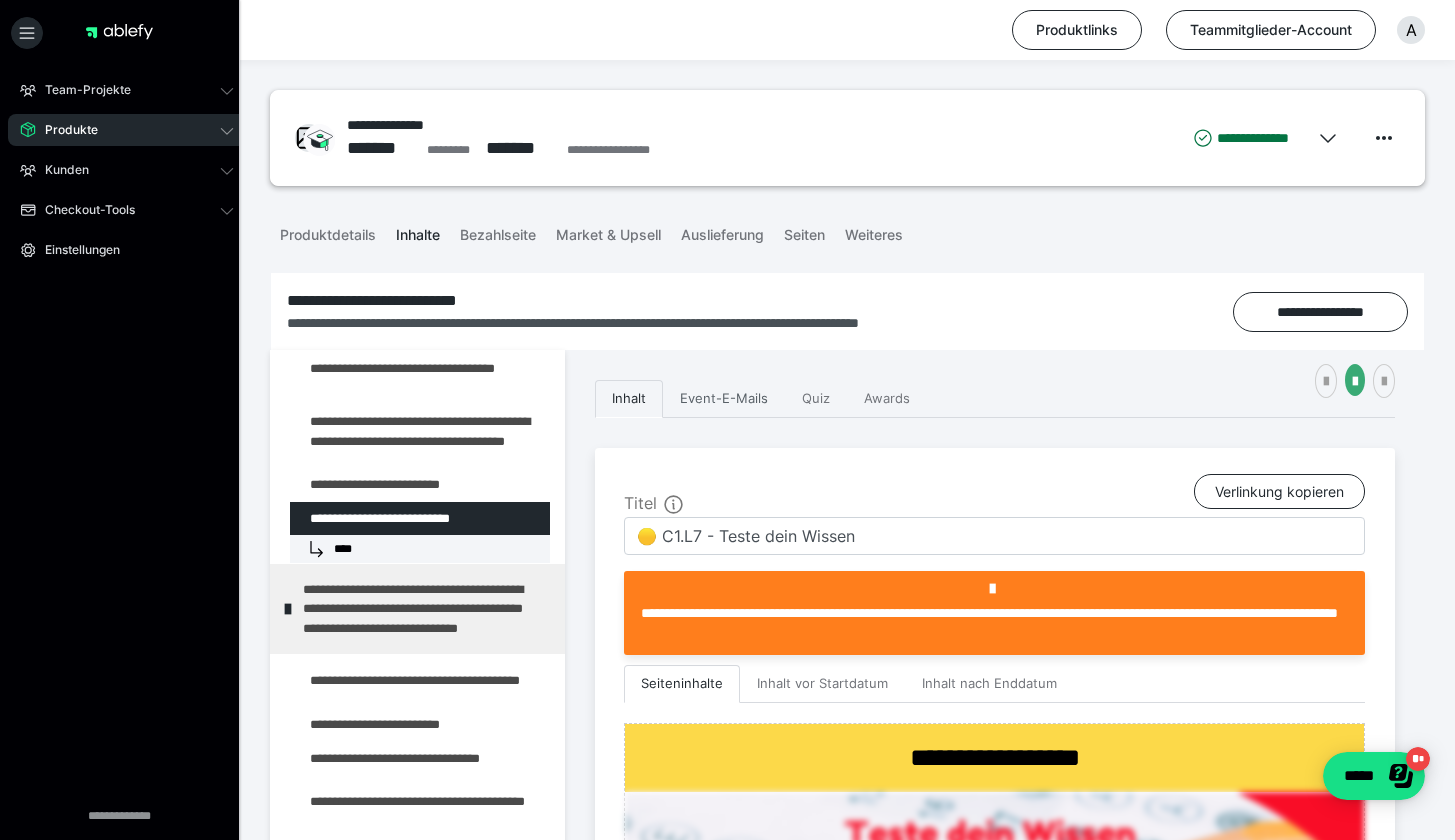 click on "Event-E-Mails" at bounding box center (724, 399) 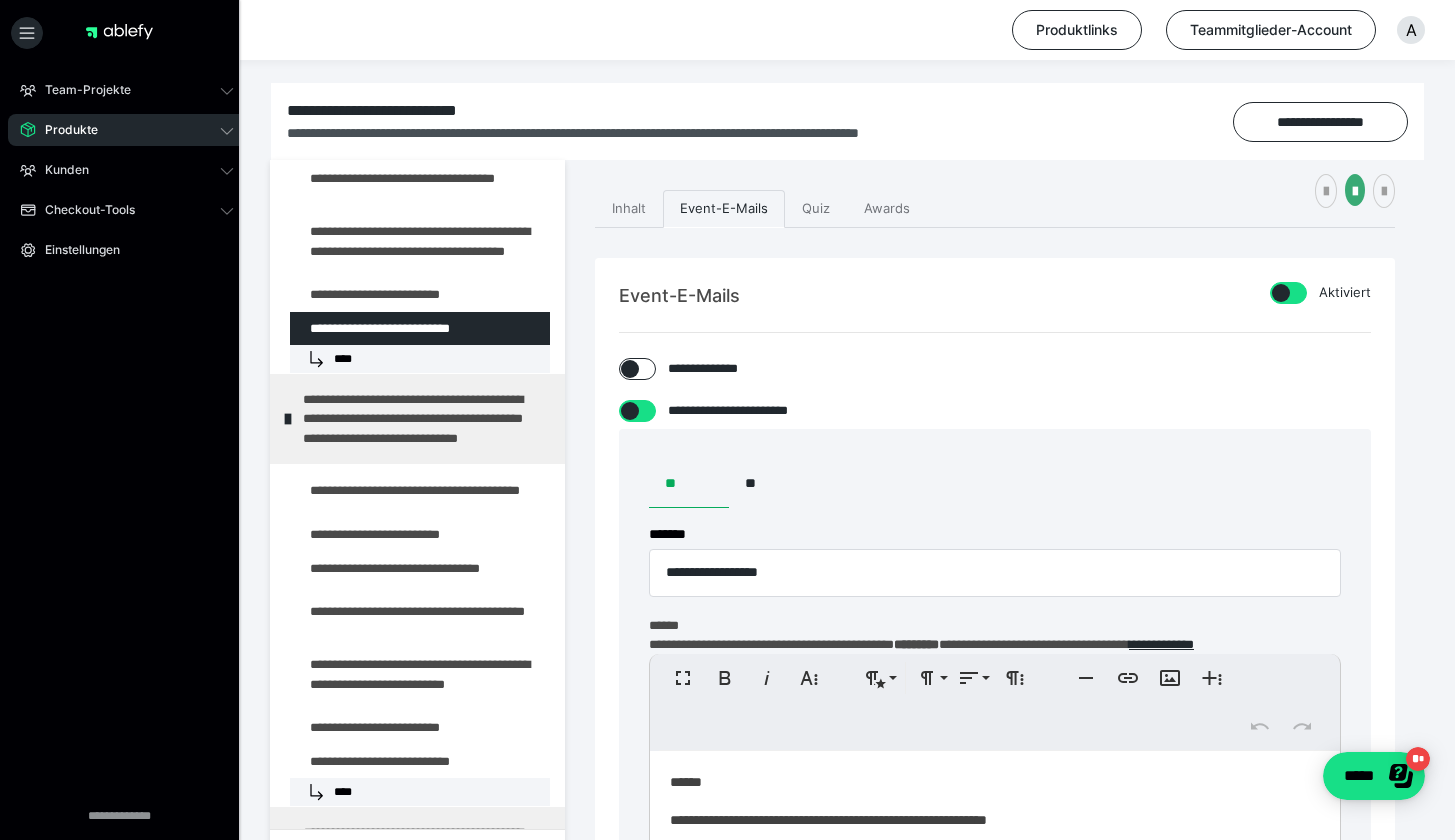 scroll, scrollTop: 191, scrollLeft: 0, axis: vertical 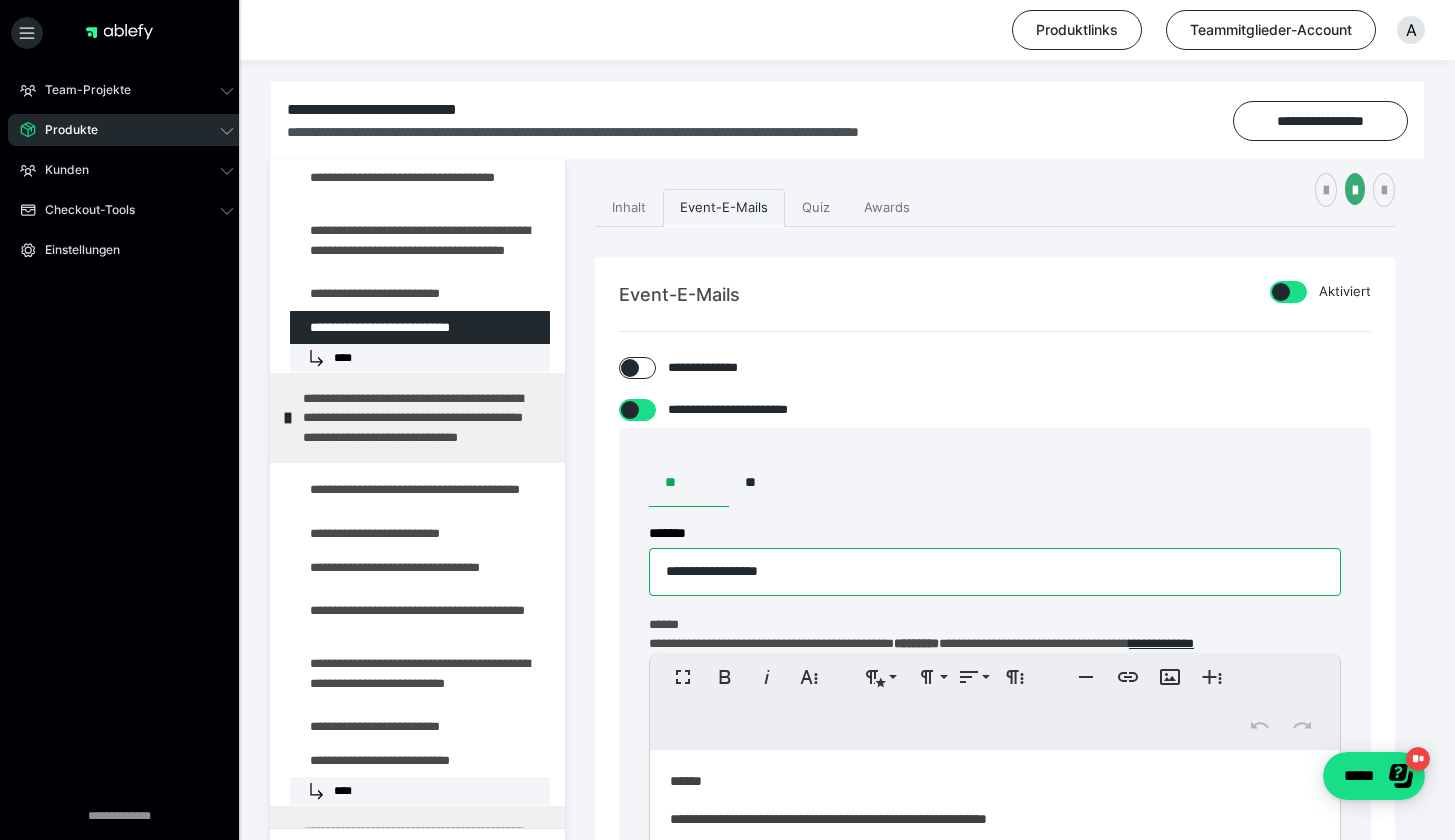 click on "**********" at bounding box center [995, 572] 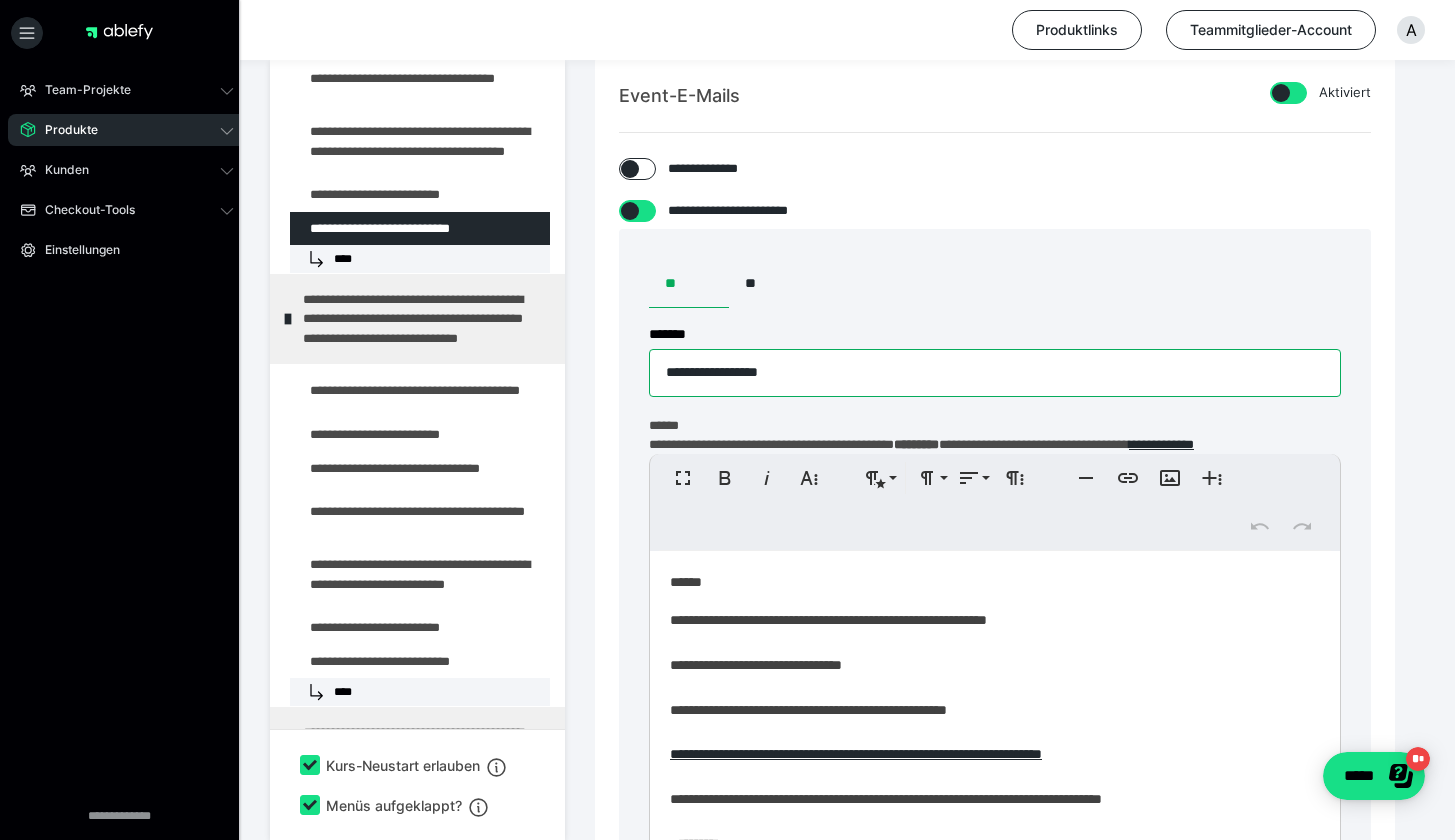 scroll, scrollTop: 392, scrollLeft: 0, axis: vertical 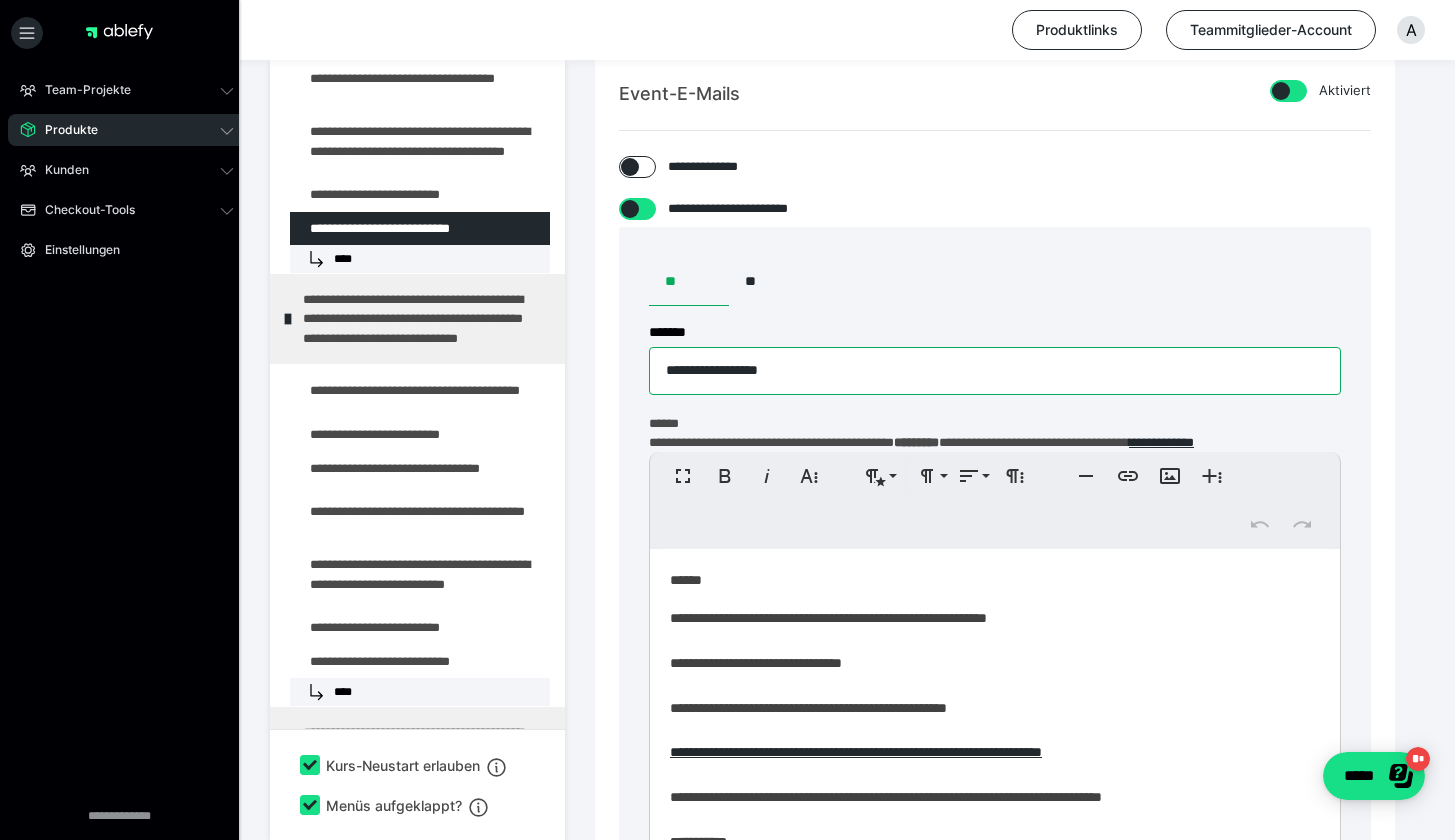 type on "**********" 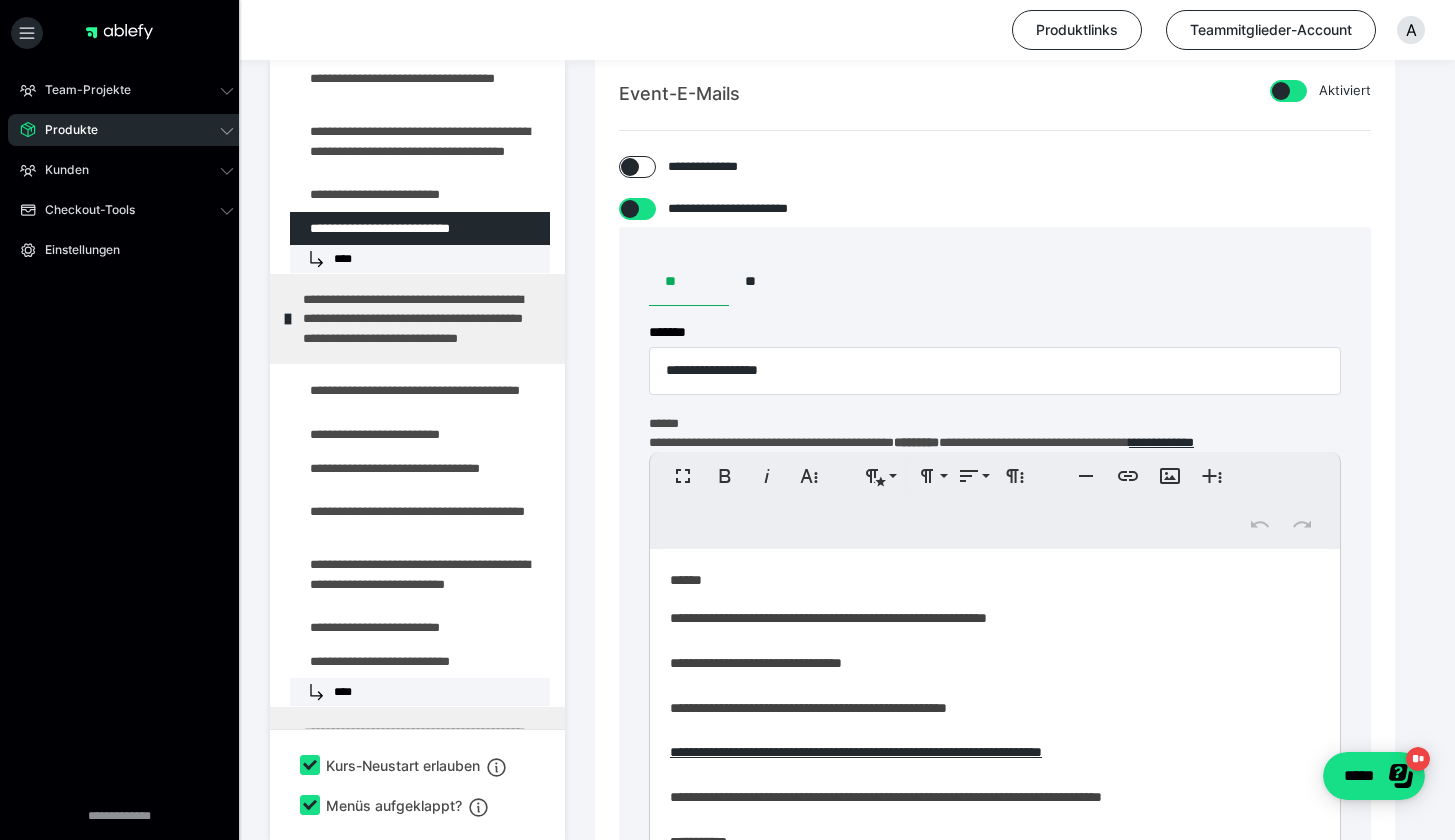 click on "**********" at bounding box center [987, 838] 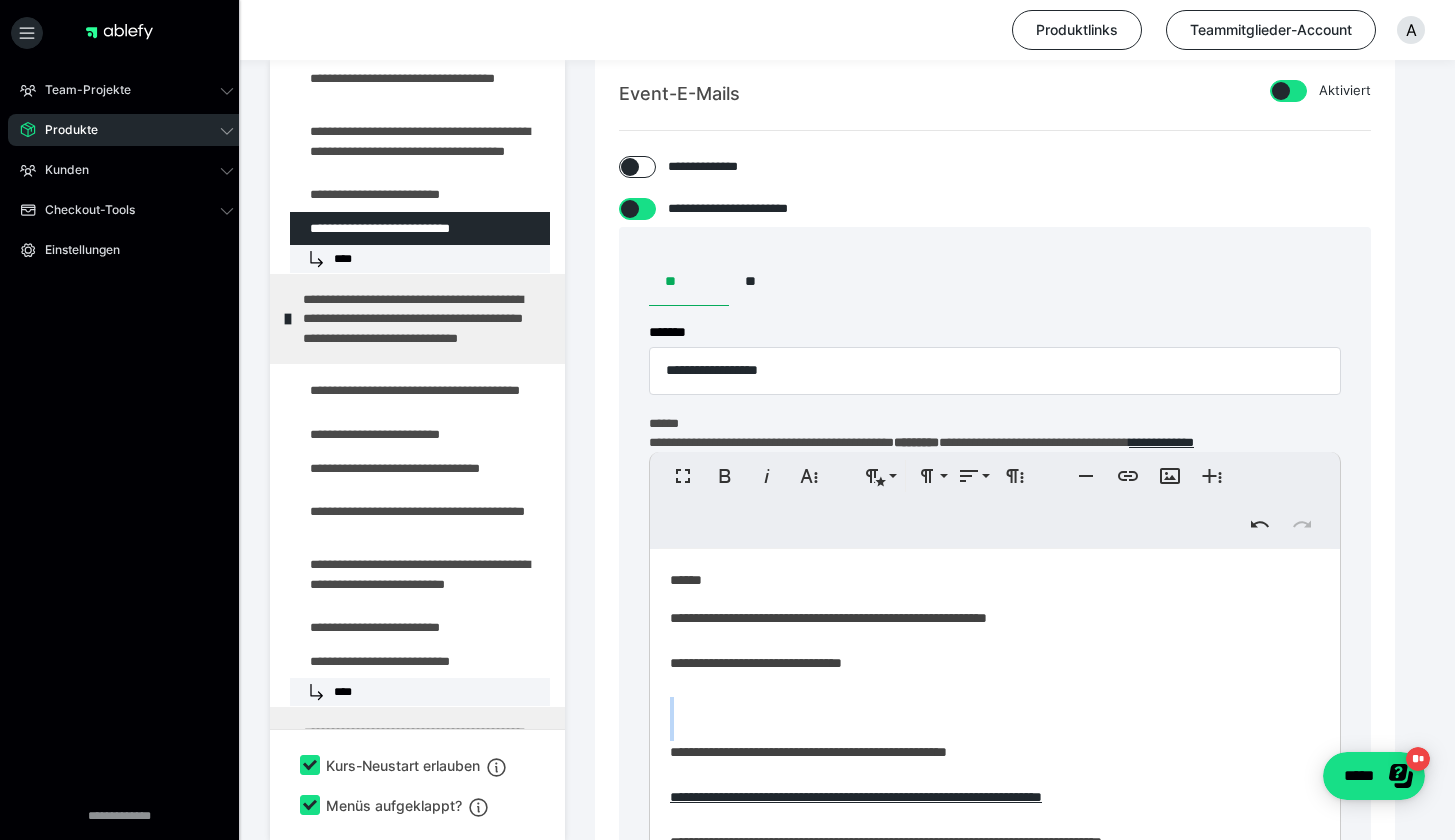 type 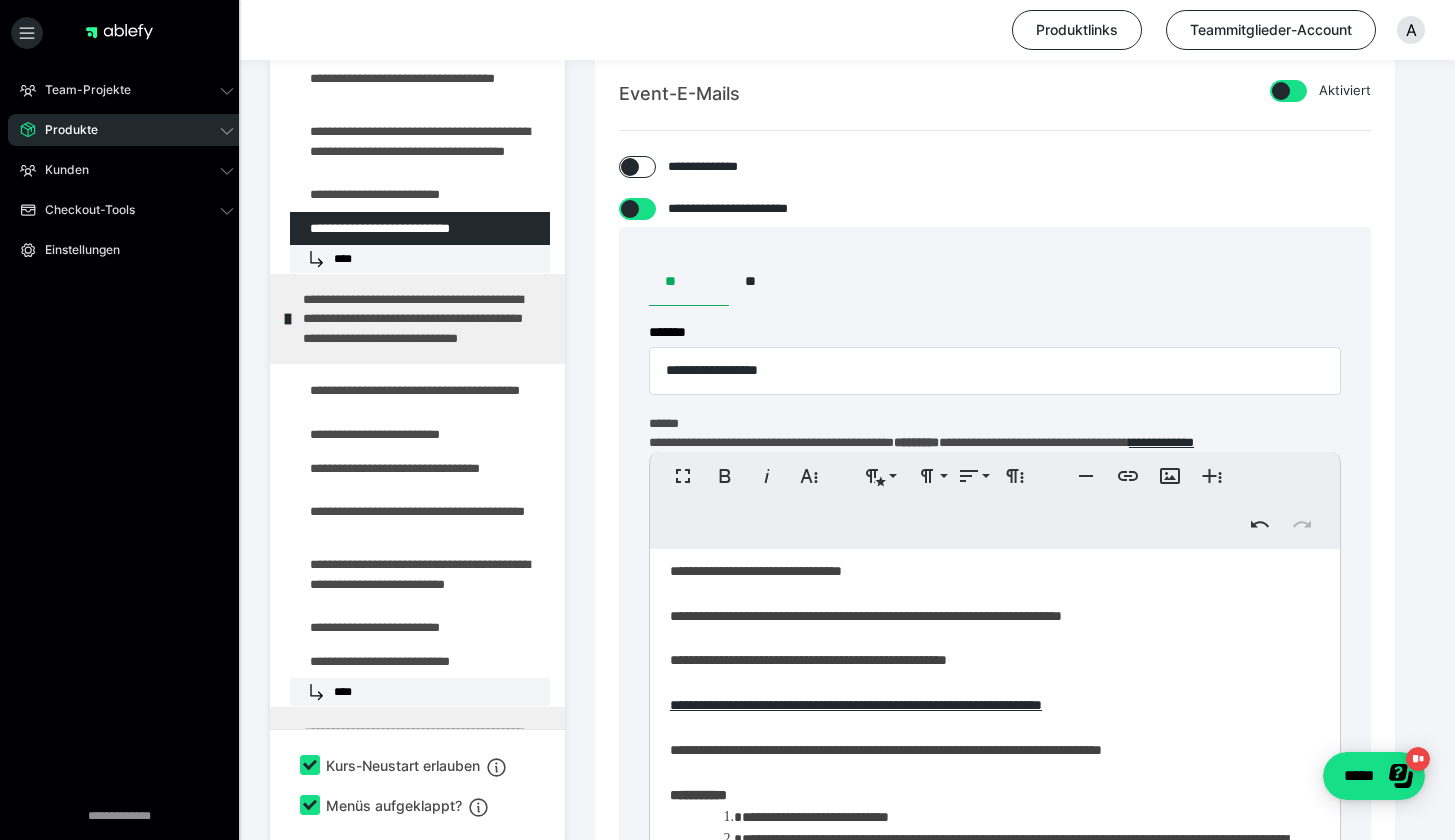 scroll, scrollTop: 94, scrollLeft: 0, axis: vertical 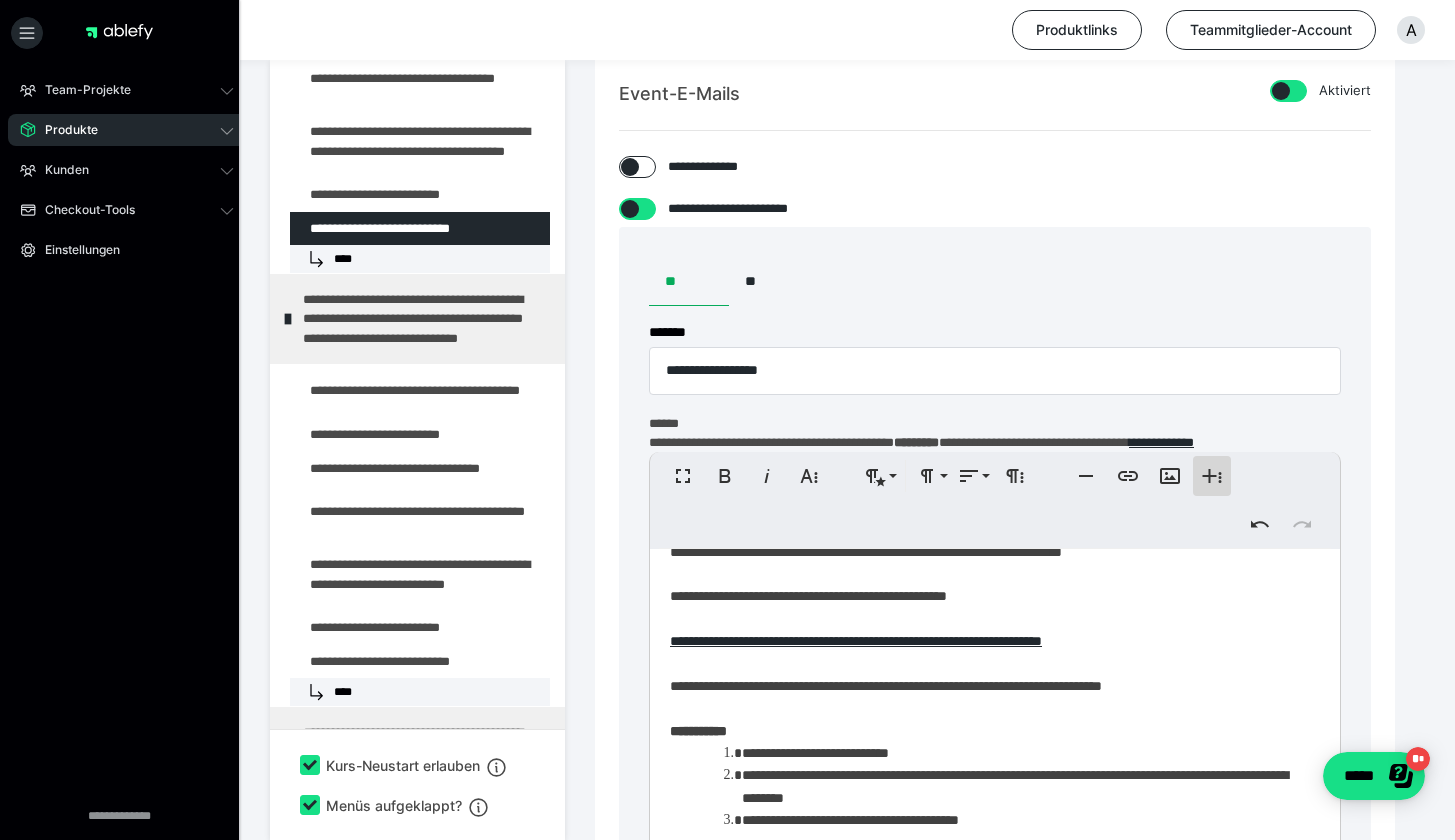 click 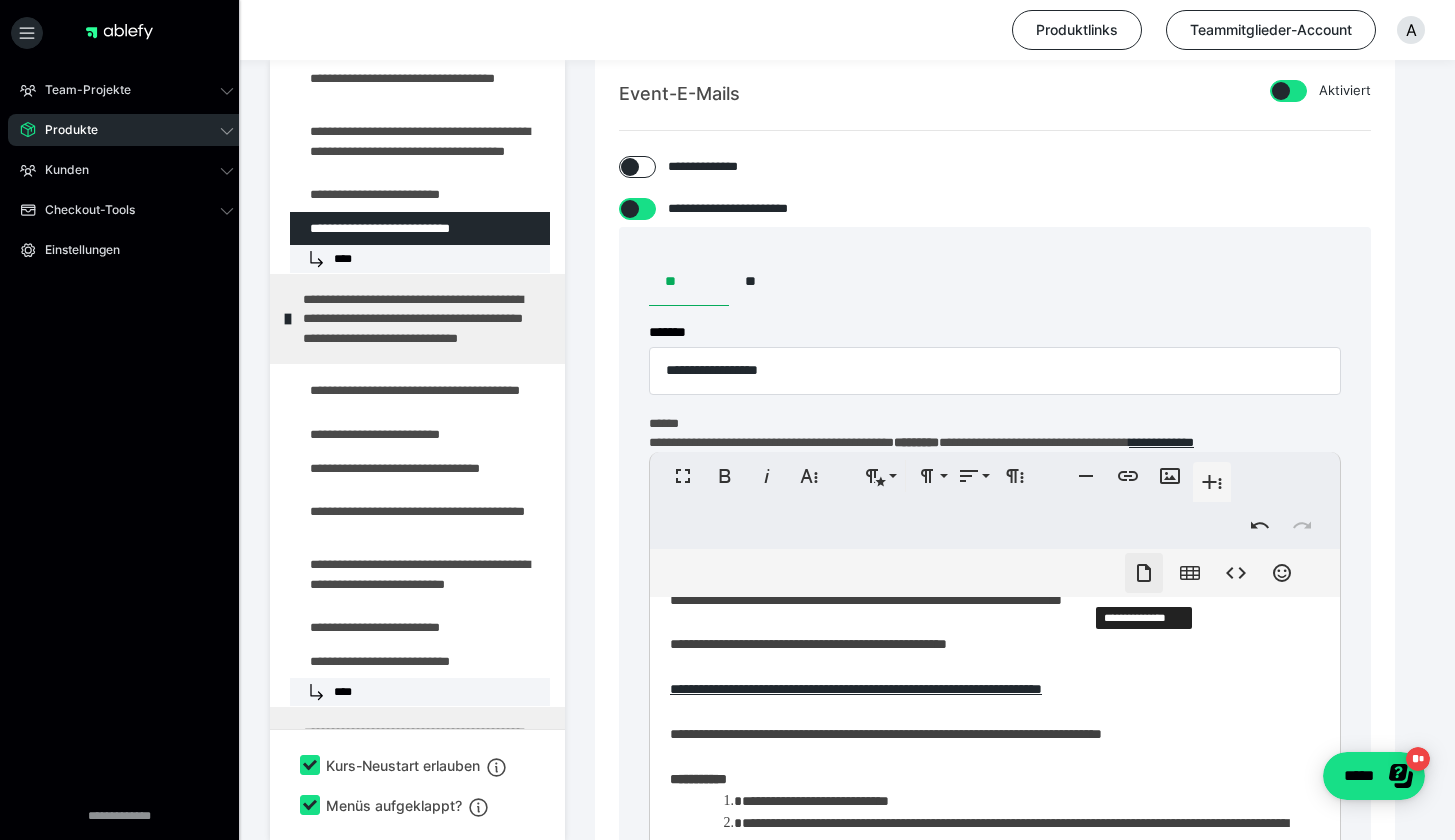 click 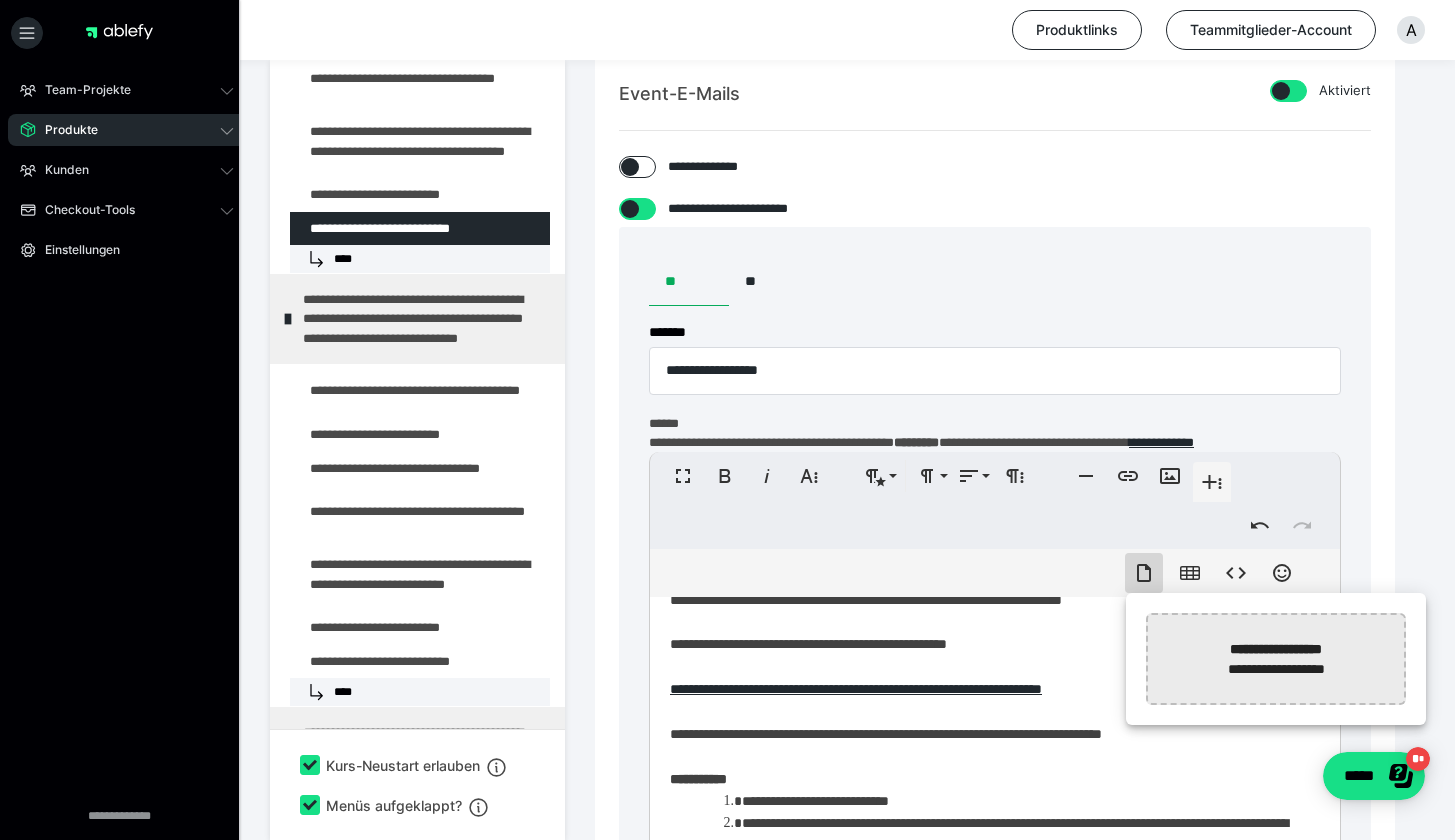click at bounding box center (764, 659) 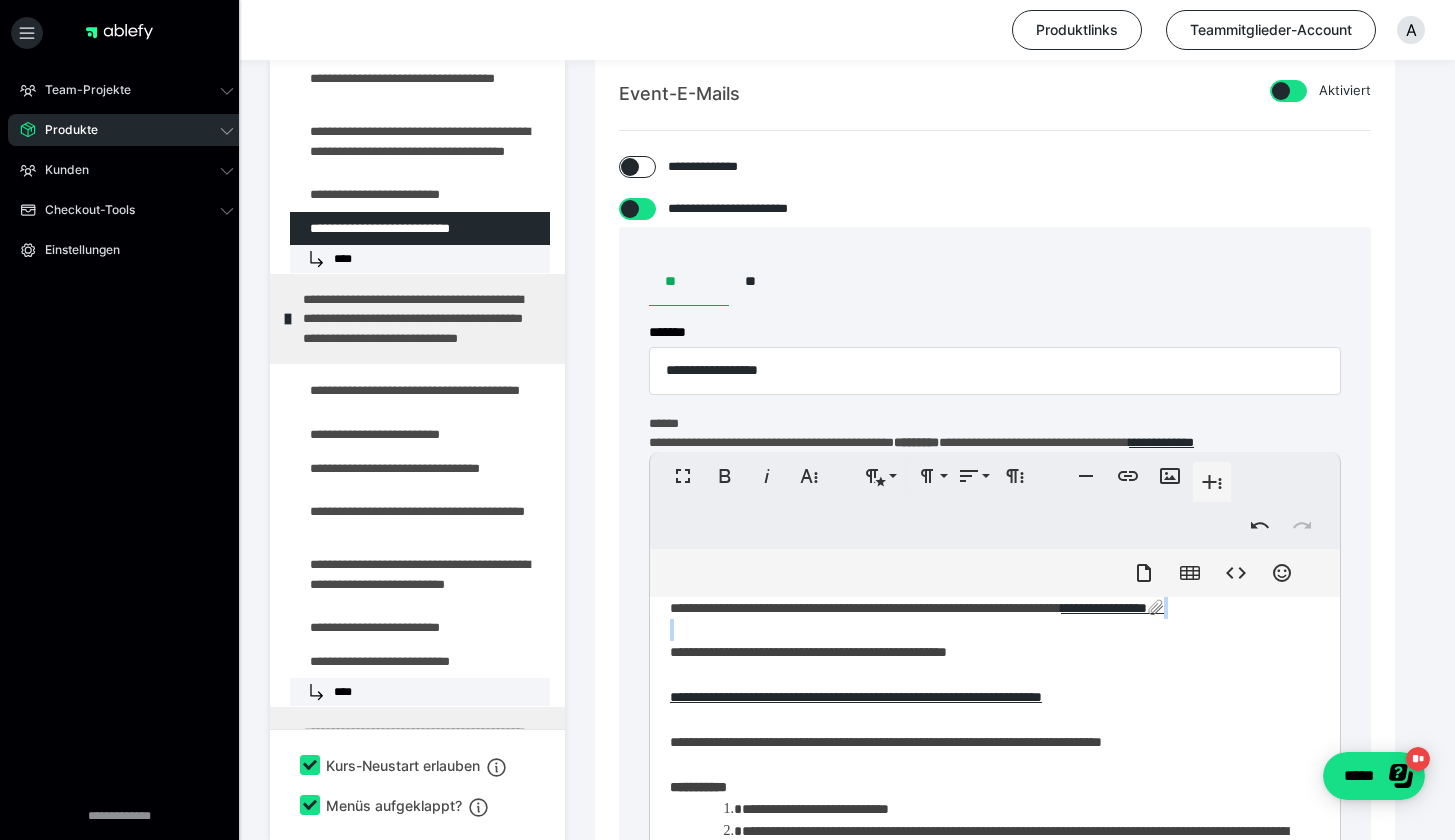 scroll, scrollTop: 143, scrollLeft: 0, axis: vertical 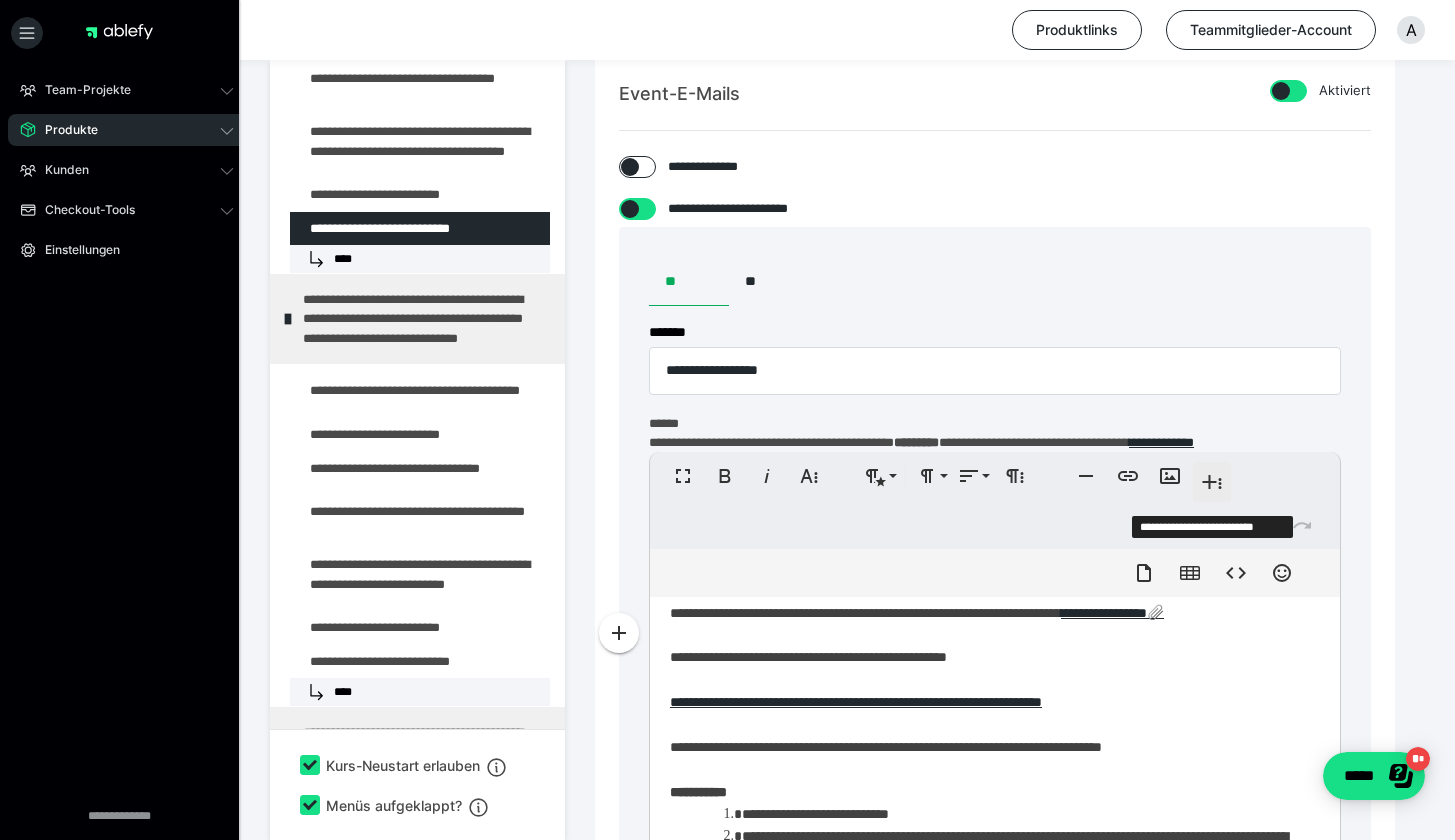 click 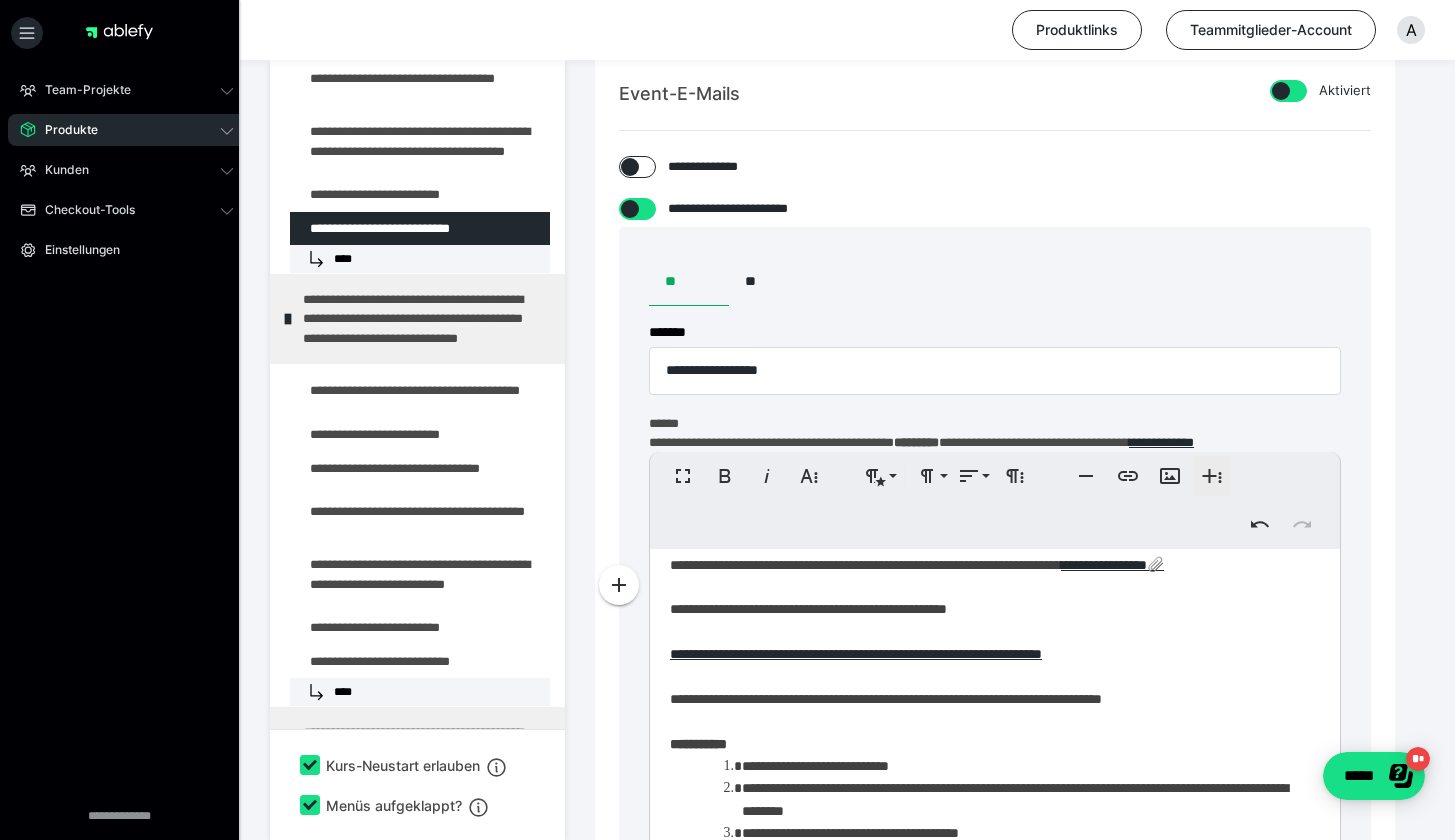 click 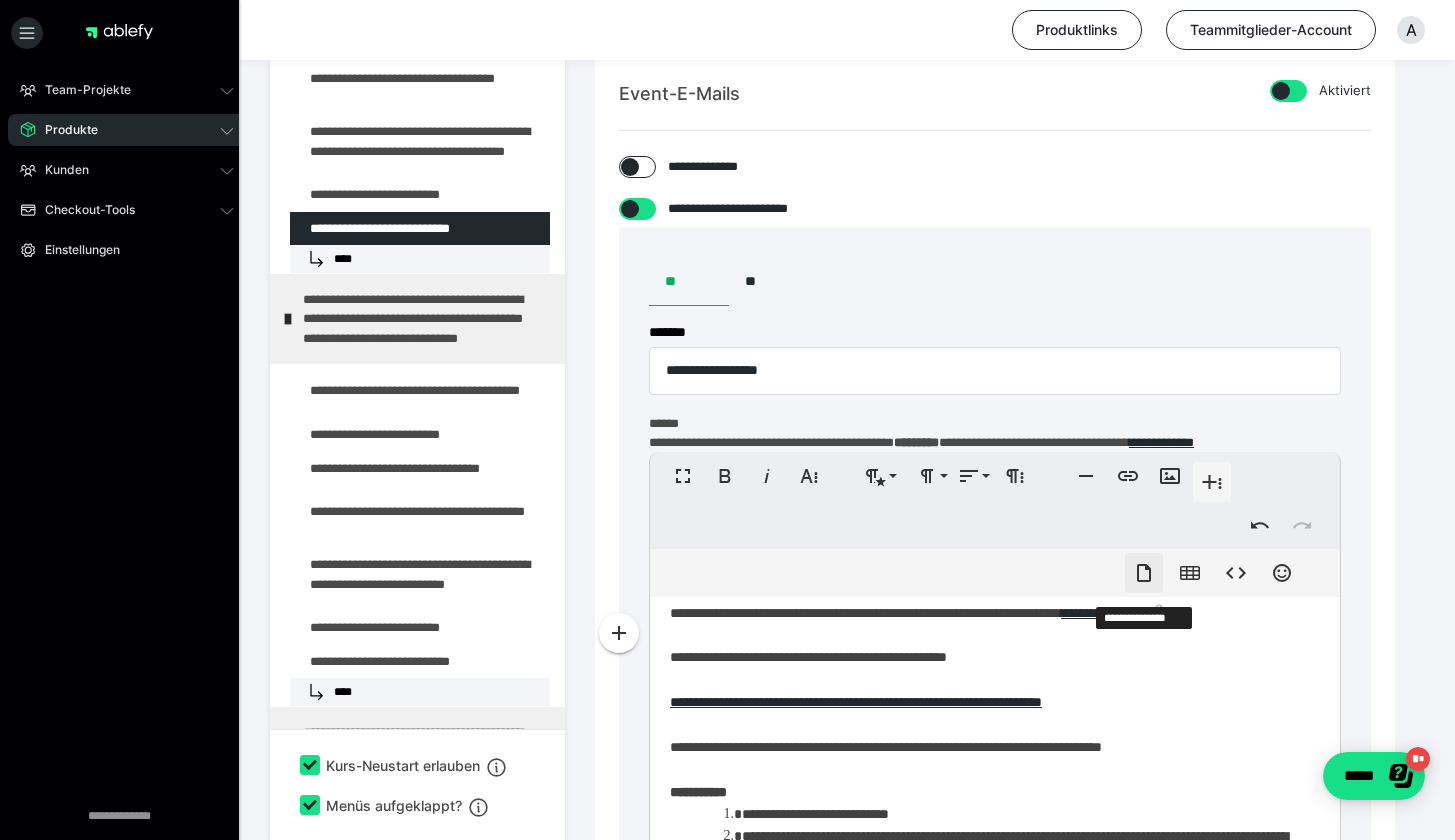 click 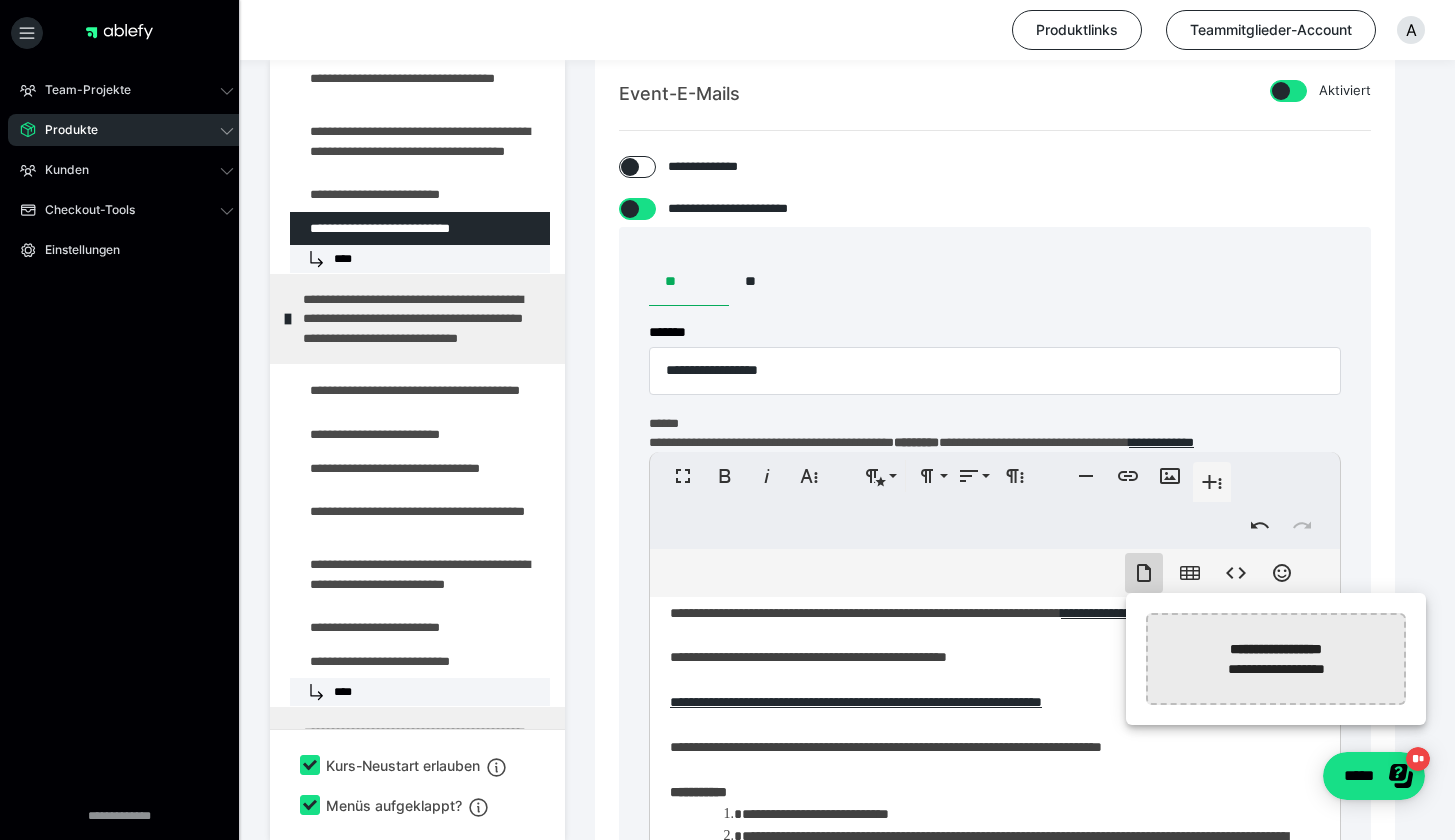 click at bounding box center (764, 659) 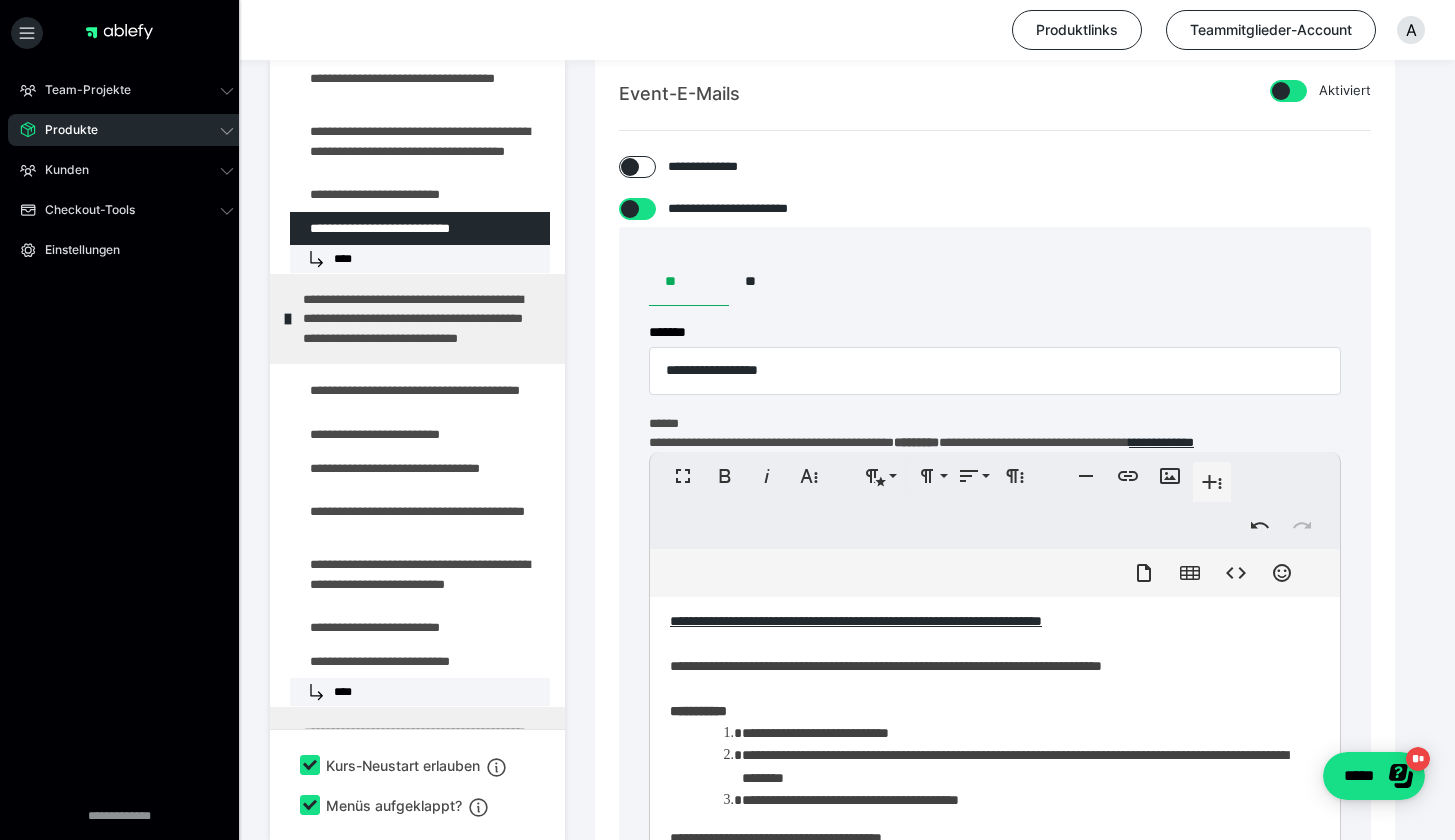 scroll, scrollTop: 224, scrollLeft: 0, axis: vertical 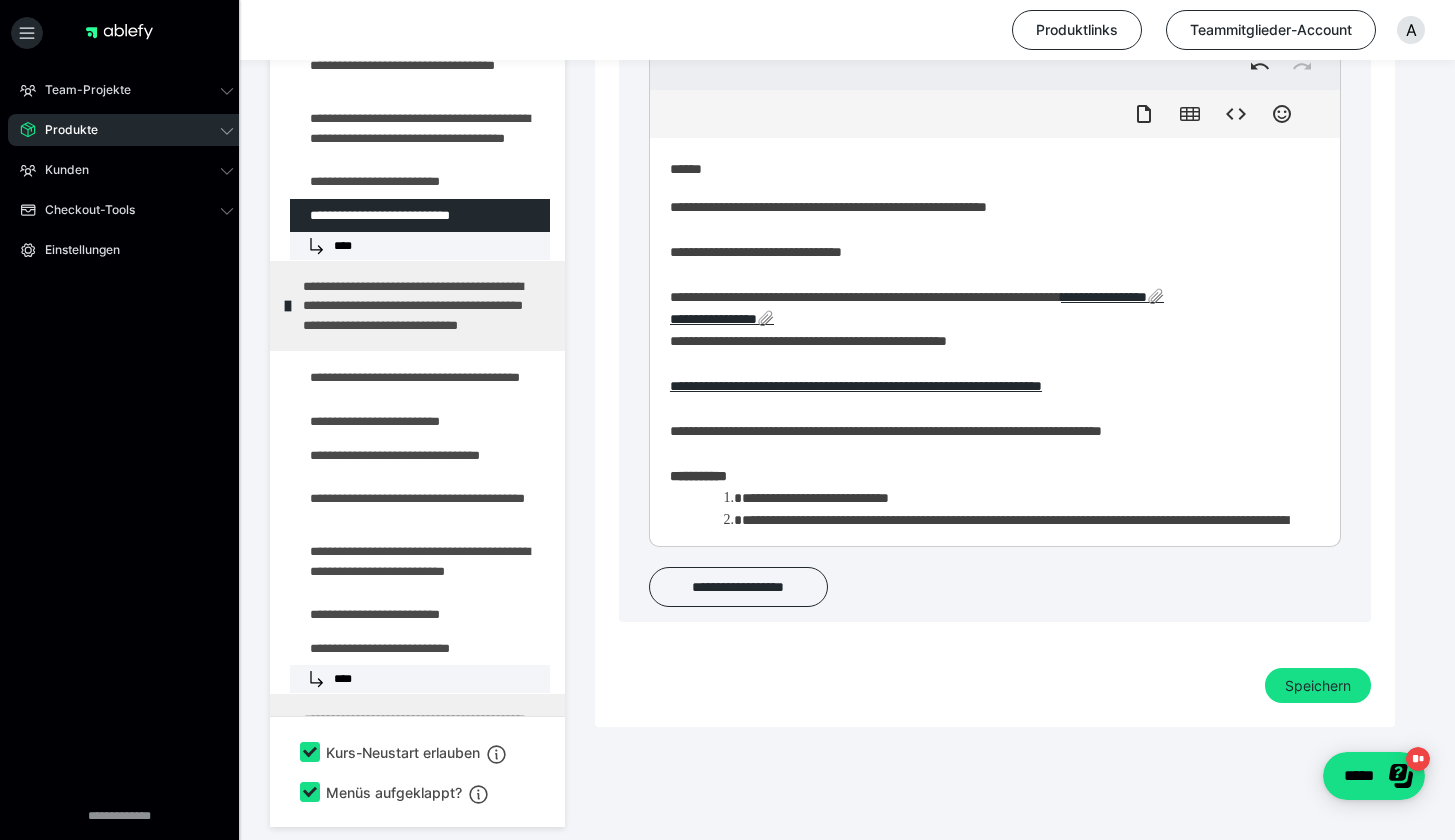 click on "**********" at bounding box center [987, 449] 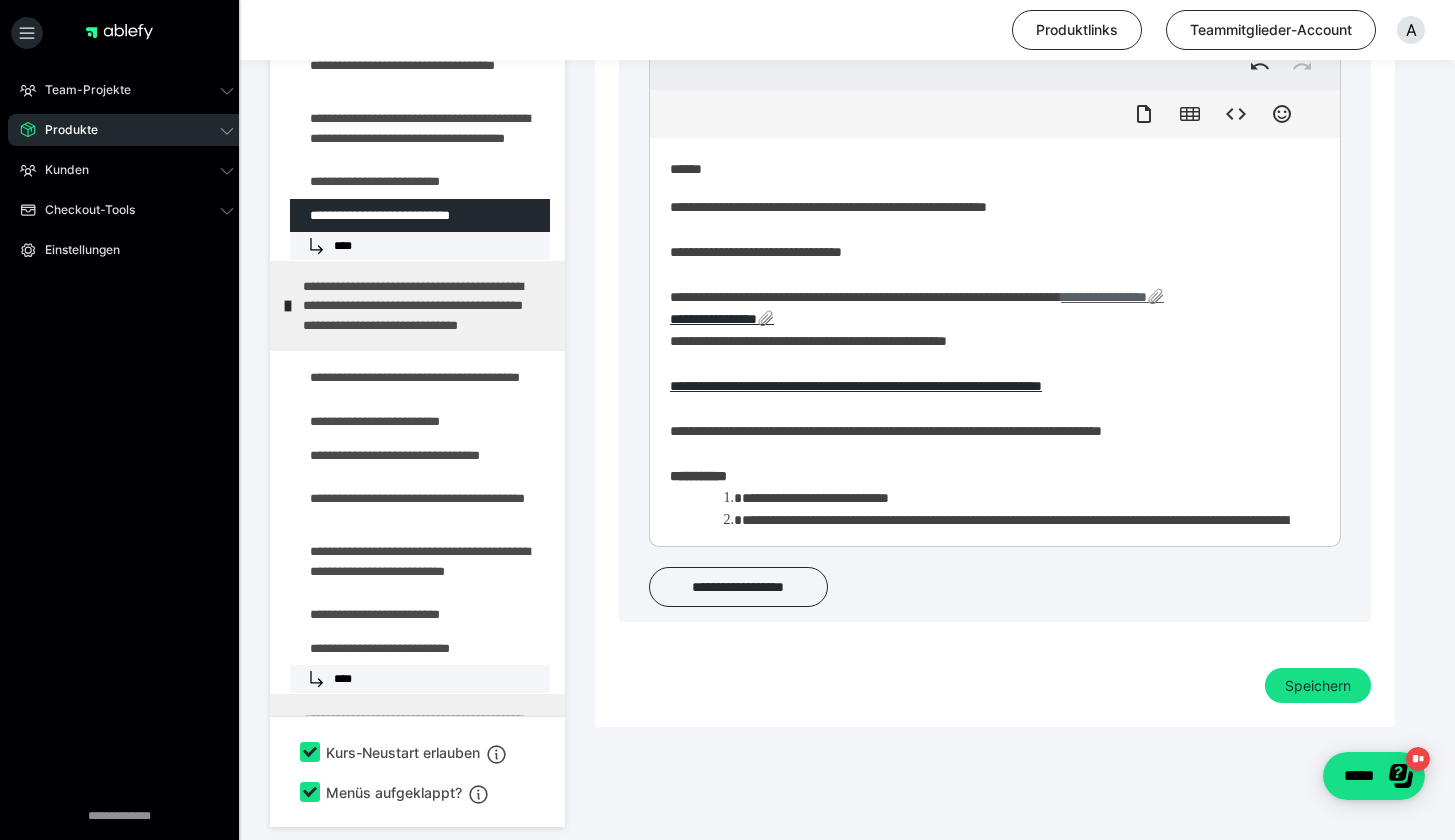 click on "**********" at bounding box center [1112, 297] 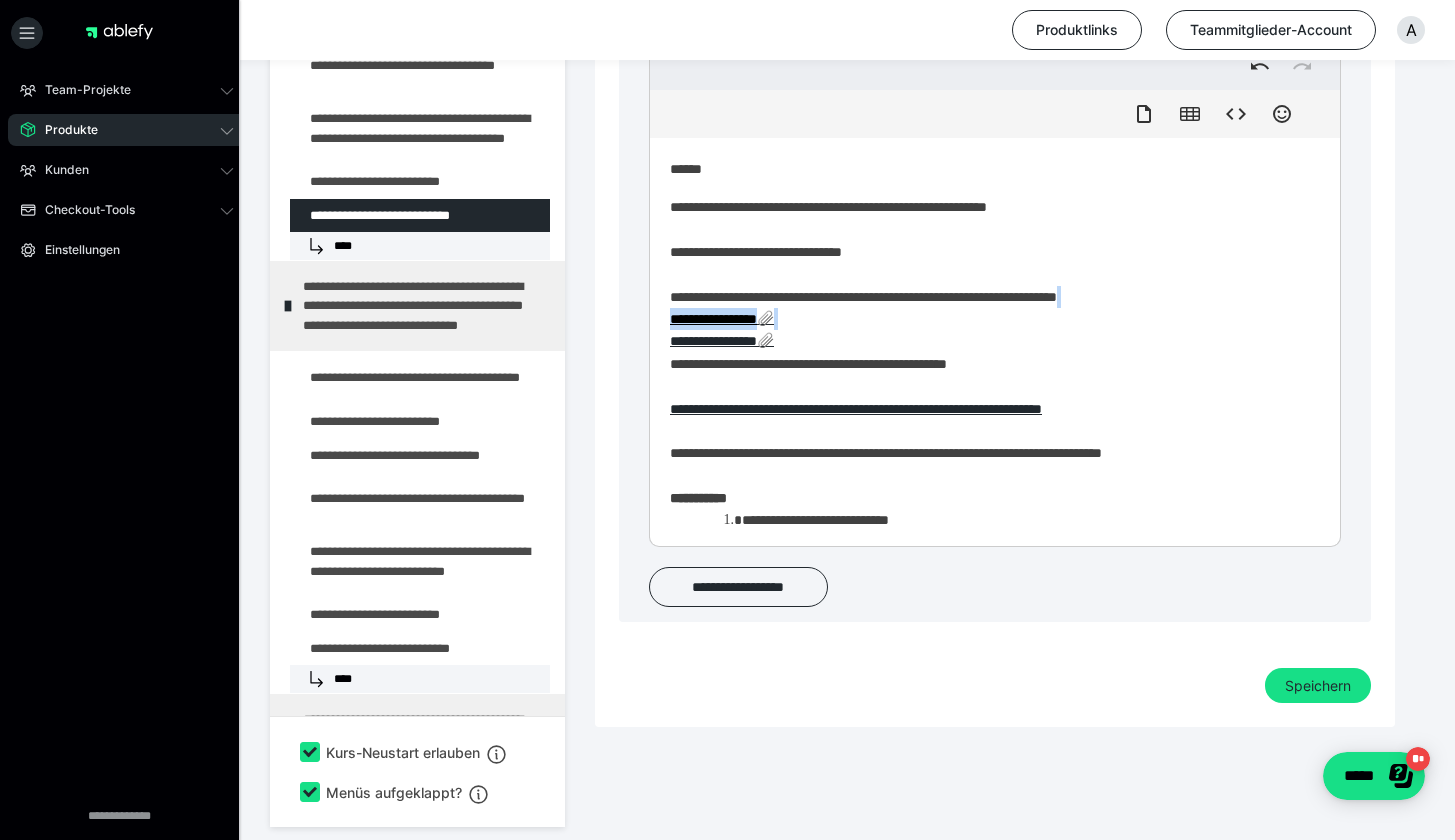 click on "**********" at bounding box center (987, 460) 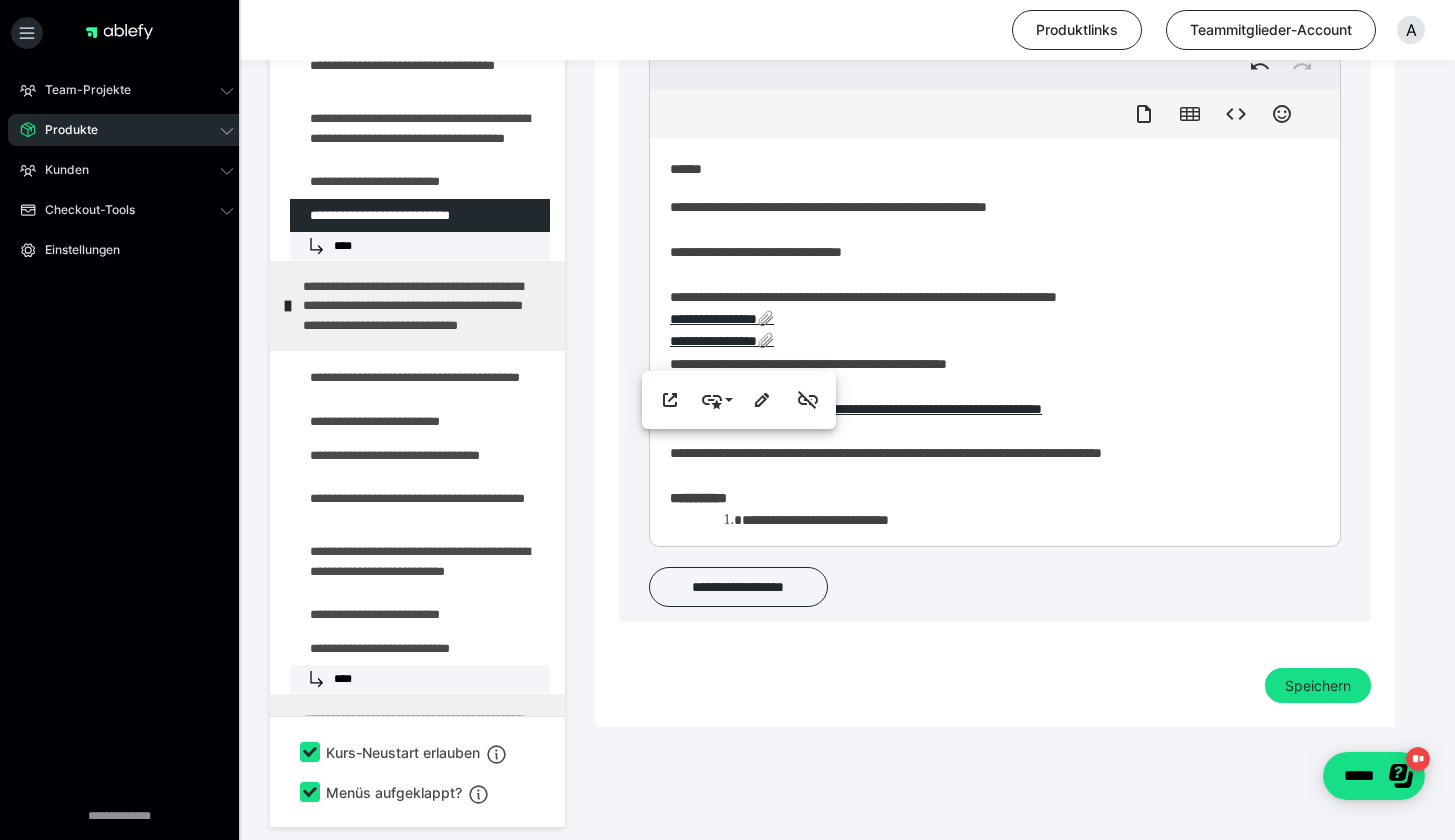 click on "**********" at bounding box center [987, 460] 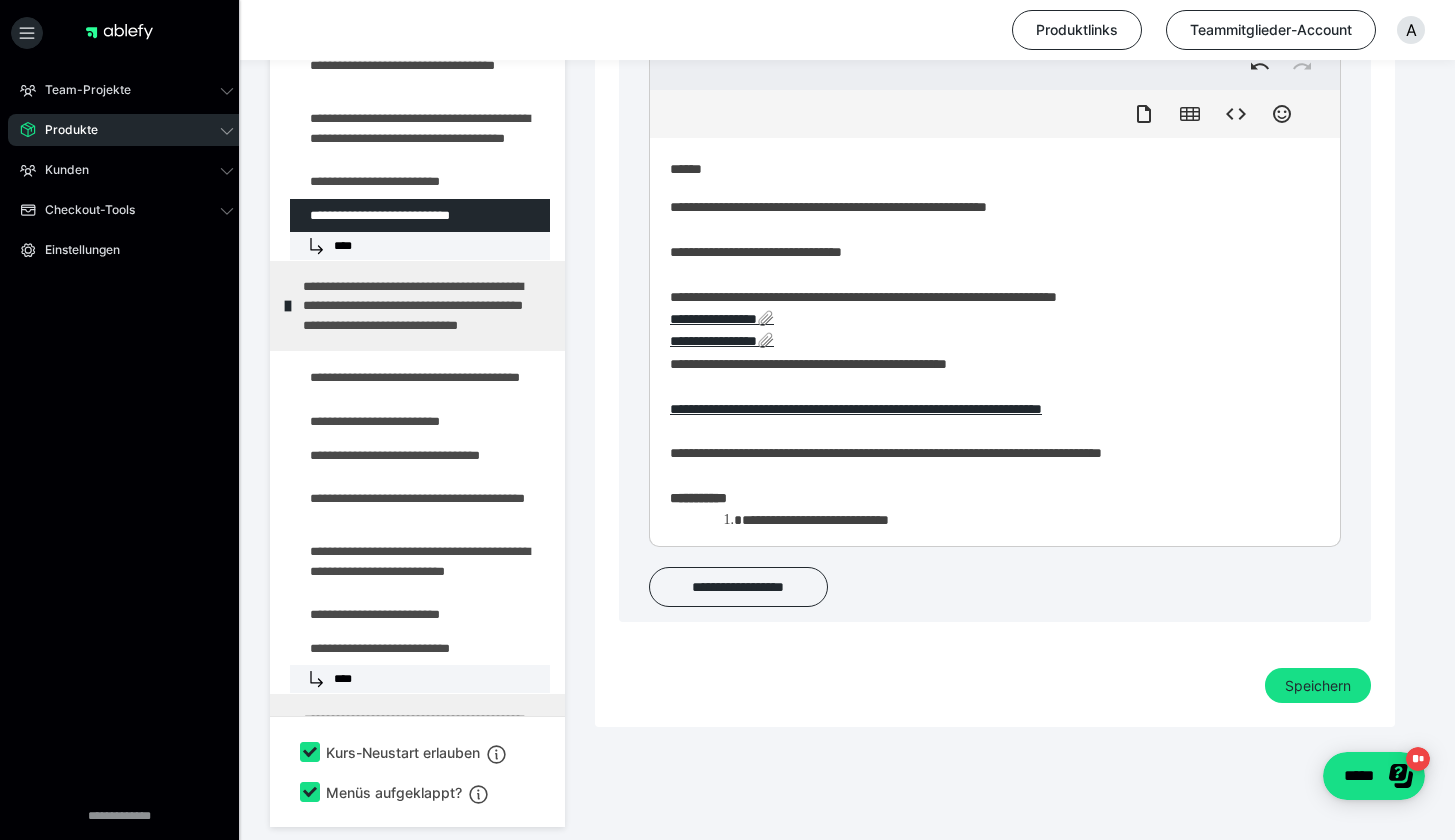 click on "**********" at bounding box center [987, 460] 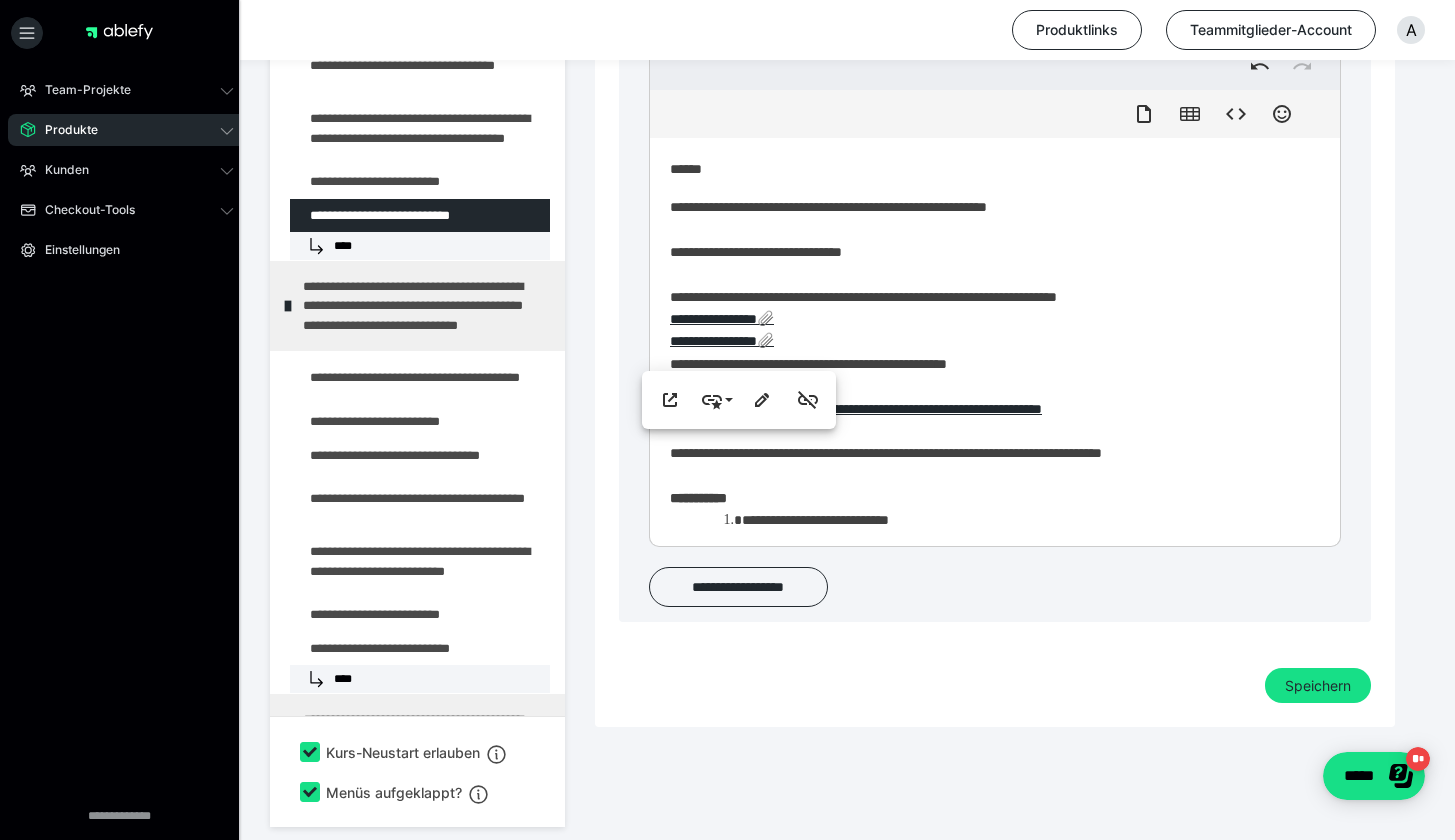 click on "**********" at bounding box center [987, 460] 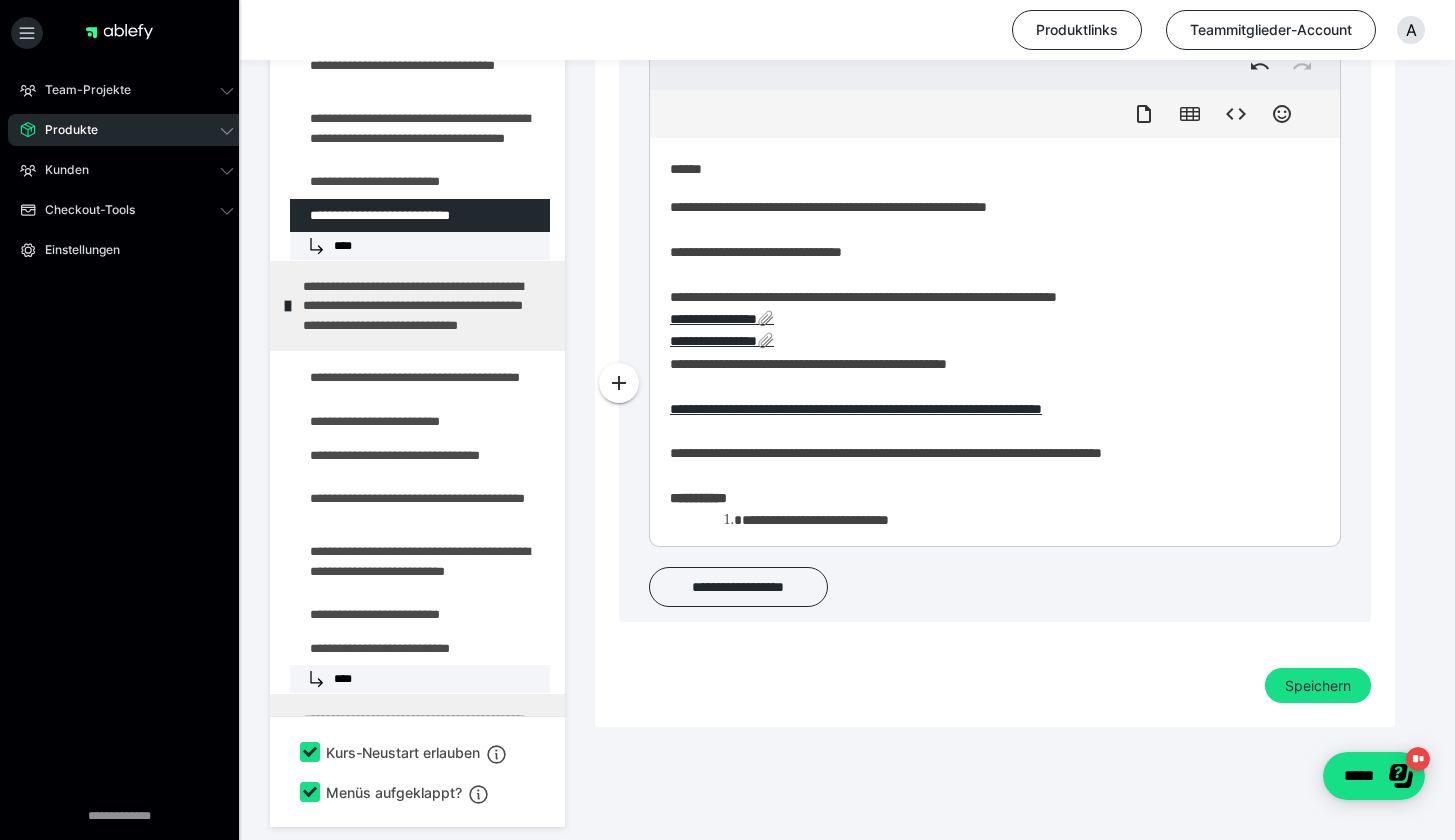 click on "**********" at bounding box center (987, 460) 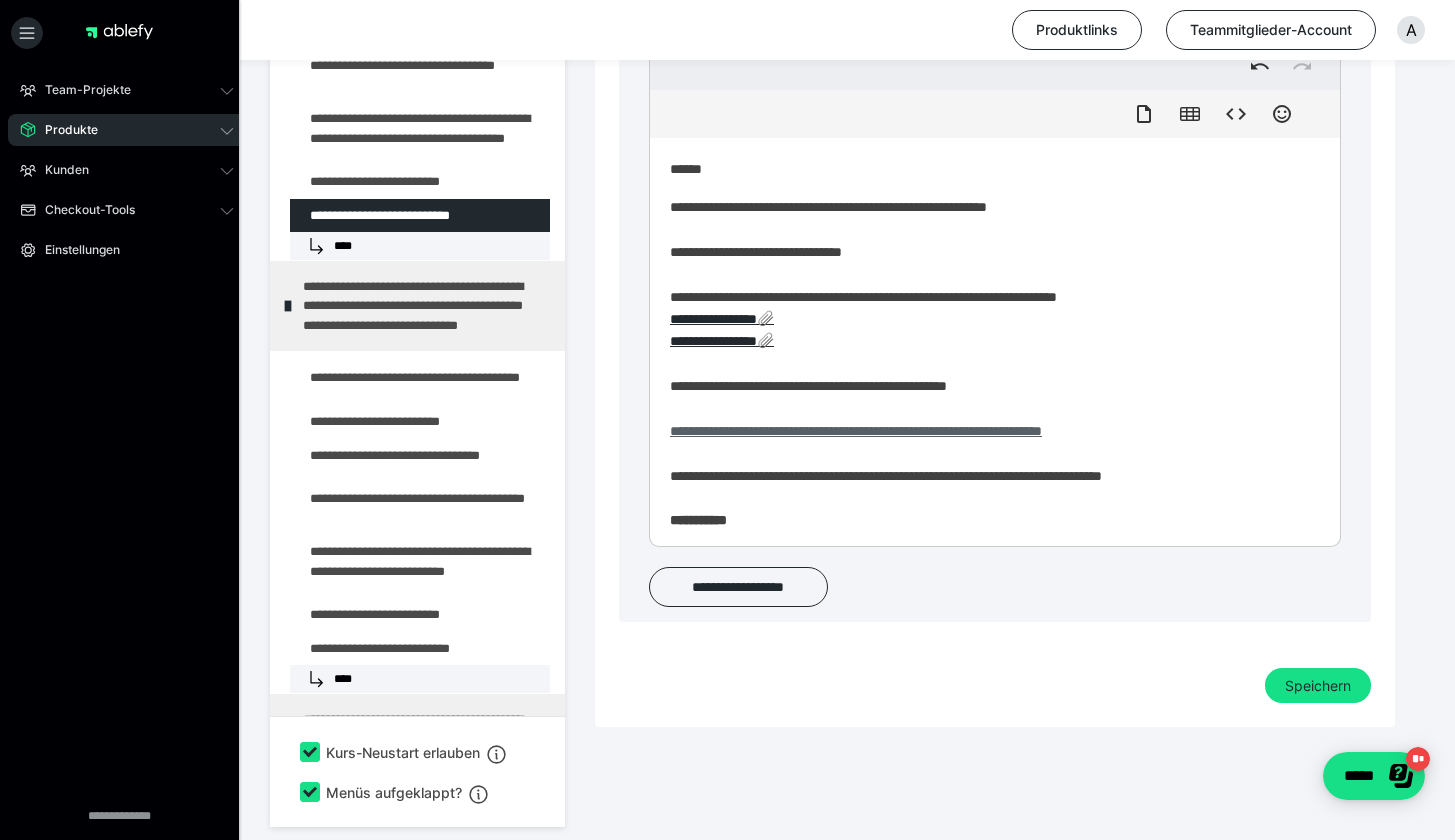 scroll, scrollTop: 0, scrollLeft: 0, axis: both 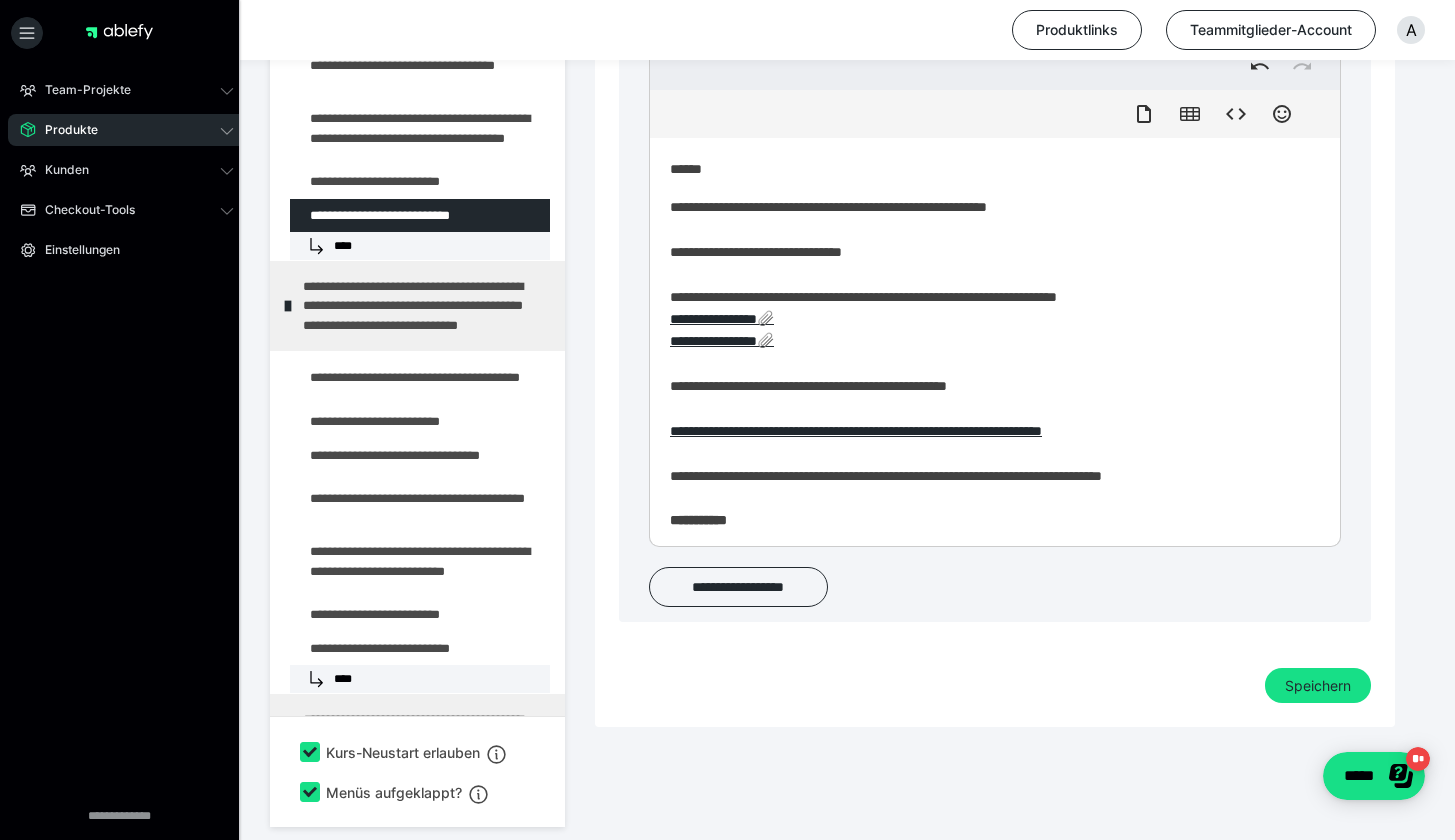 click on "**********" at bounding box center (987, 471) 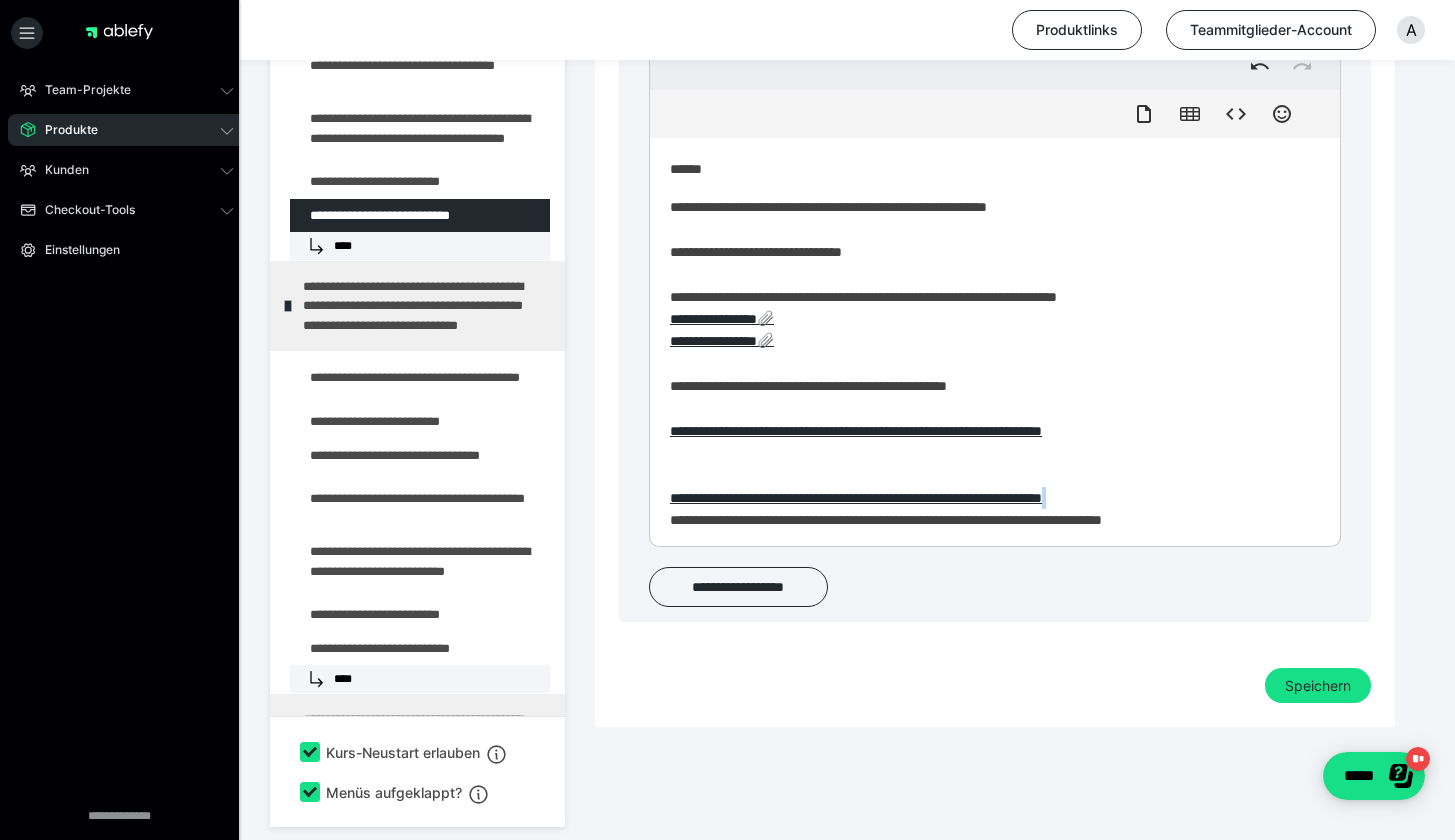 scroll, scrollTop: 528, scrollLeft: 2, axis: both 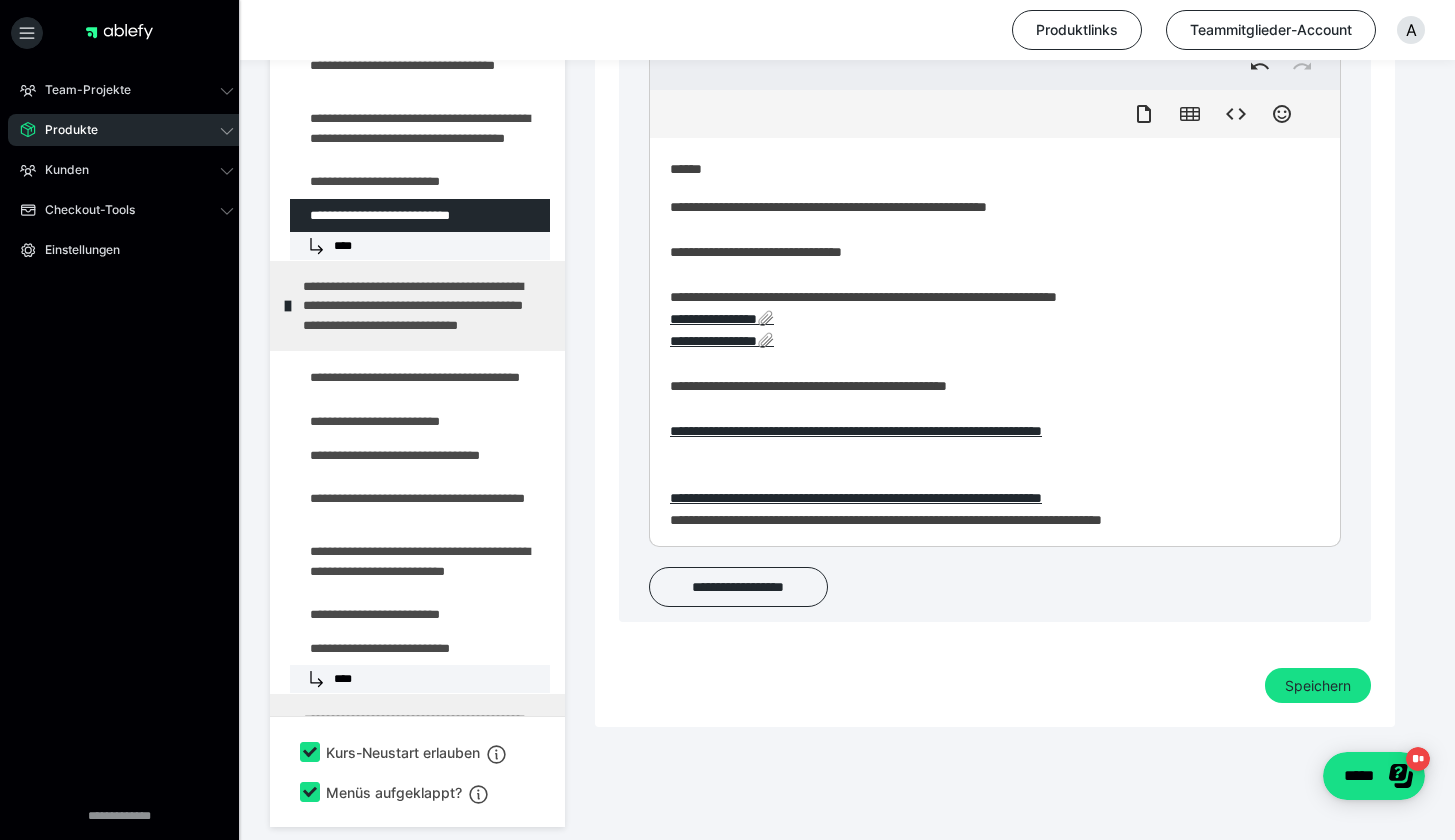 drag, startPoint x: 1228, startPoint y: 505, endPoint x: 664, endPoint y: 507, distance: 564.00354 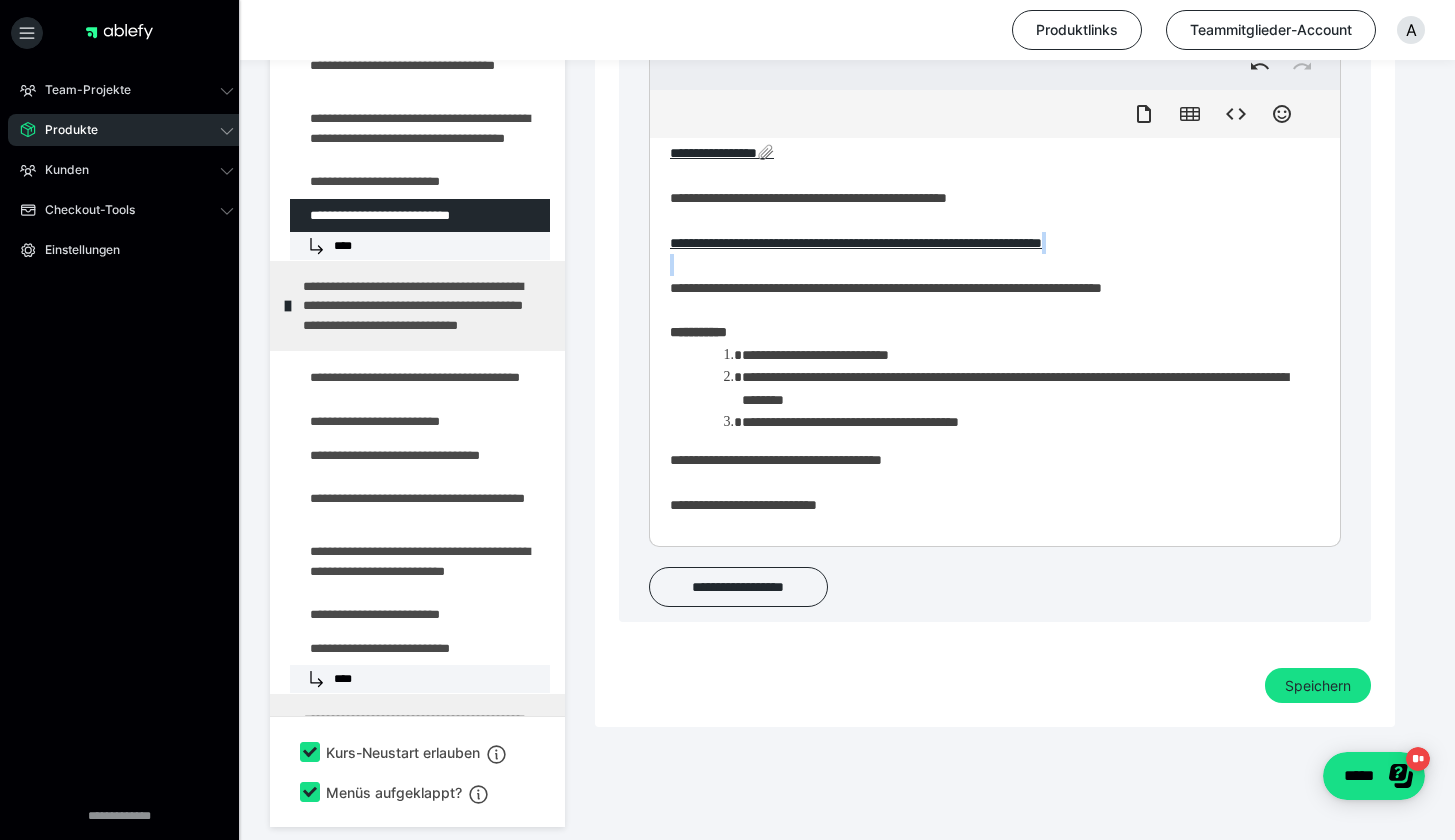 scroll, scrollTop: 188, scrollLeft: 0, axis: vertical 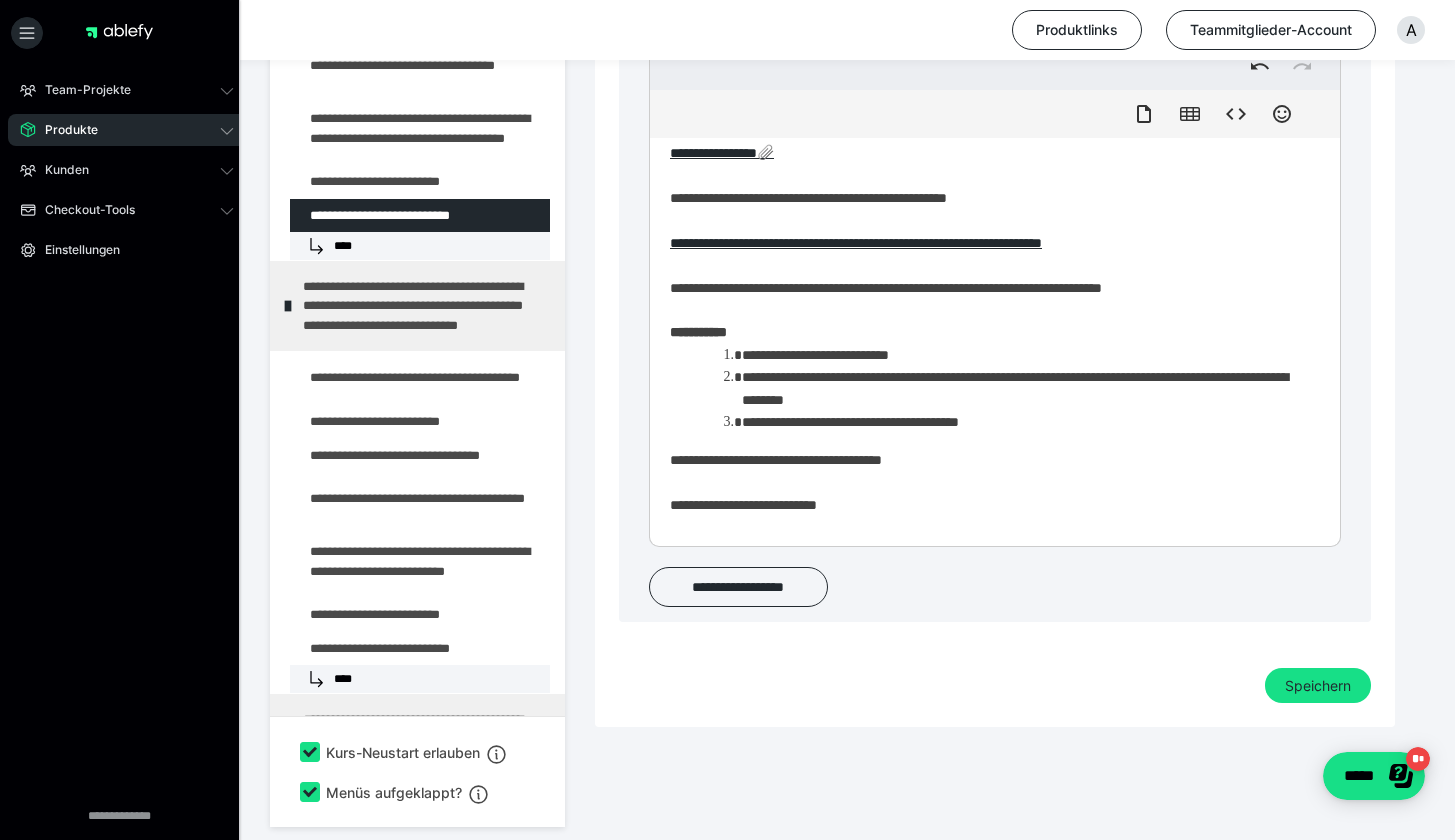 click on "**********" at bounding box center (1023, 422) 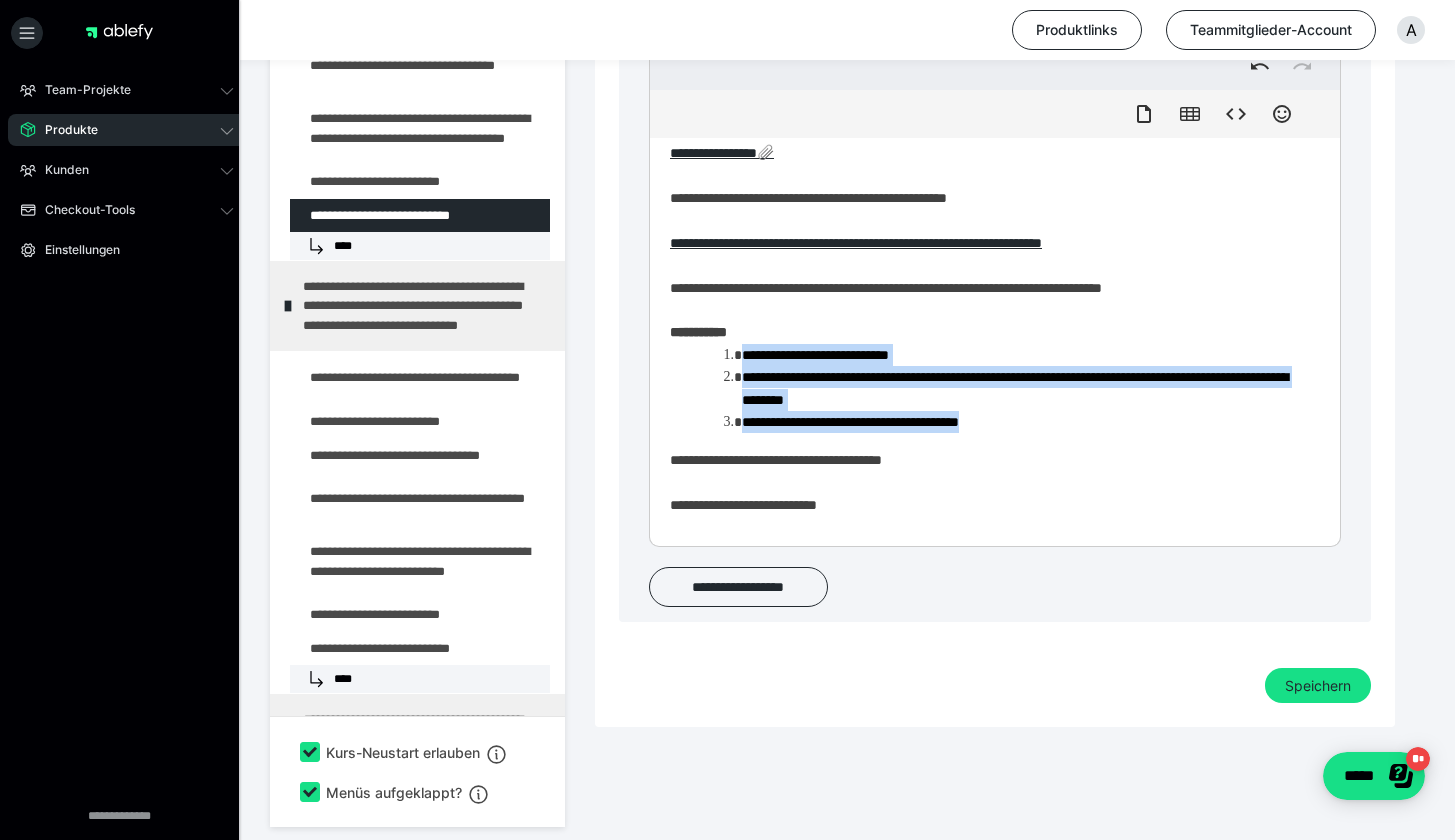 drag, startPoint x: 1063, startPoint y: 426, endPoint x: 720, endPoint y: 360, distance: 349.29214 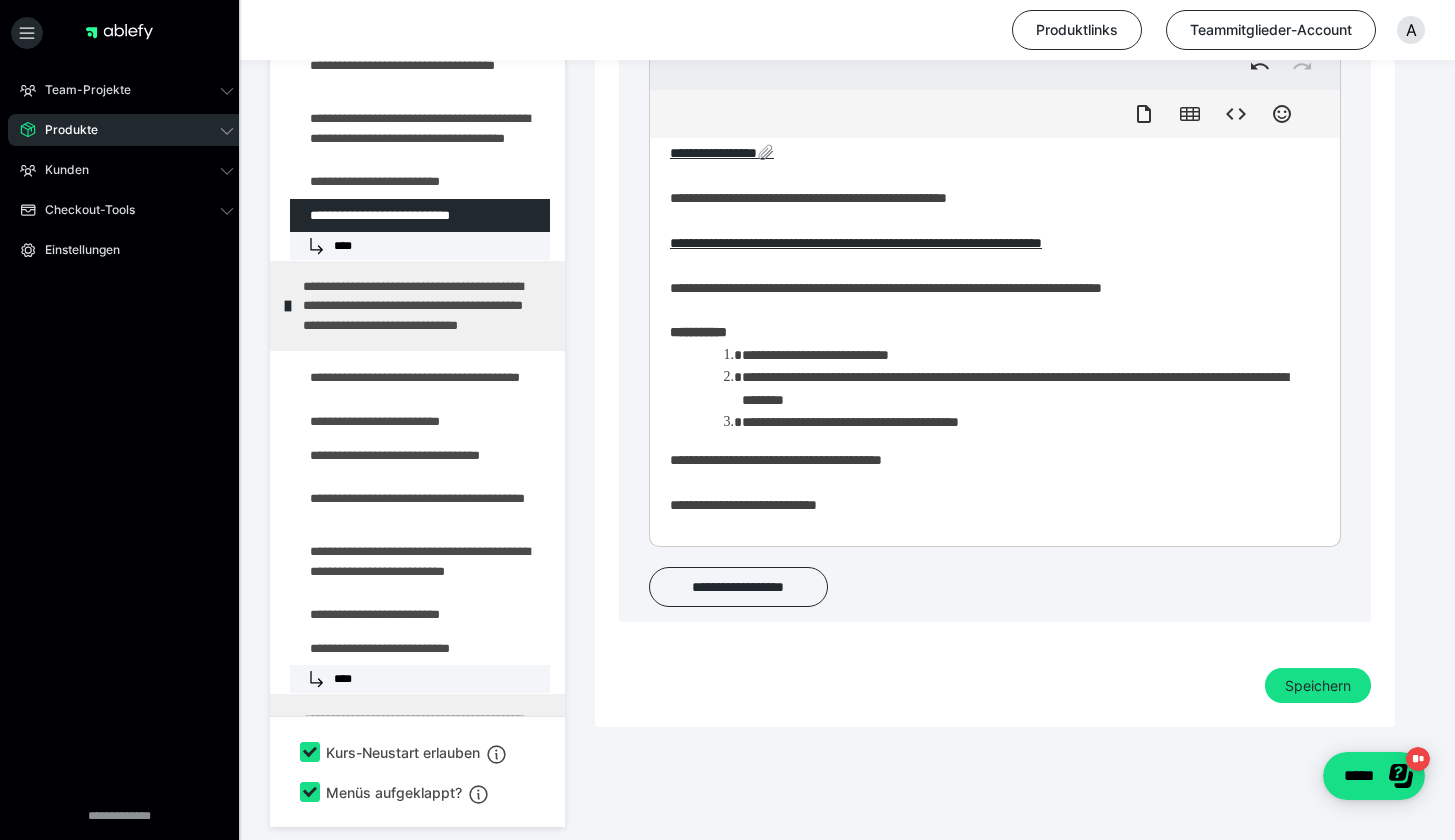 scroll, scrollTop: 254, scrollLeft: 0, axis: vertical 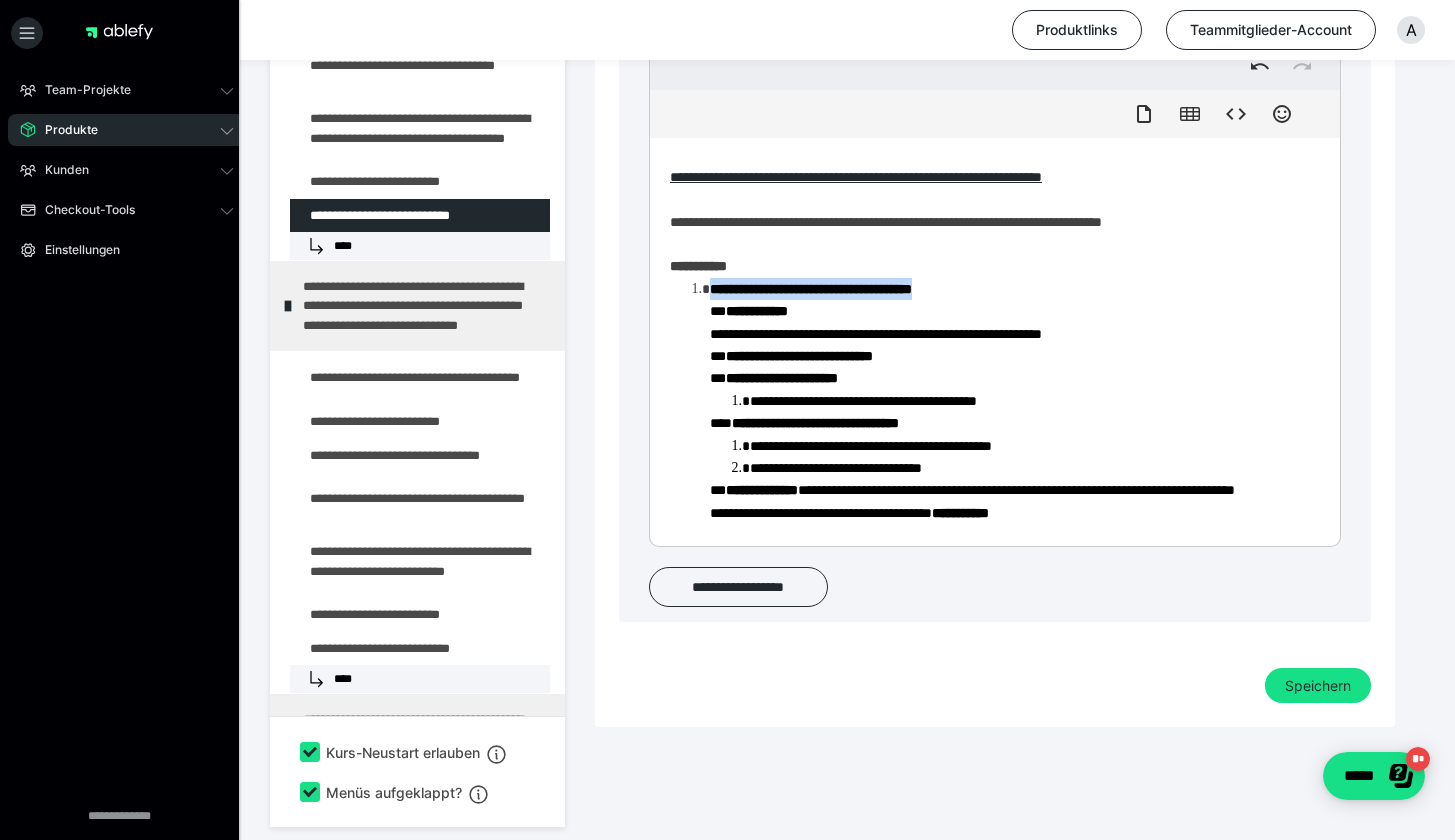 drag, startPoint x: 986, startPoint y: 291, endPoint x: 675, endPoint y: 299, distance: 311.10287 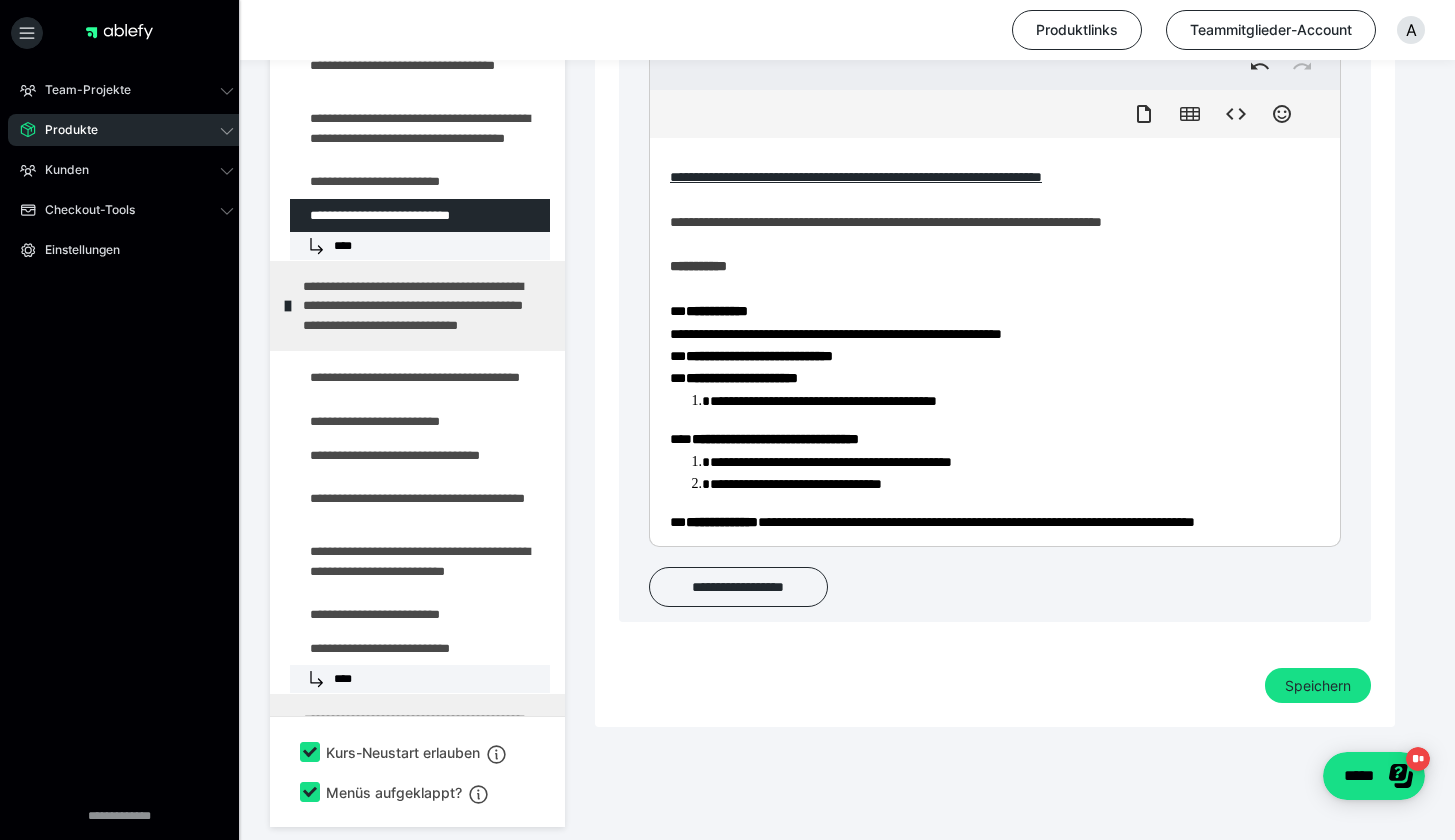 click on "**********" at bounding box center [987, 426] 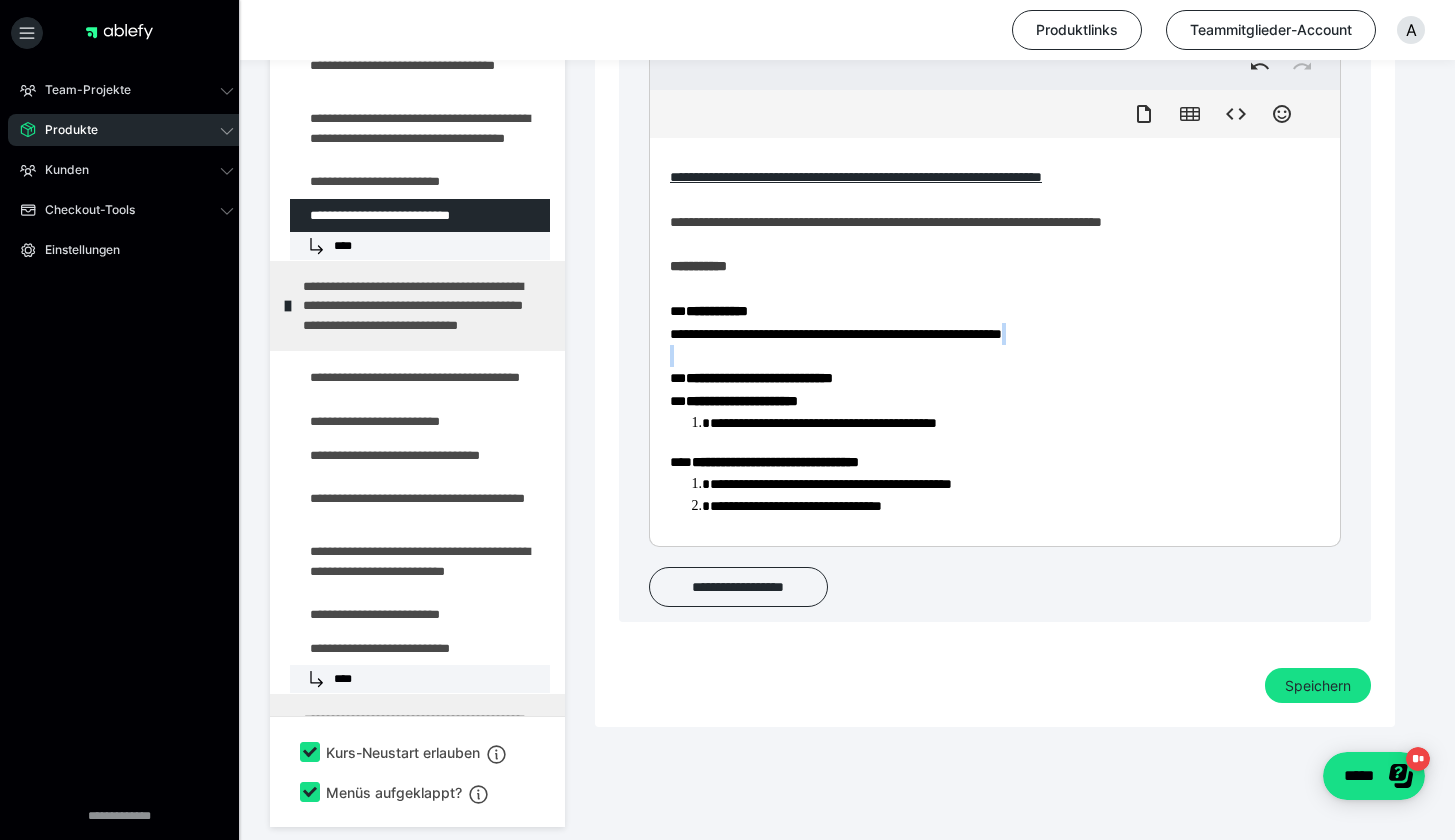 click on "**********" at bounding box center (987, 437) 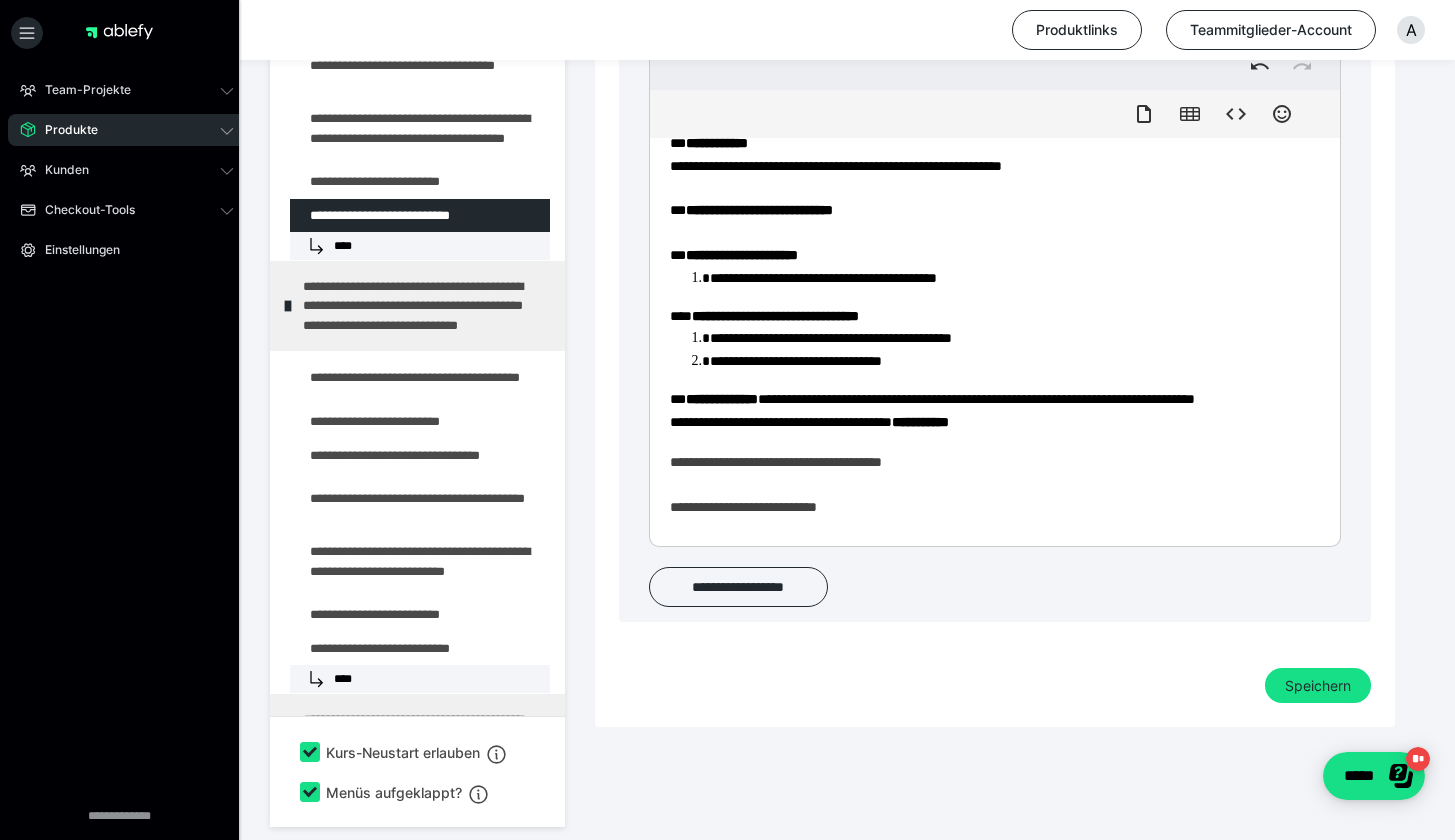 scroll, scrollTop: 454, scrollLeft: 0, axis: vertical 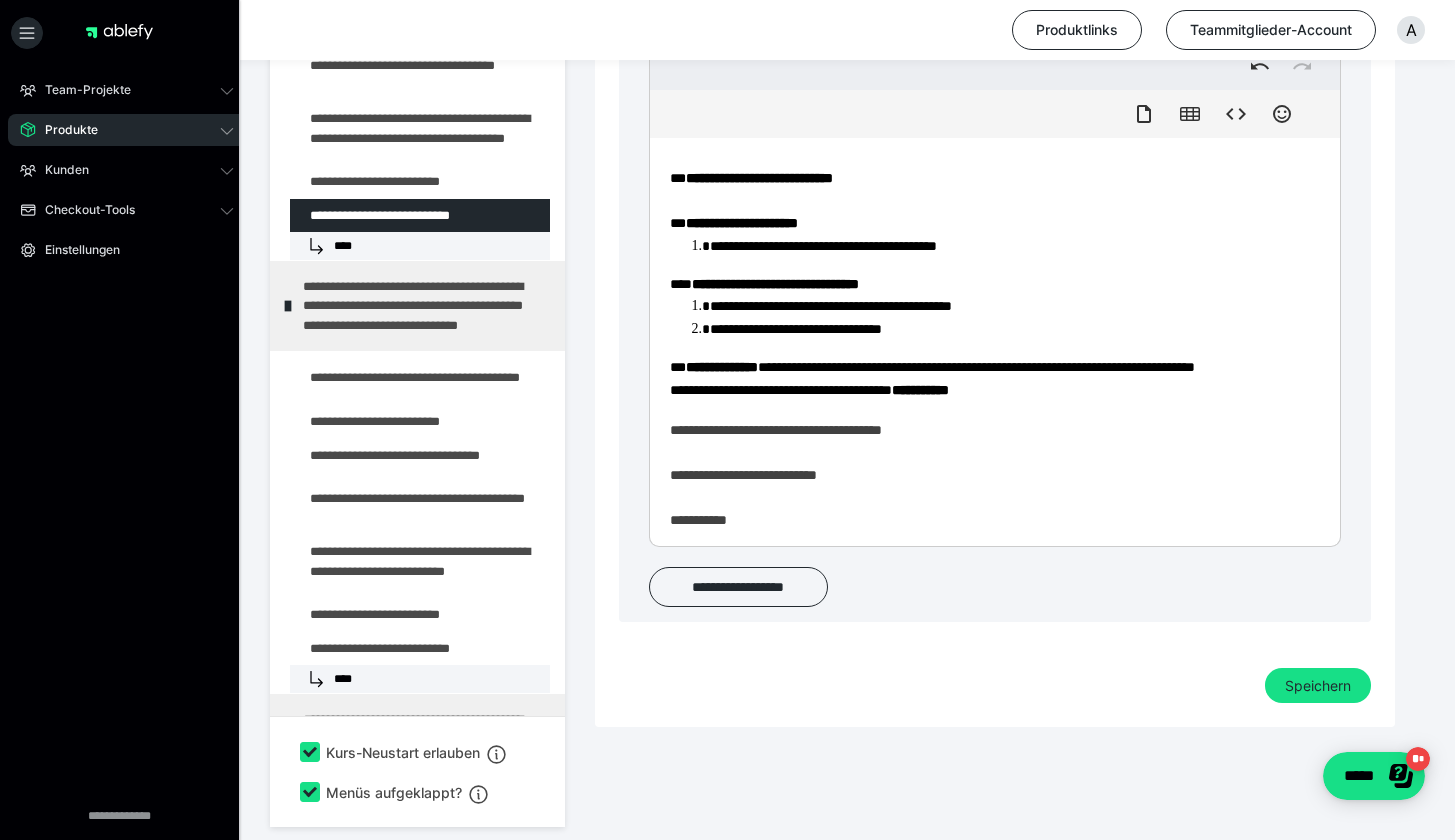 click on "**********" at bounding box center (987, 248) 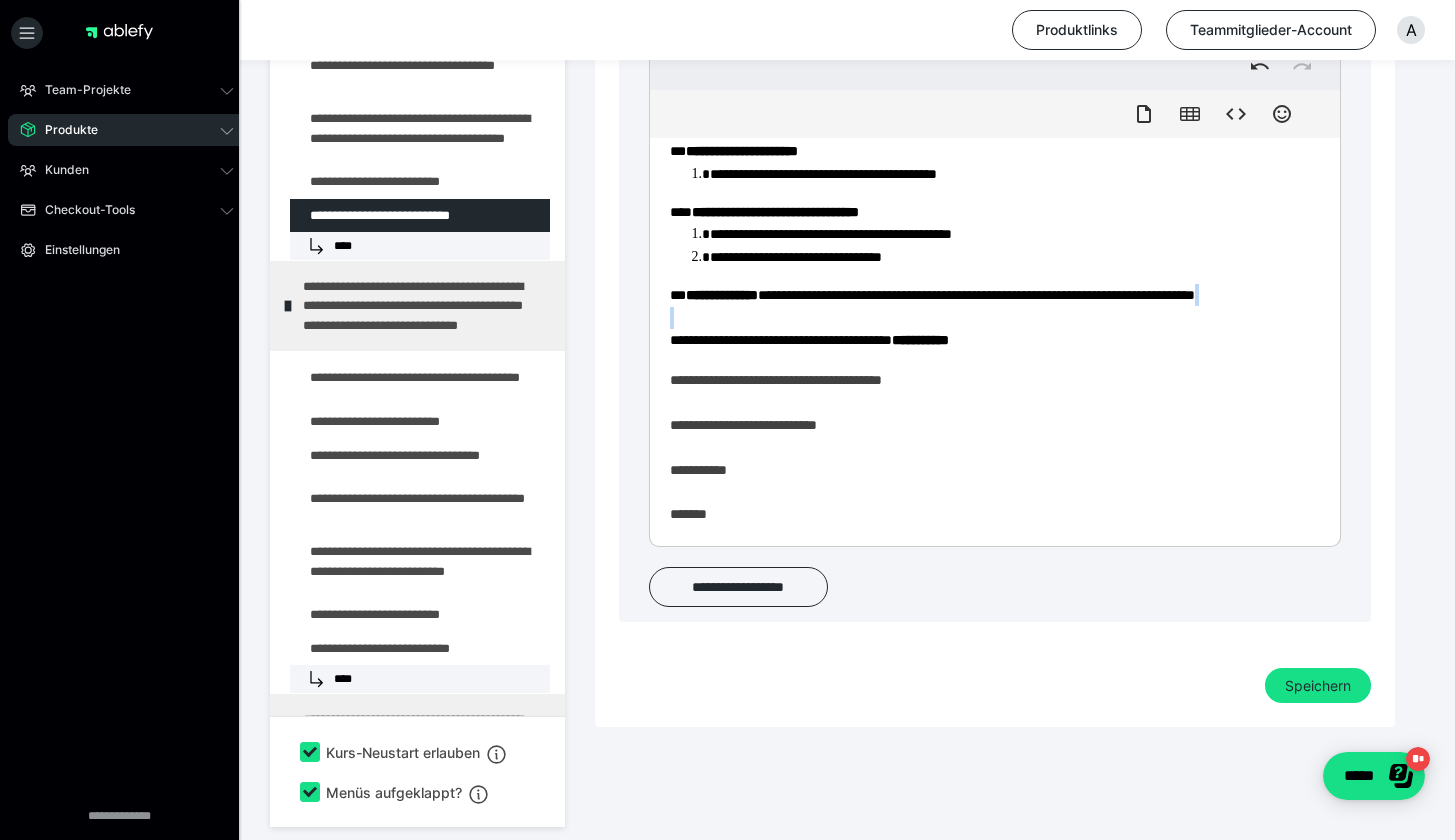 scroll, scrollTop: 526, scrollLeft: 0, axis: vertical 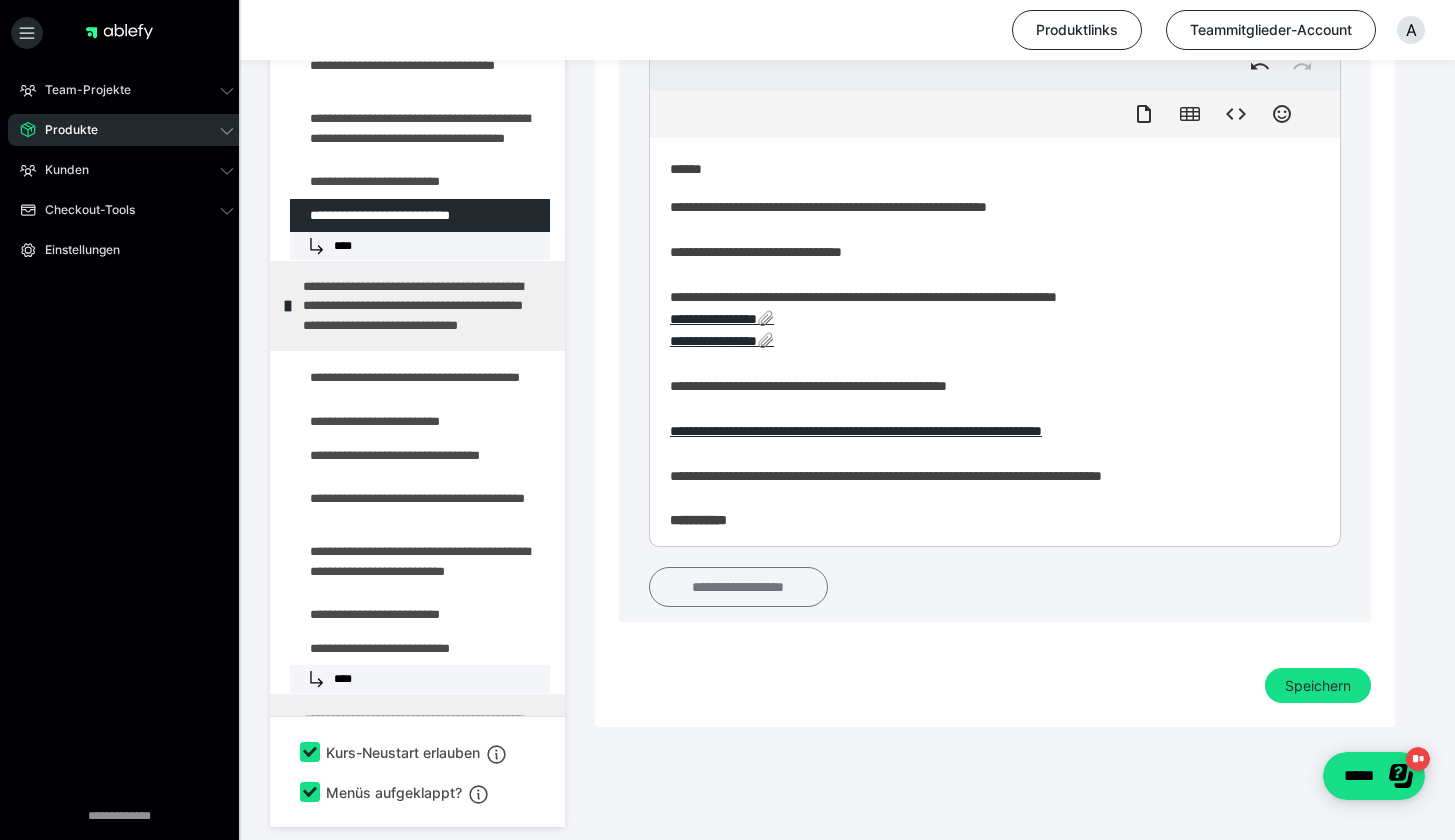 click on "**********" at bounding box center (738, 587) 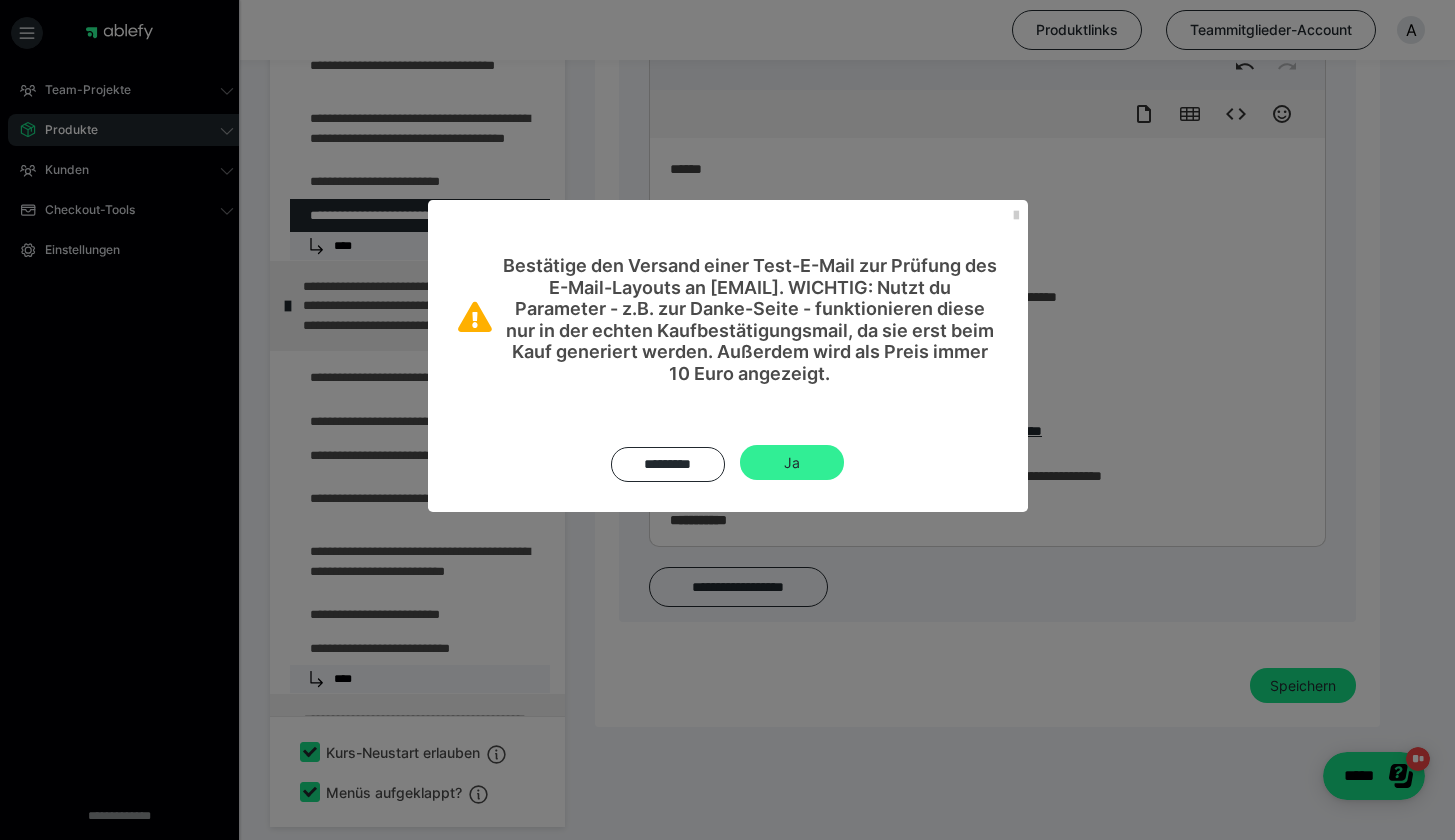 click on "Ja" at bounding box center (792, 463) 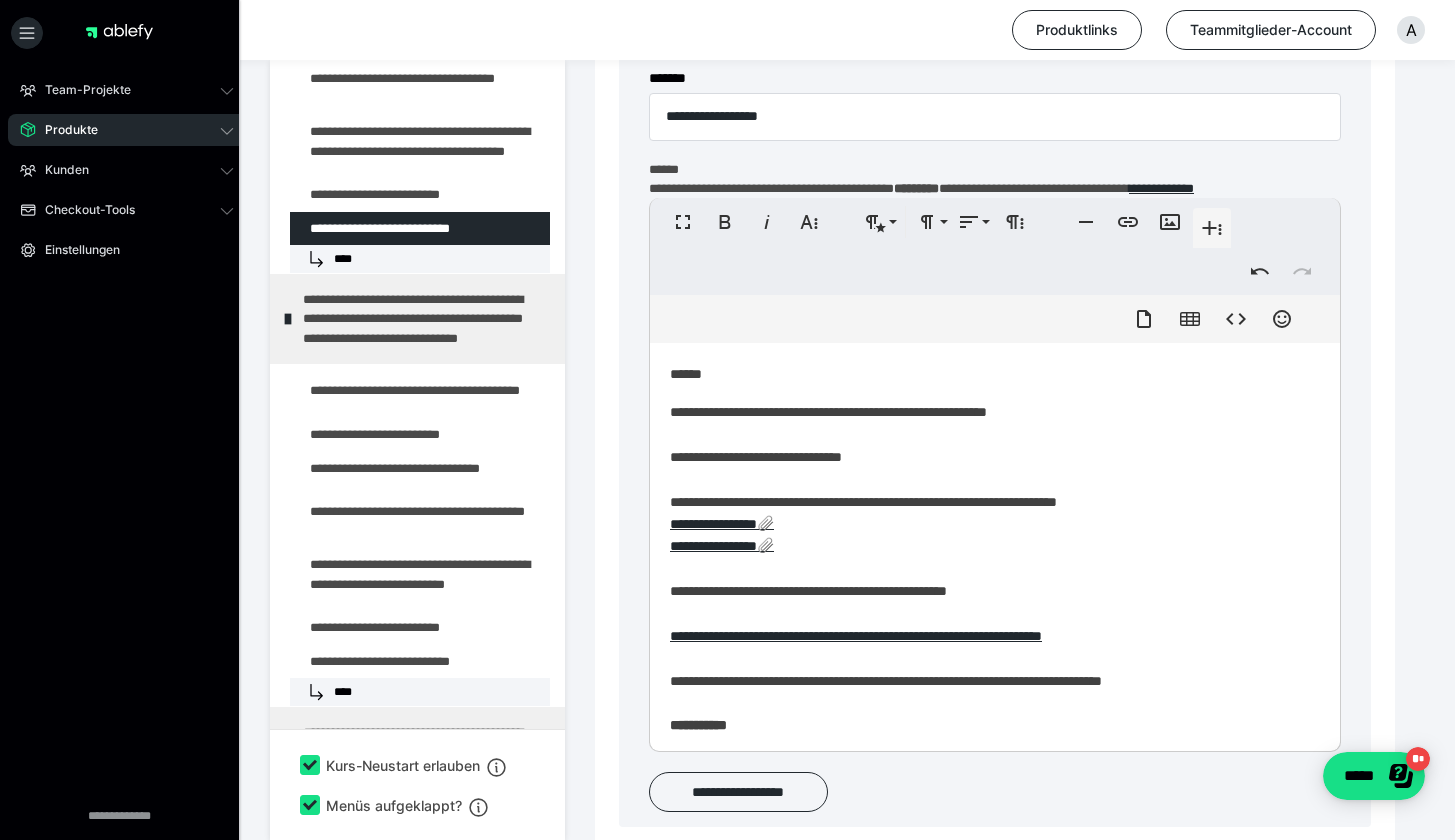 scroll, scrollTop: 647, scrollLeft: 0, axis: vertical 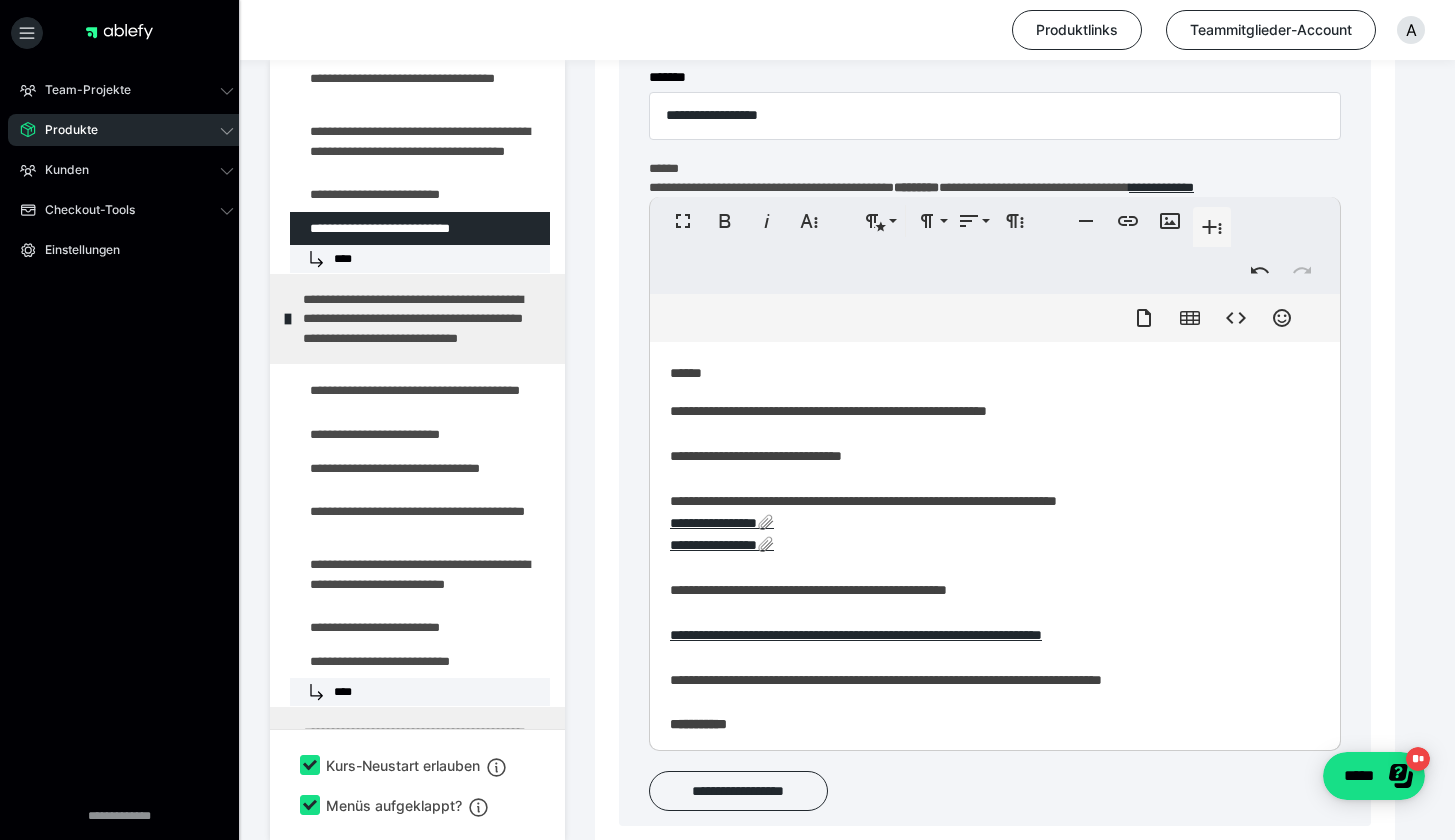 click on "**********" at bounding box center (987, 815) 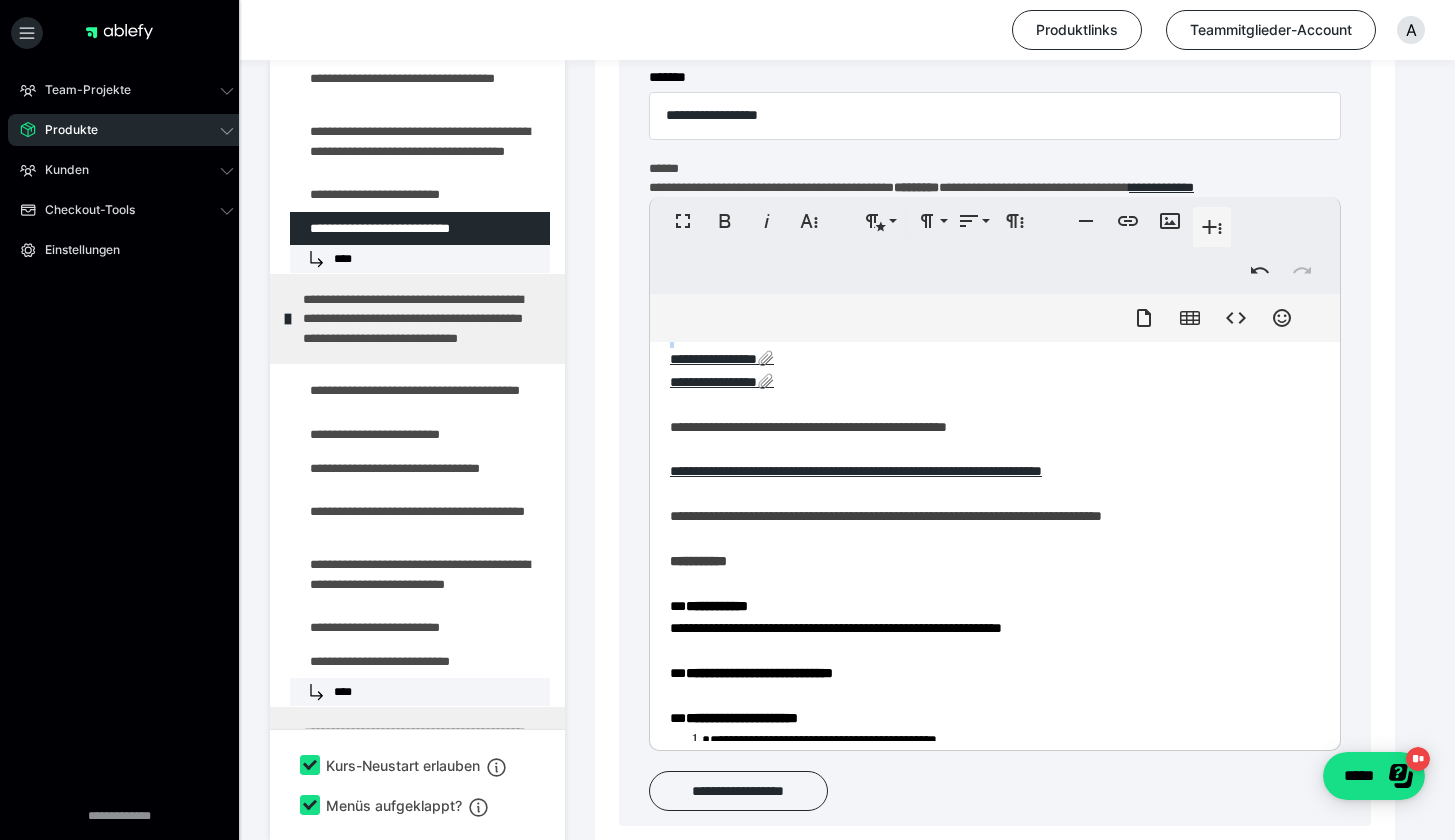 scroll, scrollTop: 191, scrollLeft: 0, axis: vertical 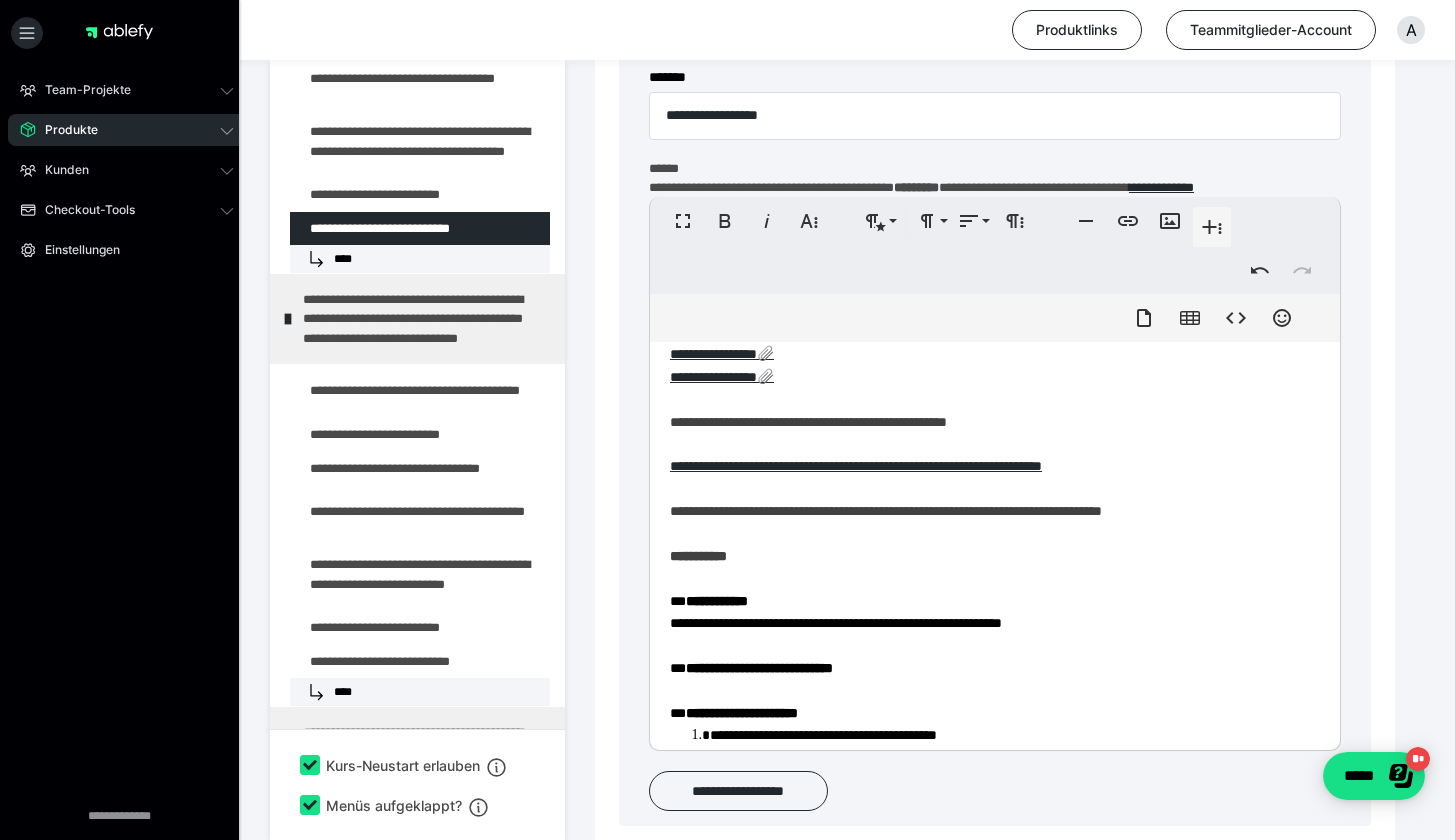 click on "**********" at bounding box center (987, 748) 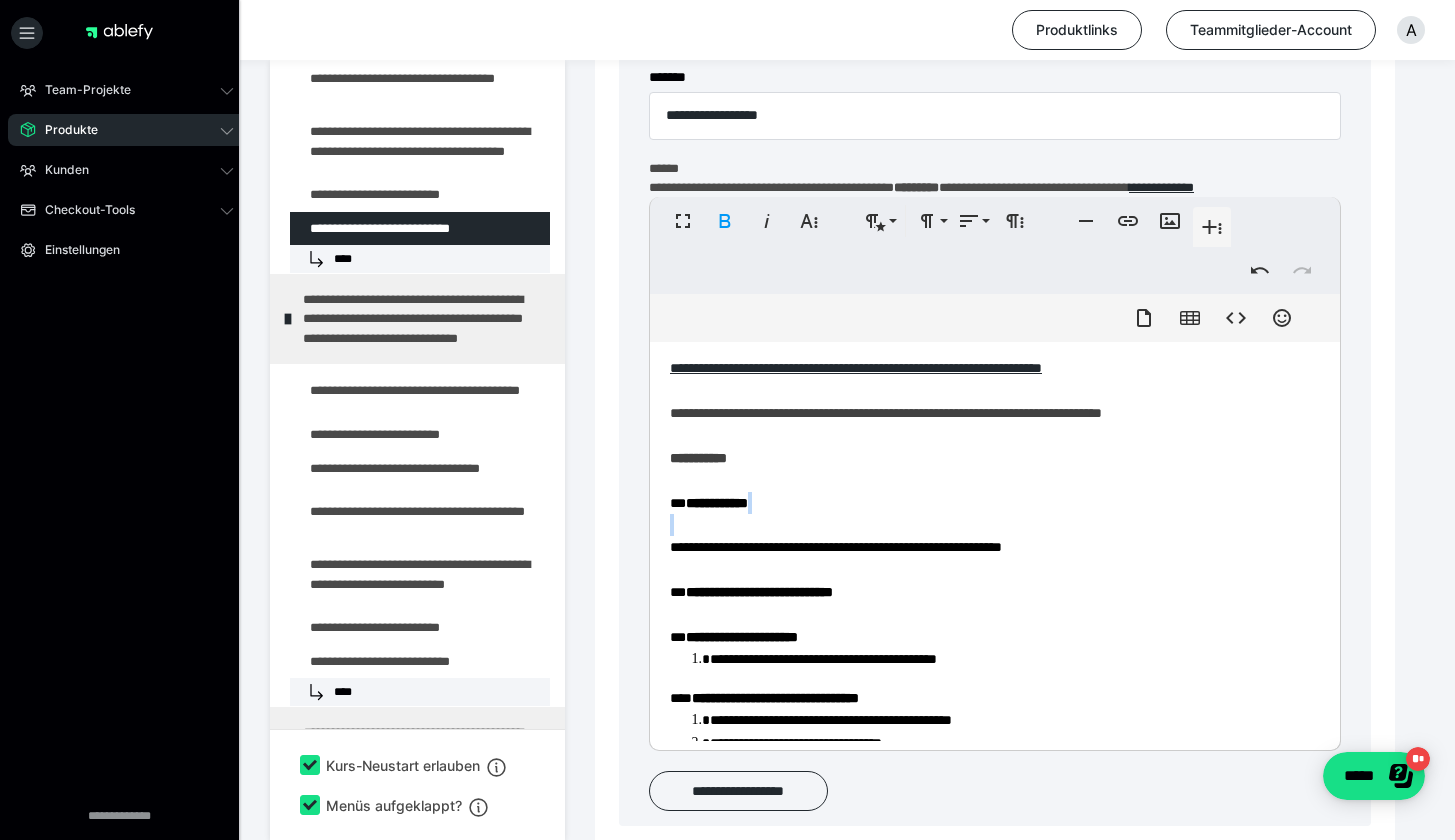 scroll, scrollTop: 321, scrollLeft: 0, axis: vertical 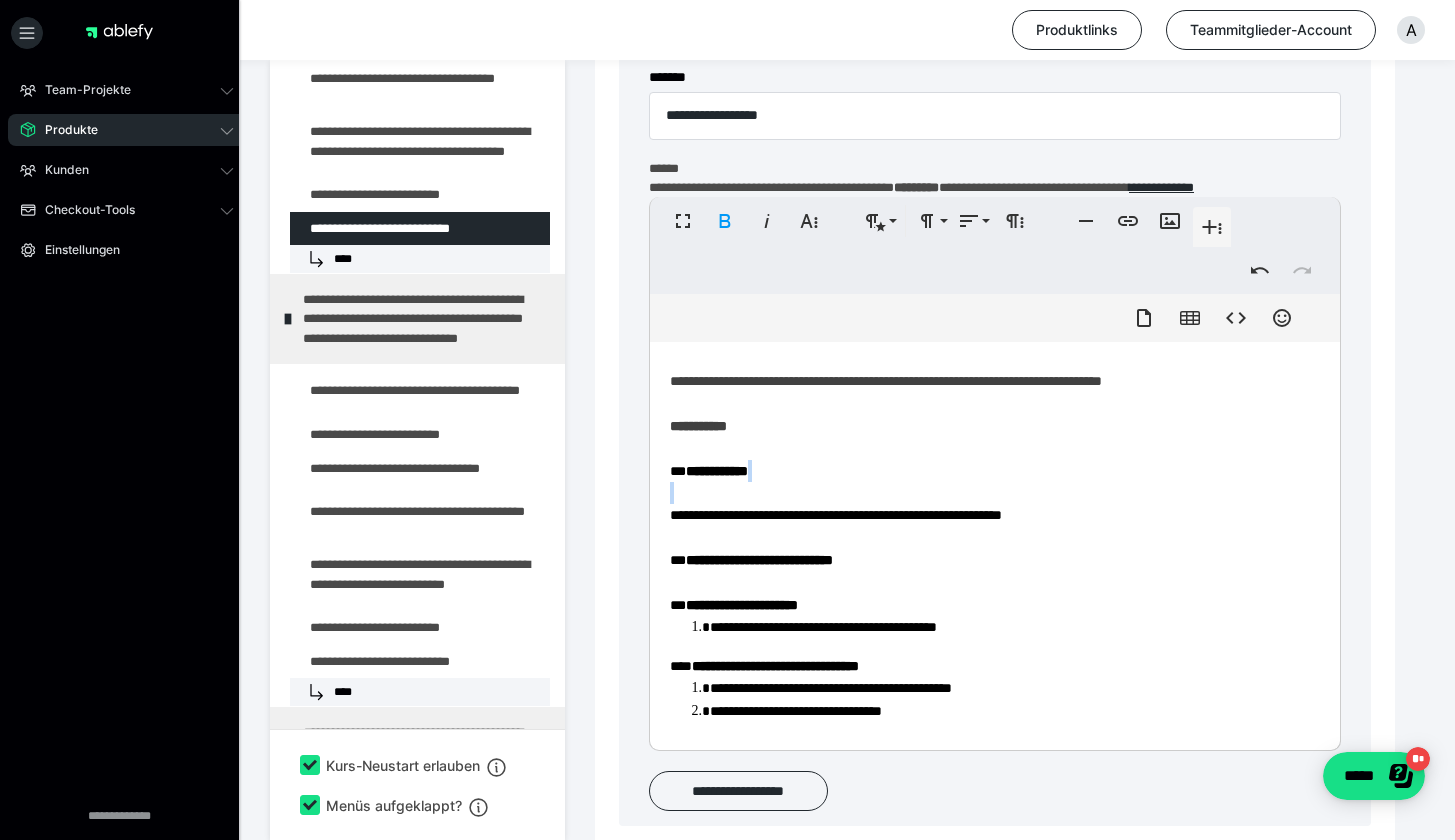 click on "**********" at bounding box center [1007, 627] 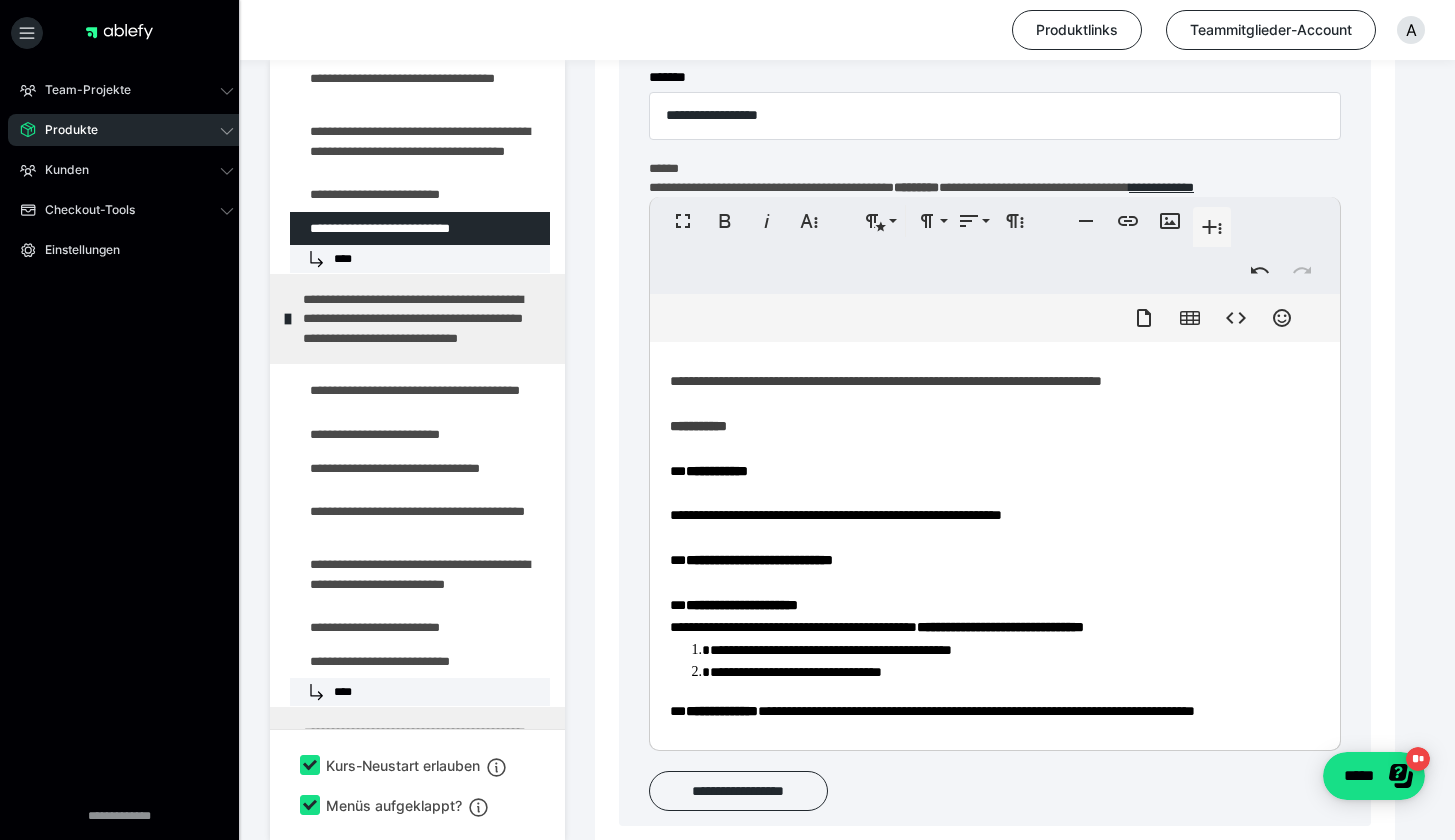 click on "**********" at bounding box center (987, 610) 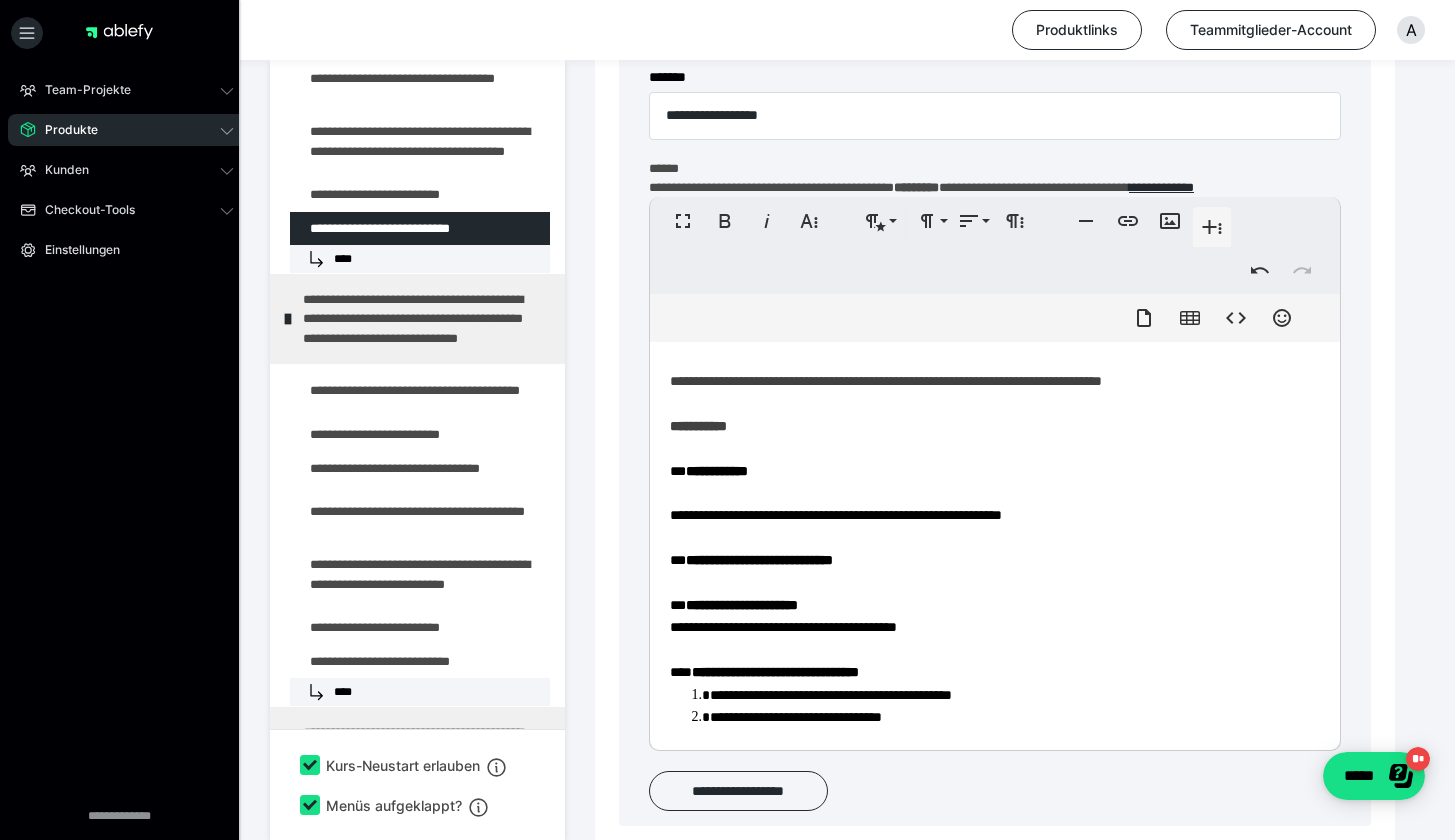 click on "**********" at bounding box center [987, 632] 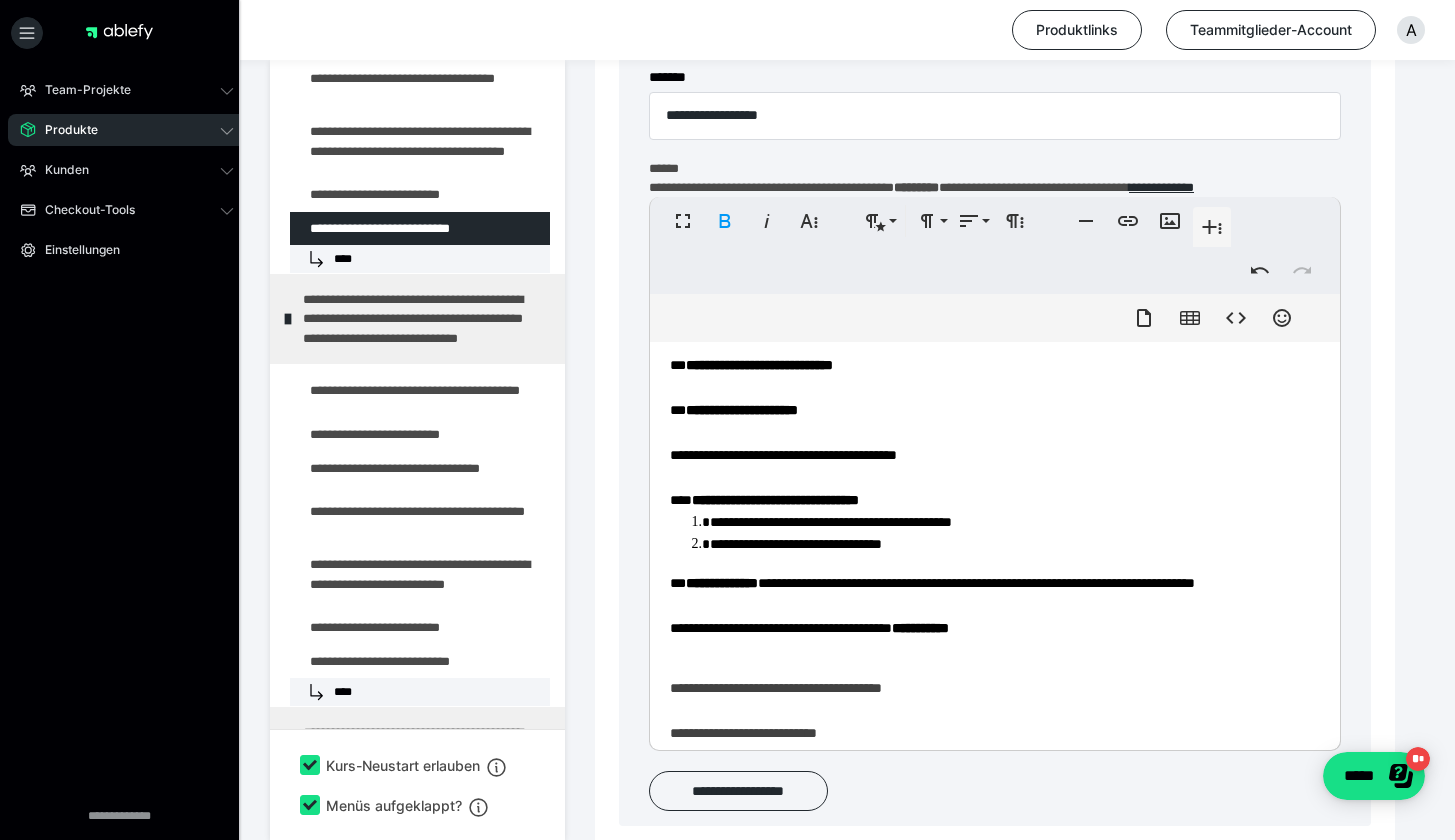 scroll, scrollTop: 521, scrollLeft: 0, axis: vertical 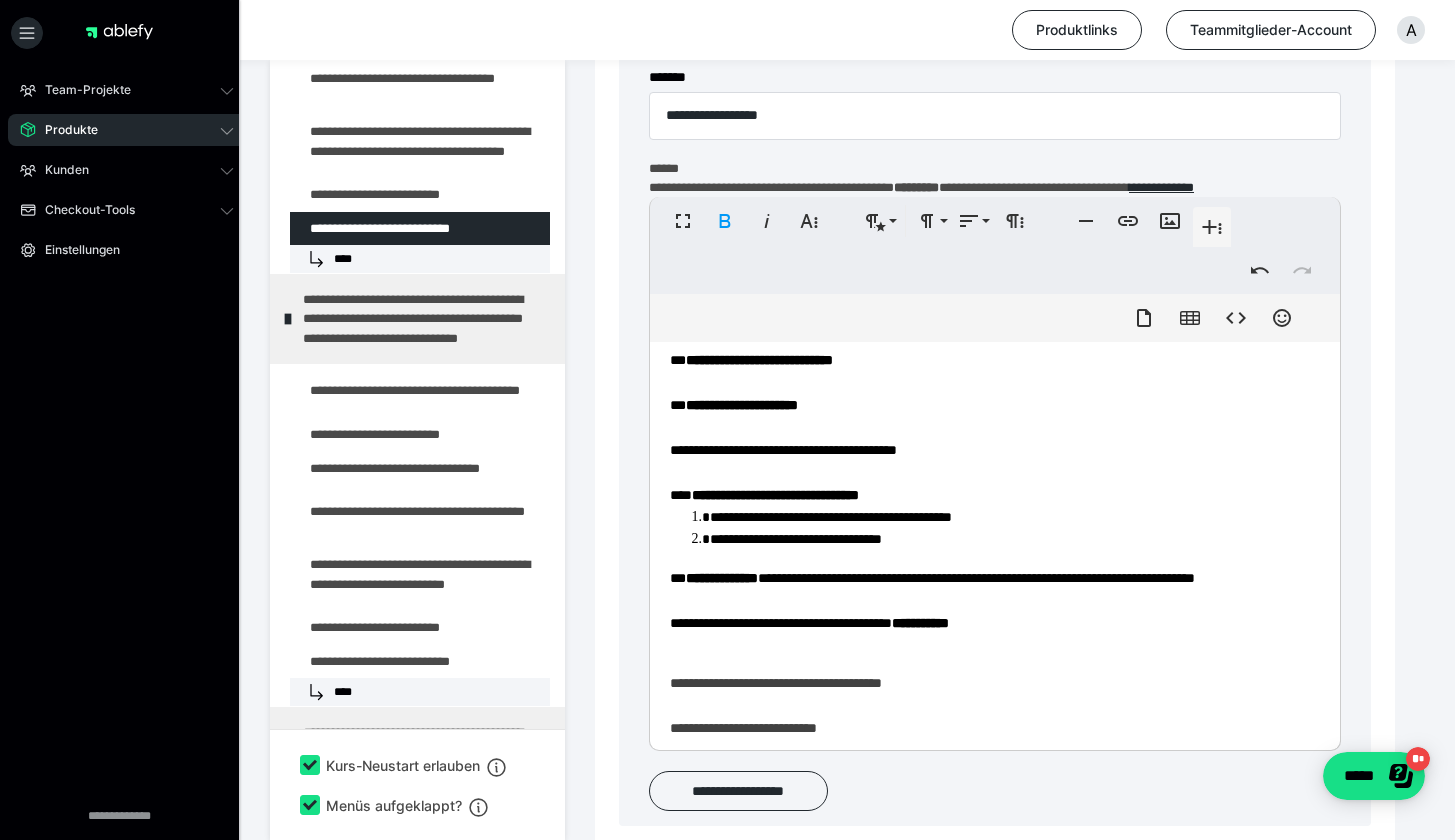 click on "**********" at bounding box center [987, 443] 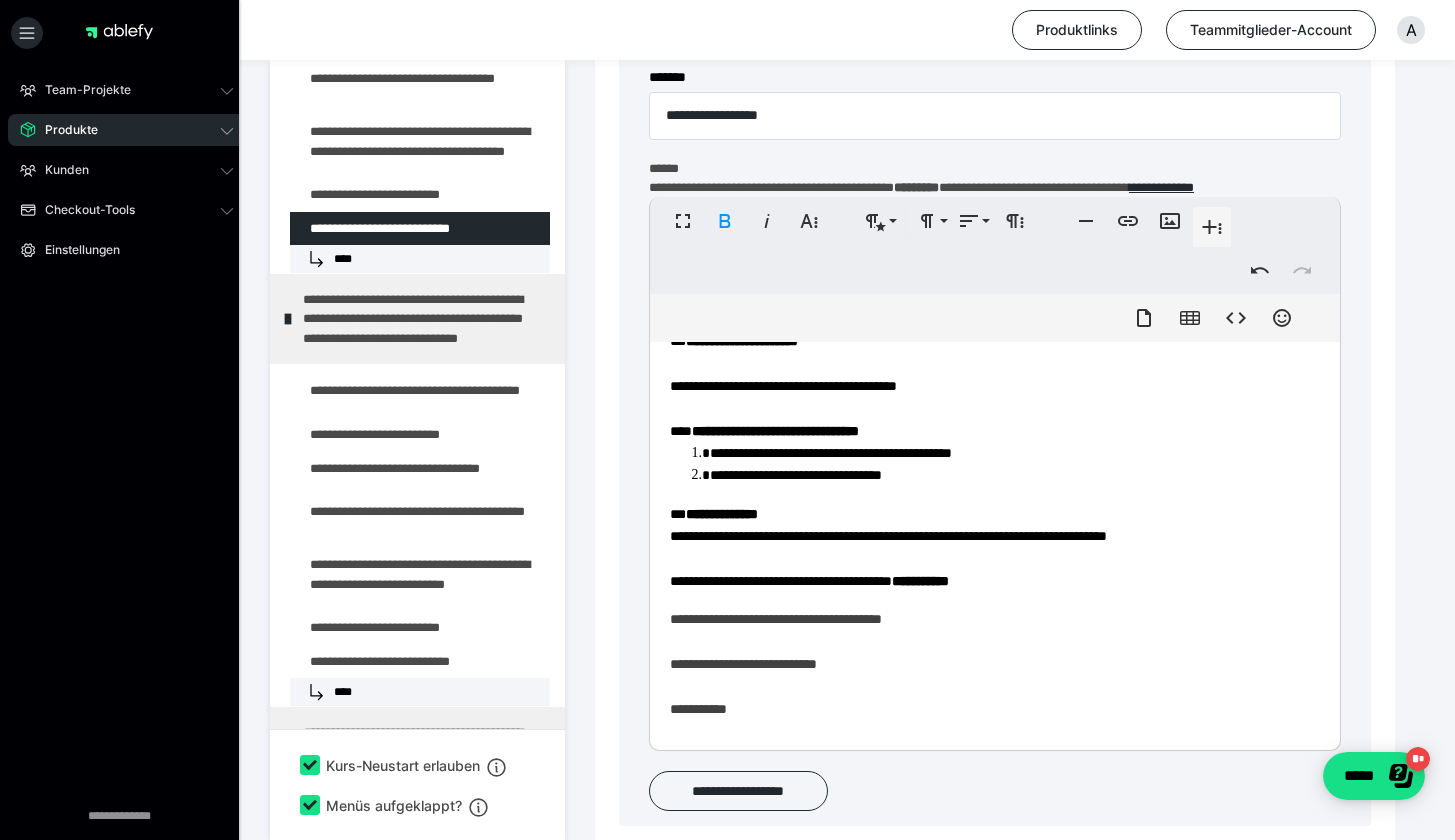 scroll, scrollTop: 594, scrollLeft: 0, axis: vertical 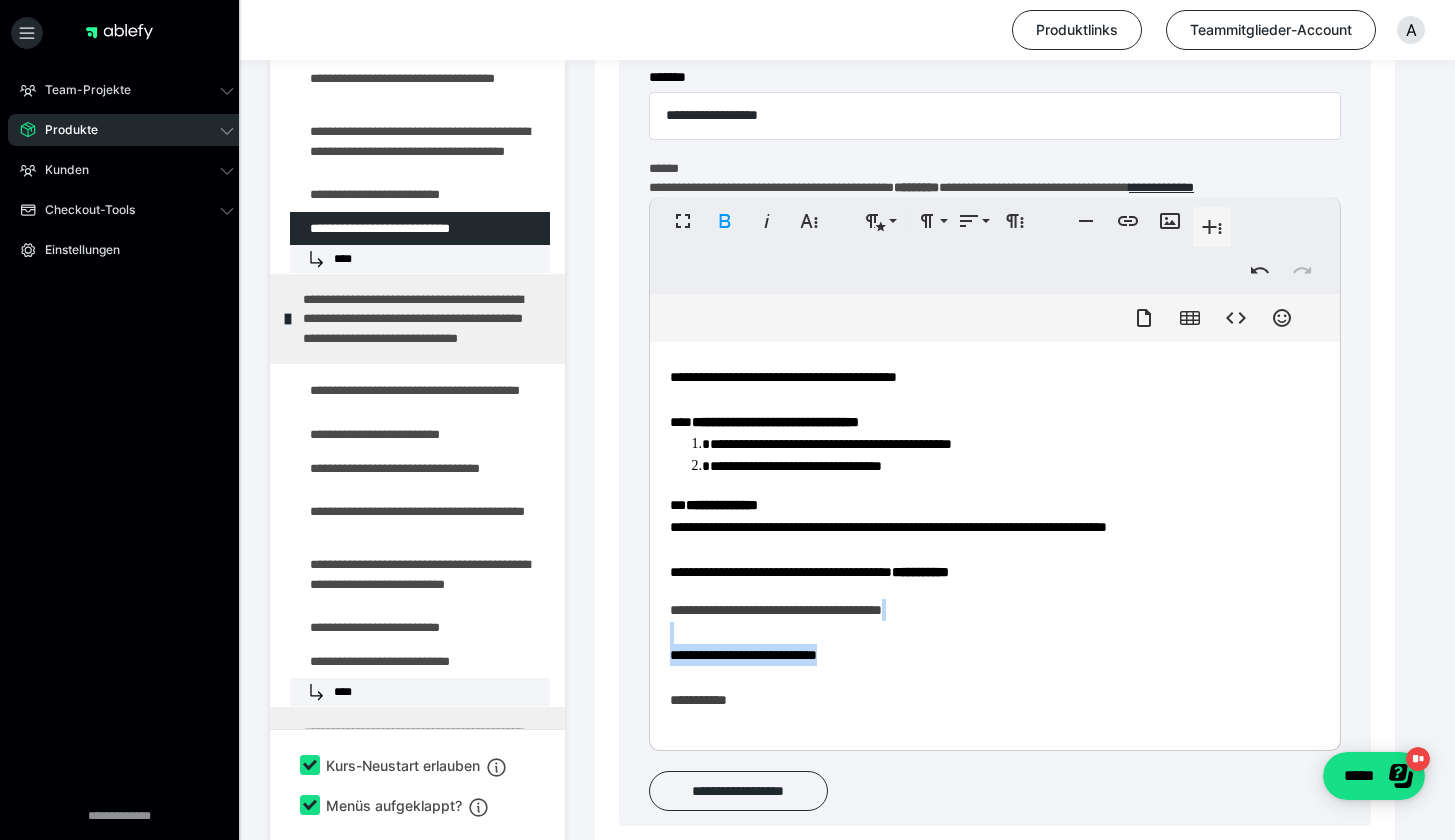 drag, startPoint x: 856, startPoint y: 660, endPoint x: 669, endPoint y: 641, distance: 187.96277 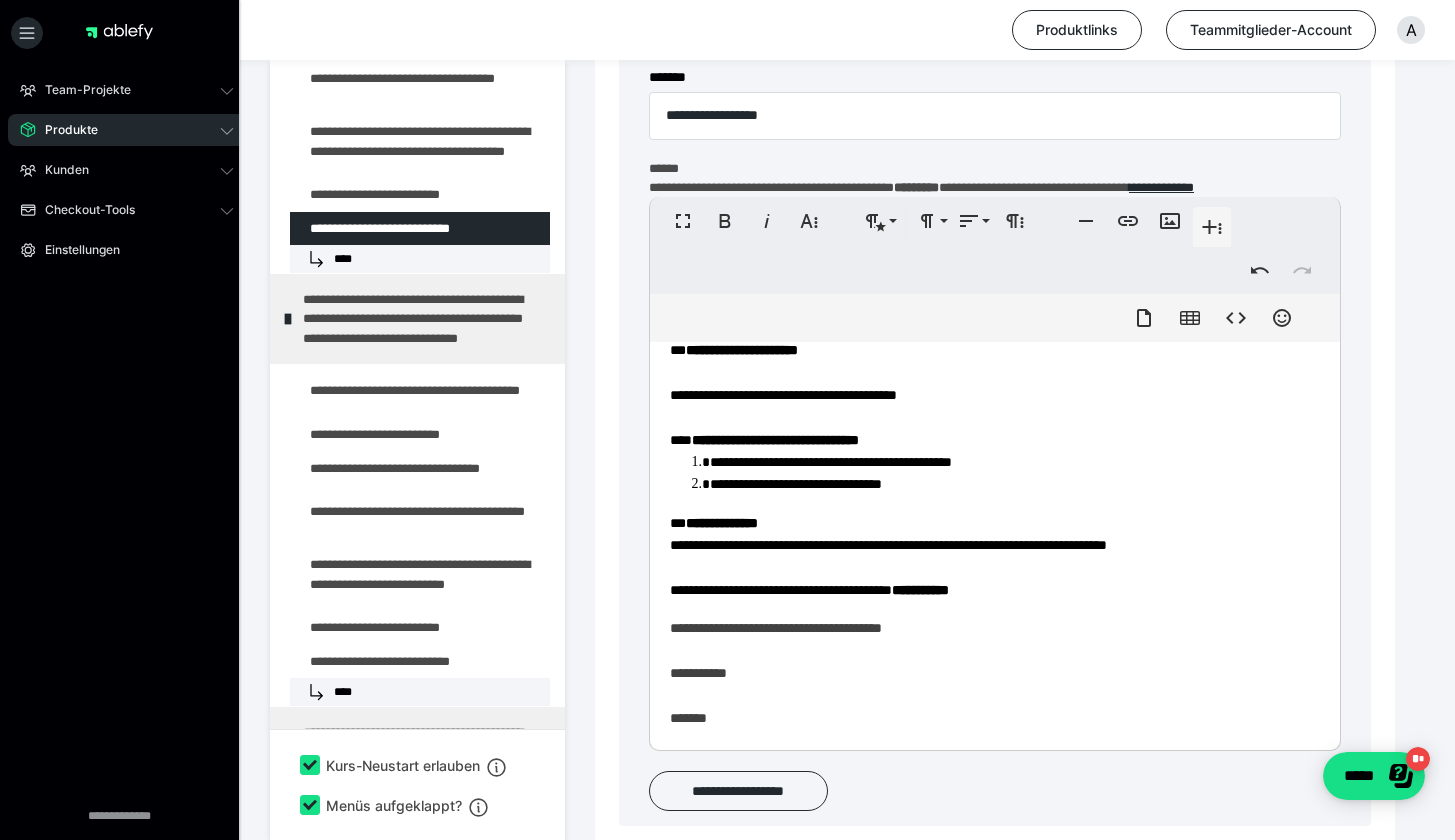 scroll, scrollTop: 576, scrollLeft: 0, axis: vertical 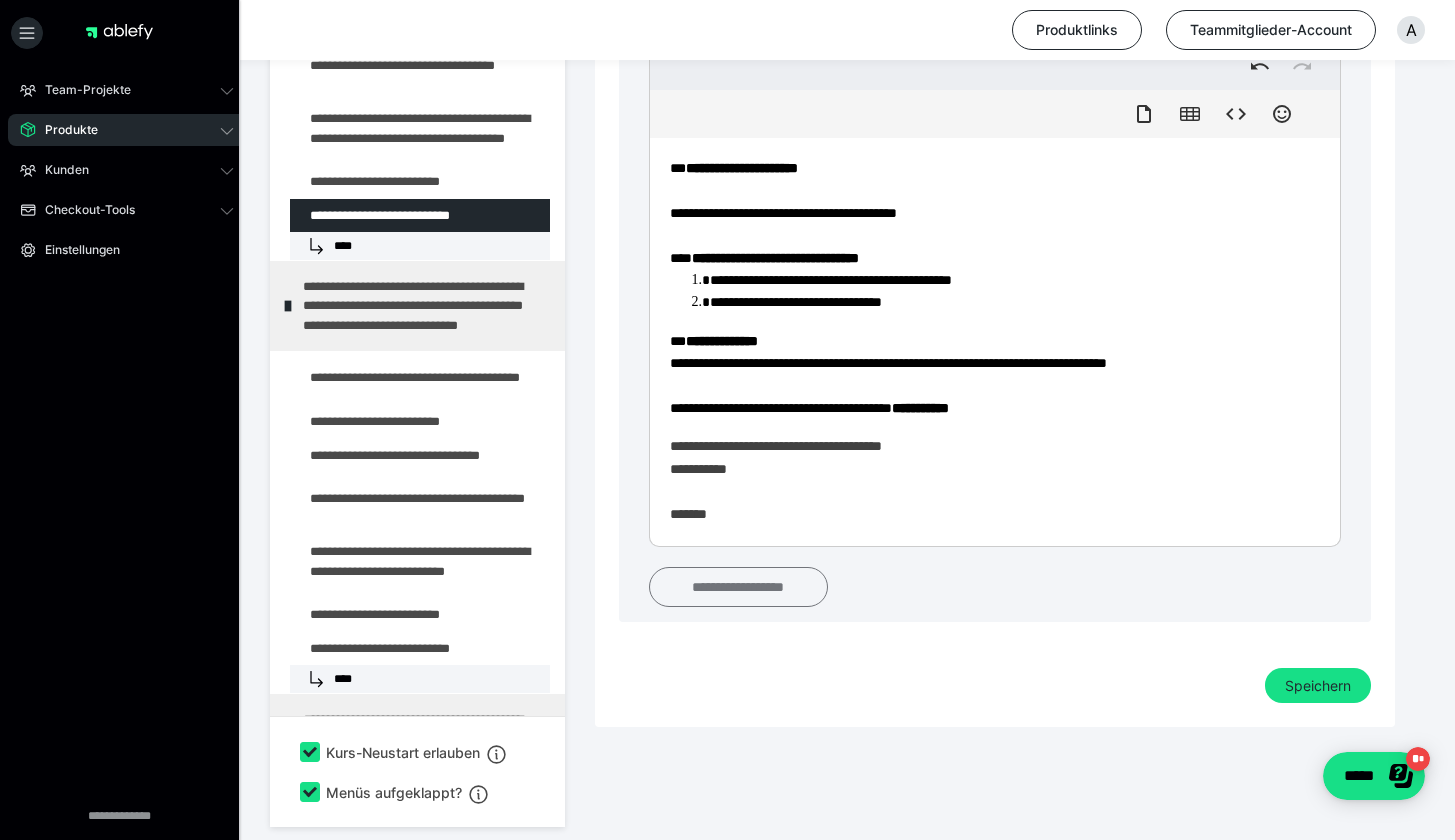 click on "**********" at bounding box center (738, 587) 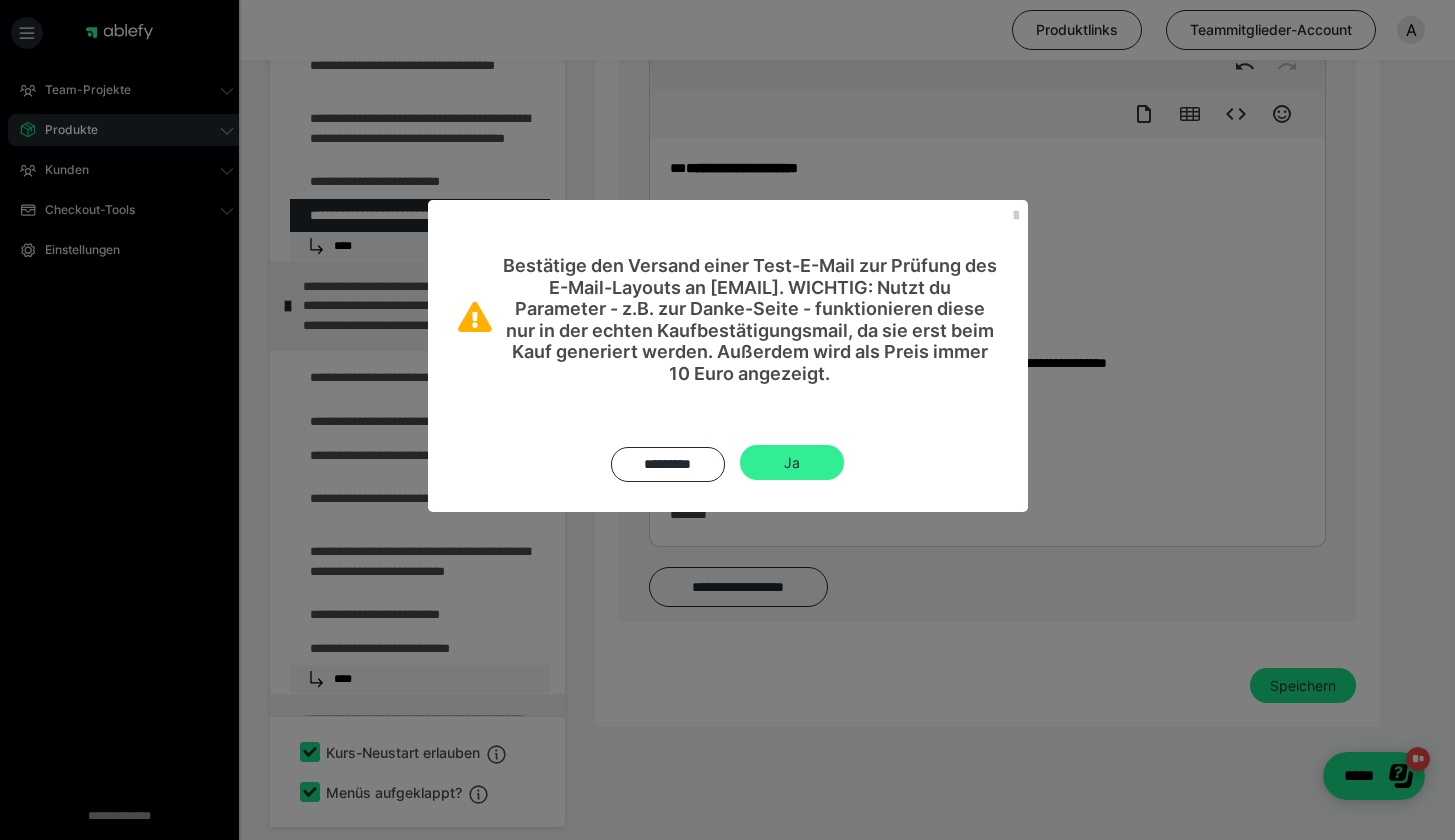 click on "Ja" at bounding box center [792, 463] 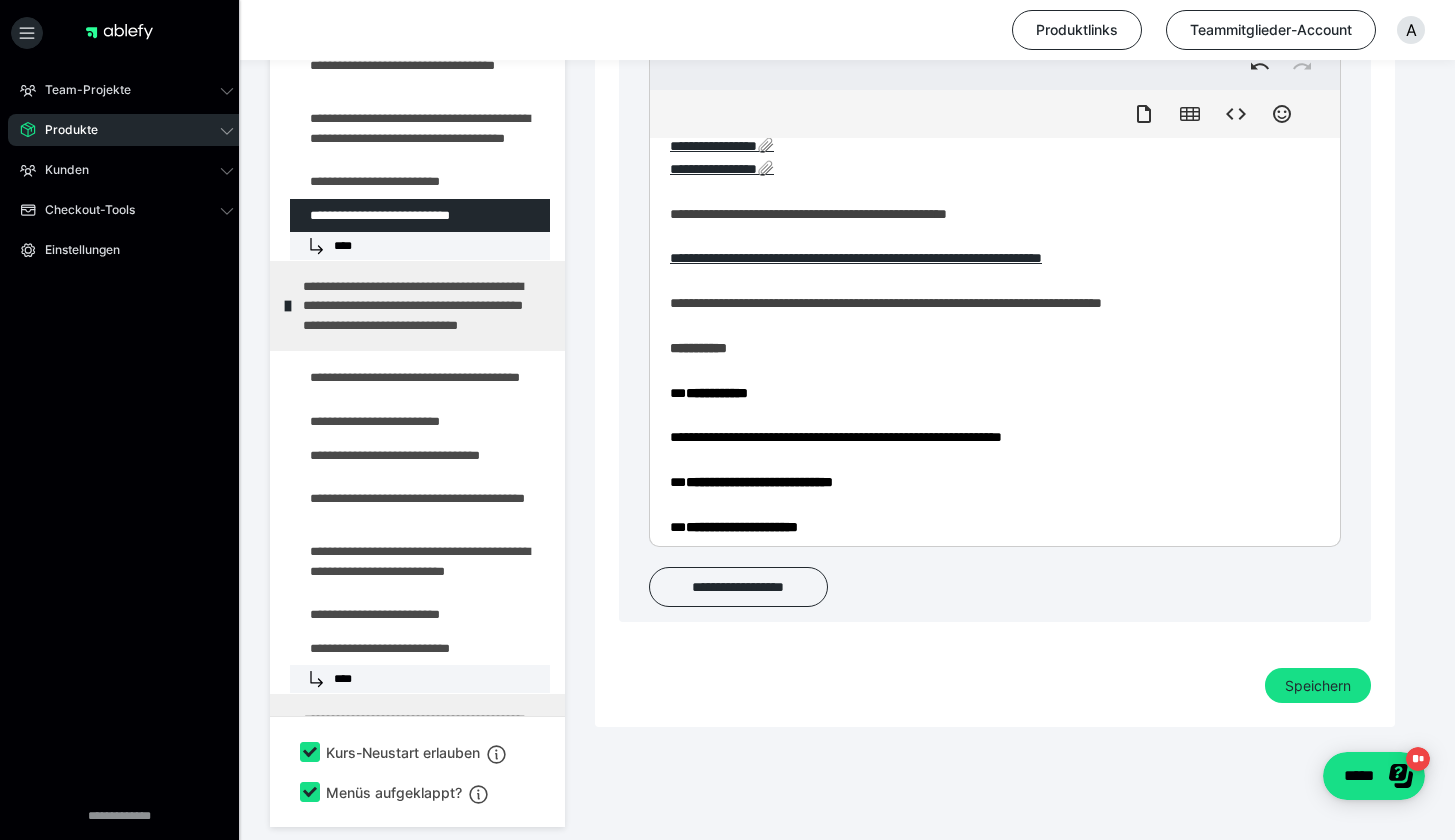 scroll, scrollTop: 190, scrollLeft: 0, axis: vertical 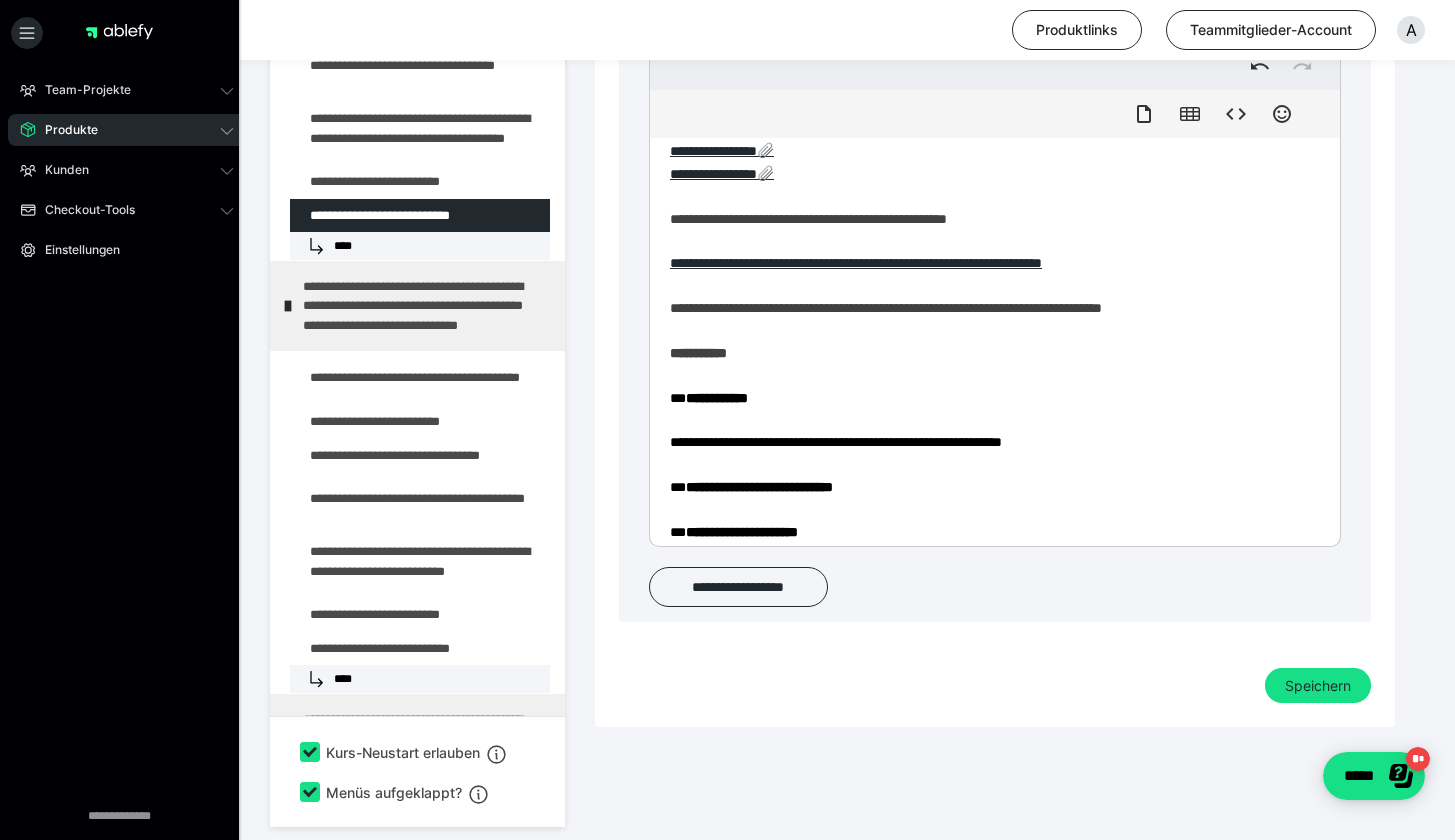 click on "**********" at bounding box center [987, 424] 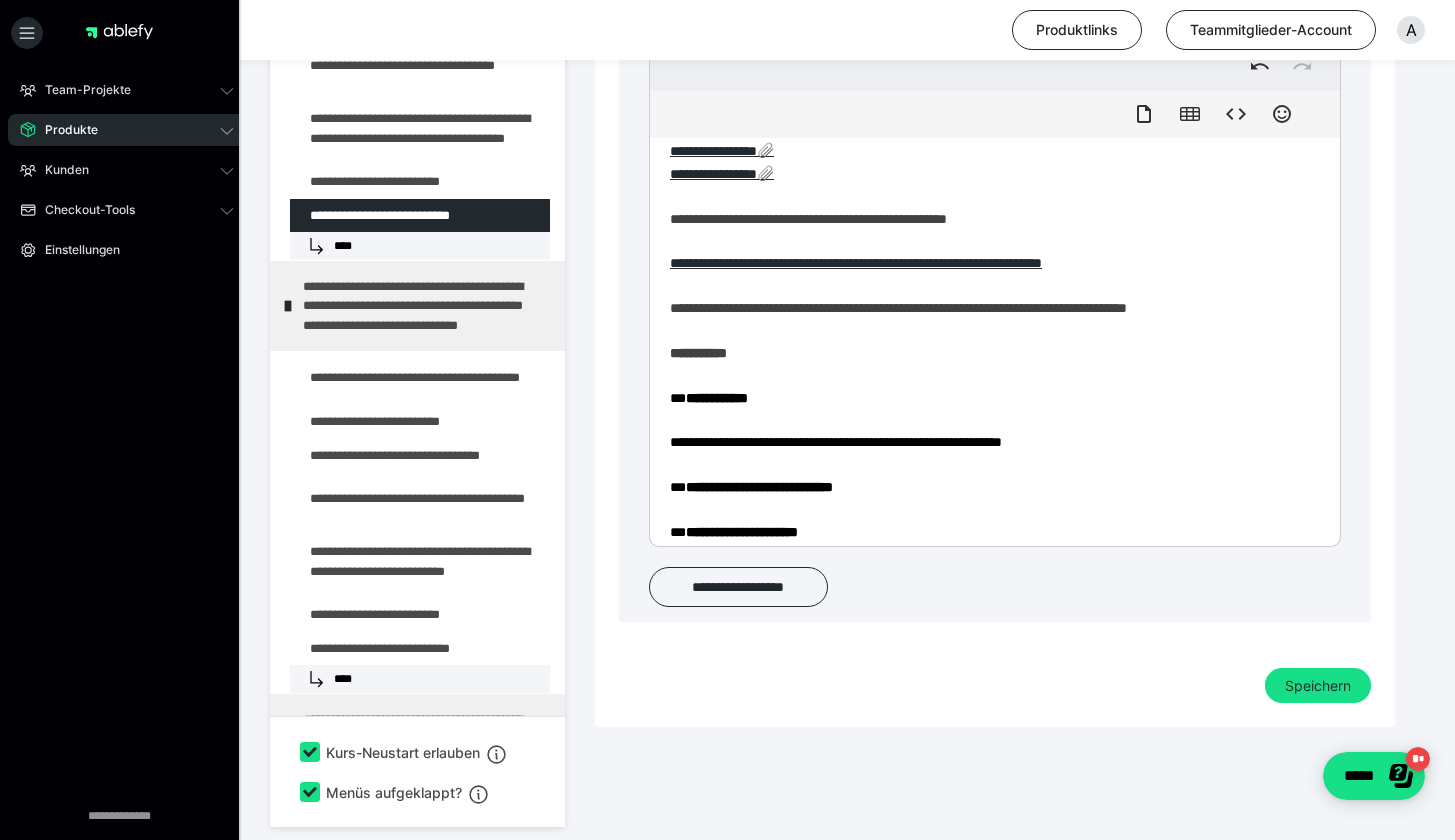 click on "**********" at bounding box center (987, 424) 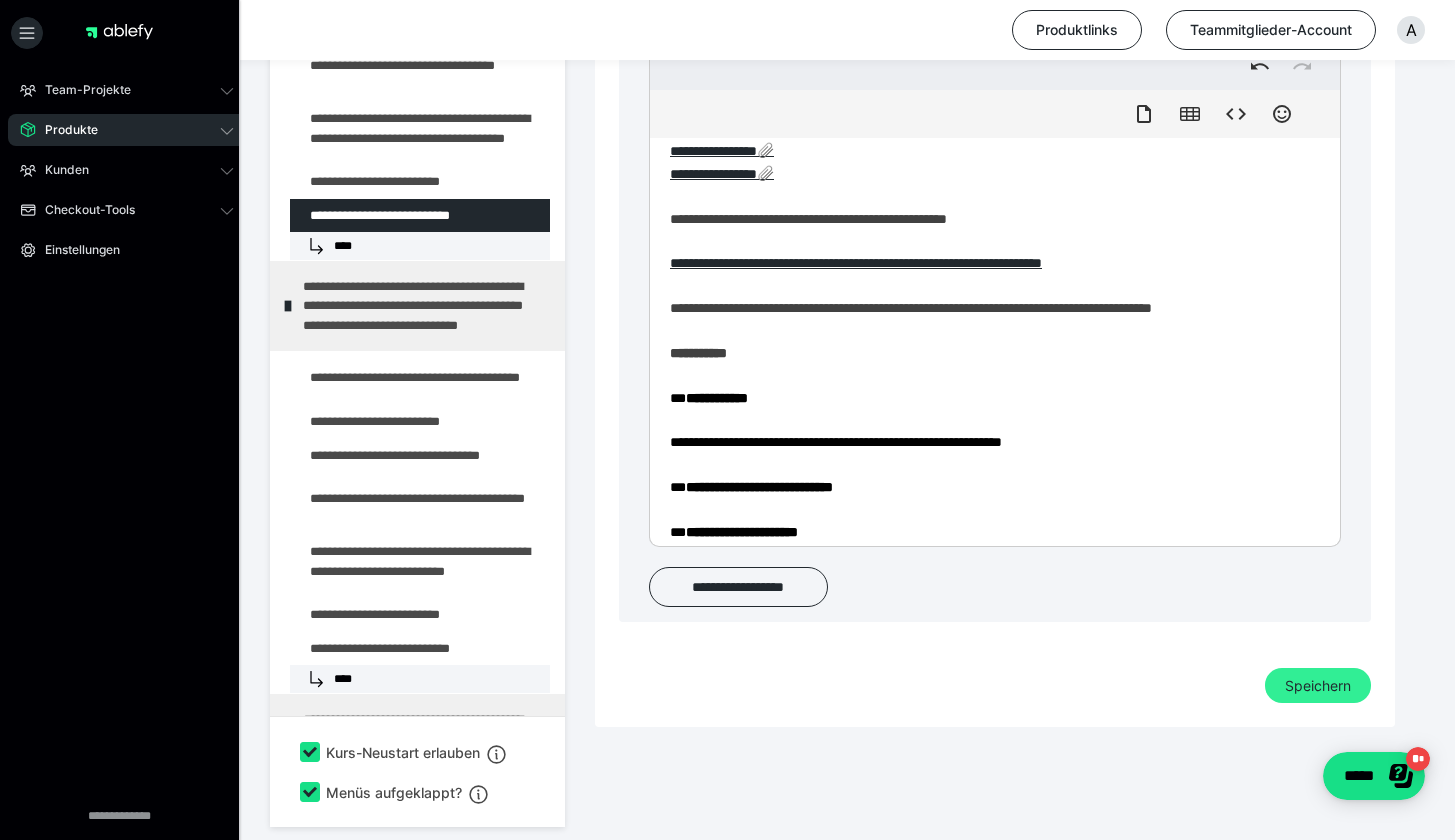 click on "Speichern" at bounding box center (1318, 686) 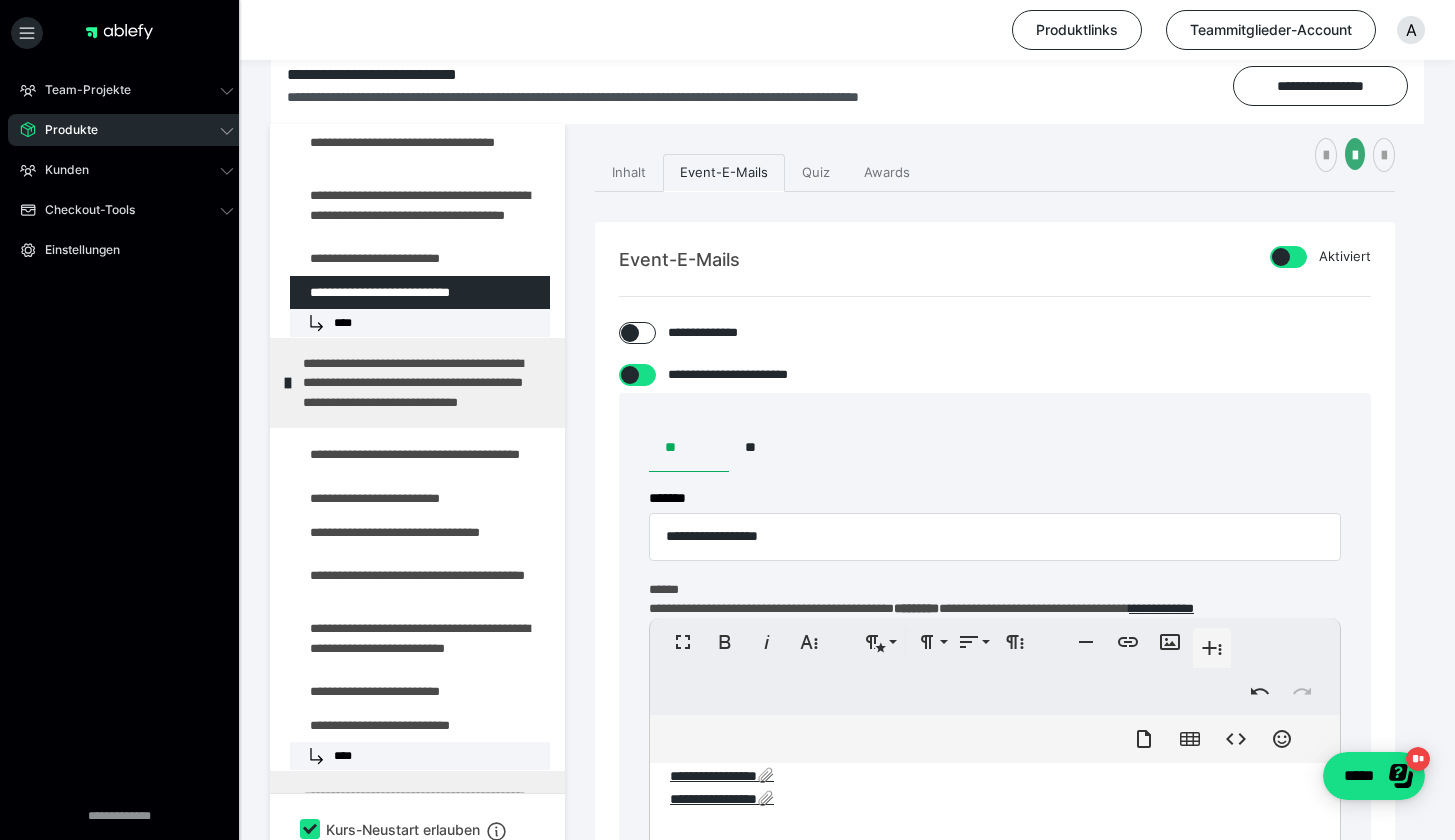 scroll, scrollTop: 180, scrollLeft: 0, axis: vertical 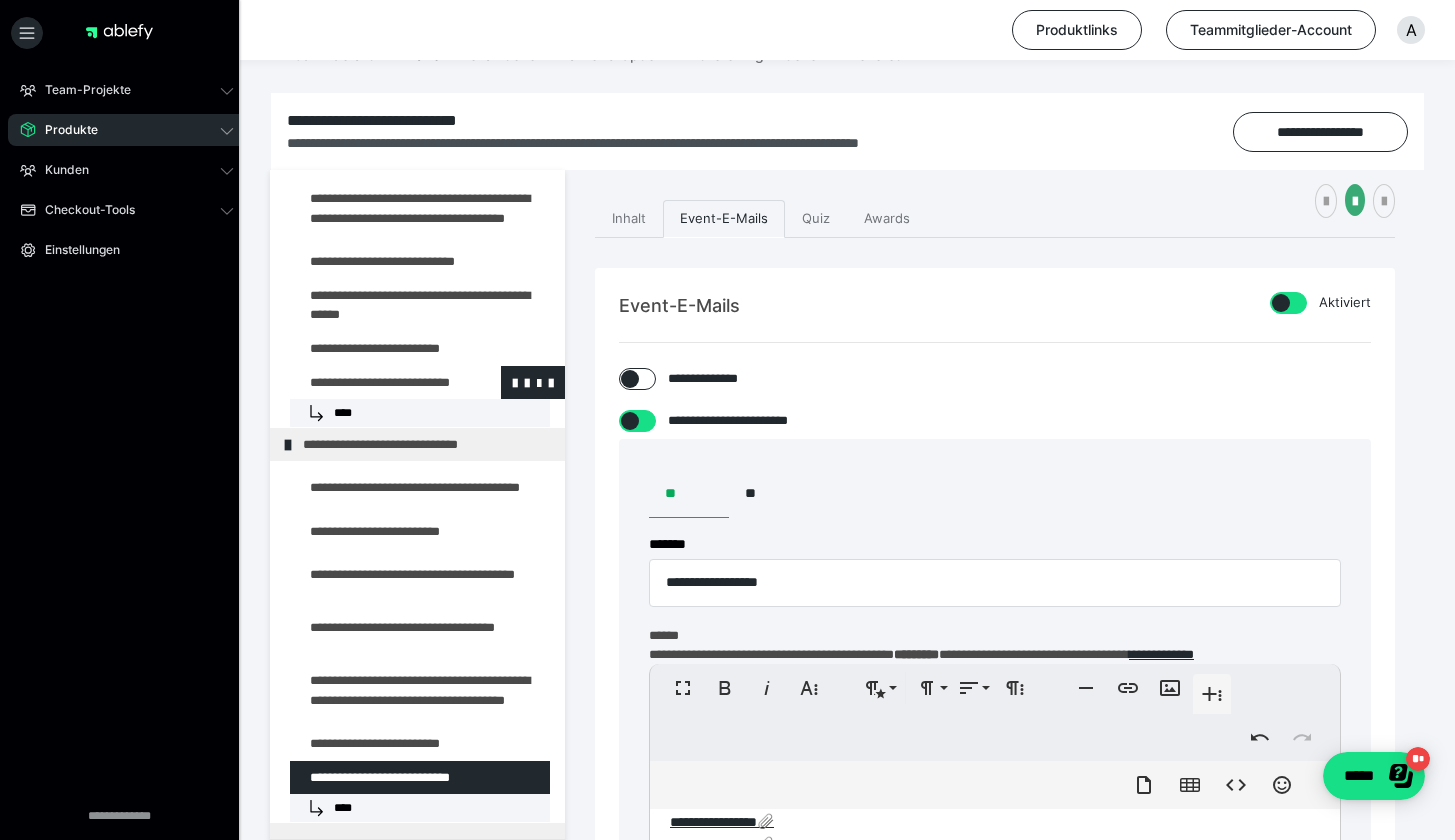 click on "****" at bounding box center [420, 413] 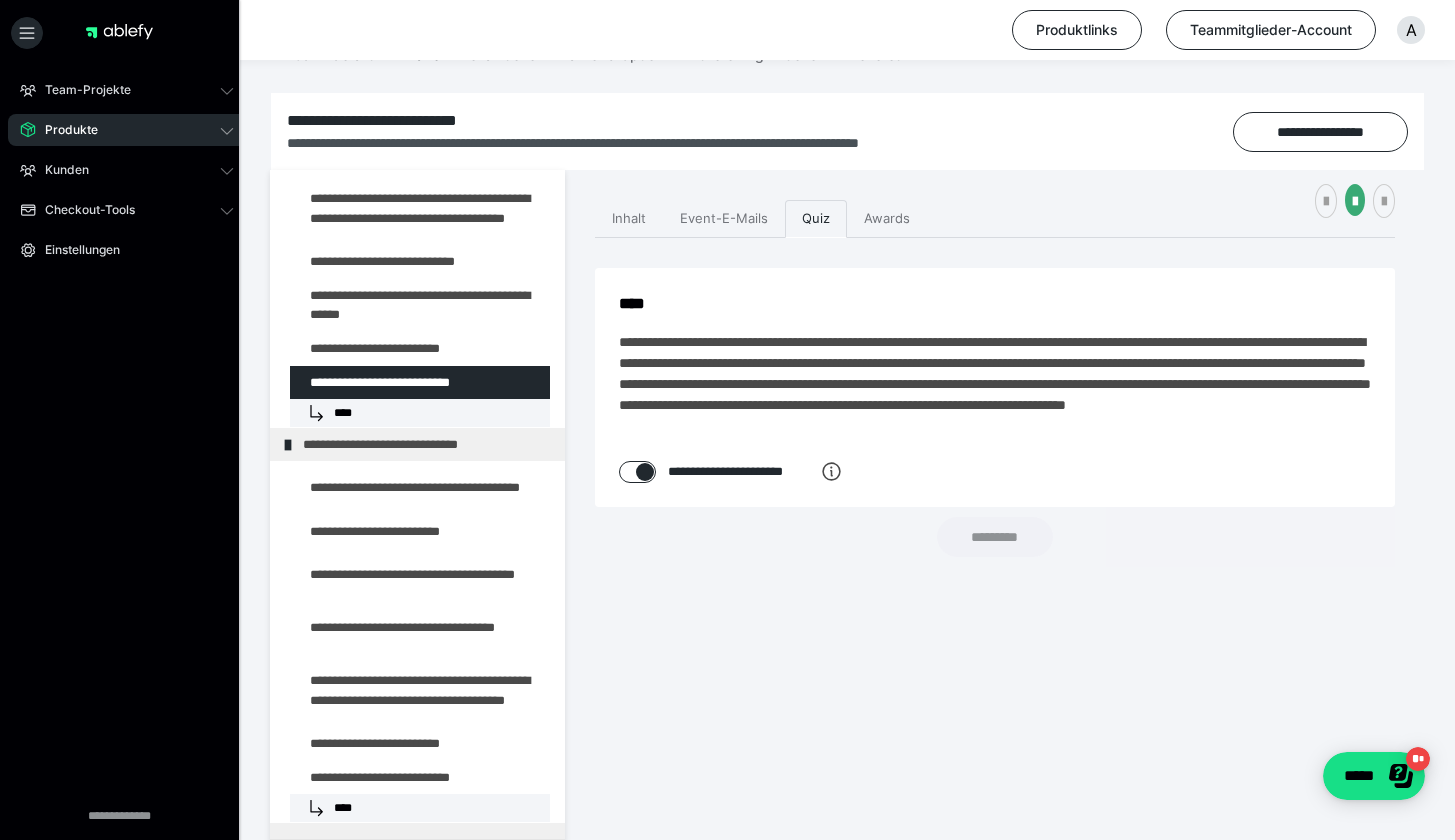 checkbox on "****" 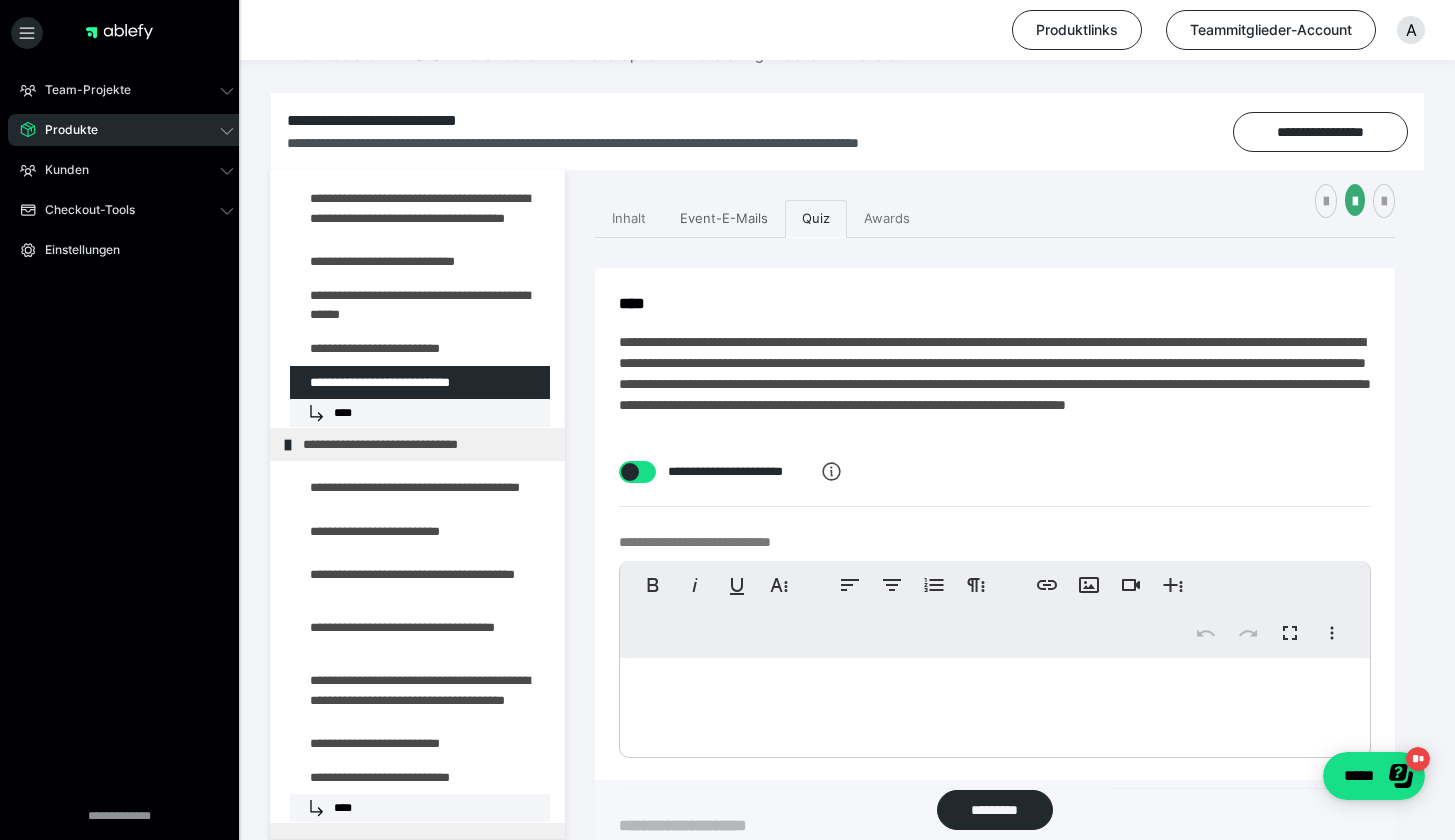 click on "Event-E-Mails" at bounding box center (724, 219) 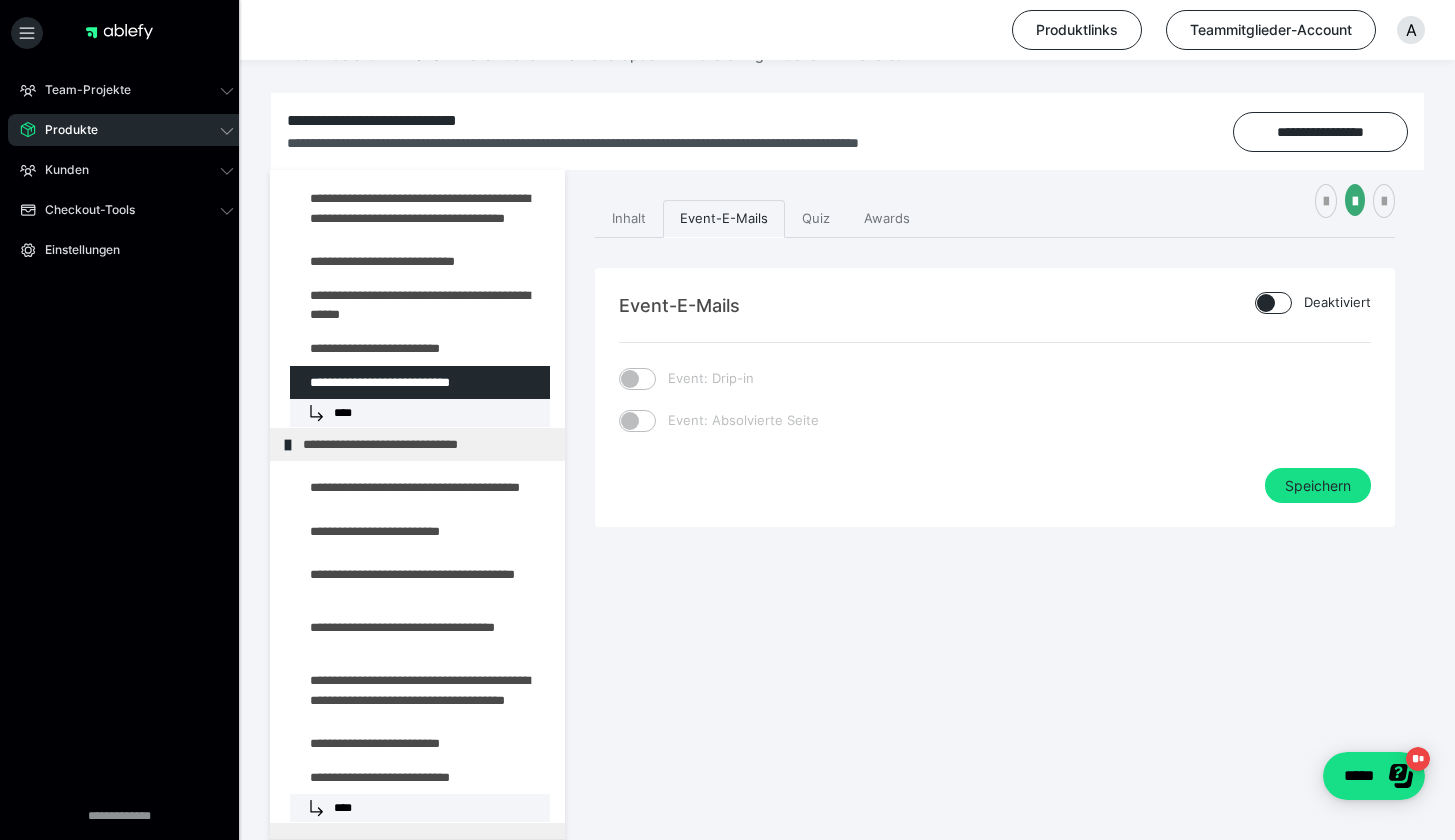 click at bounding box center (1266, 303) 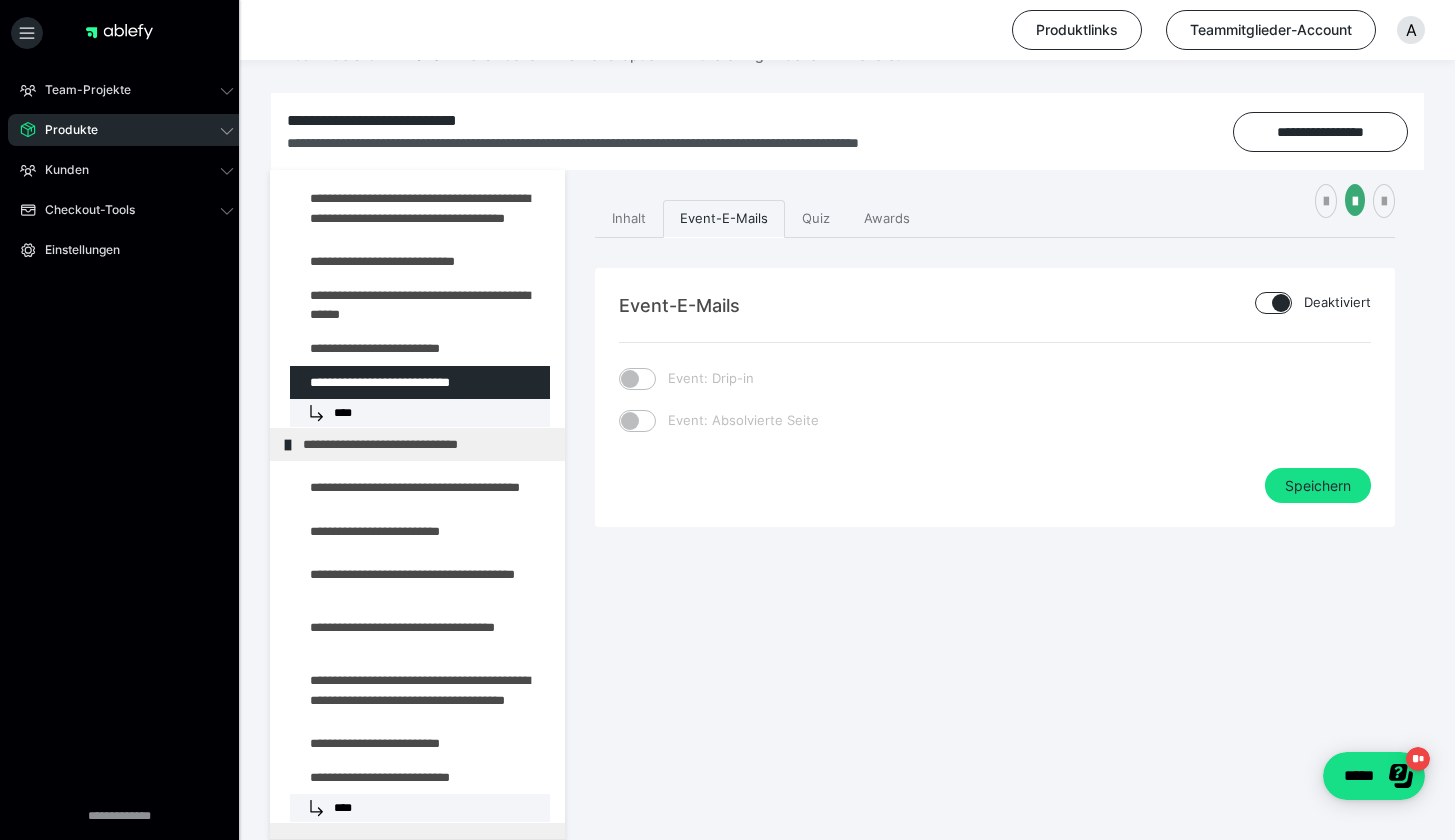 checkbox on "****" 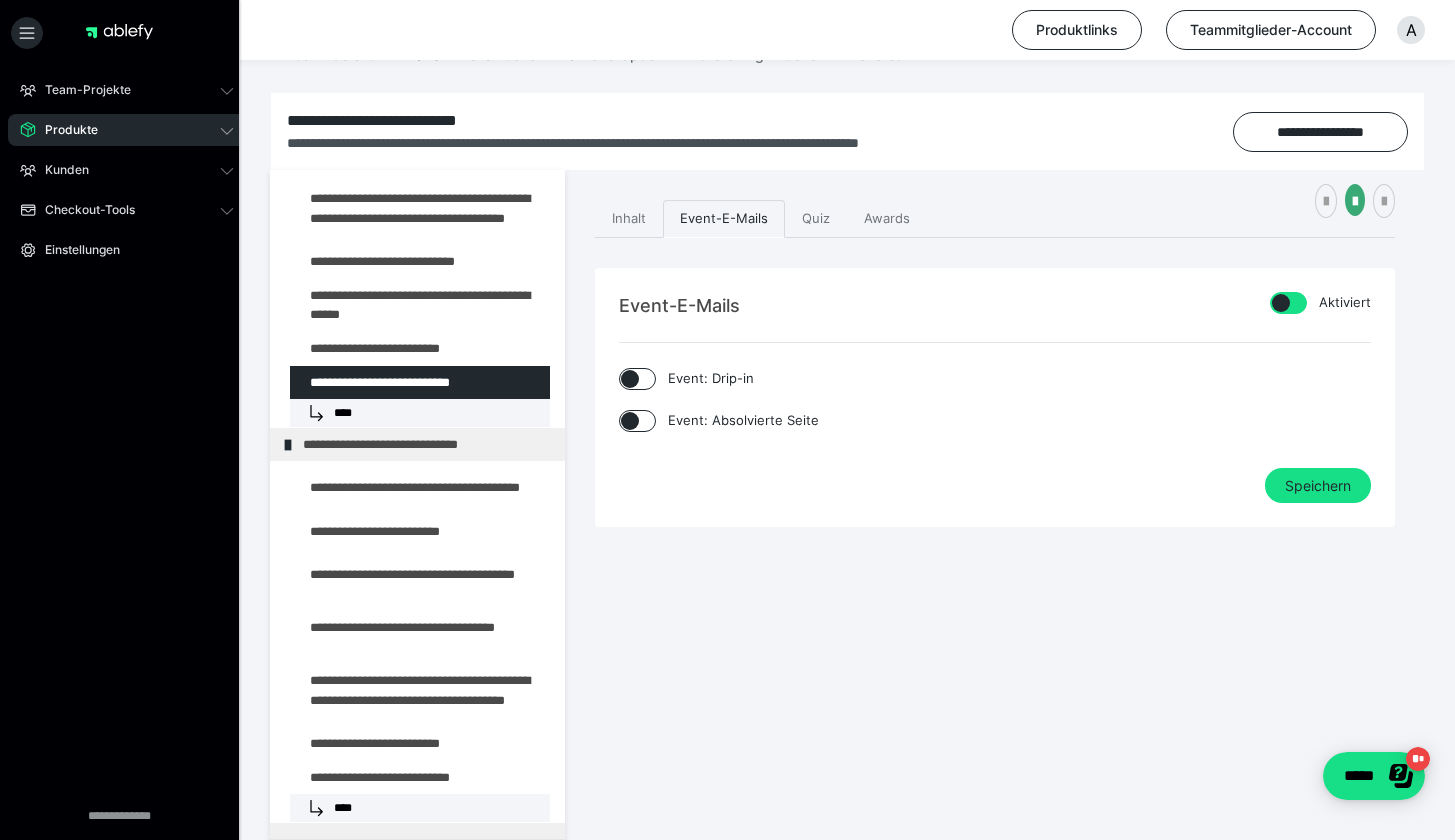 click at bounding box center [630, 421] 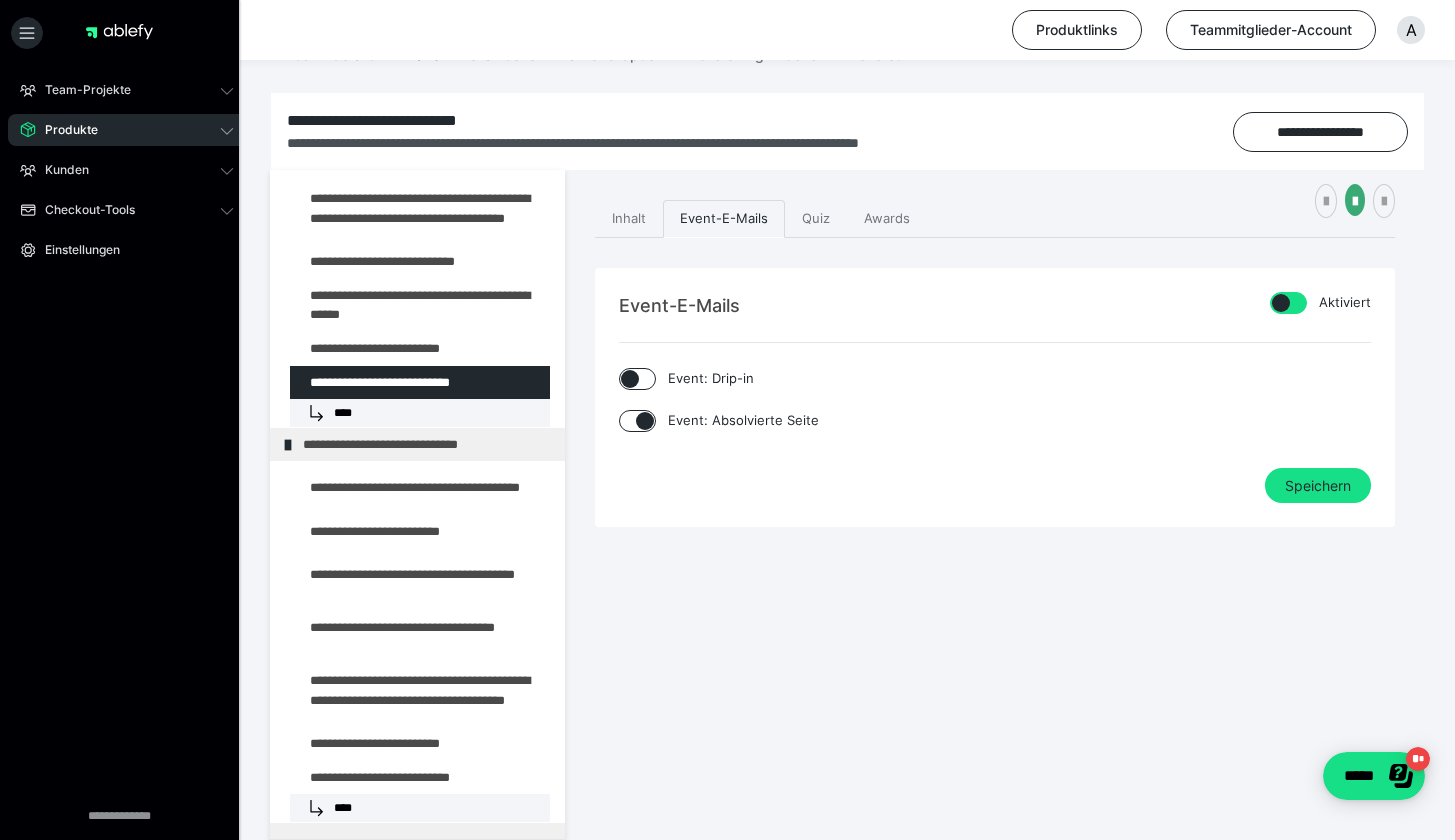 checkbox on "****" 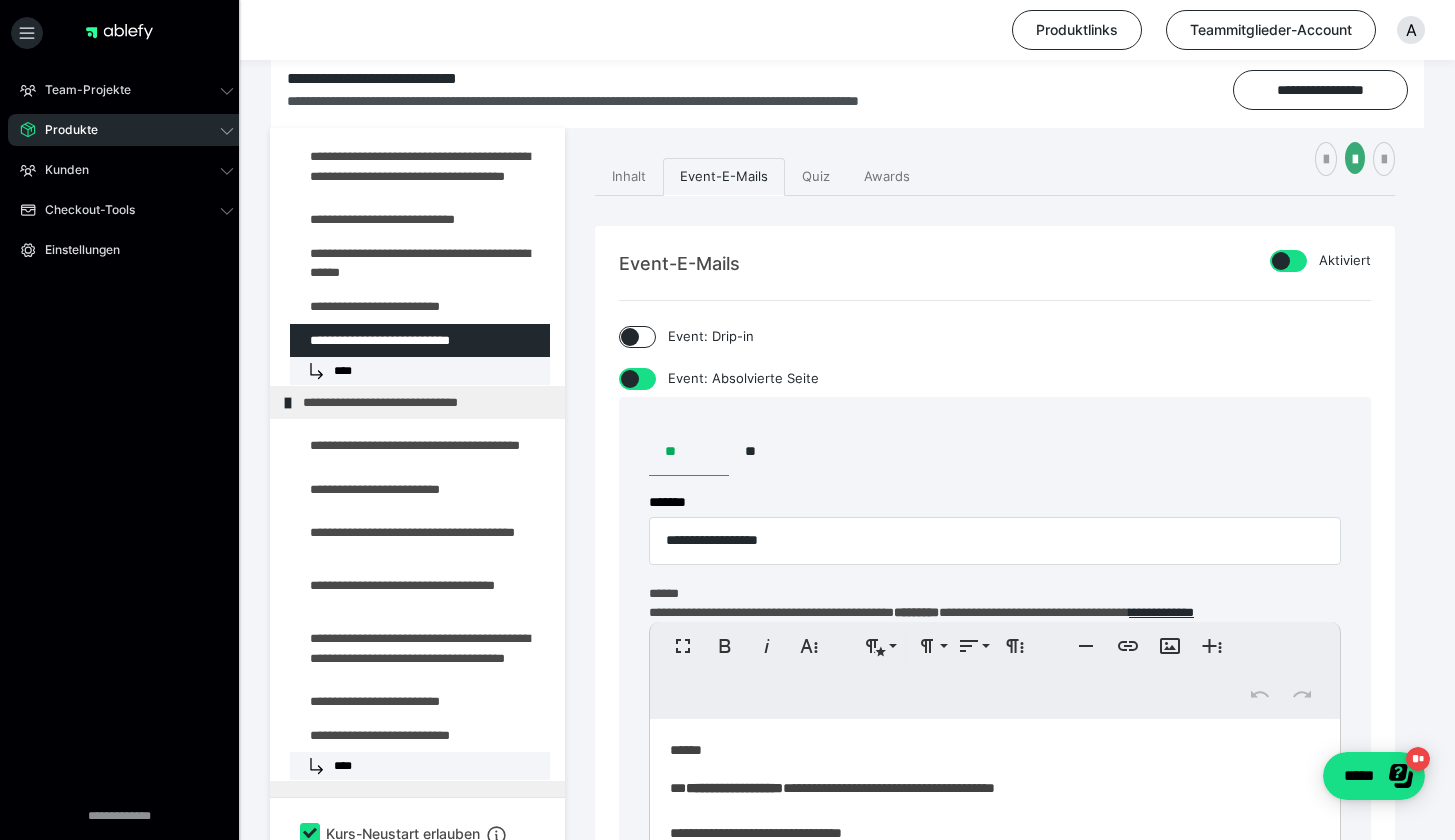 scroll, scrollTop: 214, scrollLeft: 0, axis: vertical 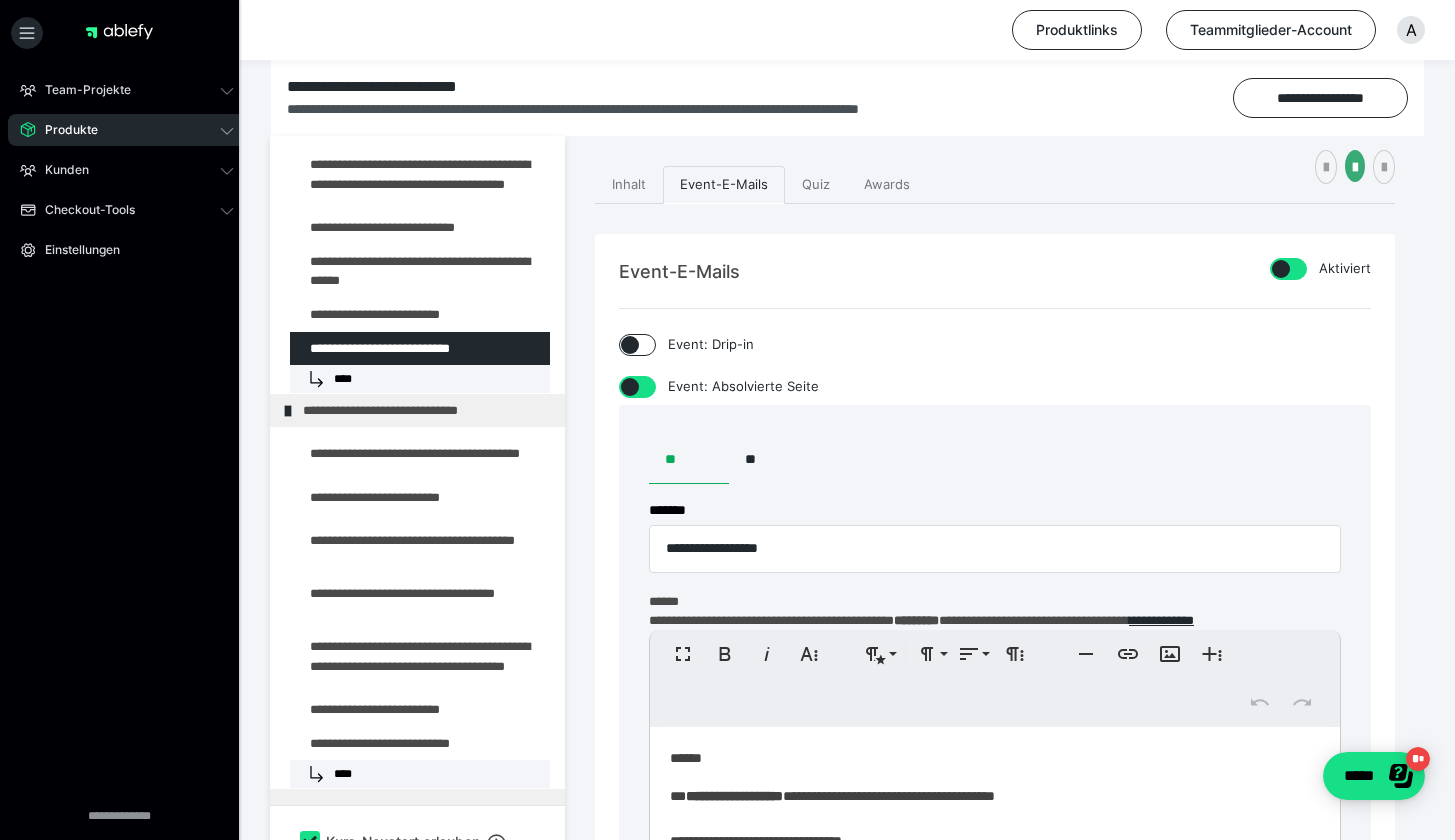 click at bounding box center [630, 345] 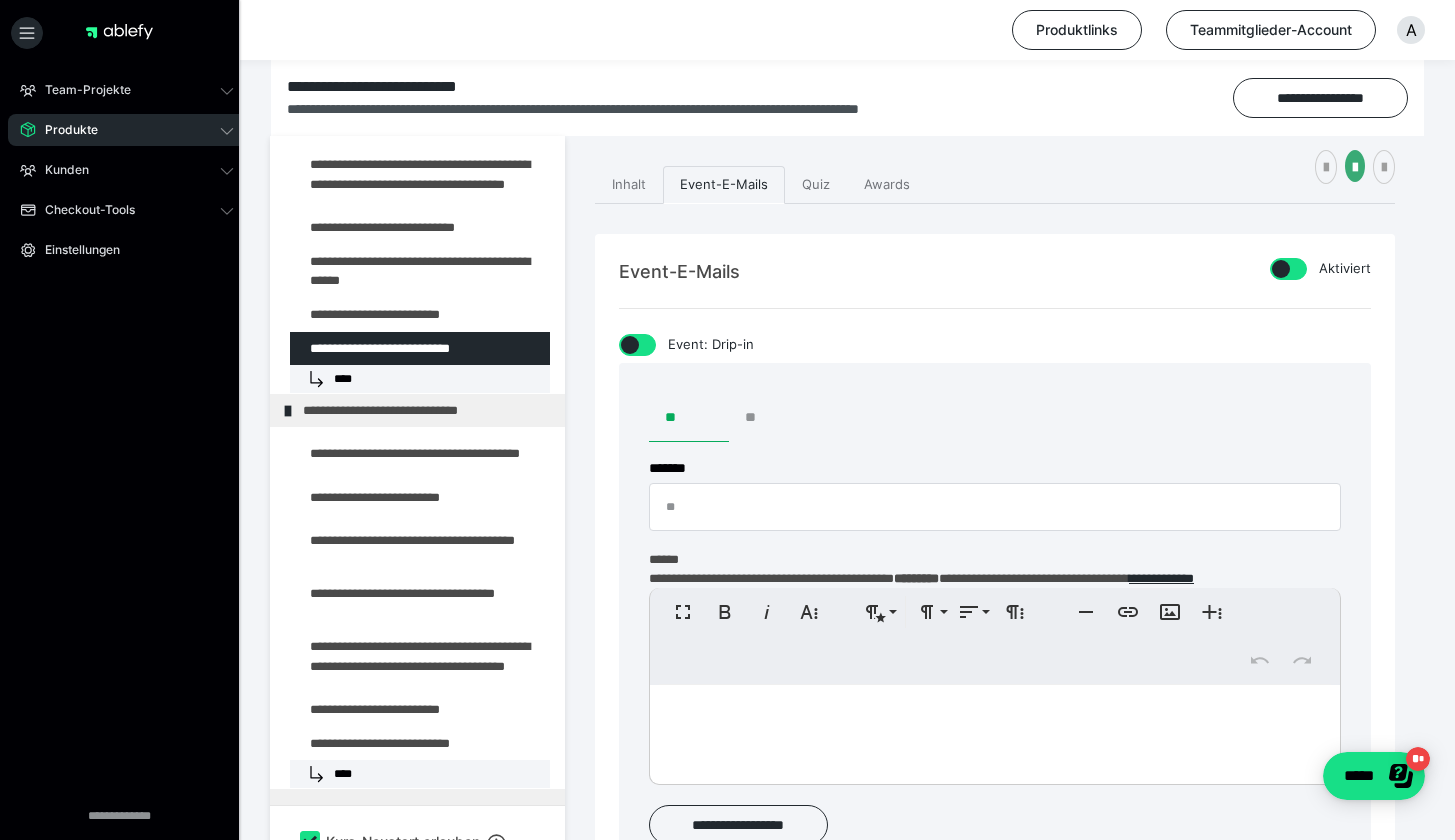 click on "**" at bounding box center (769, 418) 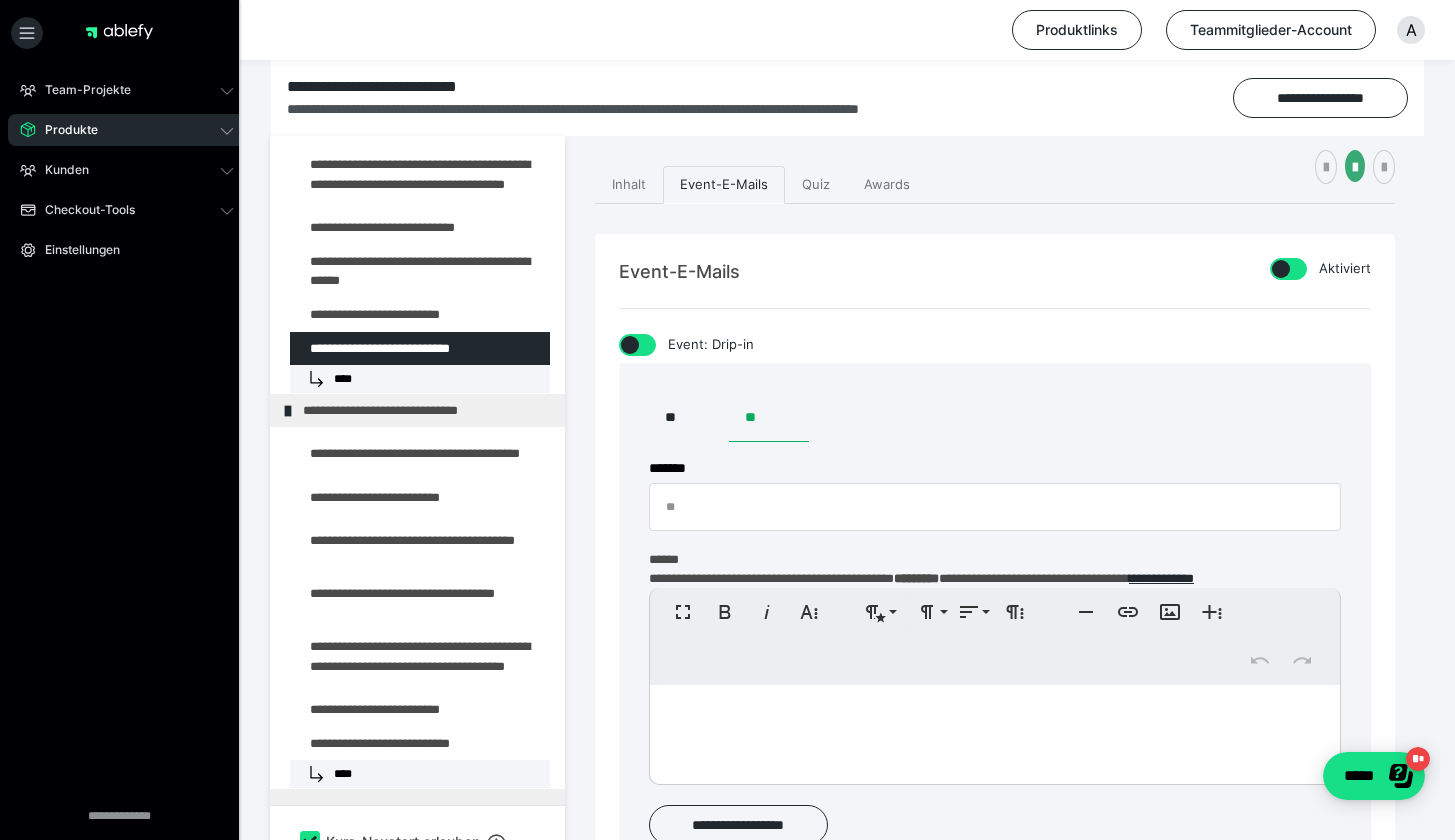 click at bounding box center (630, 345) 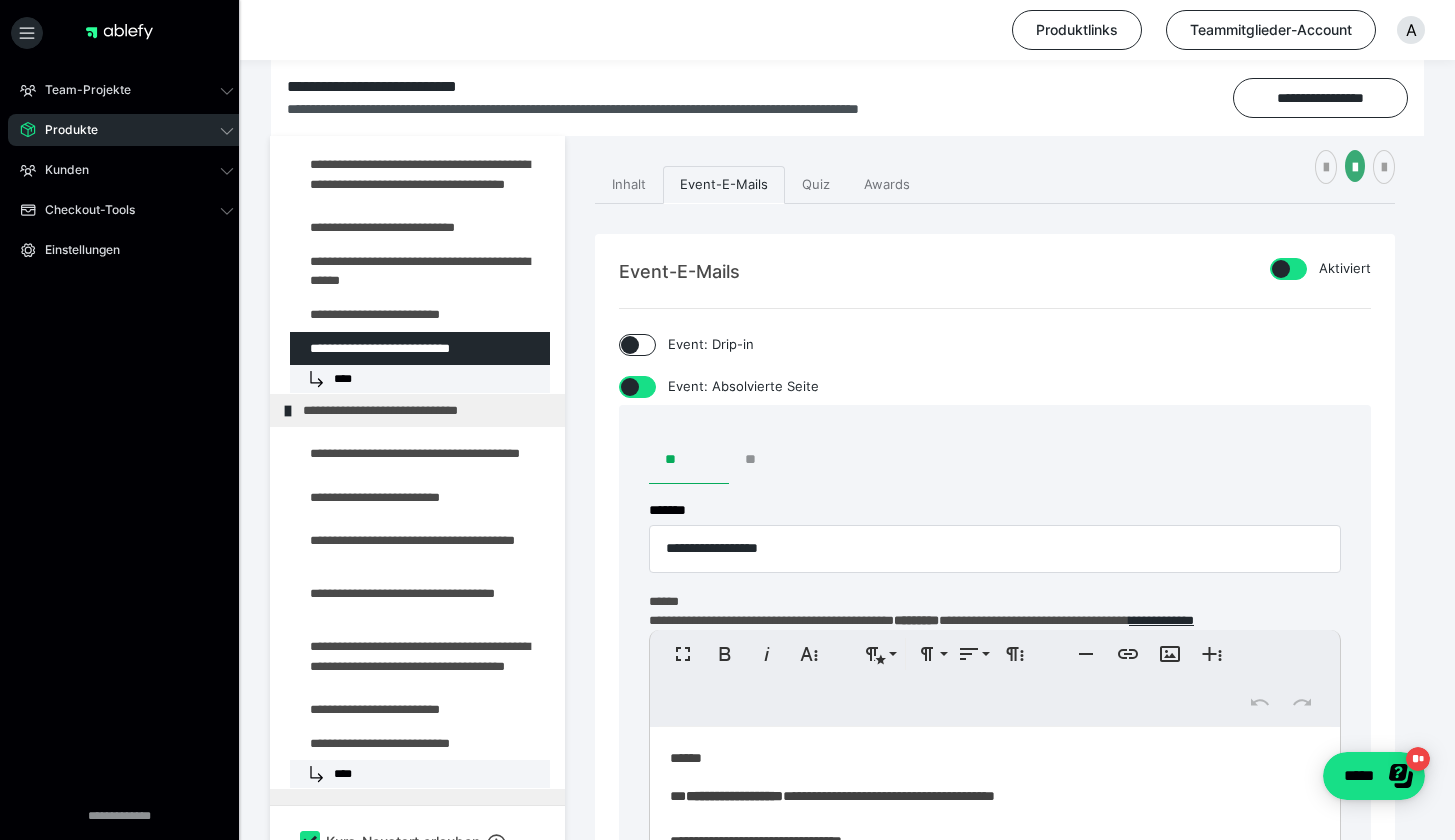 click on "**" at bounding box center (769, 460) 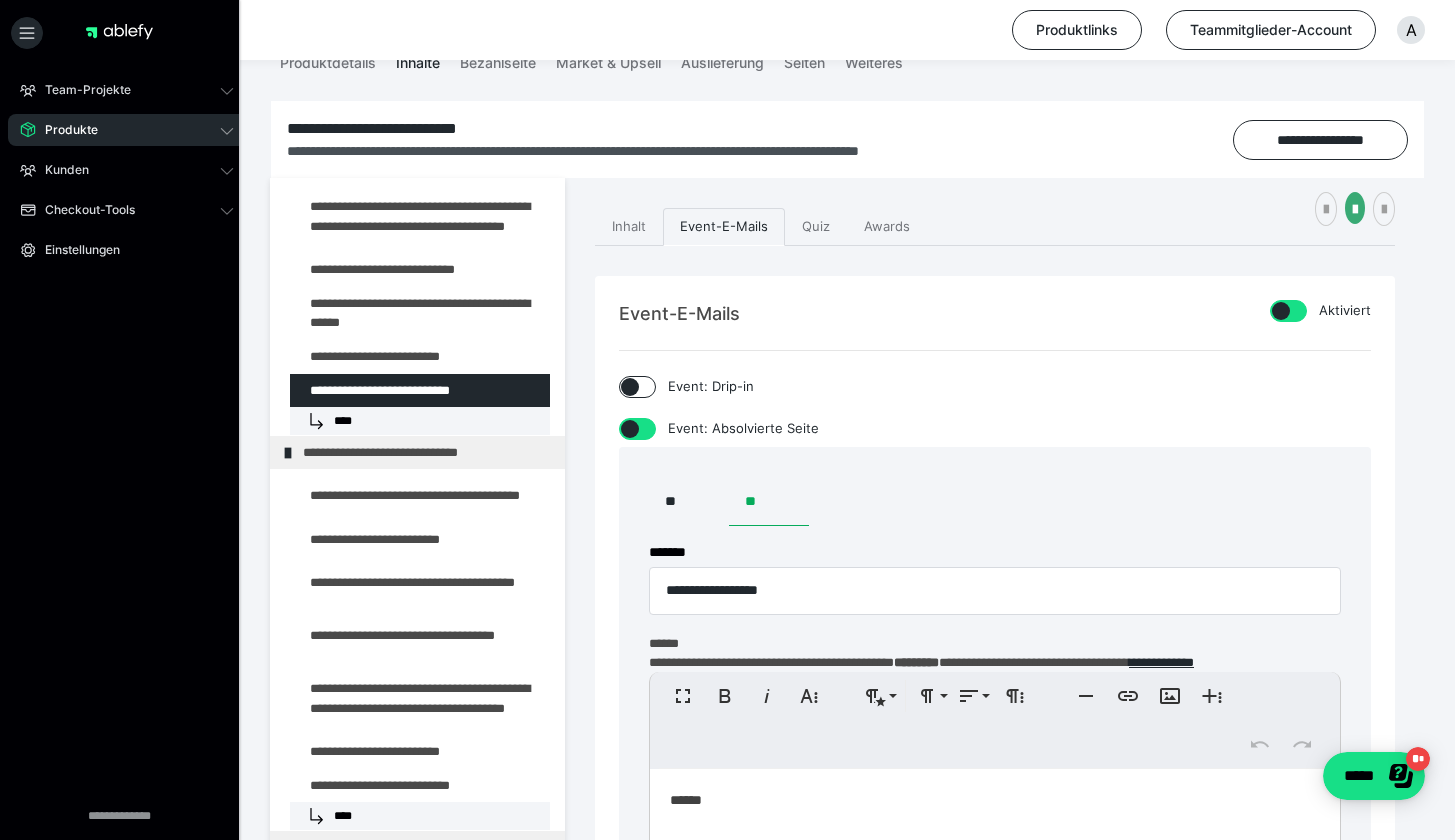 scroll, scrollTop: 171, scrollLeft: 0, axis: vertical 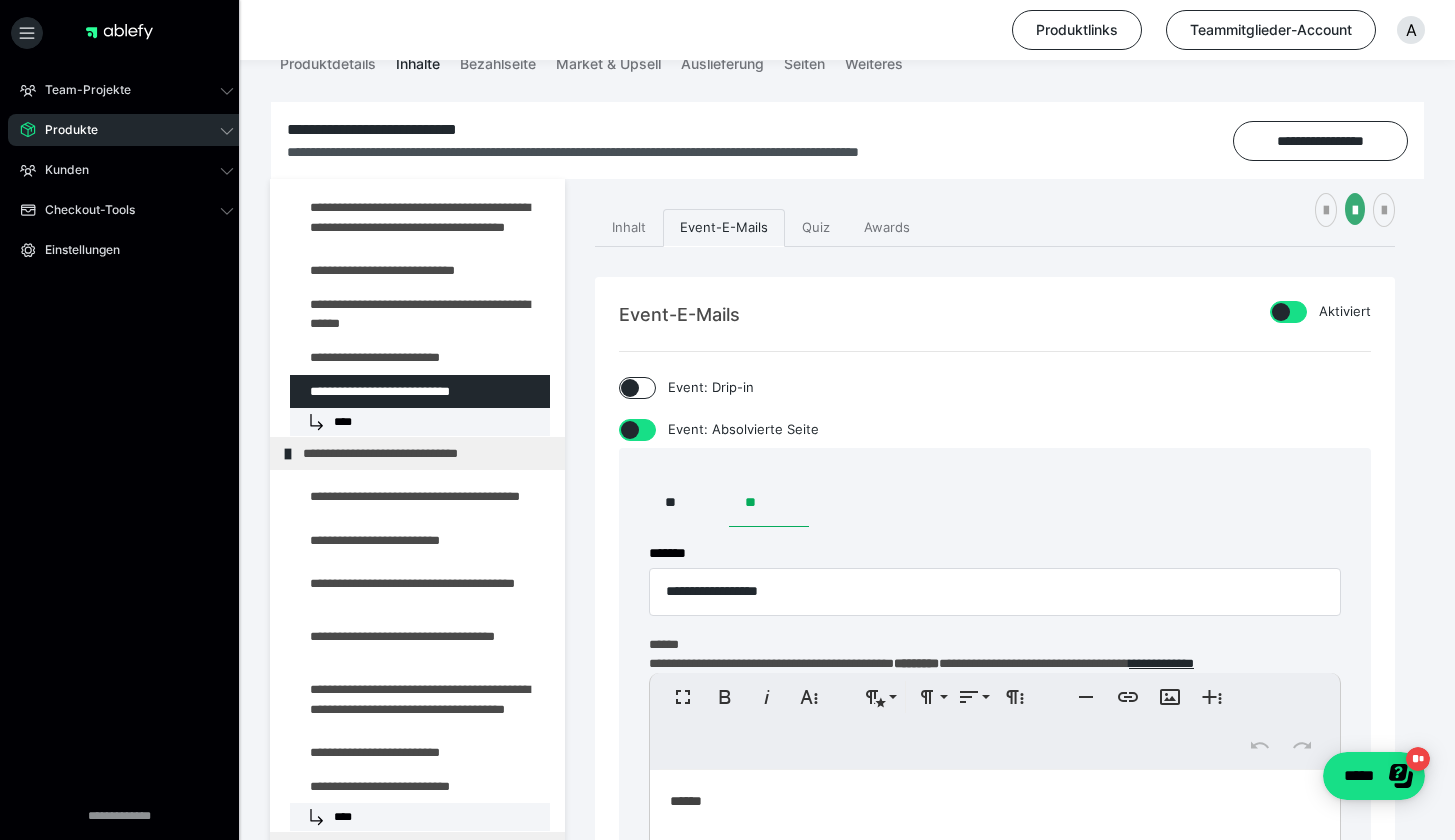 click at bounding box center [630, 430] 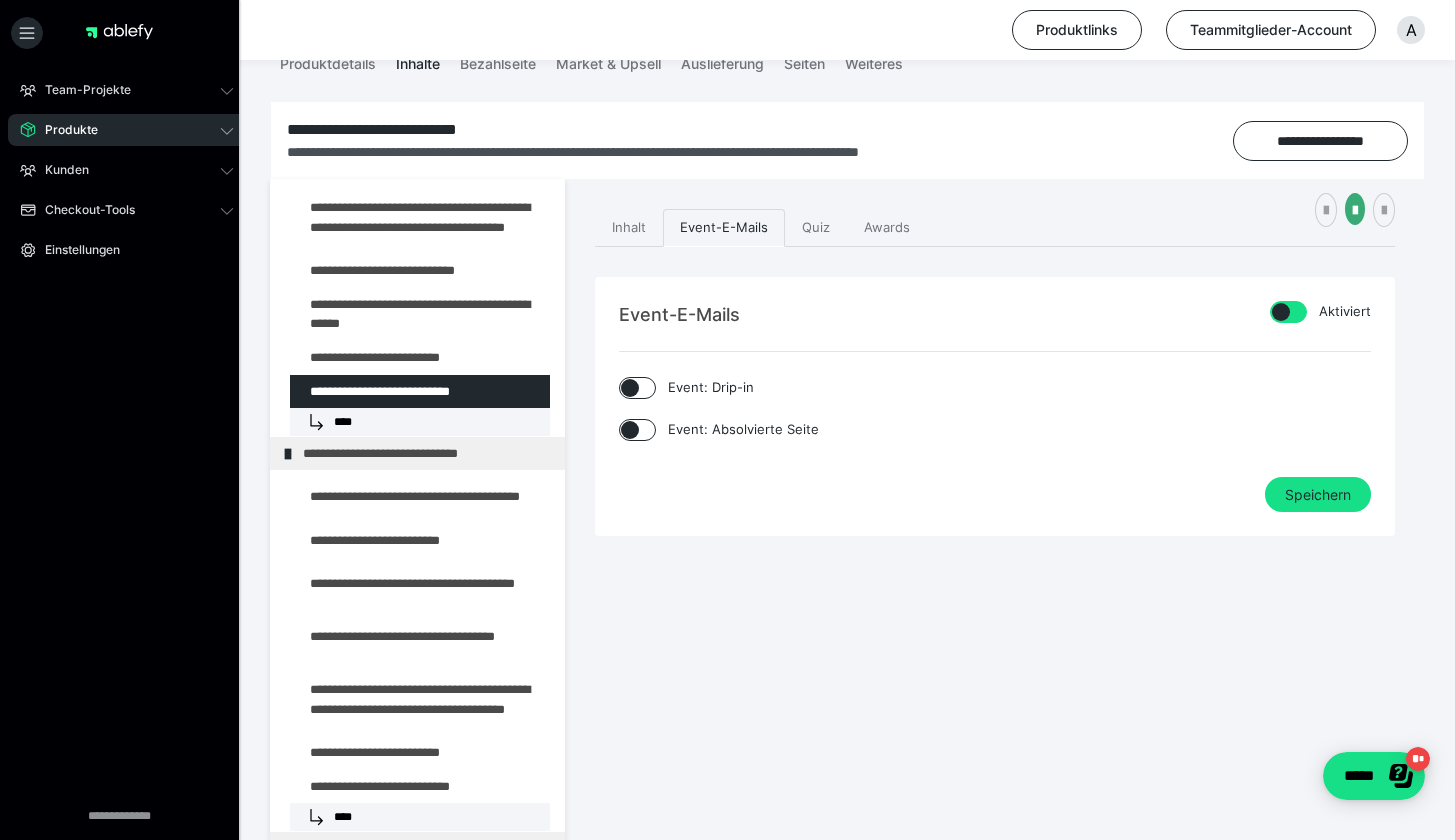 click at bounding box center [1281, 312] 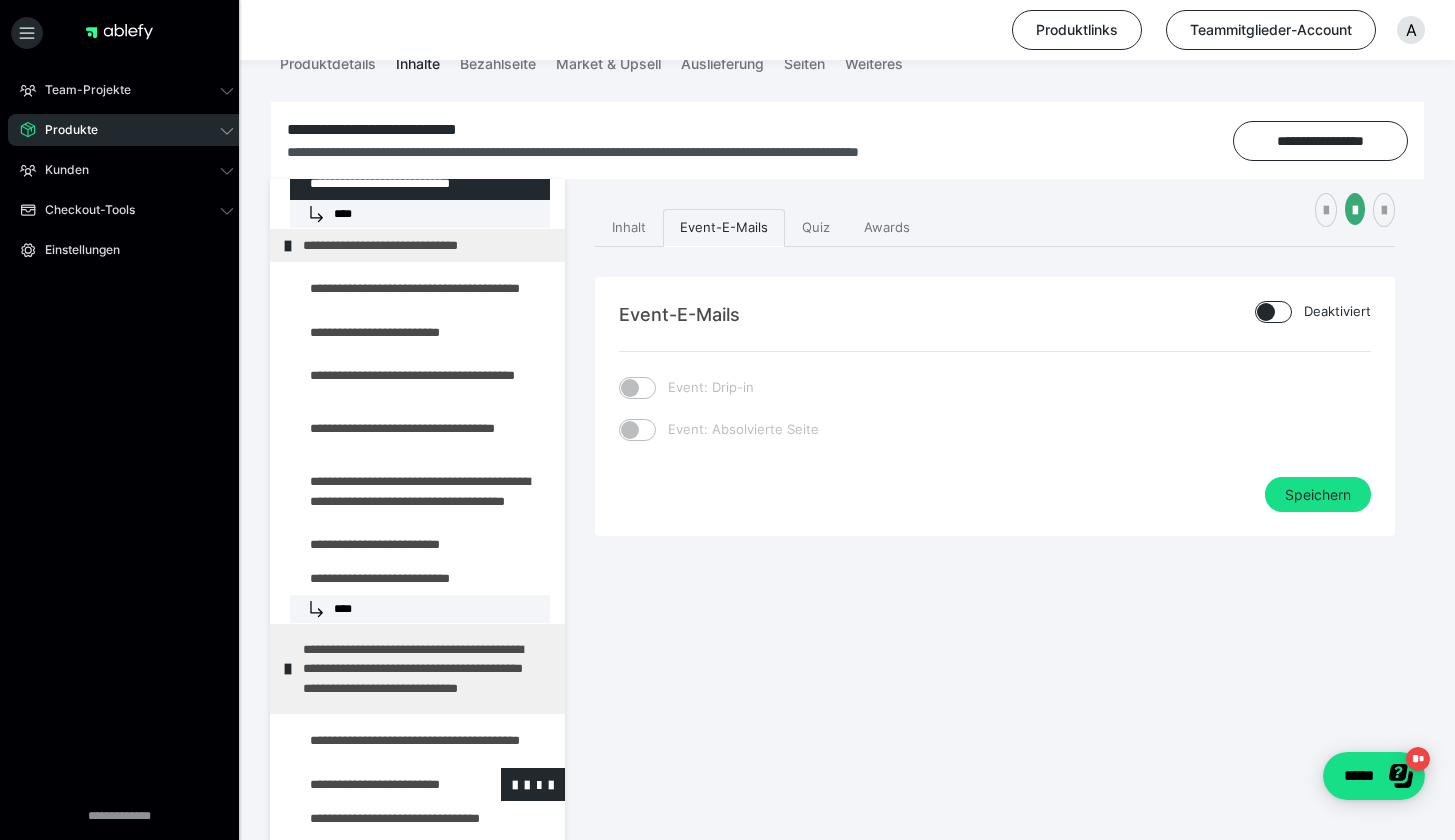 scroll, scrollTop: 2933, scrollLeft: 0, axis: vertical 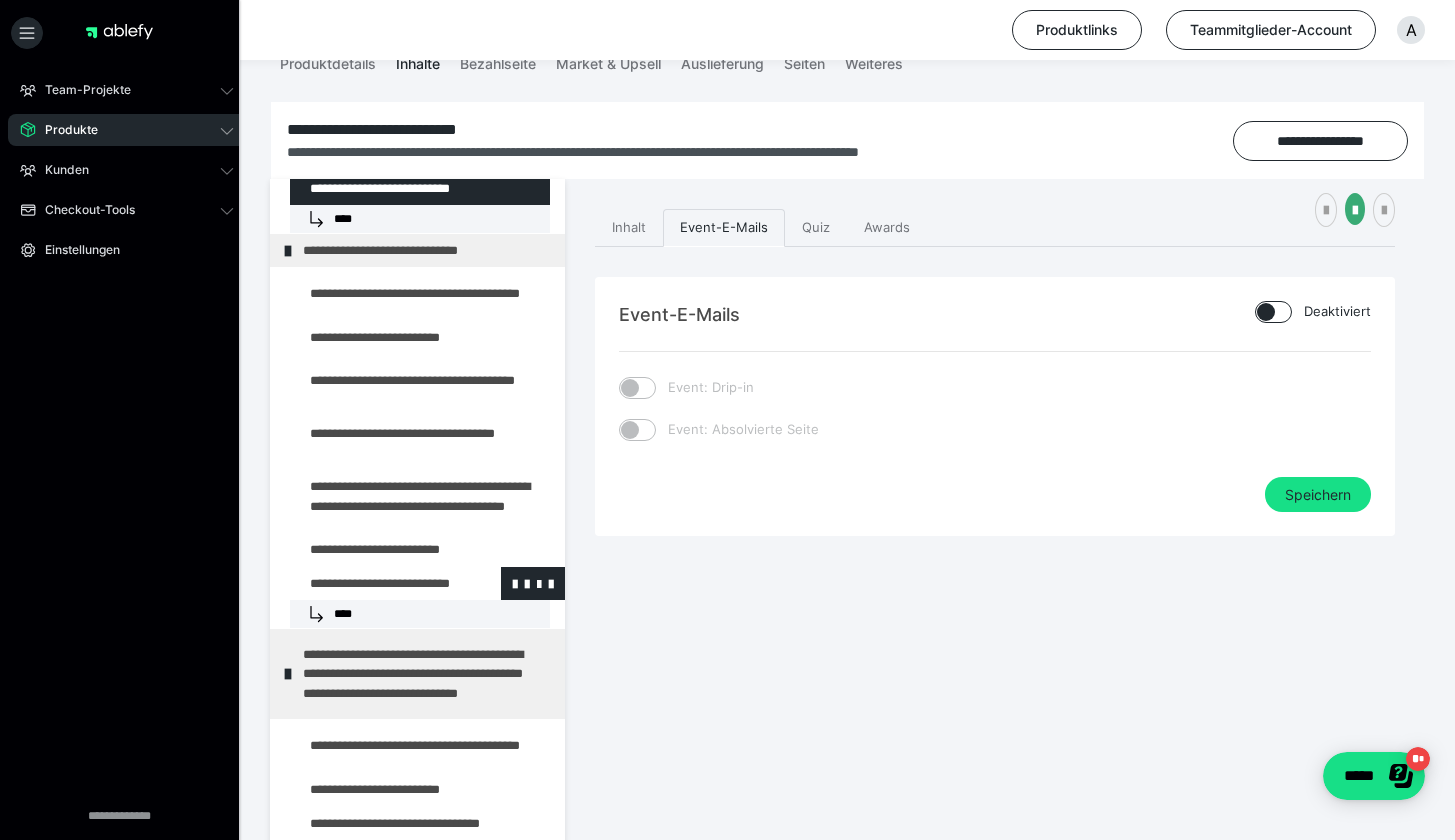 click at bounding box center [375, 583] 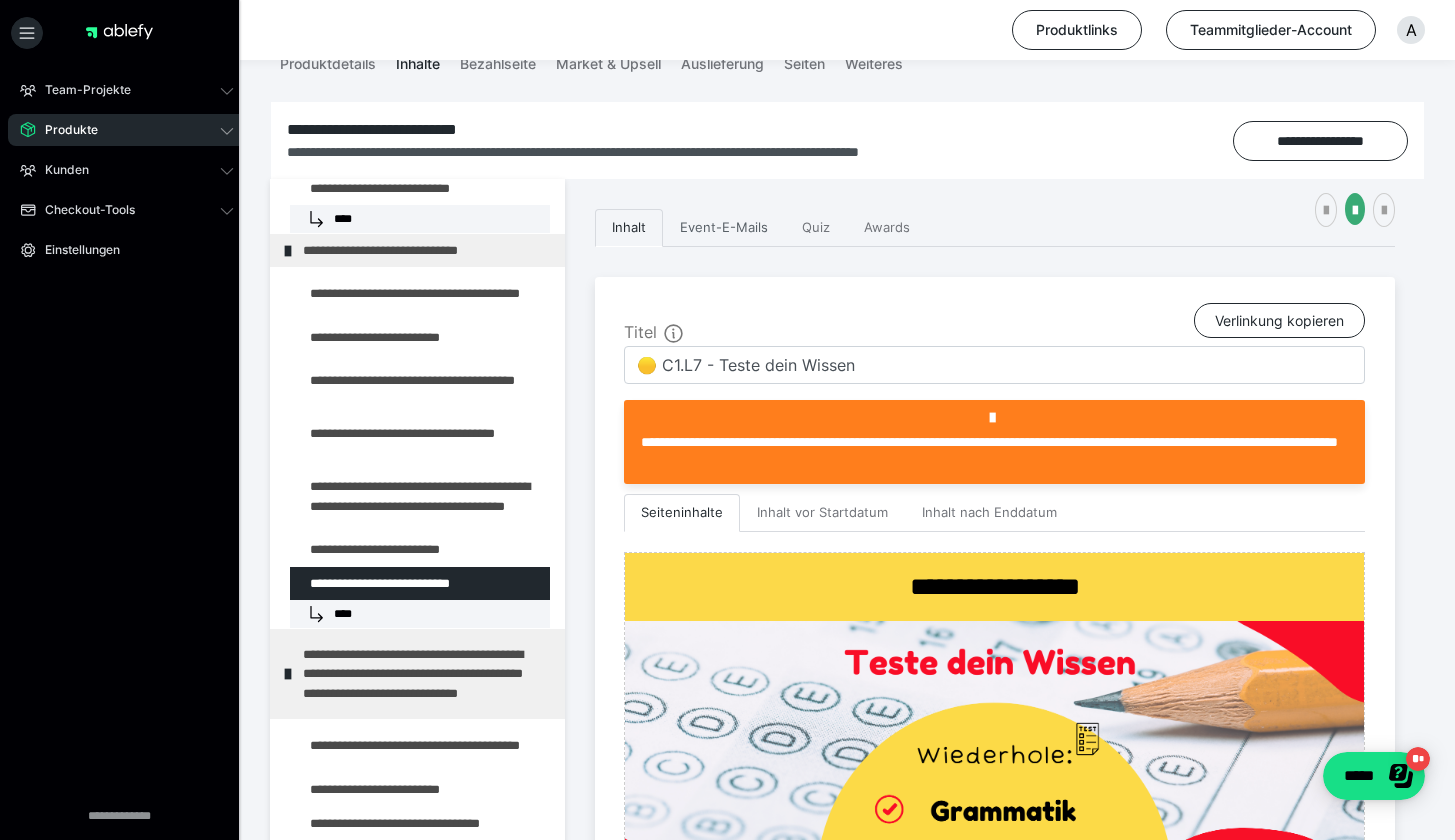 click on "Event-E-Mails" at bounding box center (724, 228) 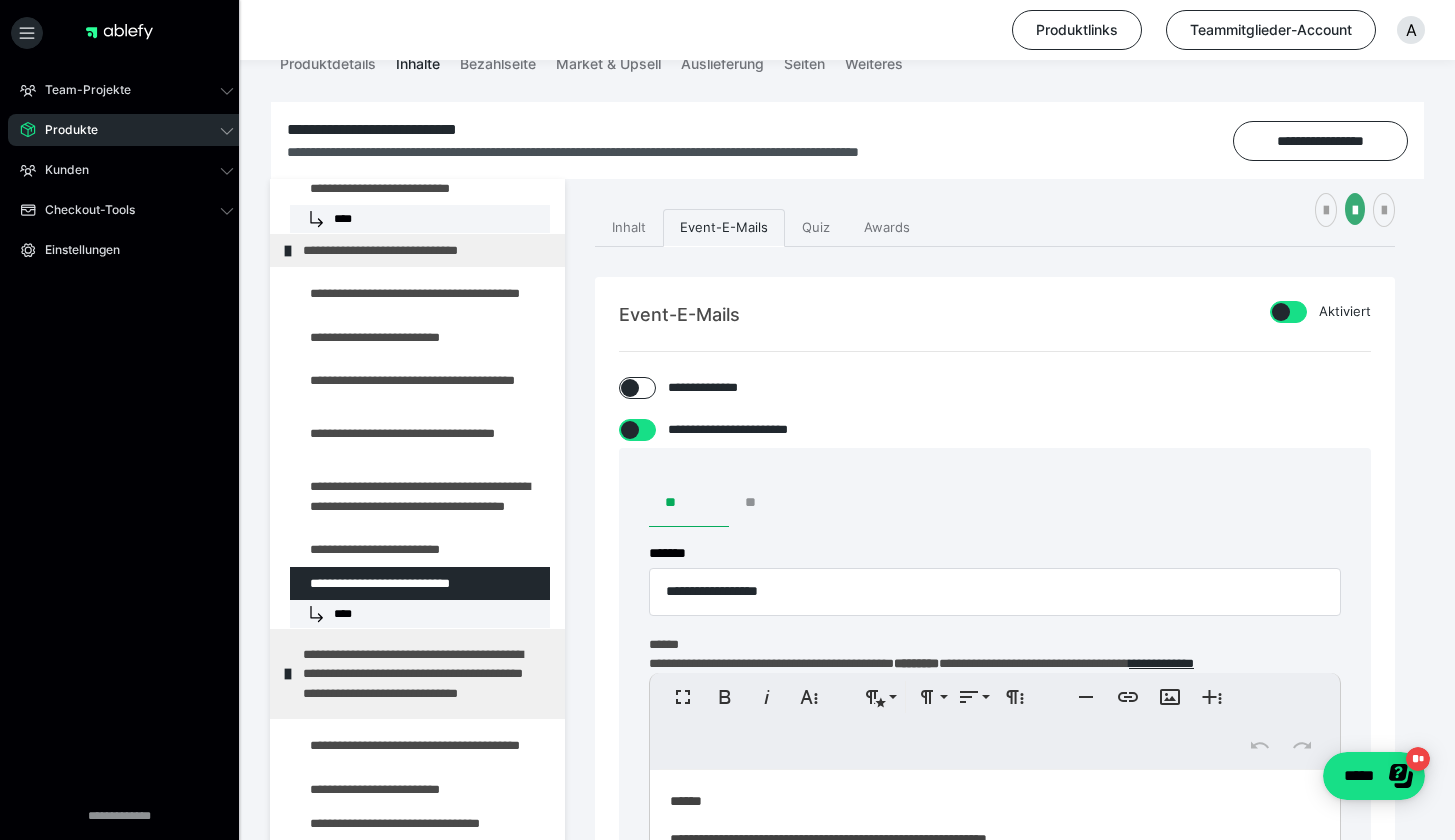 click on "**" at bounding box center (769, 503) 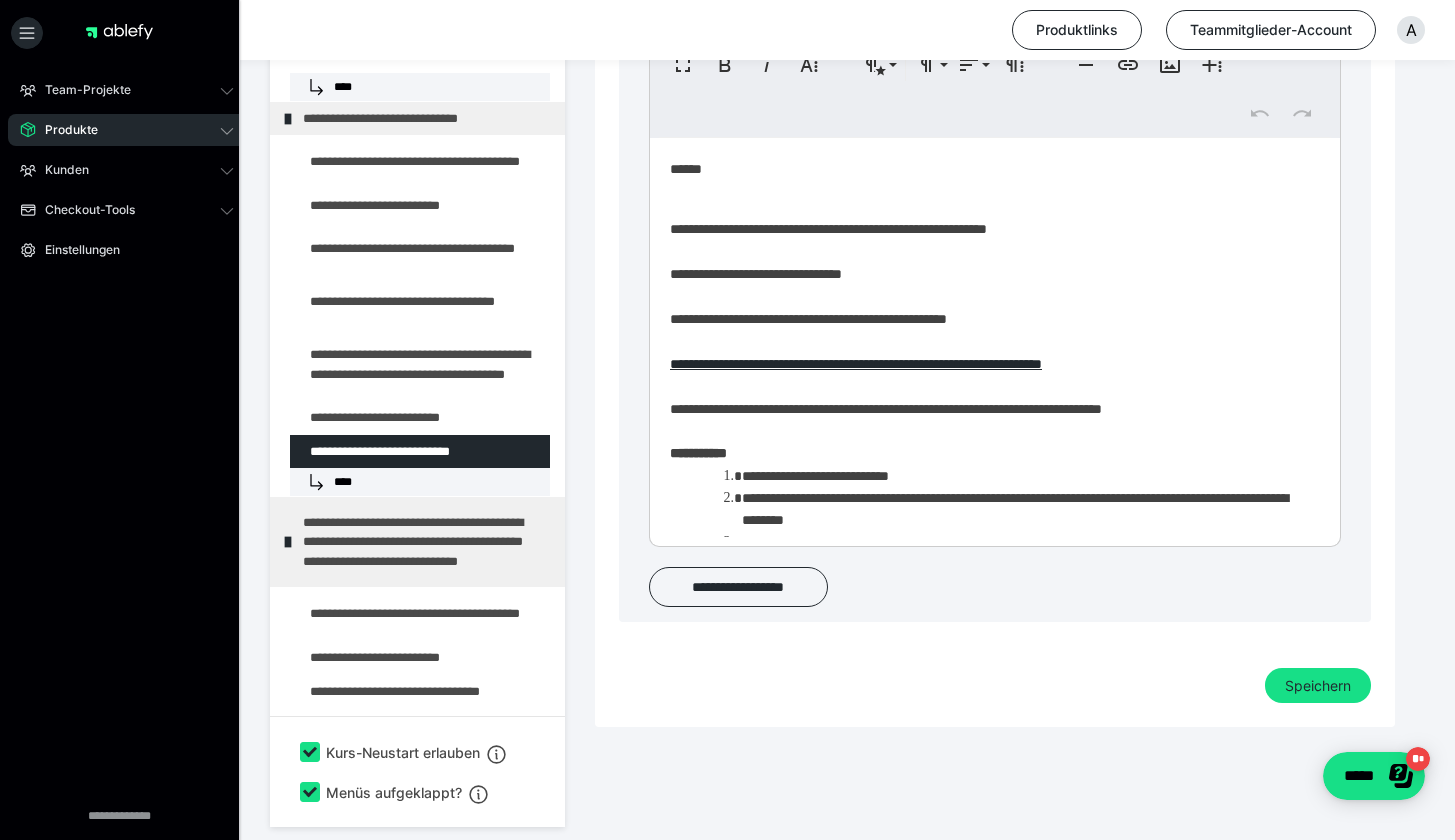 scroll, scrollTop: 803, scrollLeft: 0, axis: vertical 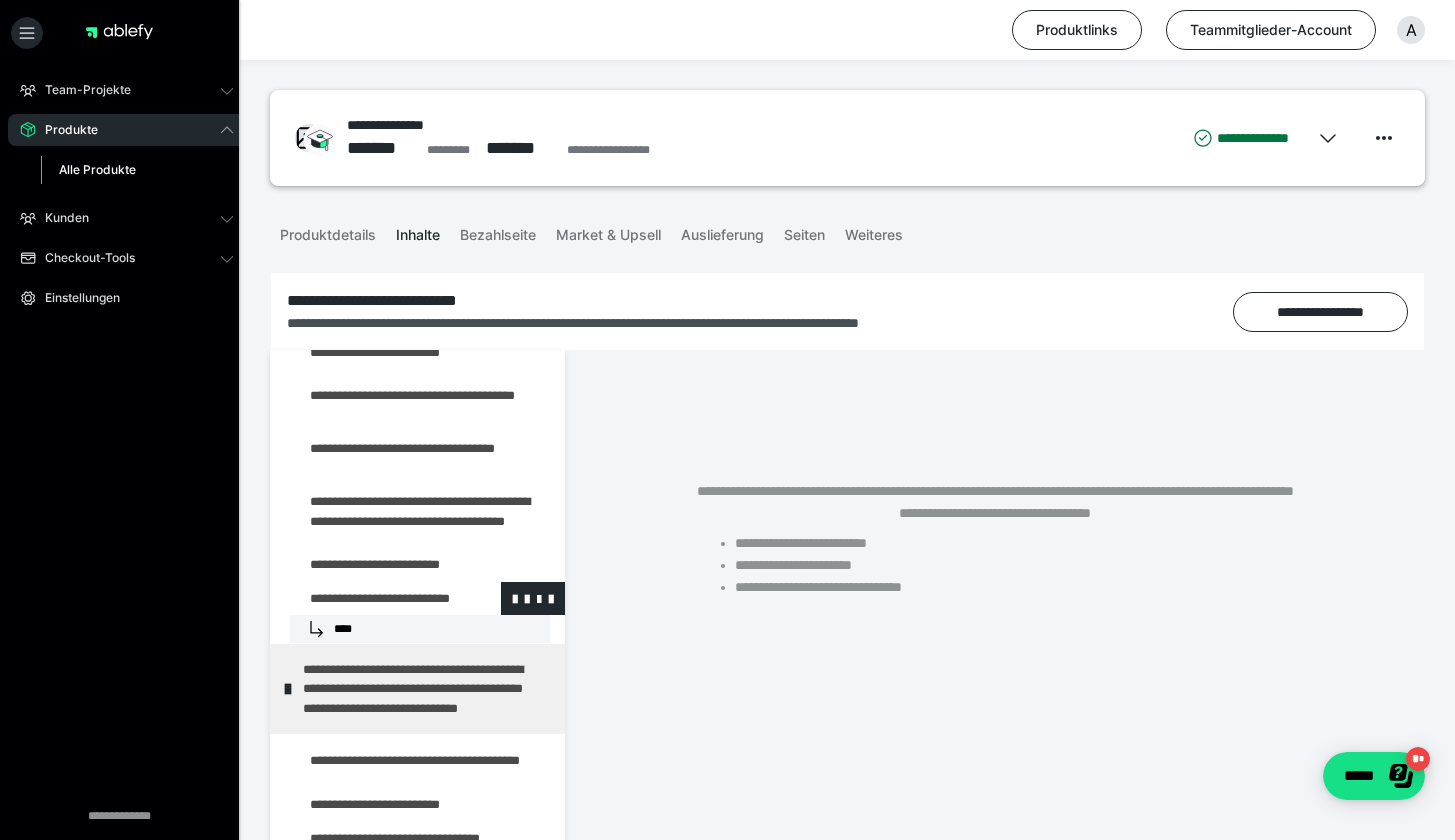 click at bounding box center (375, 598) 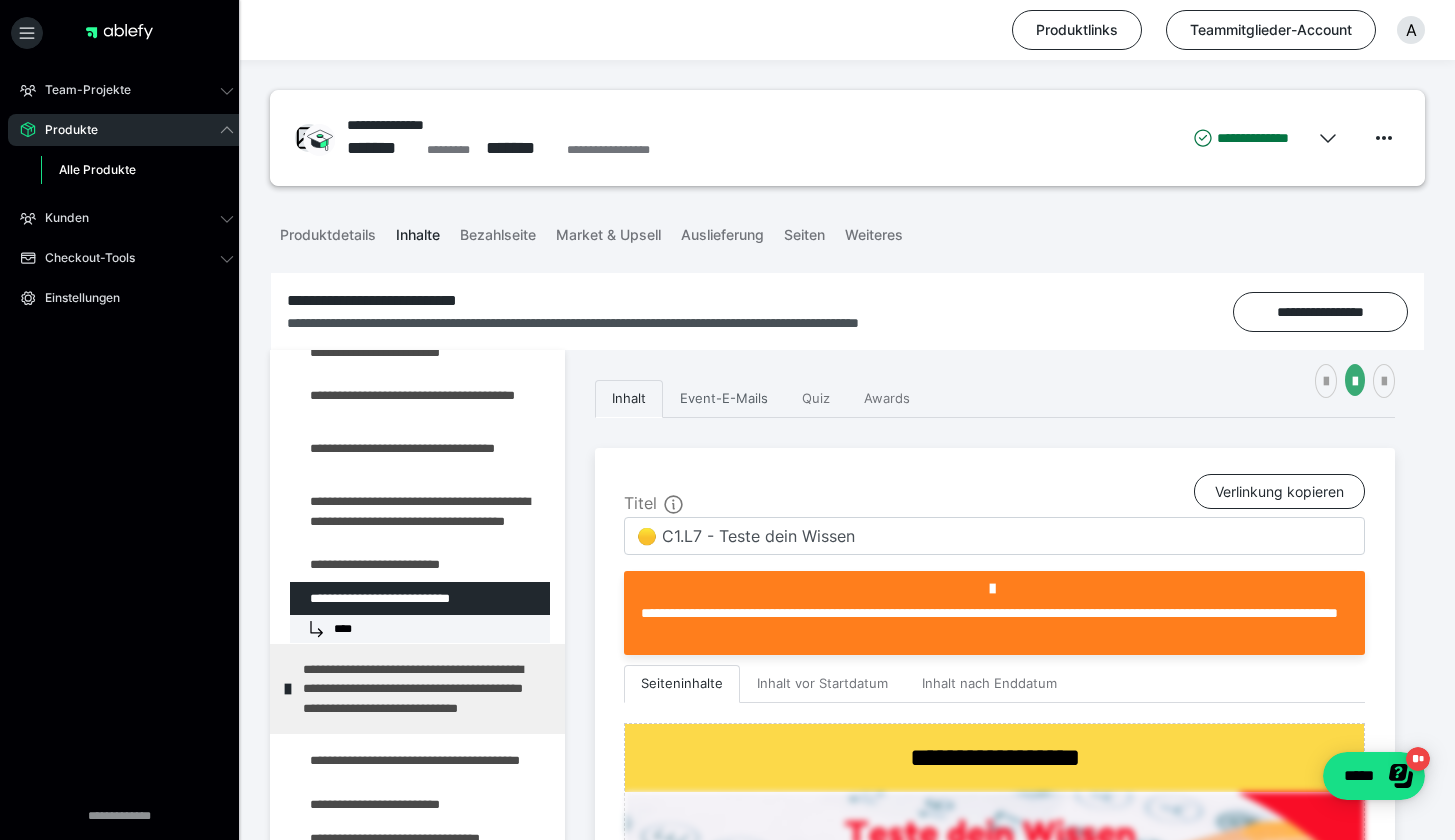 click on "Event-E-Mails" at bounding box center [724, 399] 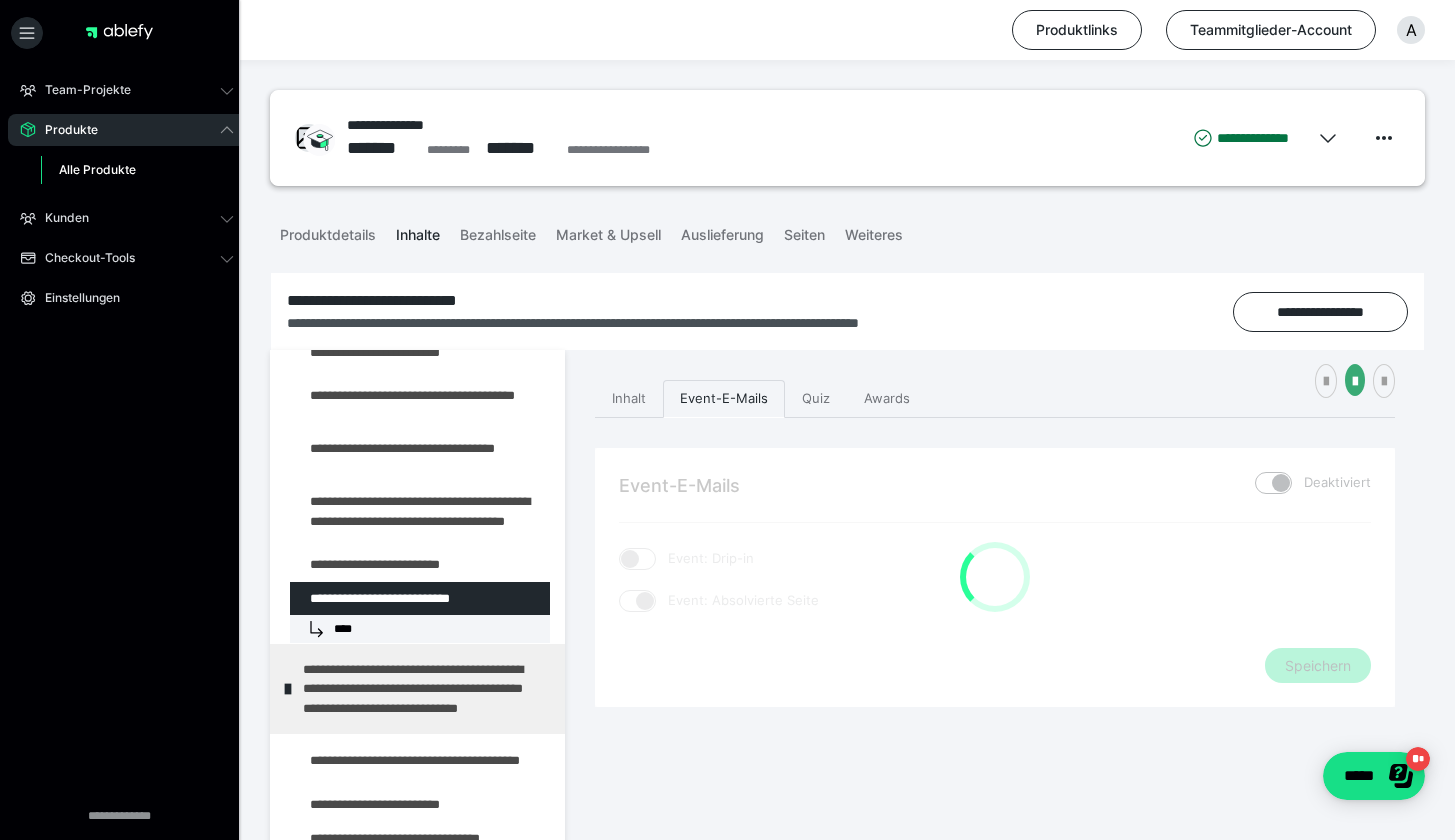 checkbox on "****" 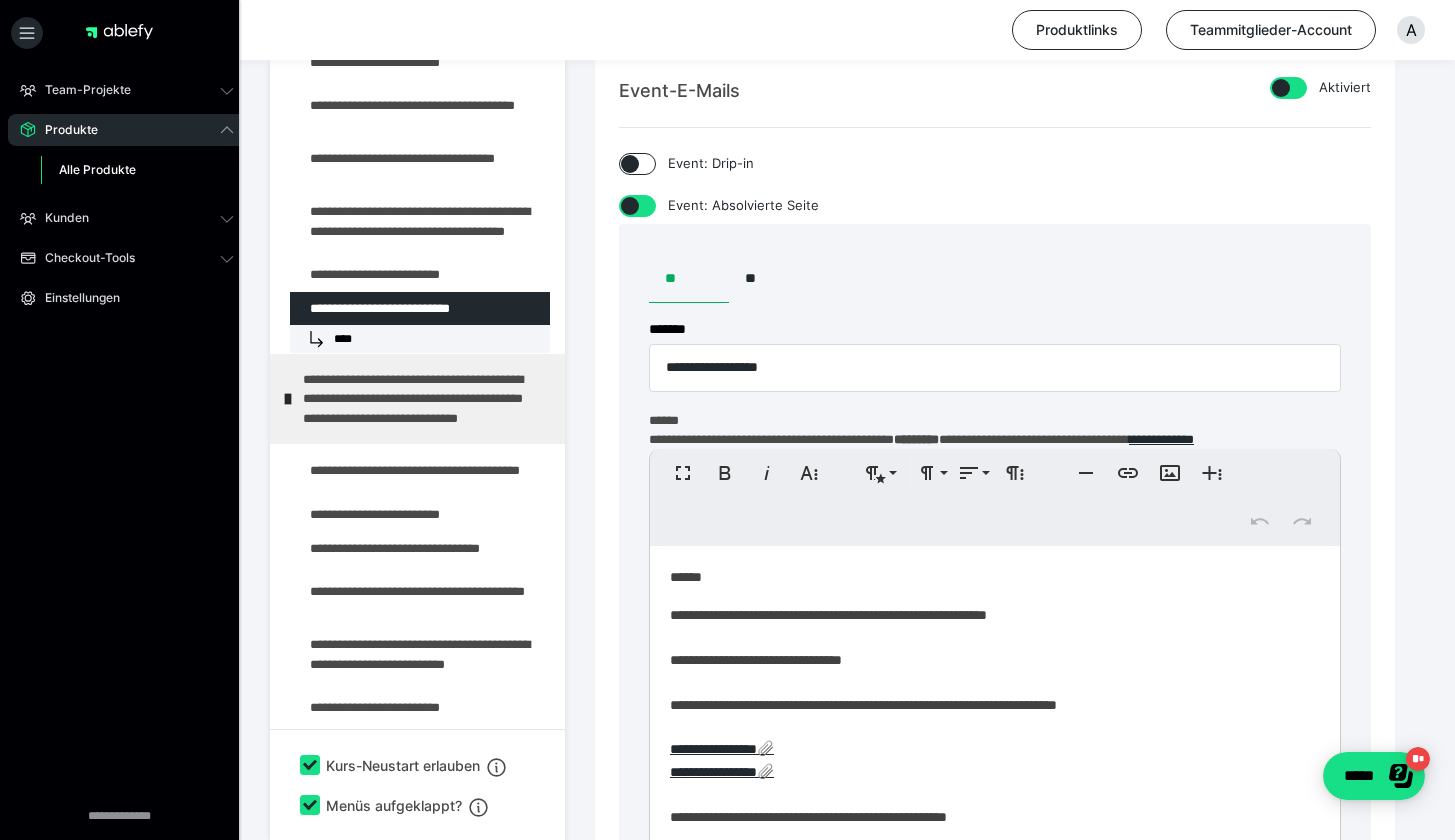 scroll, scrollTop: 398, scrollLeft: 0, axis: vertical 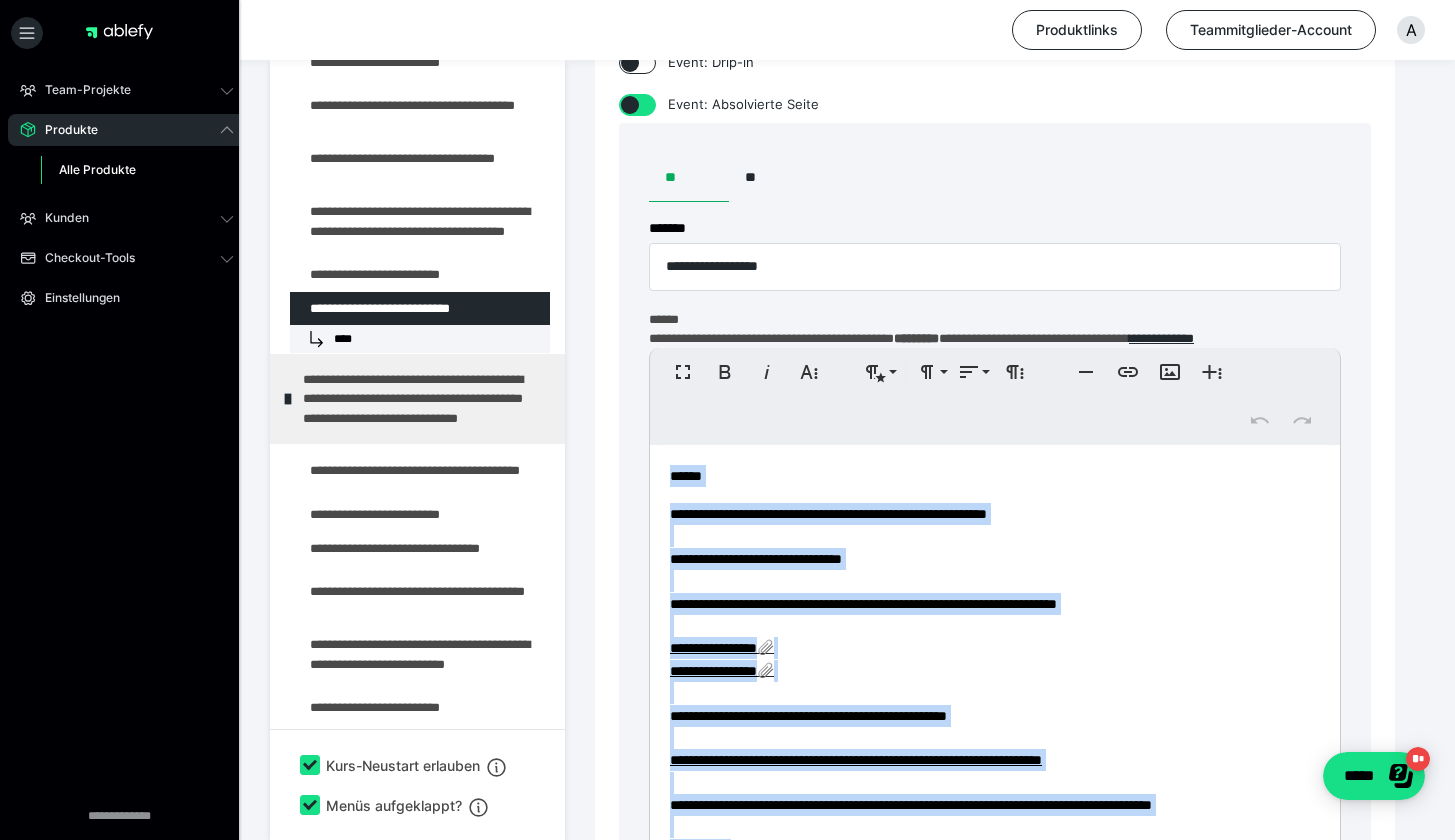 drag, startPoint x: 766, startPoint y: 523, endPoint x: 688, endPoint y: -29, distance: 557.48364 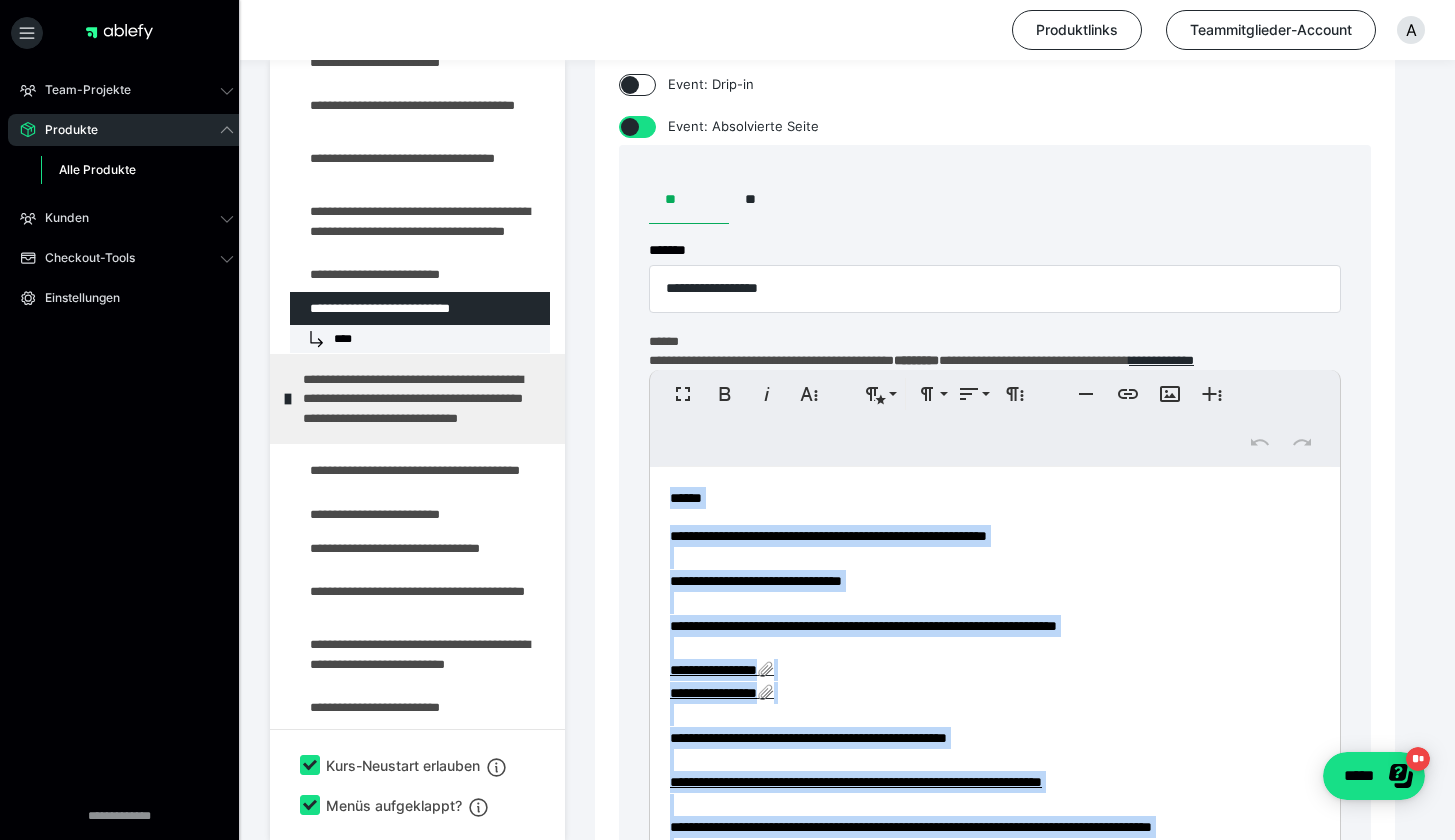 copy on "**********" 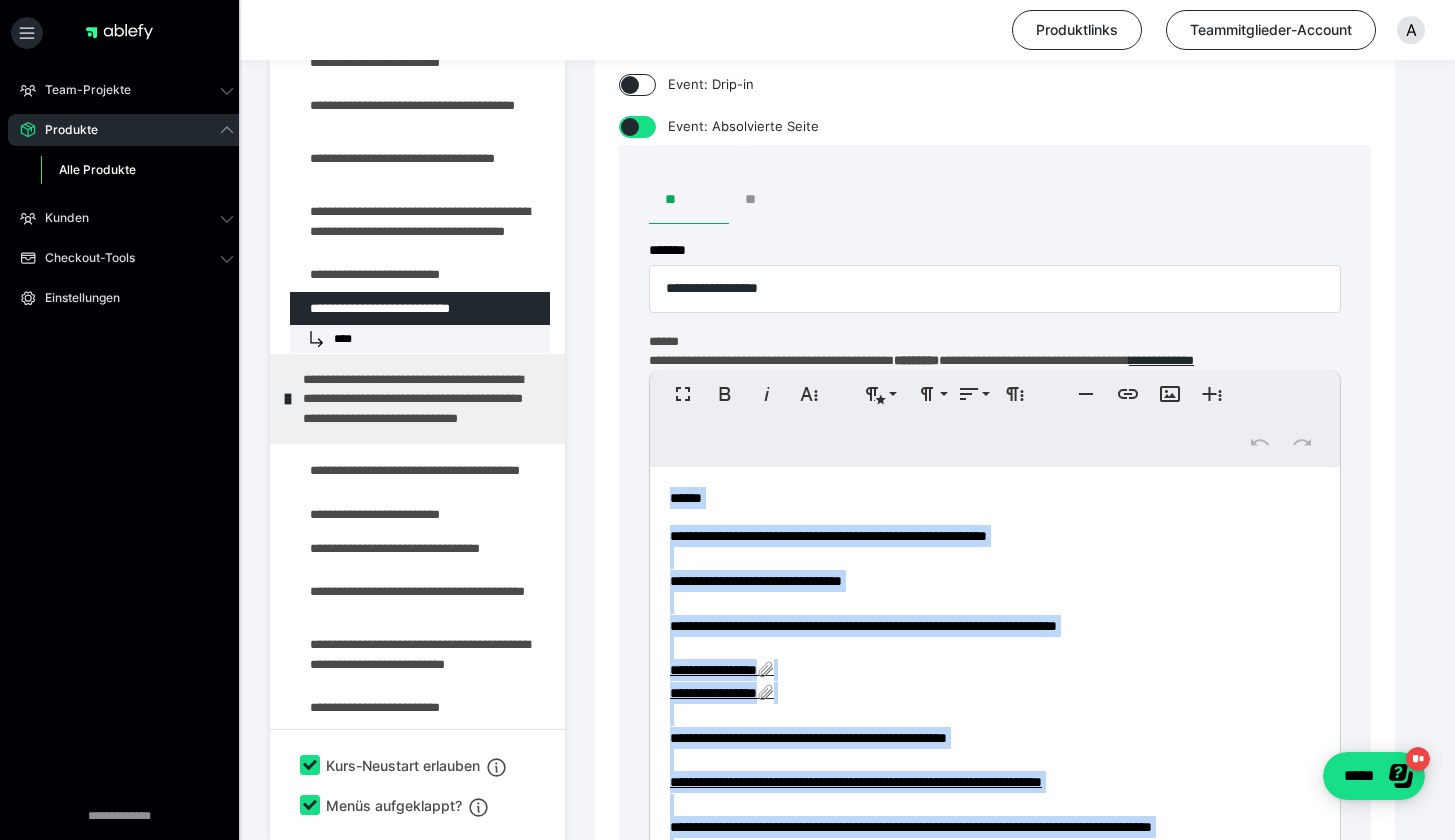 click on "**" at bounding box center (769, 200) 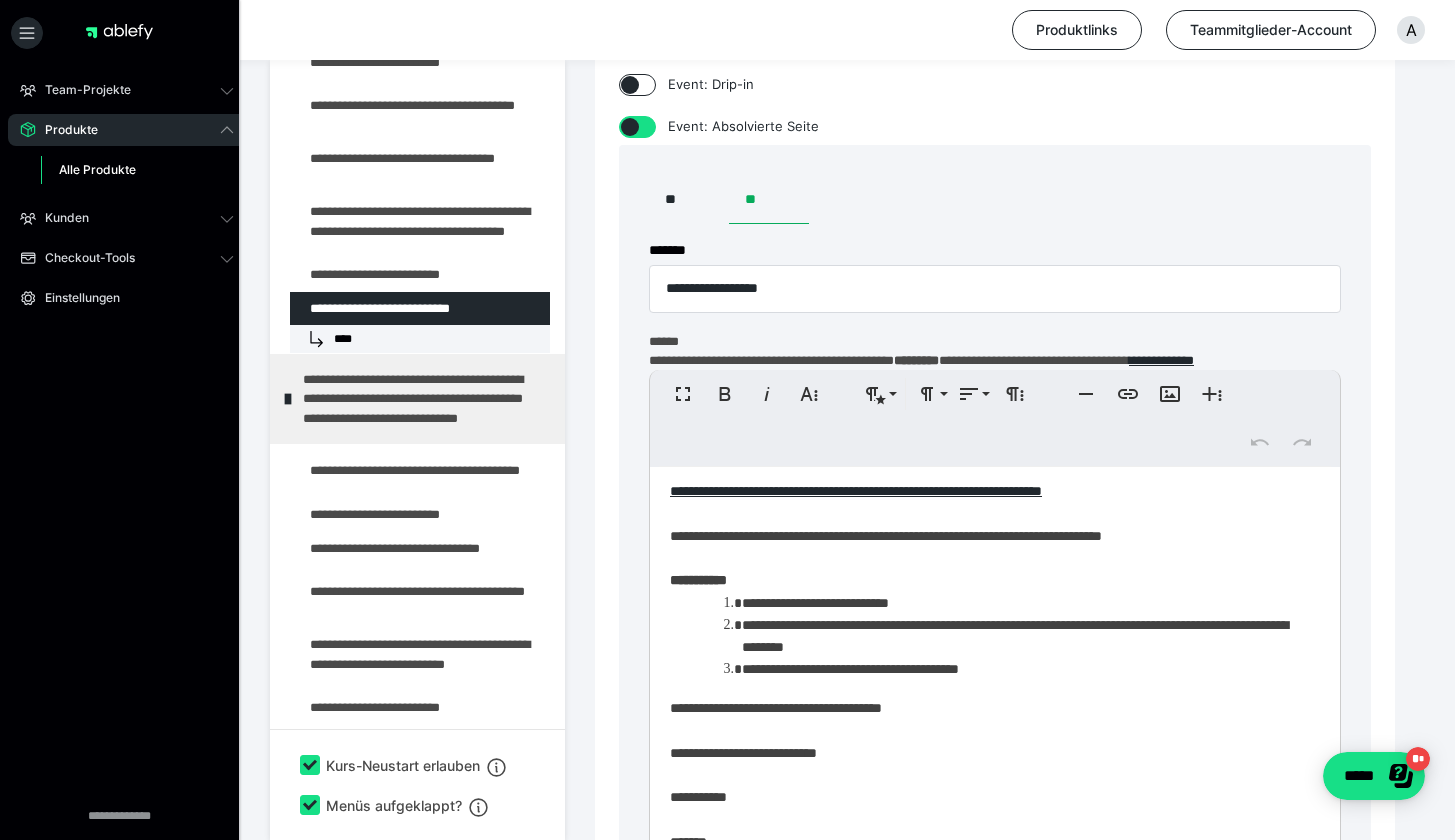 scroll, scrollTop: 202, scrollLeft: 0, axis: vertical 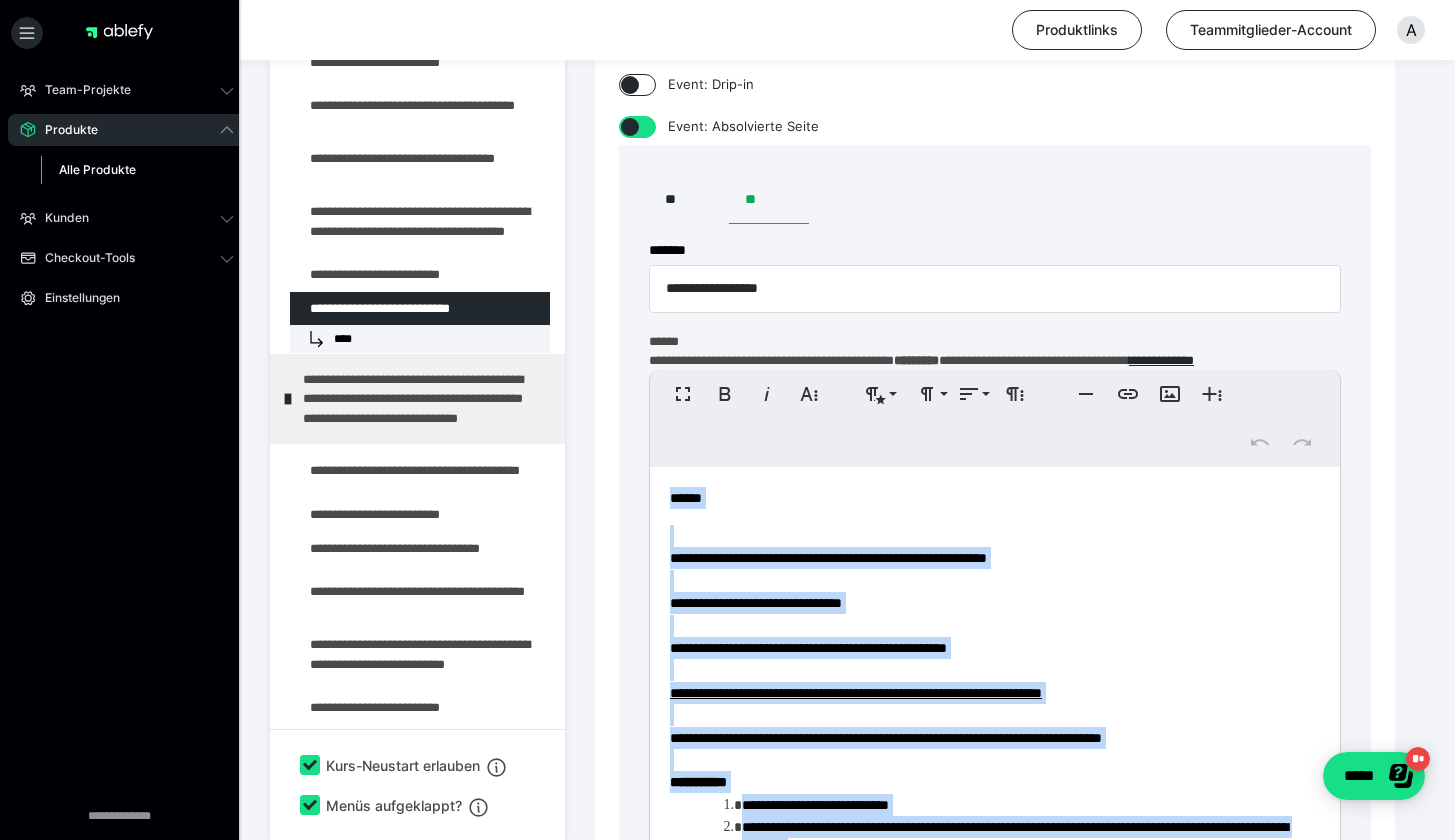 drag, startPoint x: 784, startPoint y: 811, endPoint x: 690, endPoint y: 372, distance: 448.951 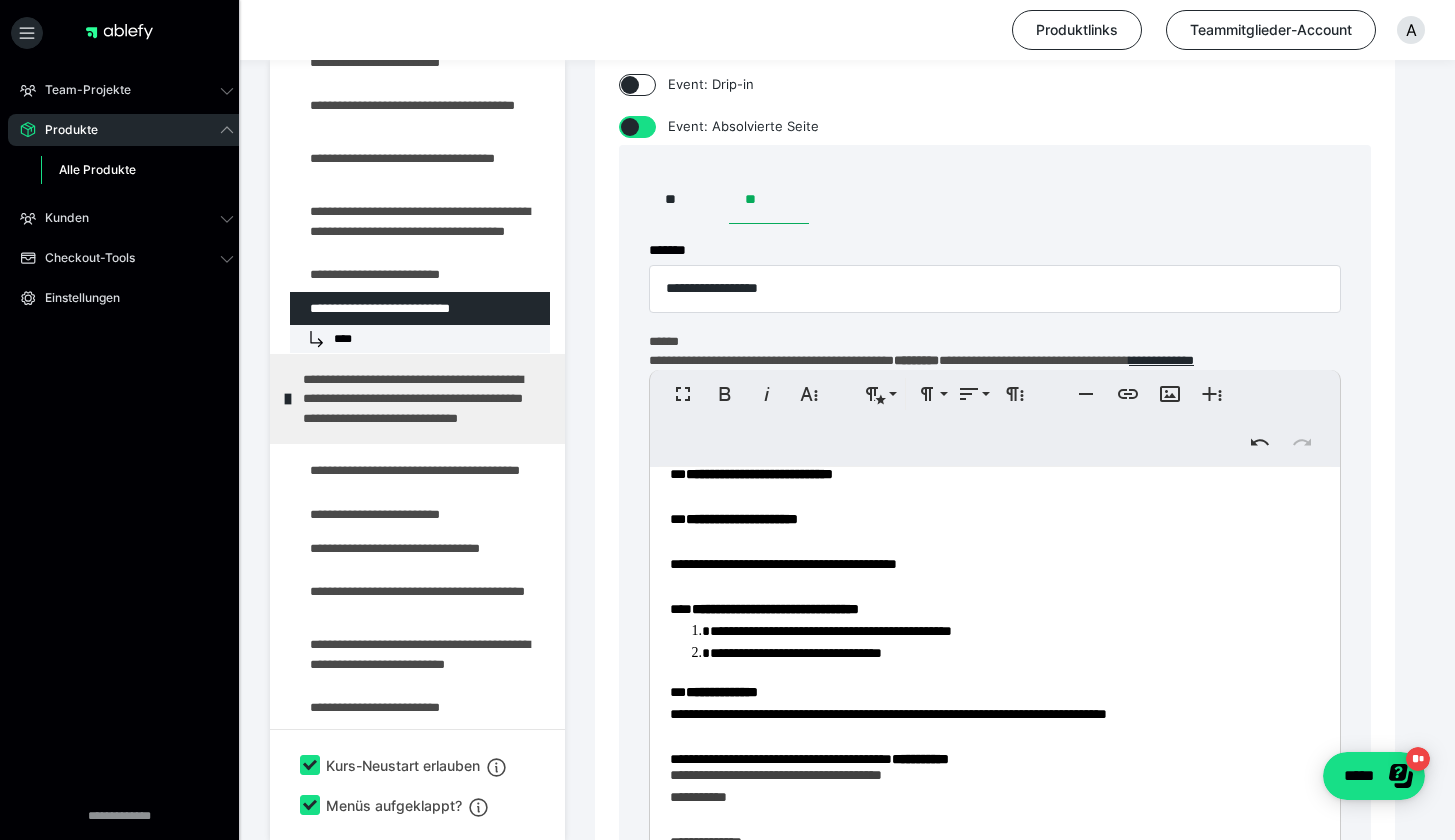 scroll, scrollTop: 532, scrollLeft: 0, axis: vertical 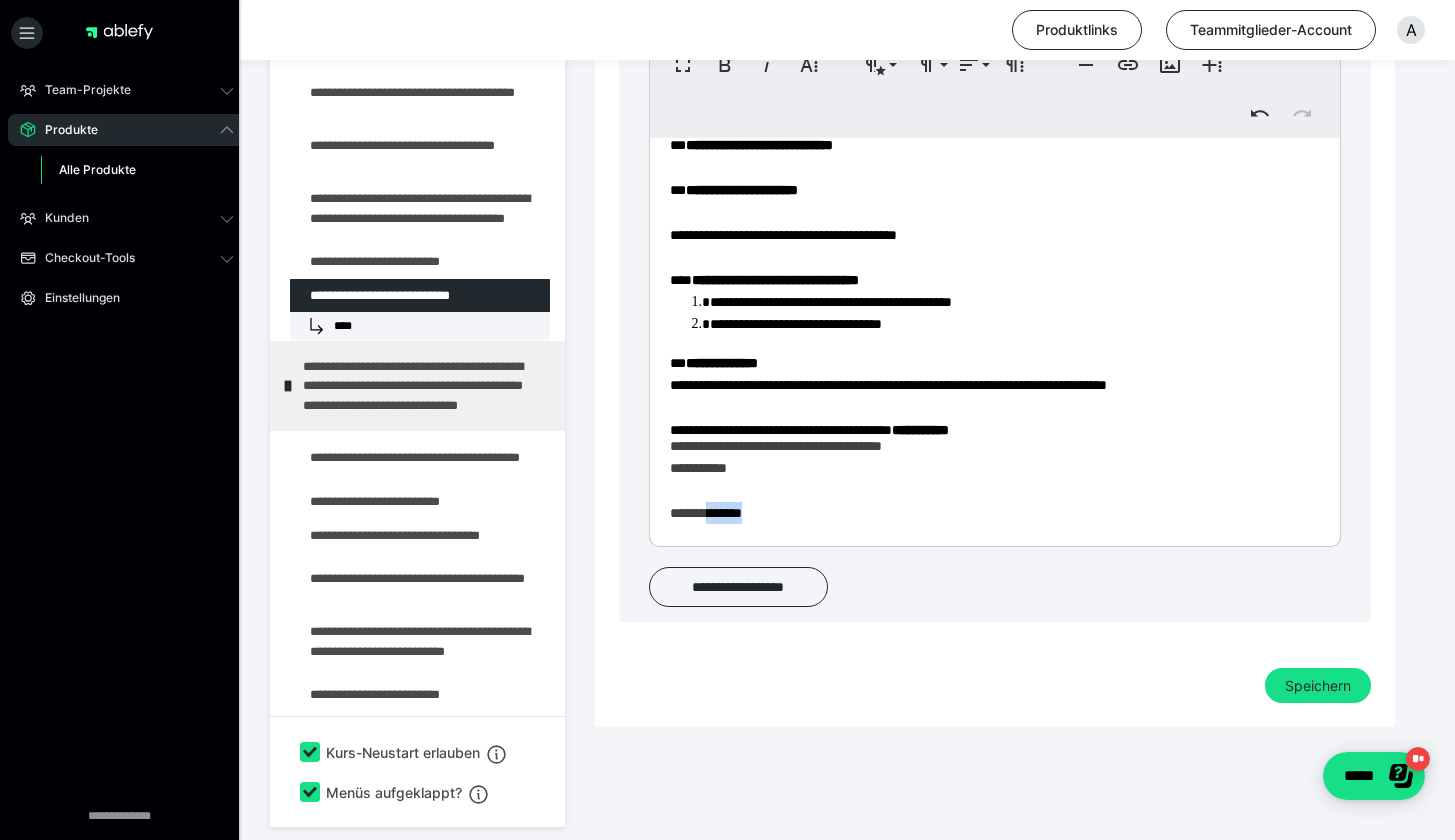 drag, startPoint x: 775, startPoint y: 526, endPoint x: 717, endPoint y: 525, distance: 58.00862 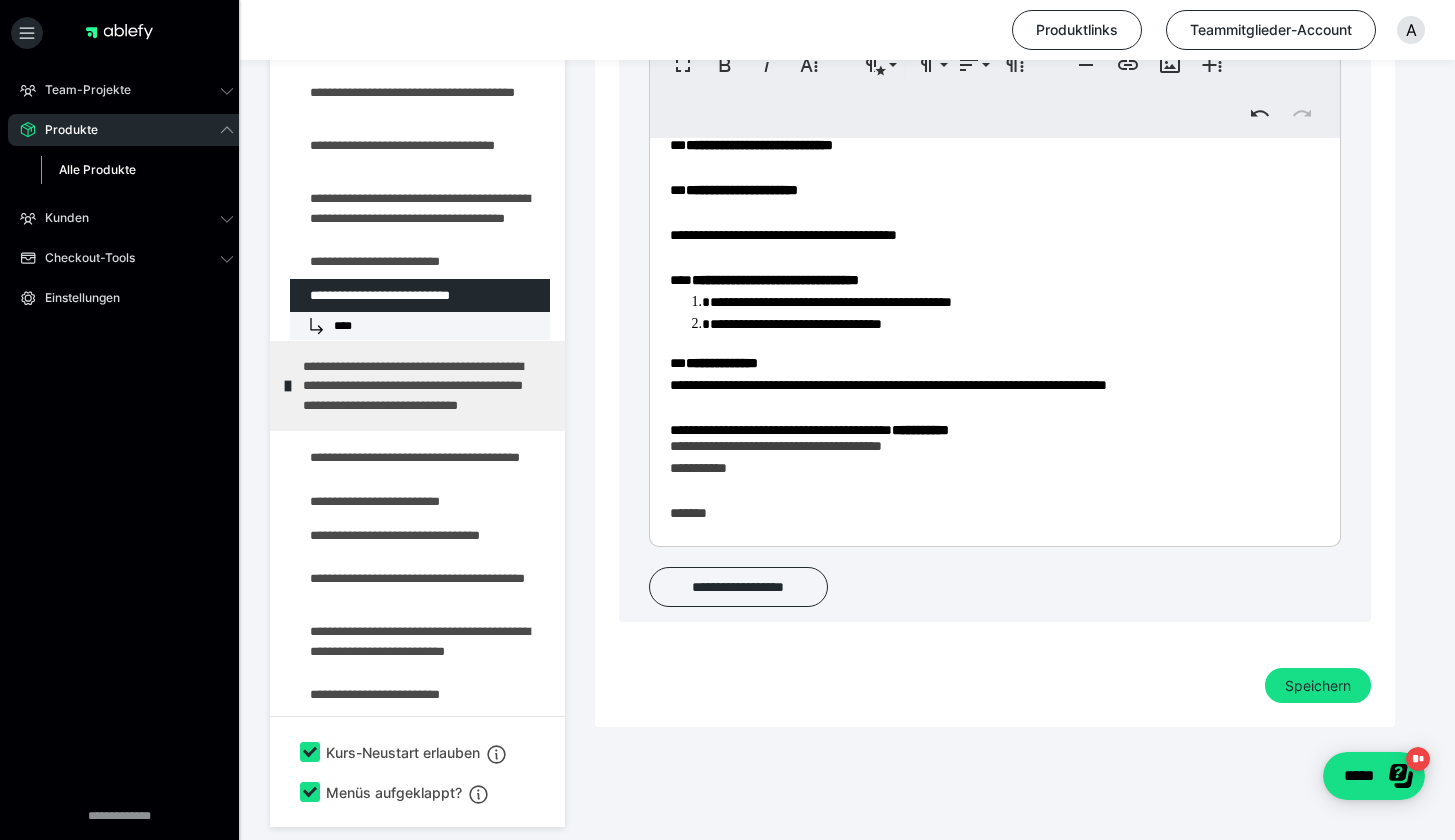 click on "**********" at bounding box center [987, 228] 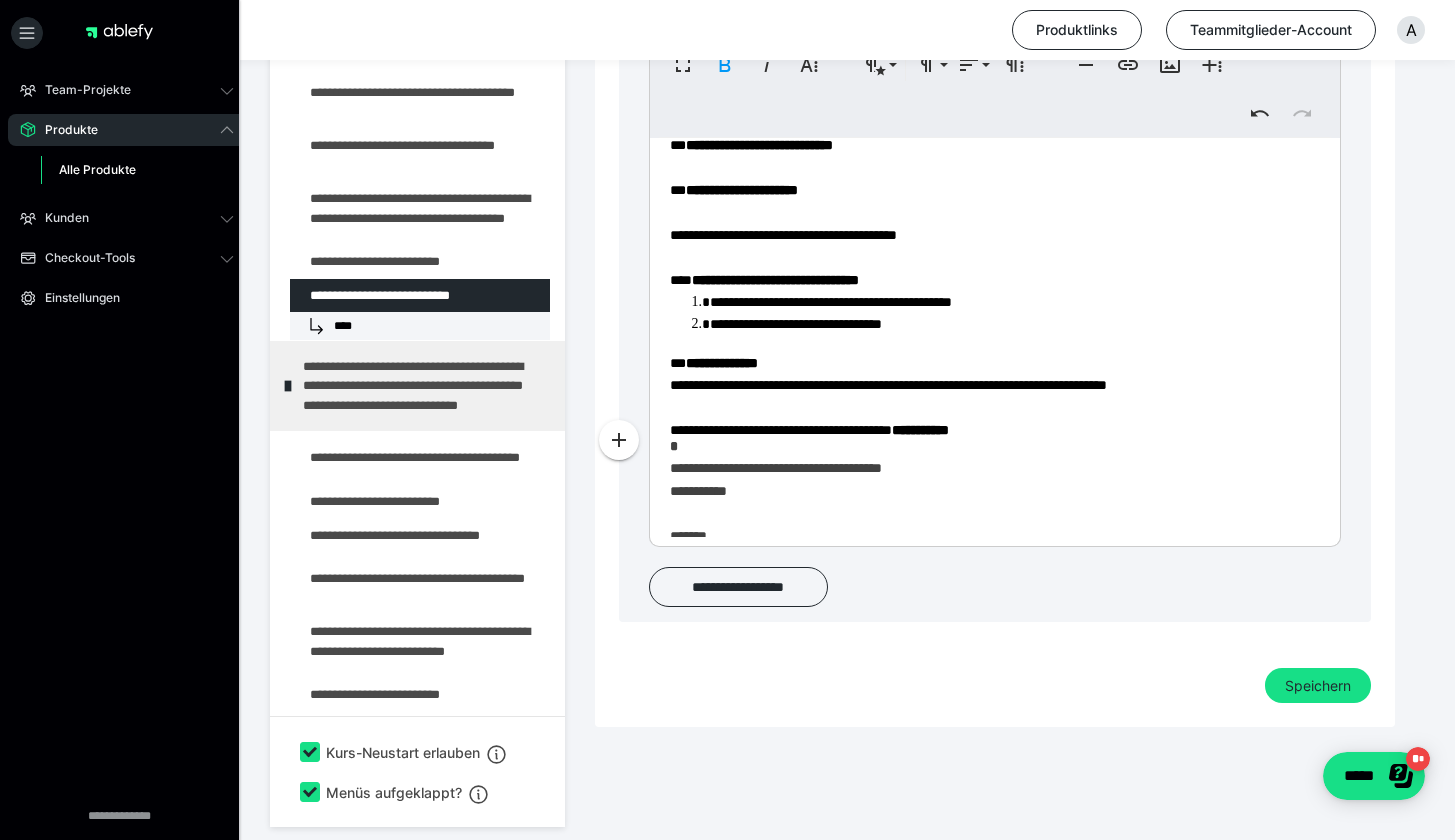 click on "**********" at bounding box center (987, 82) 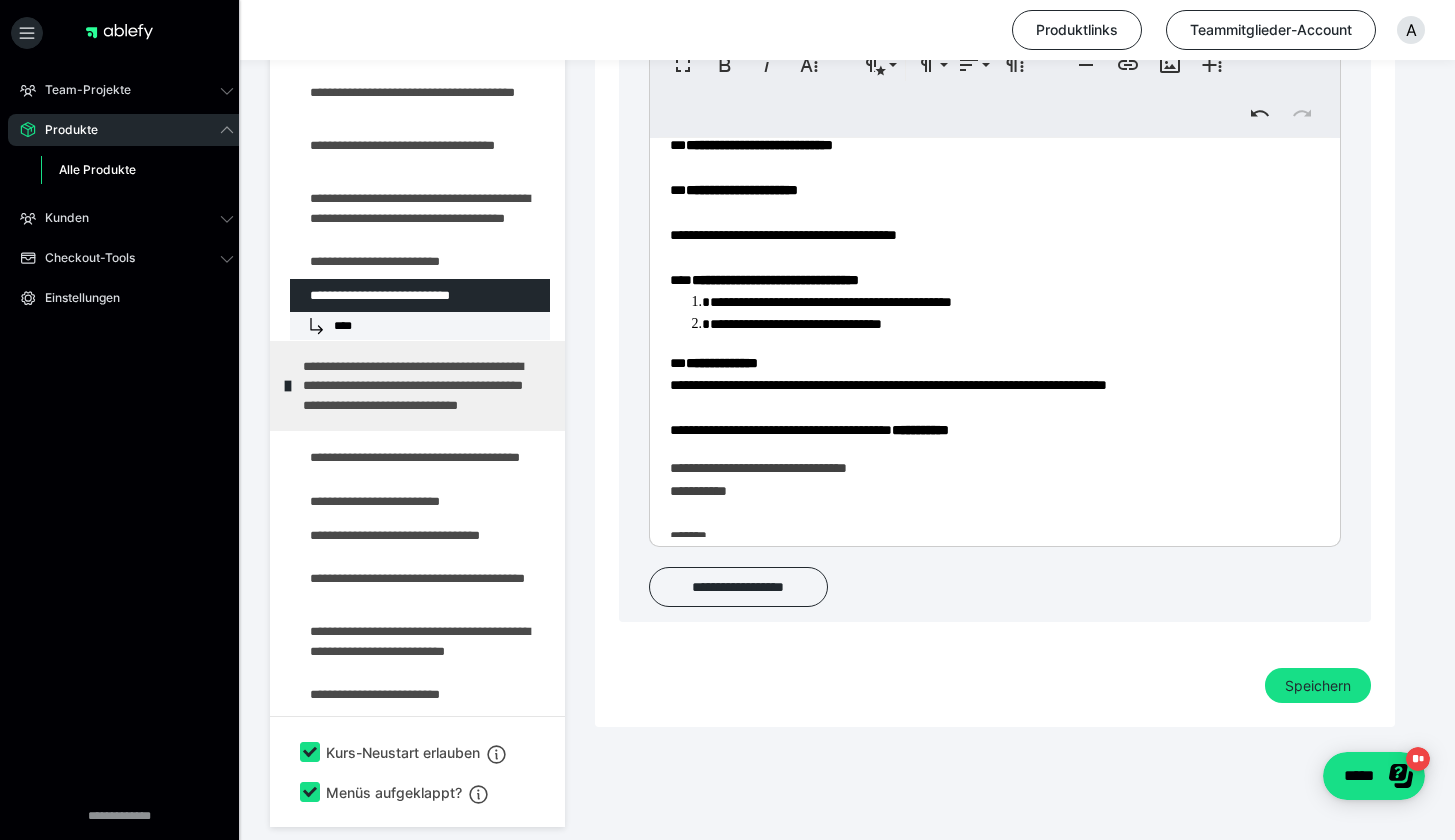 type 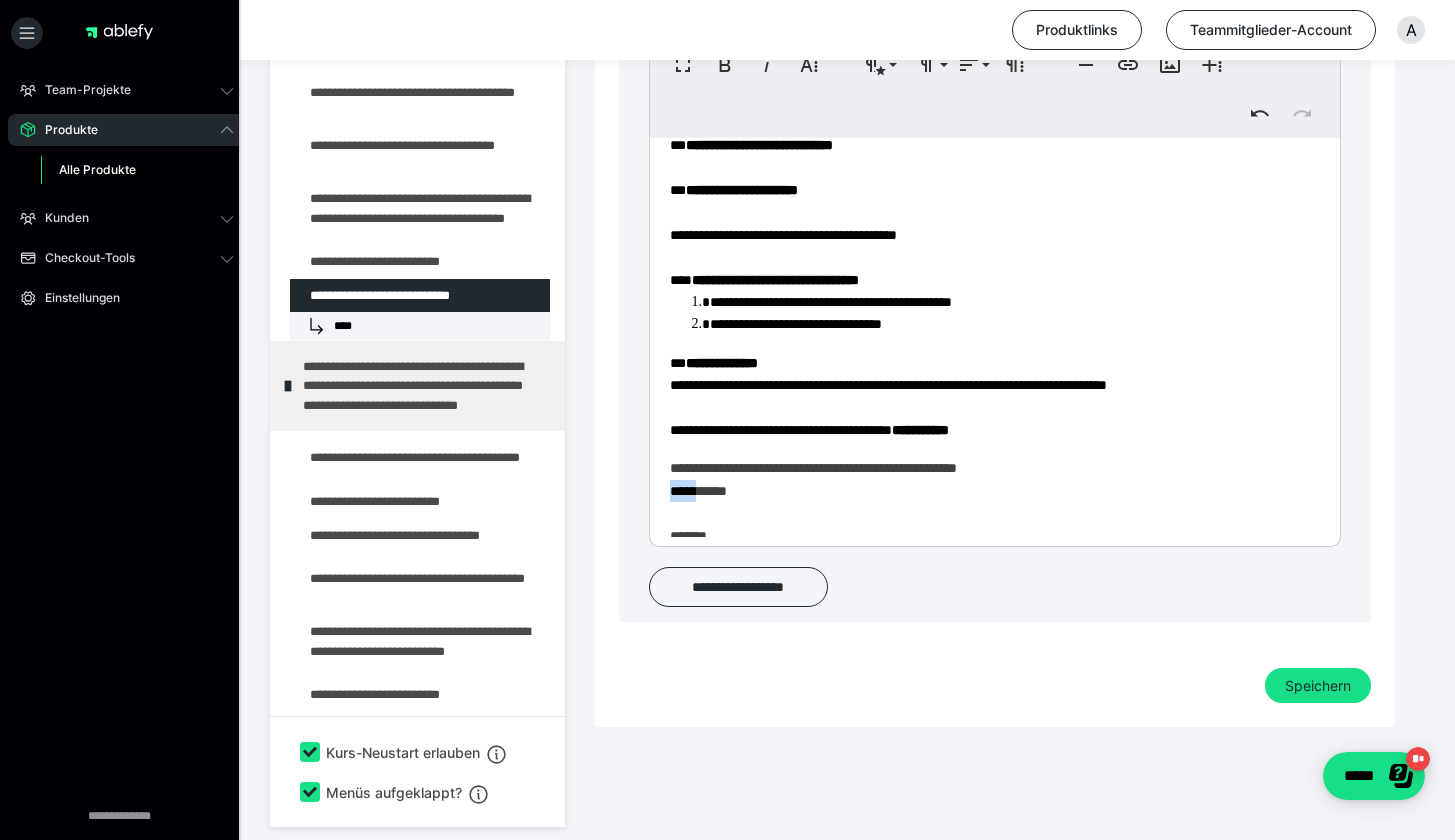 drag, startPoint x: 703, startPoint y: 500, endPoint x: 665, endPoint y: 501, distance: 38.013157 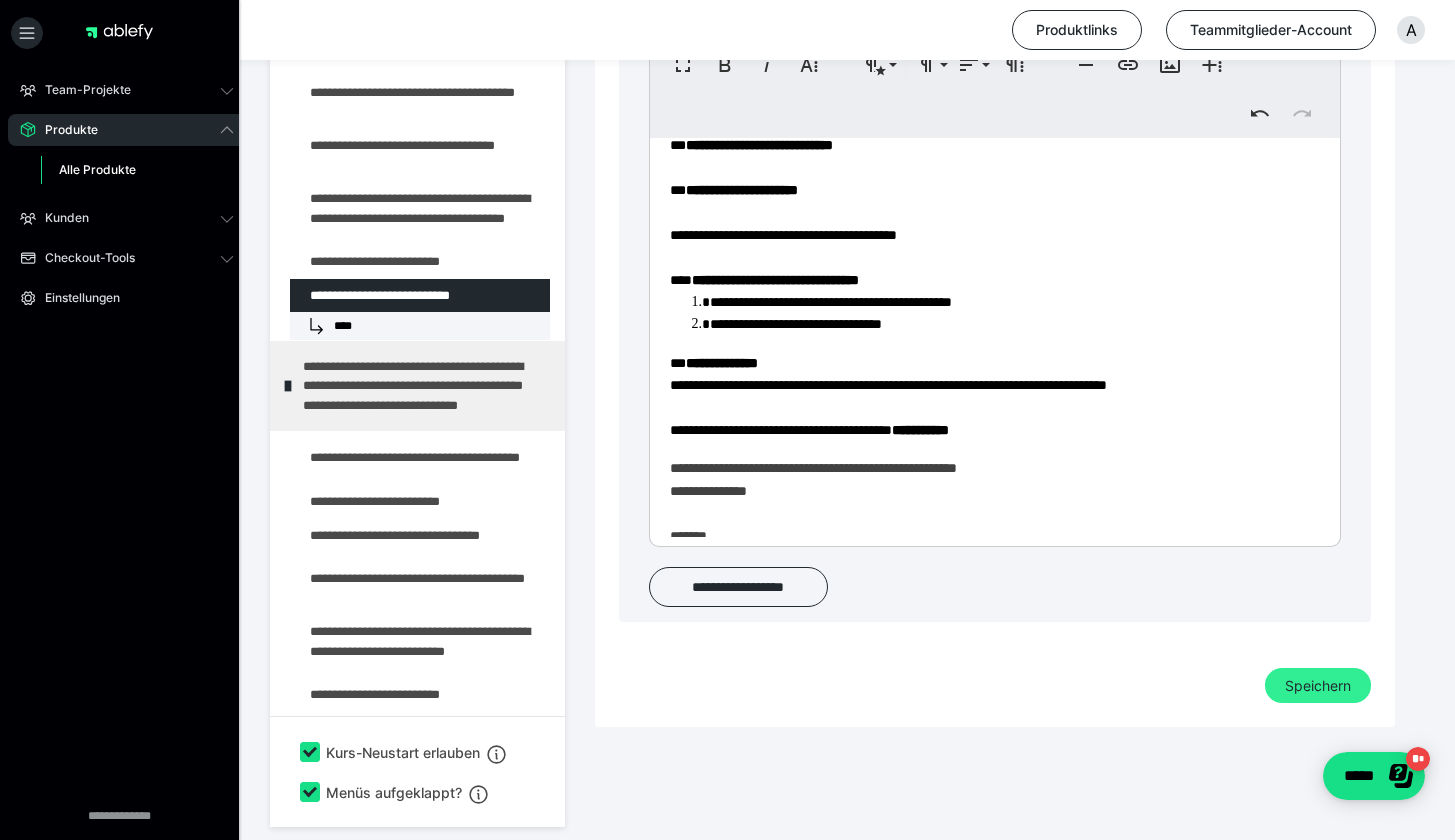 click on "Speichern" at bounding box center (1318, 686) 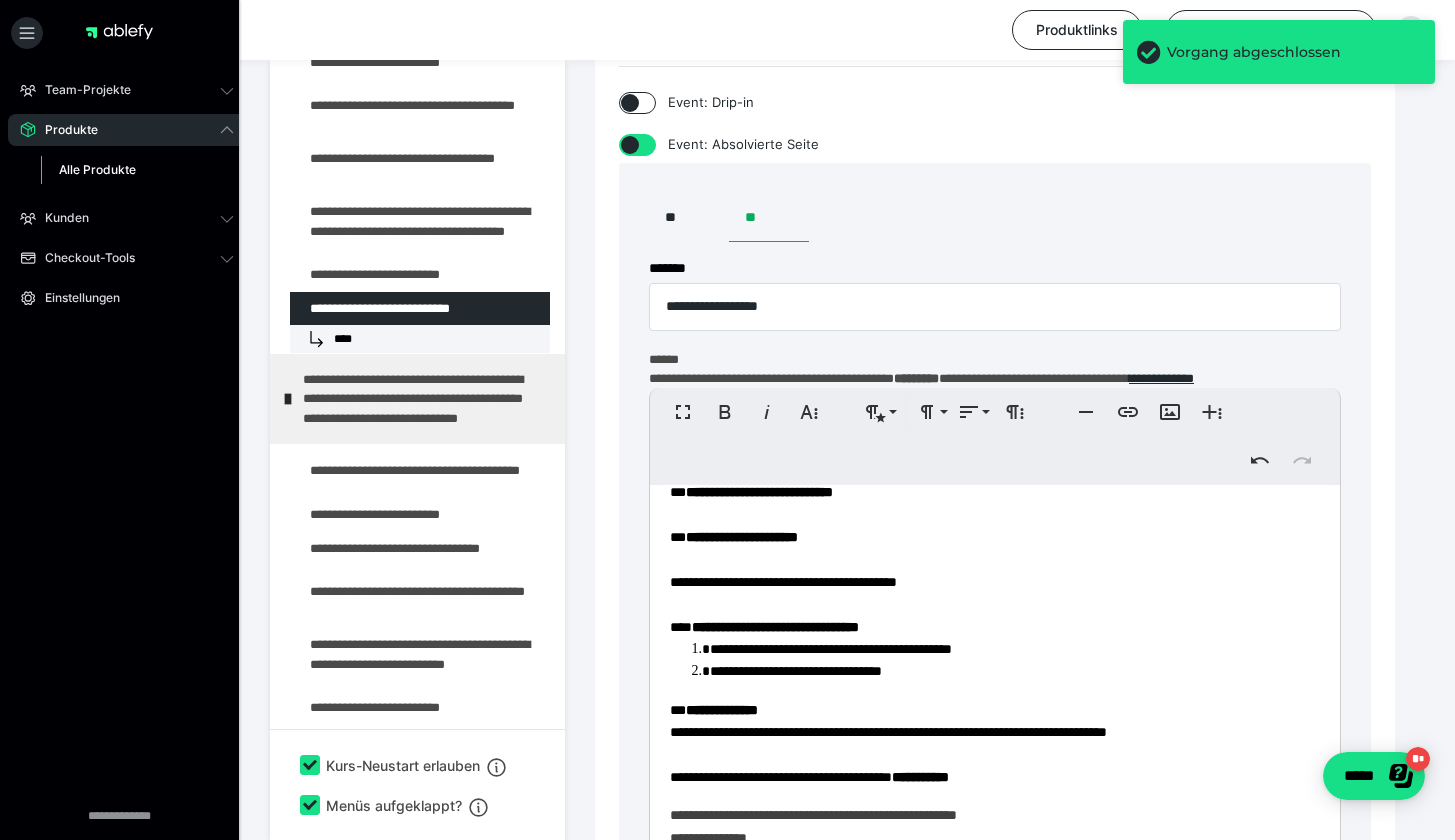 scroll, scrollTop: 438, scrollLeft: 0, axis: vertical 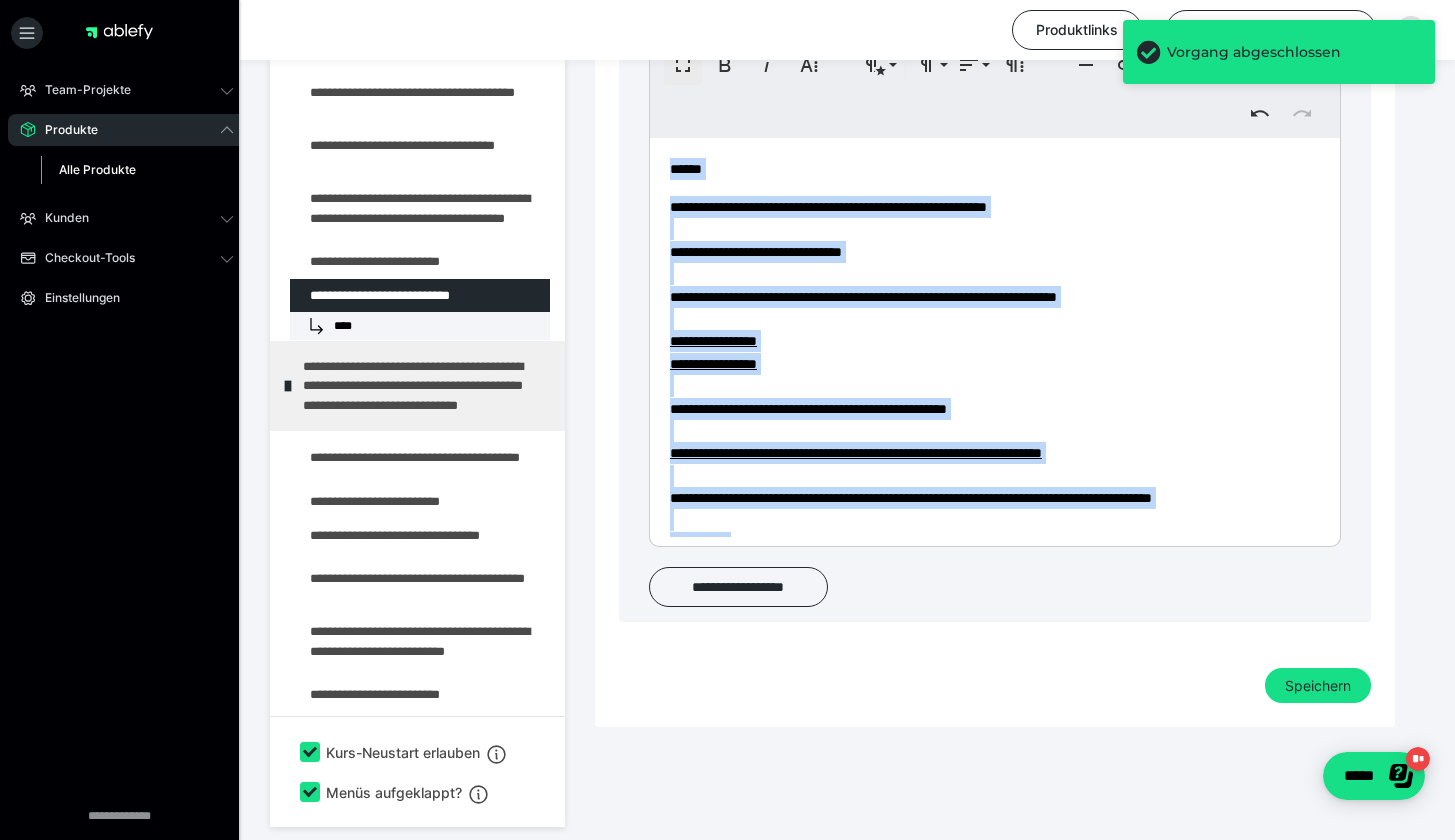 drag, startPoint x: 733, startPoint y: 522, endPoint x: 676, endPoint y: 61, distance: 464.5105 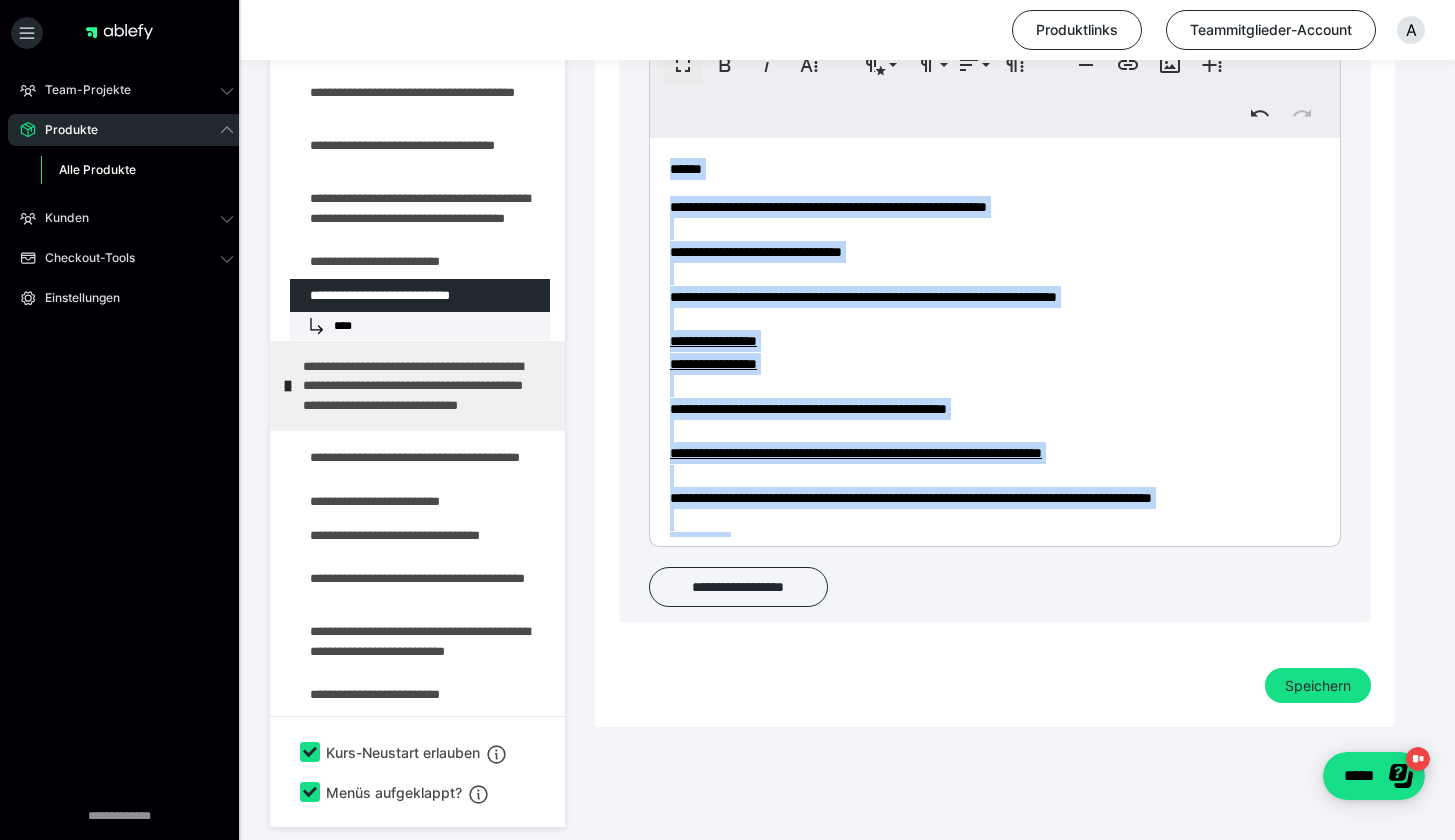 copy on "**********" 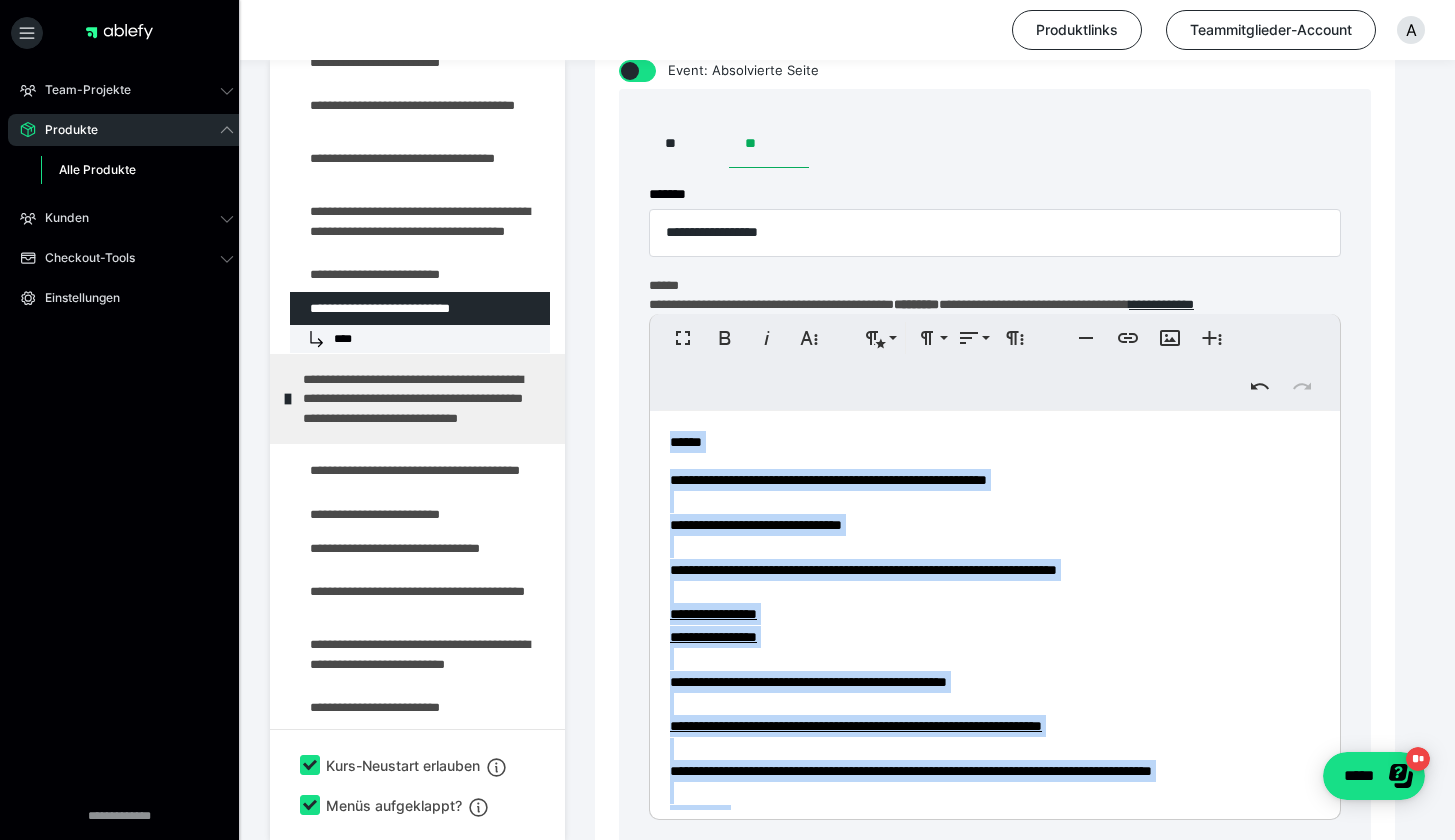 scroll, scrollTop: 495, scrollLeft: 0, axis: vertical 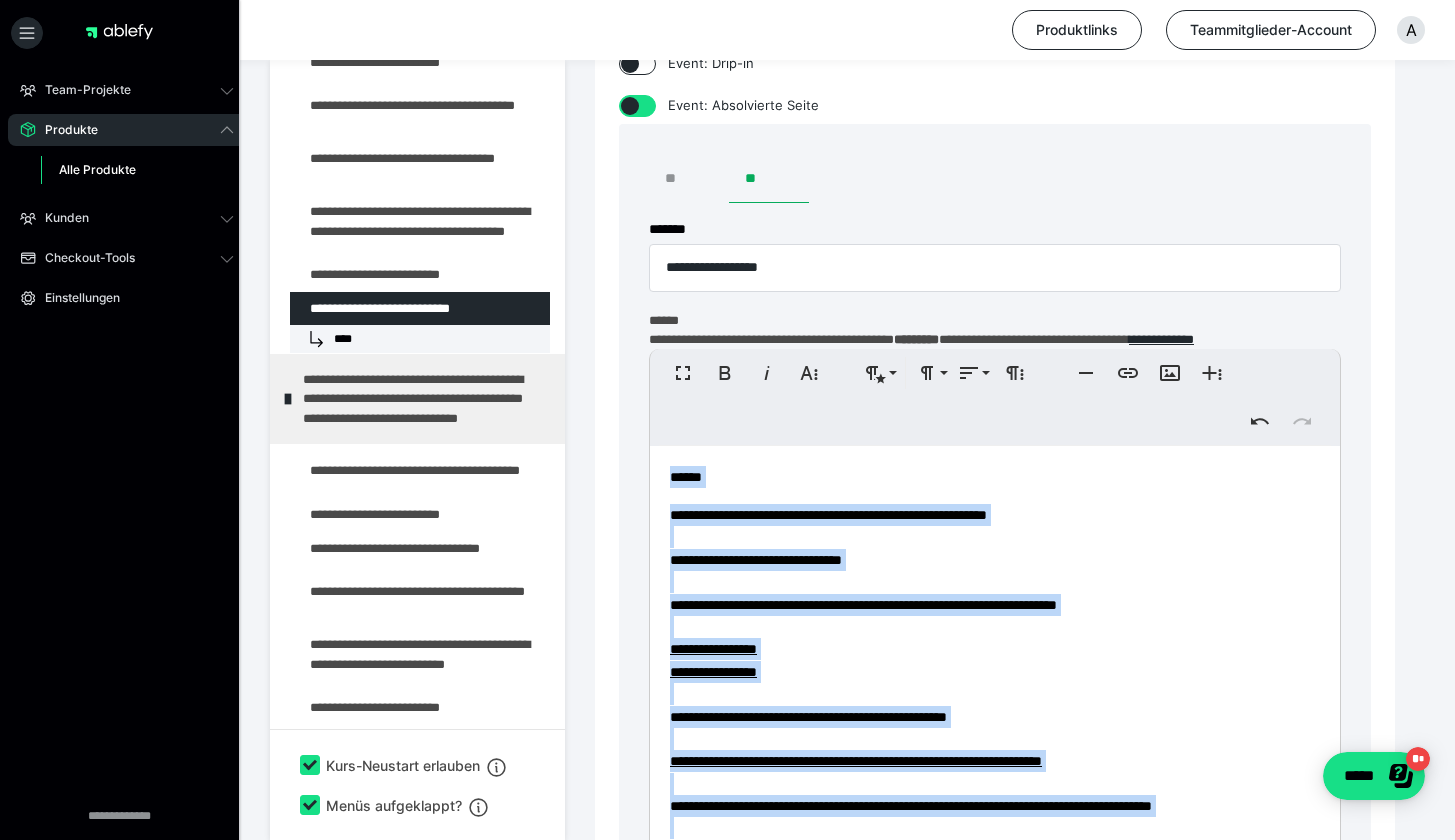 click on "**" at bounding box center [689, 179] 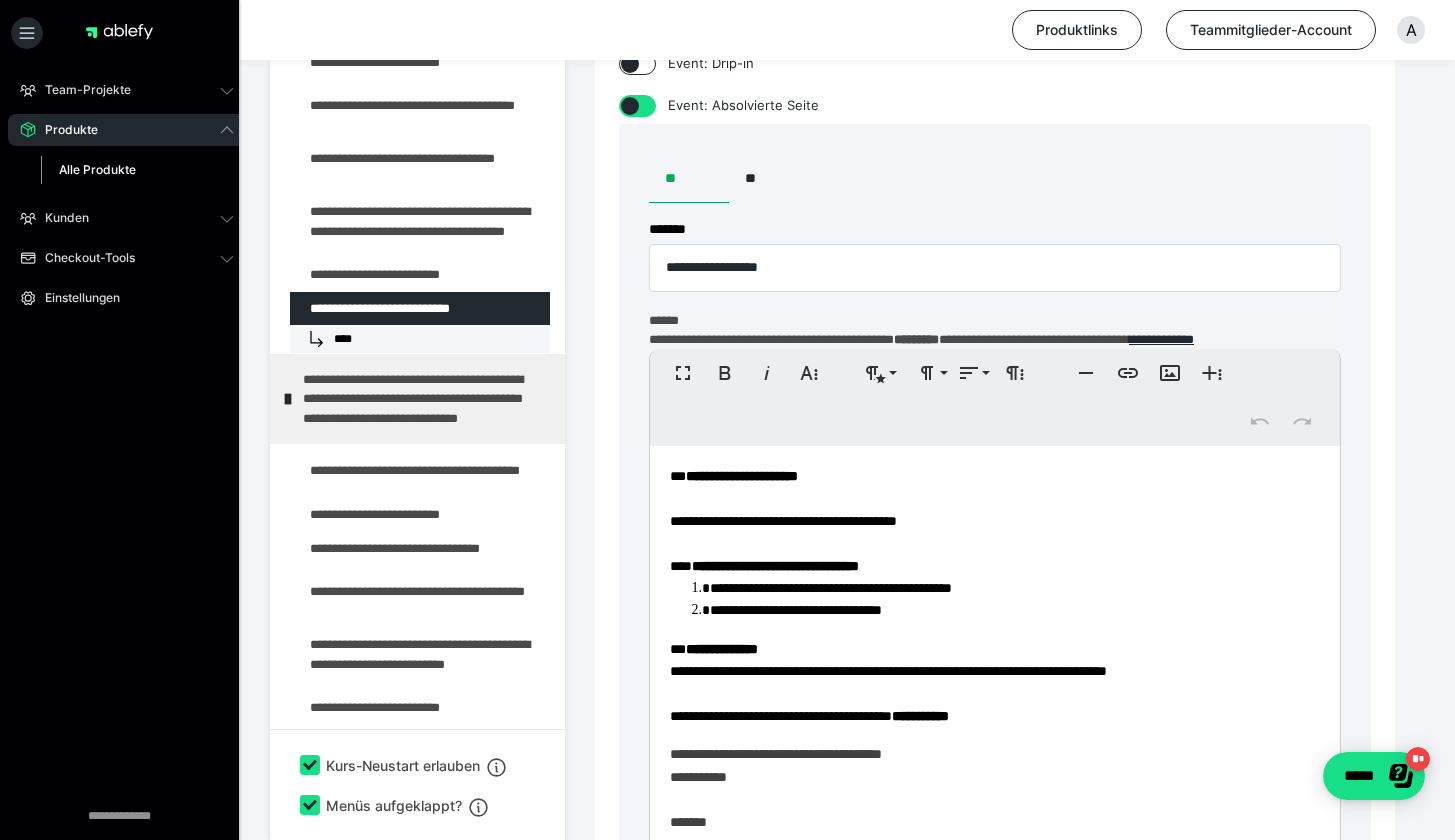 scroll, scrollTop: 556, scrollLeft: 0, axis: vertical 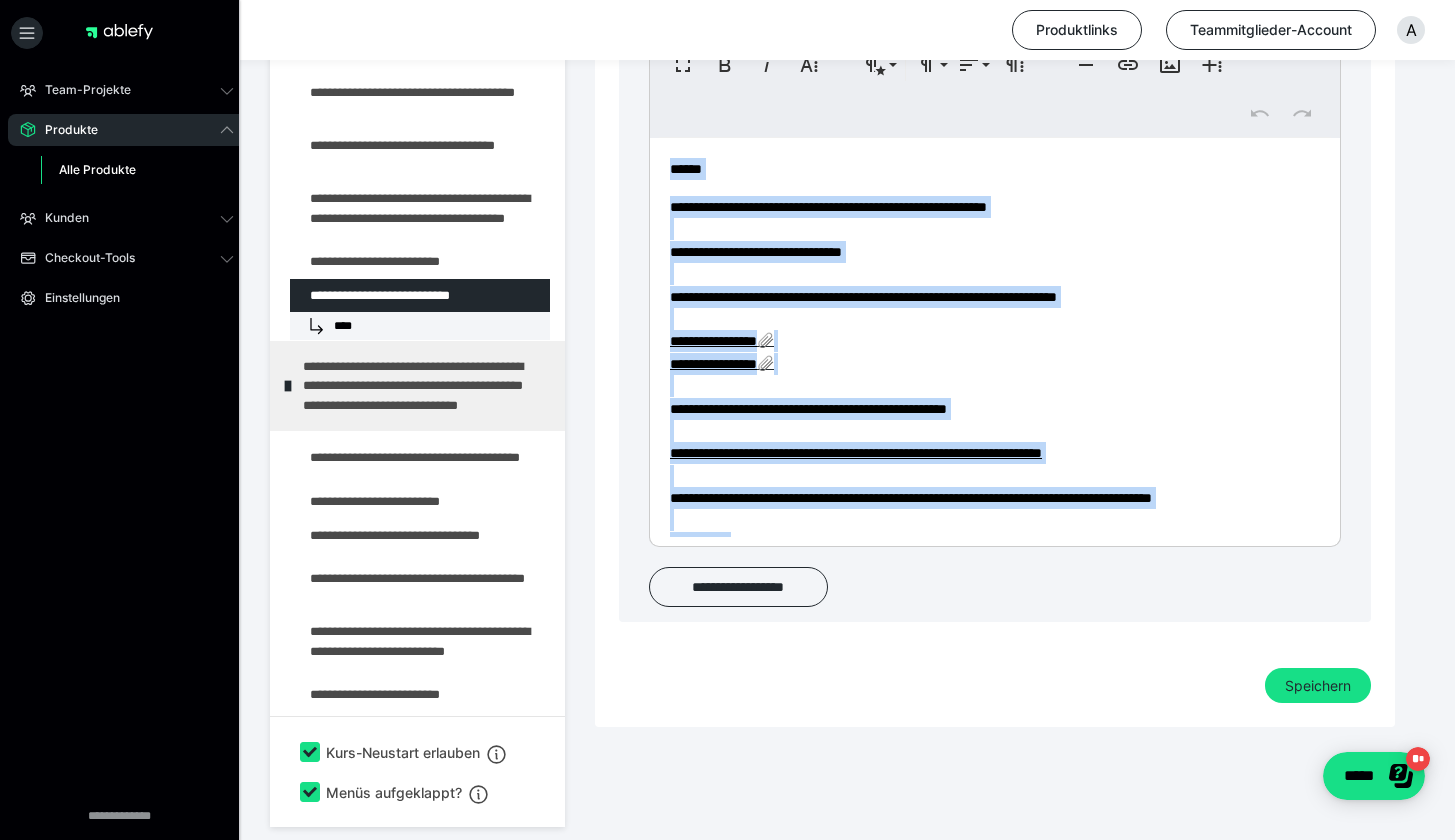drag, startPoint x: 727, startPoint y: 525, endPoint x: 647, endPoint y: 53, distance: 478.73166 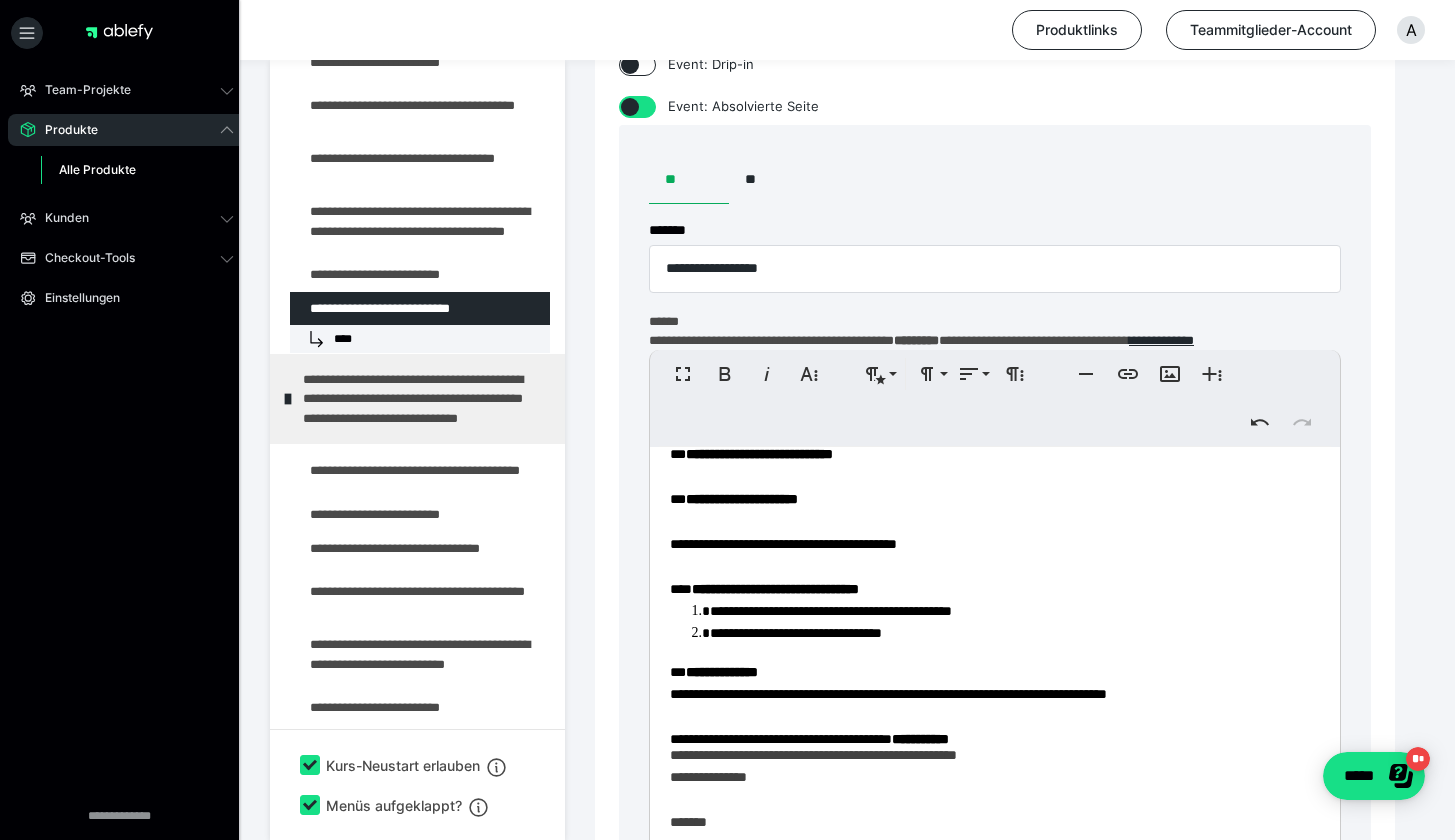 scroll, scrollTop: 532, scrollLeft: 0, axis: vertical 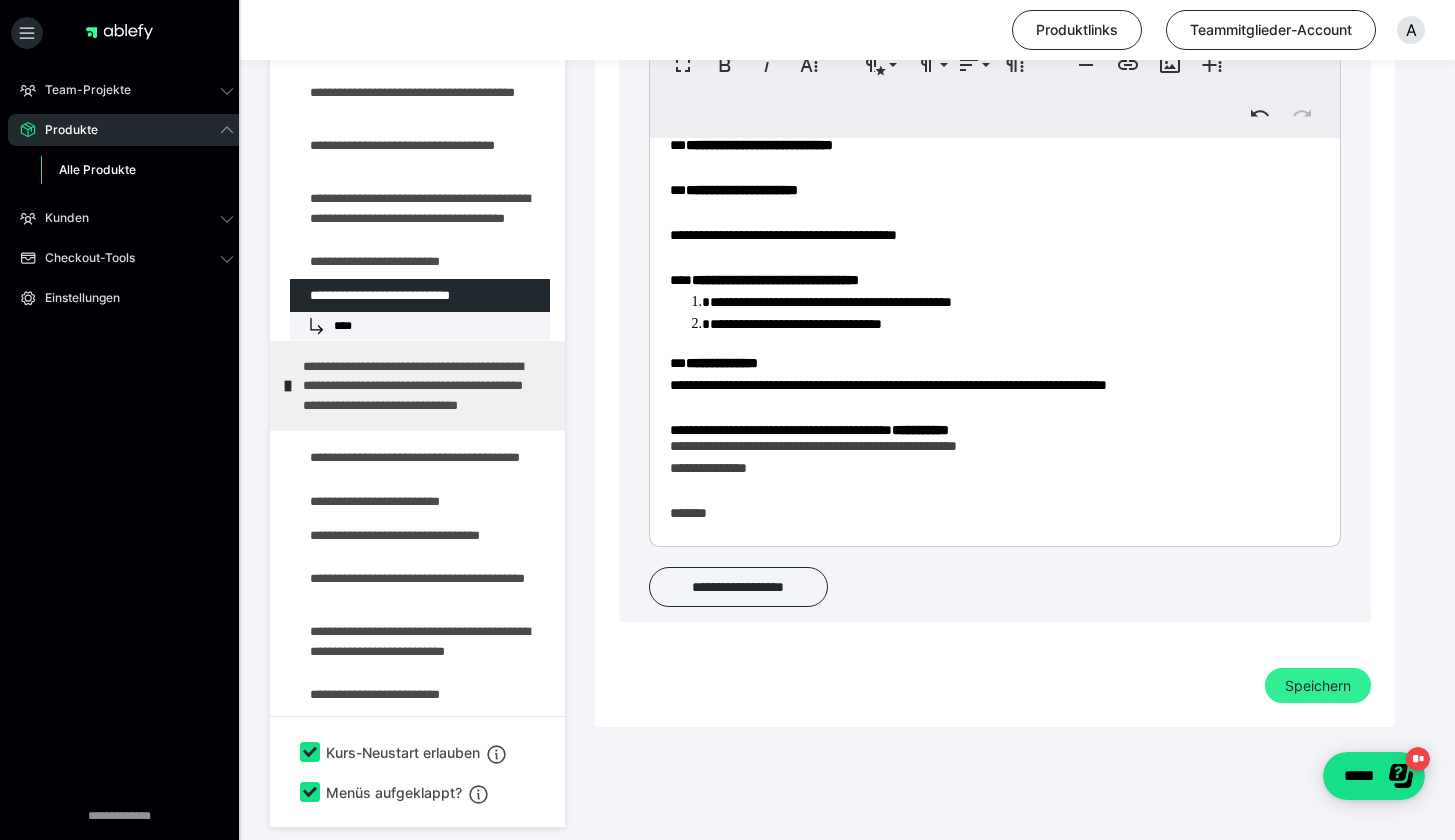 click on "Speichern" at bounding box center (1318, 686) 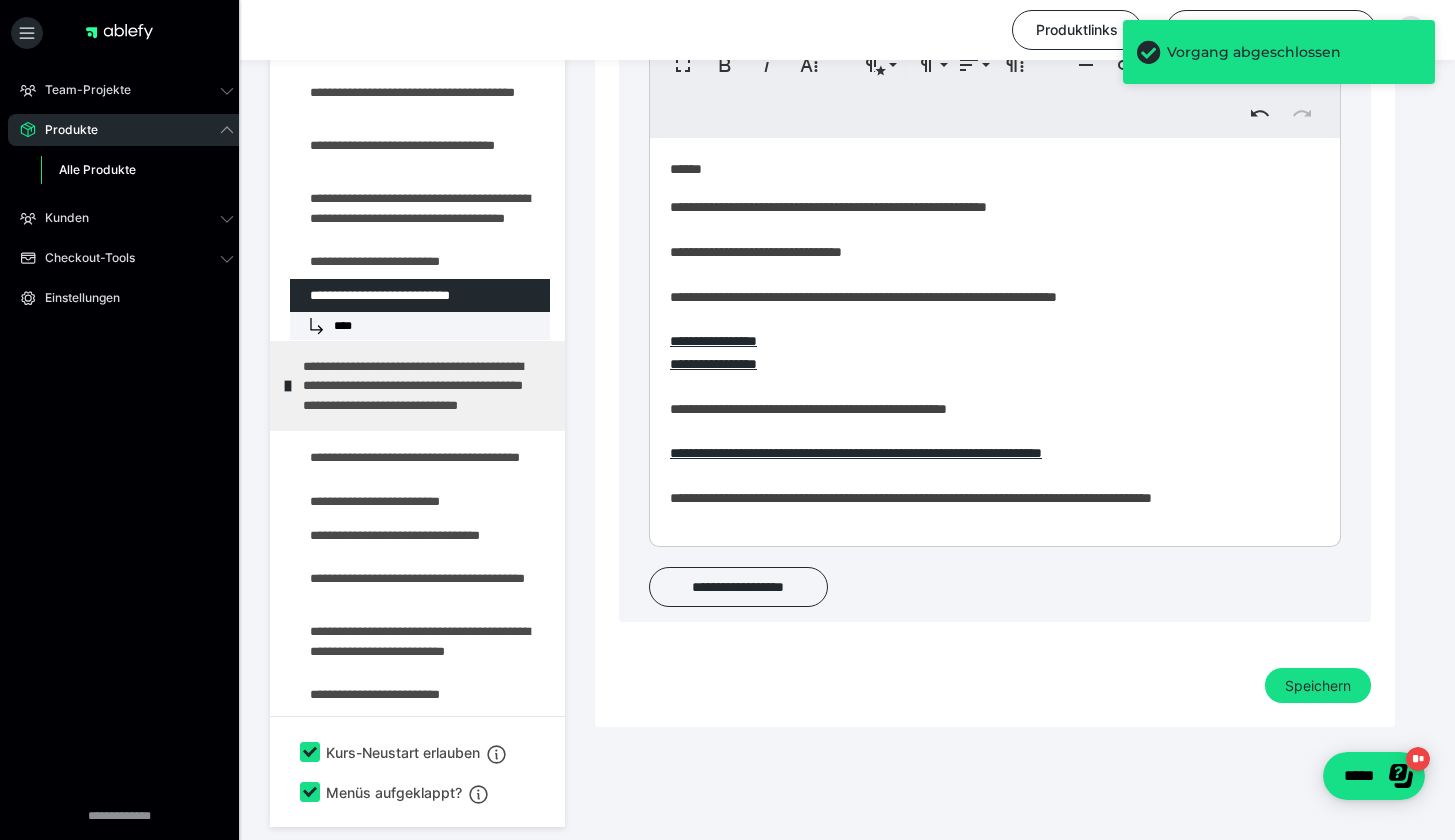 scroll, scrollTop: 0, scrollLeft: 0, axis: both 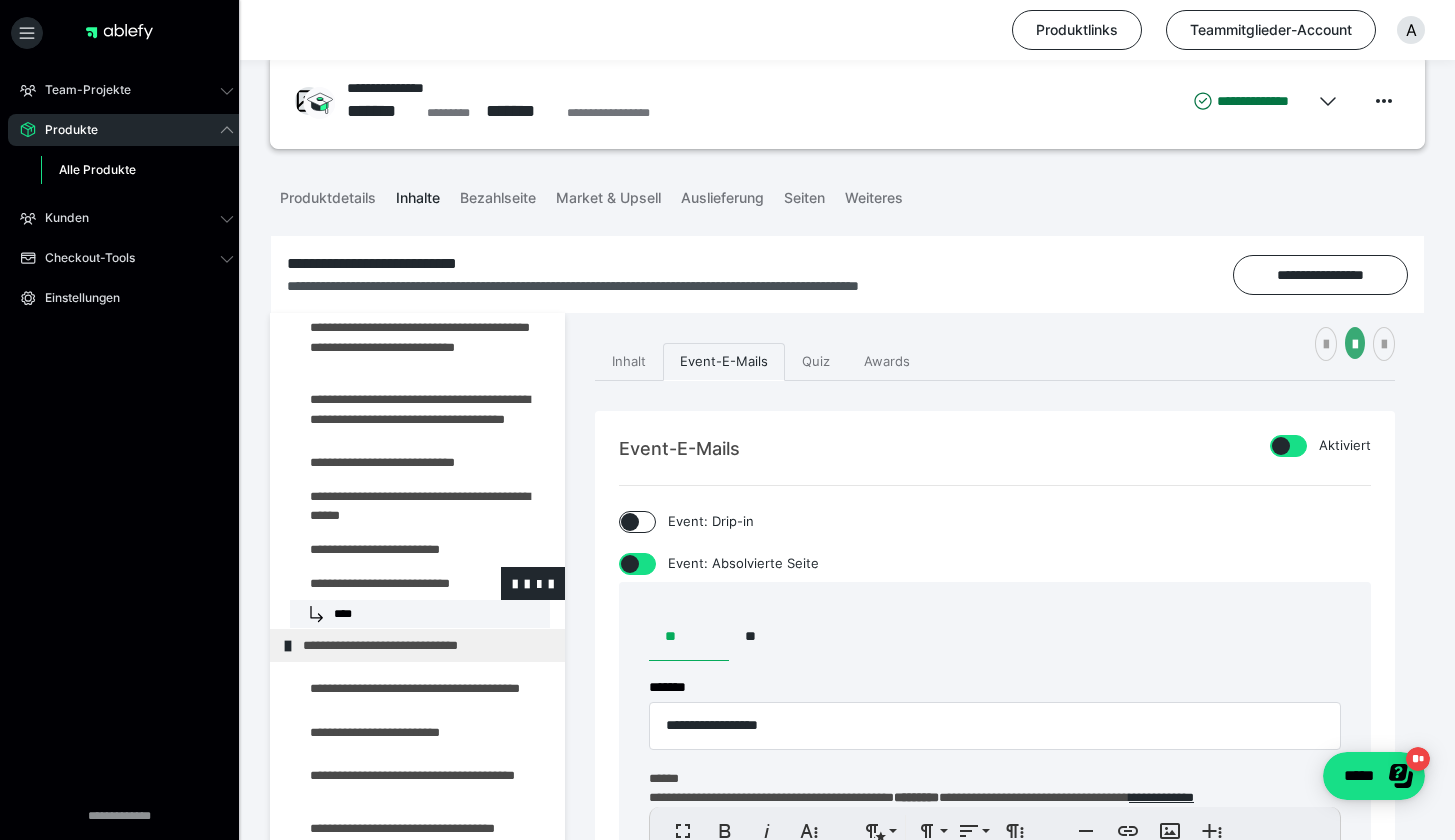 click at bounding box center (375, 583) 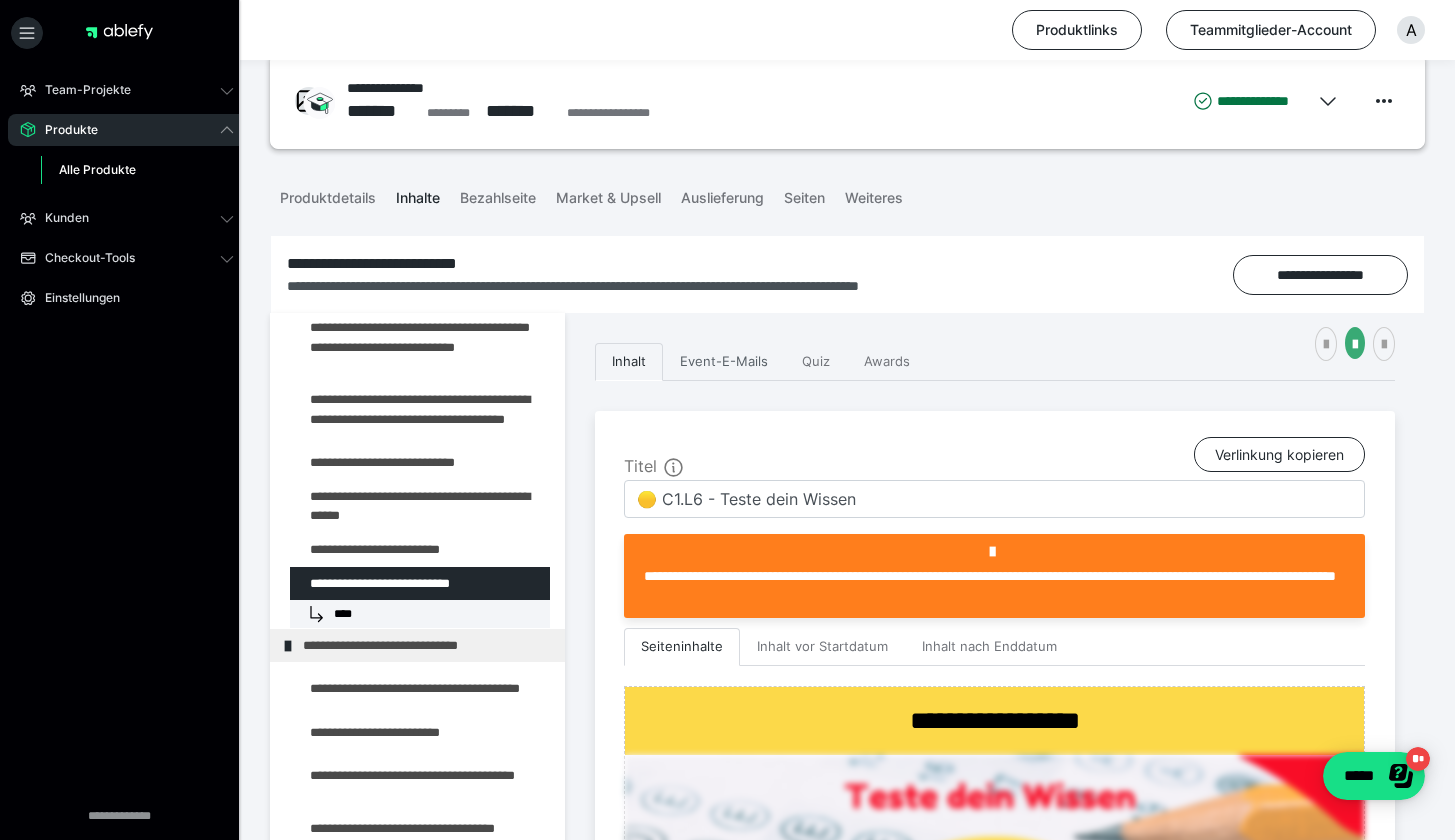 click on "Event-E-Mails" at bounding box center [724, 362] 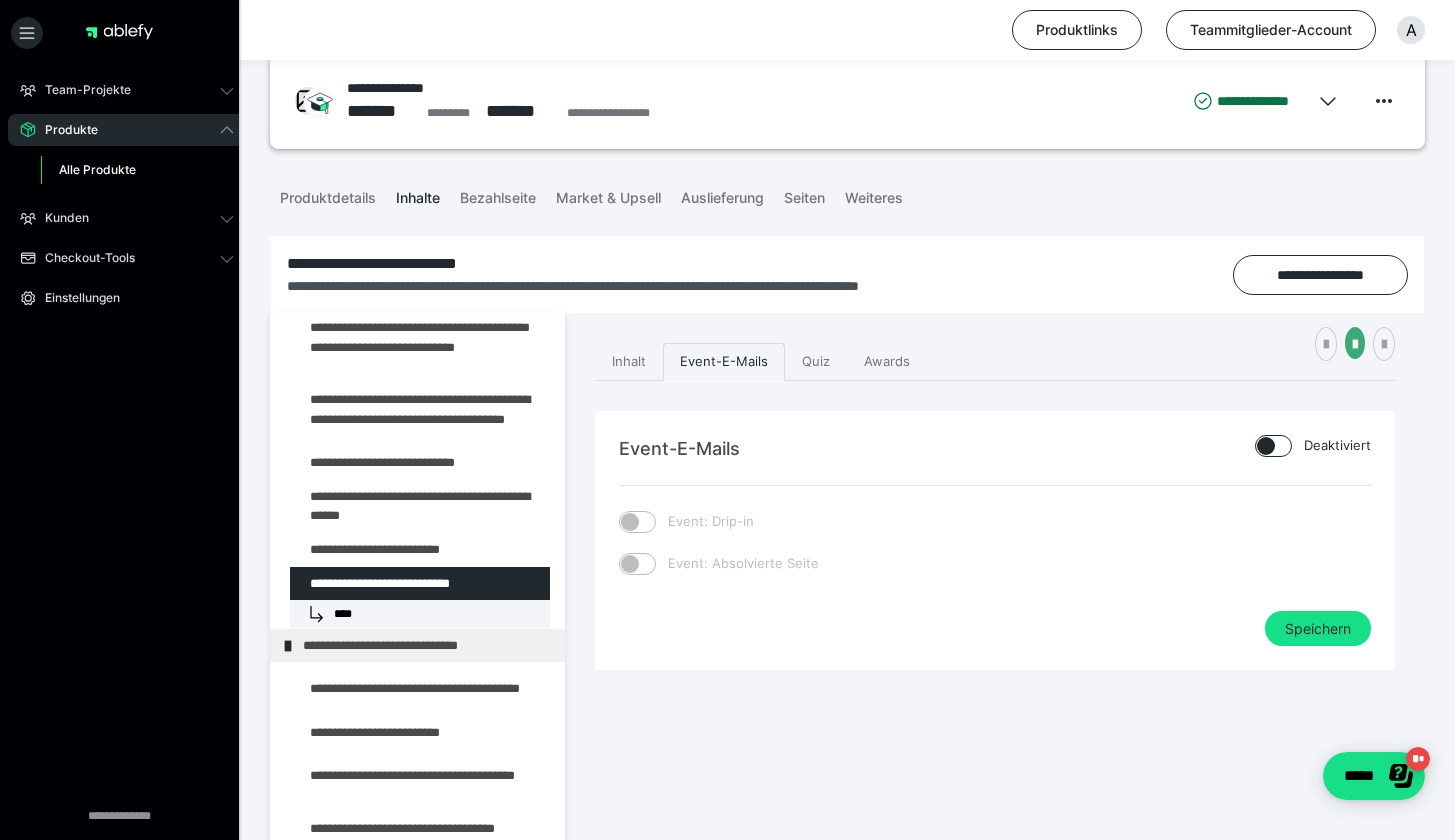 click on "Event-E-Mails Deaktiviert Event: Drip-in Event: Absolvierte Seite Speichern" at bounding box center (995, 541) 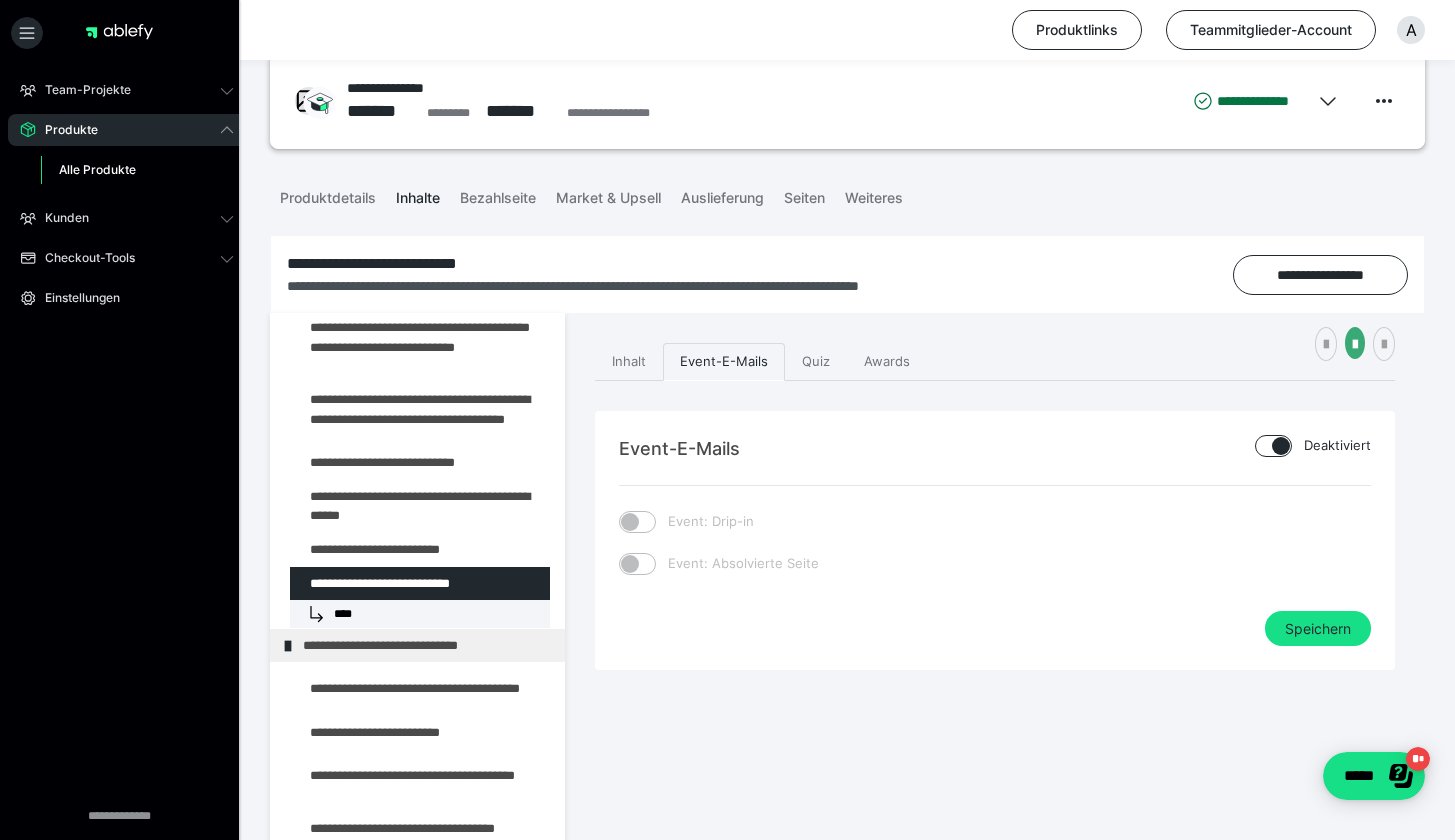 checkbox on "****" 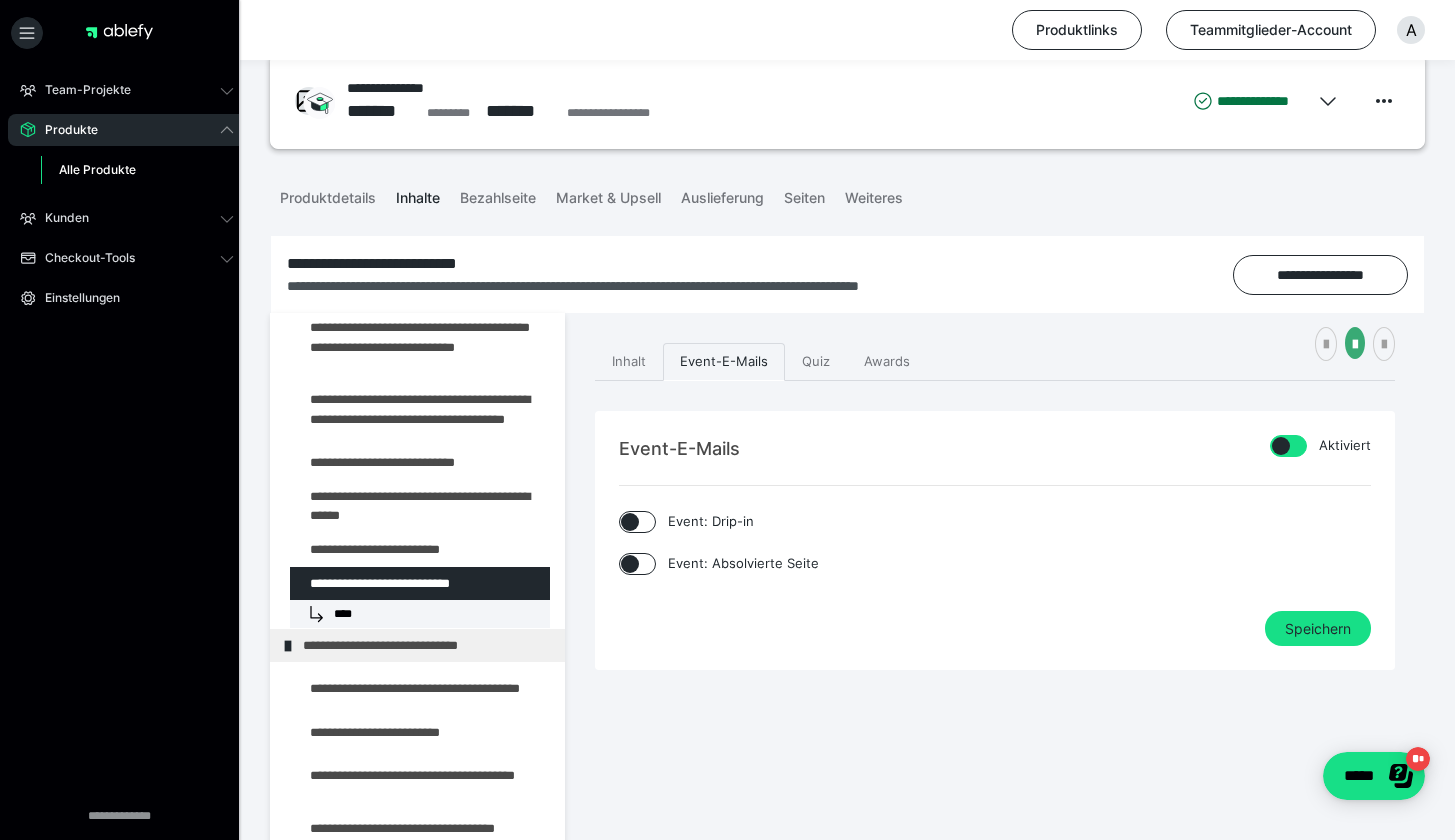 click at bounding box center [630, 564] 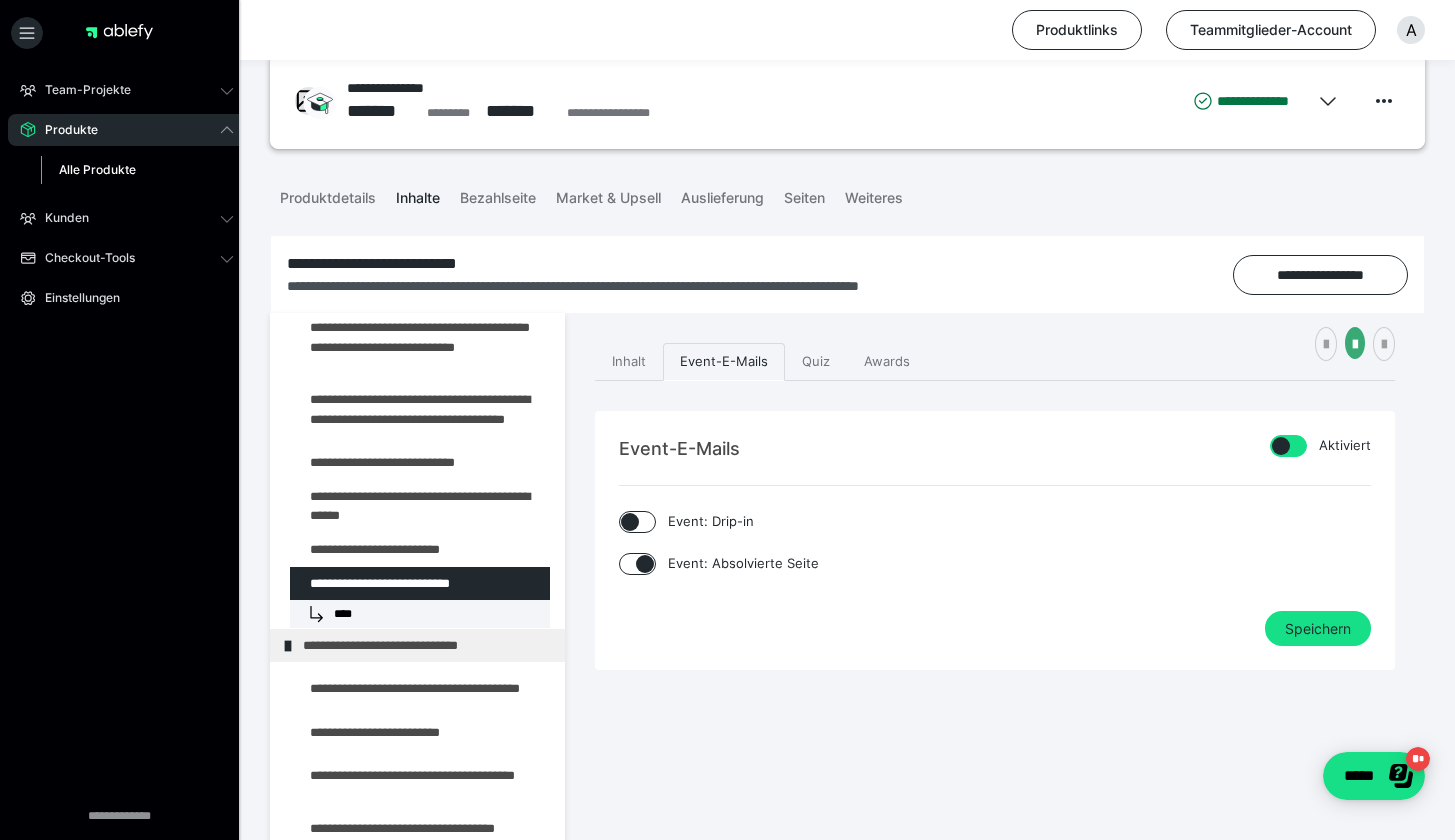 checkbox on "****" 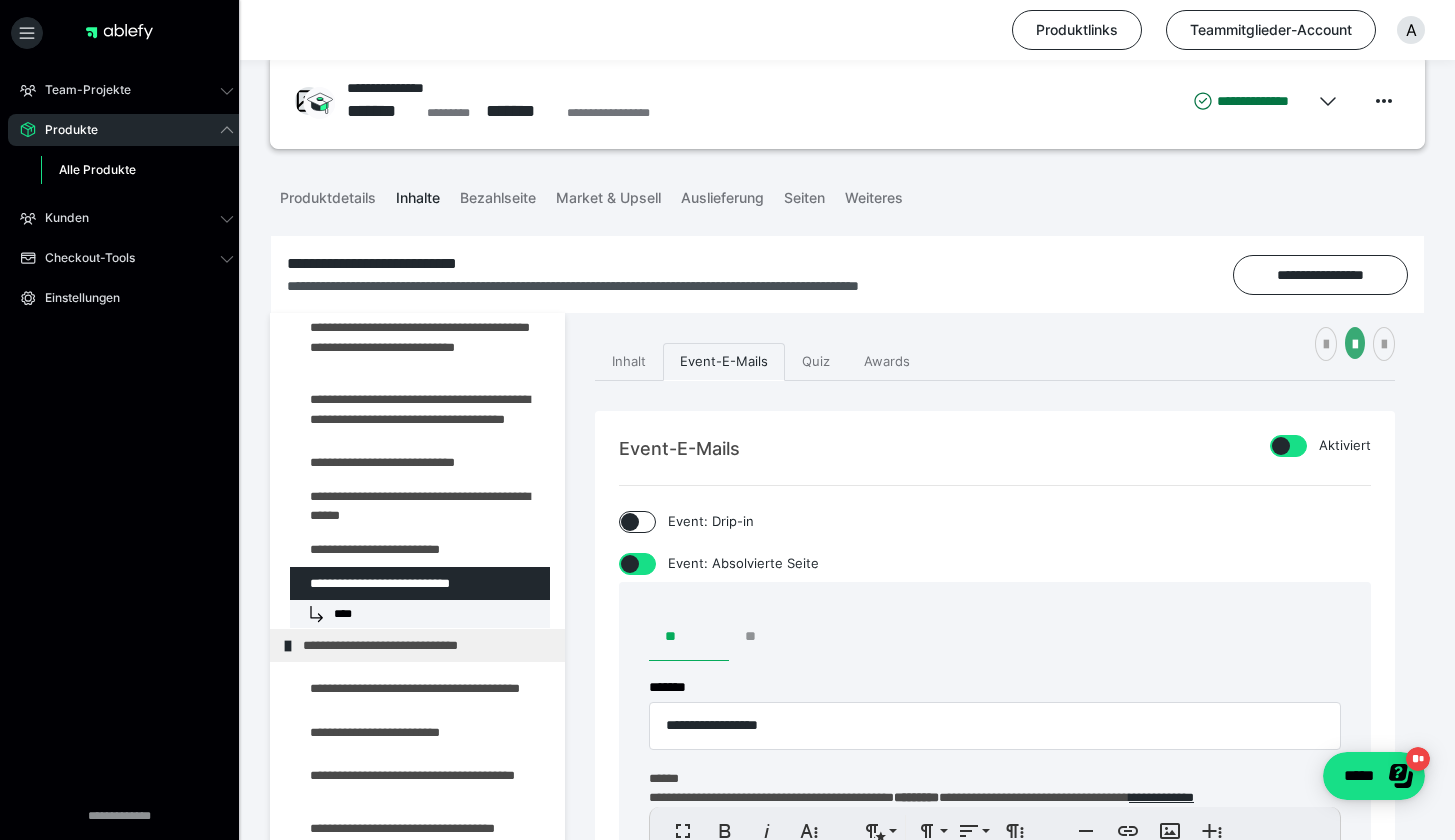 click on "**" at bounding box center [769, 637] 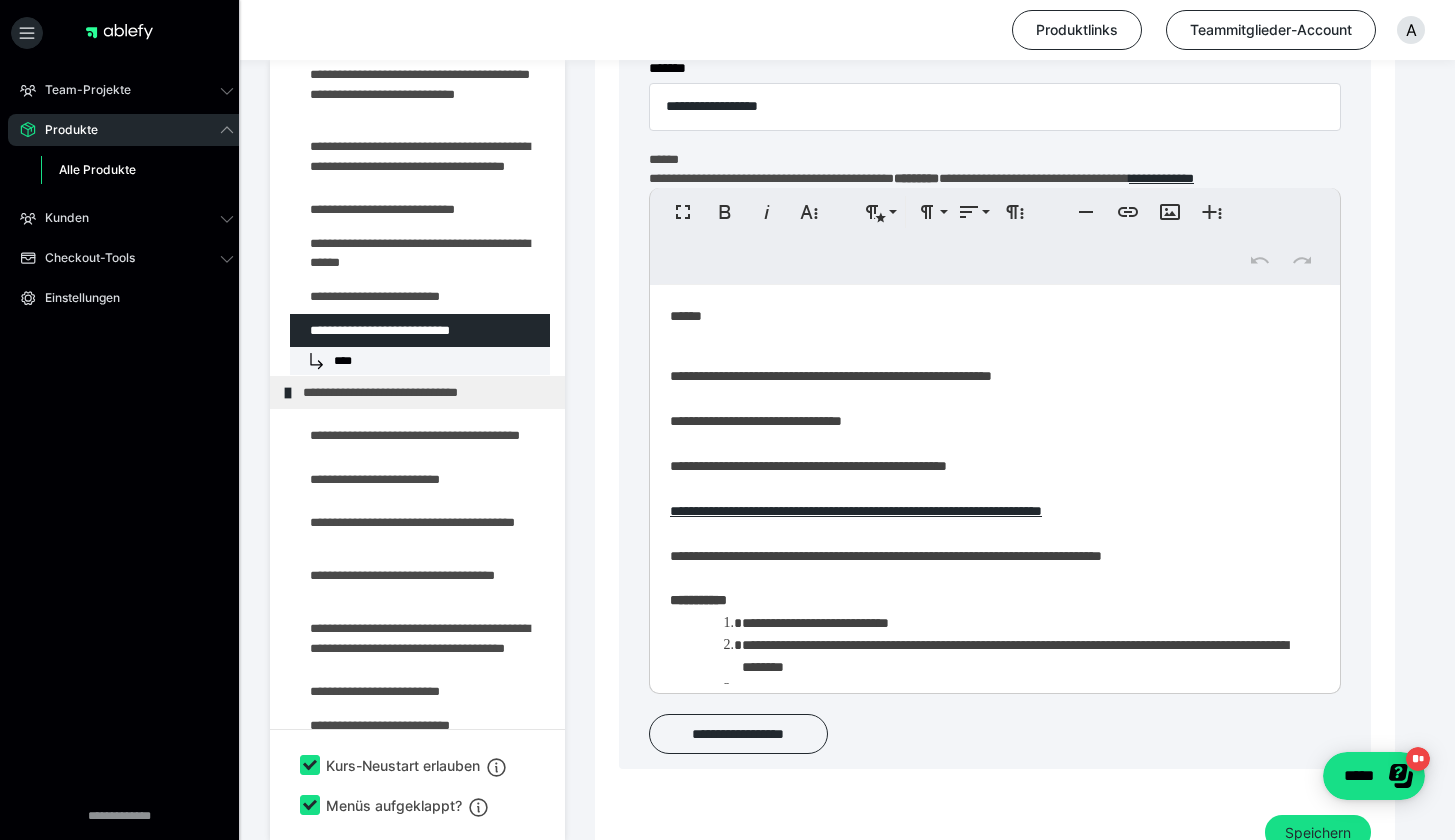scroll, scrollTop: 714, scrollLeft: 0, axis: vertical 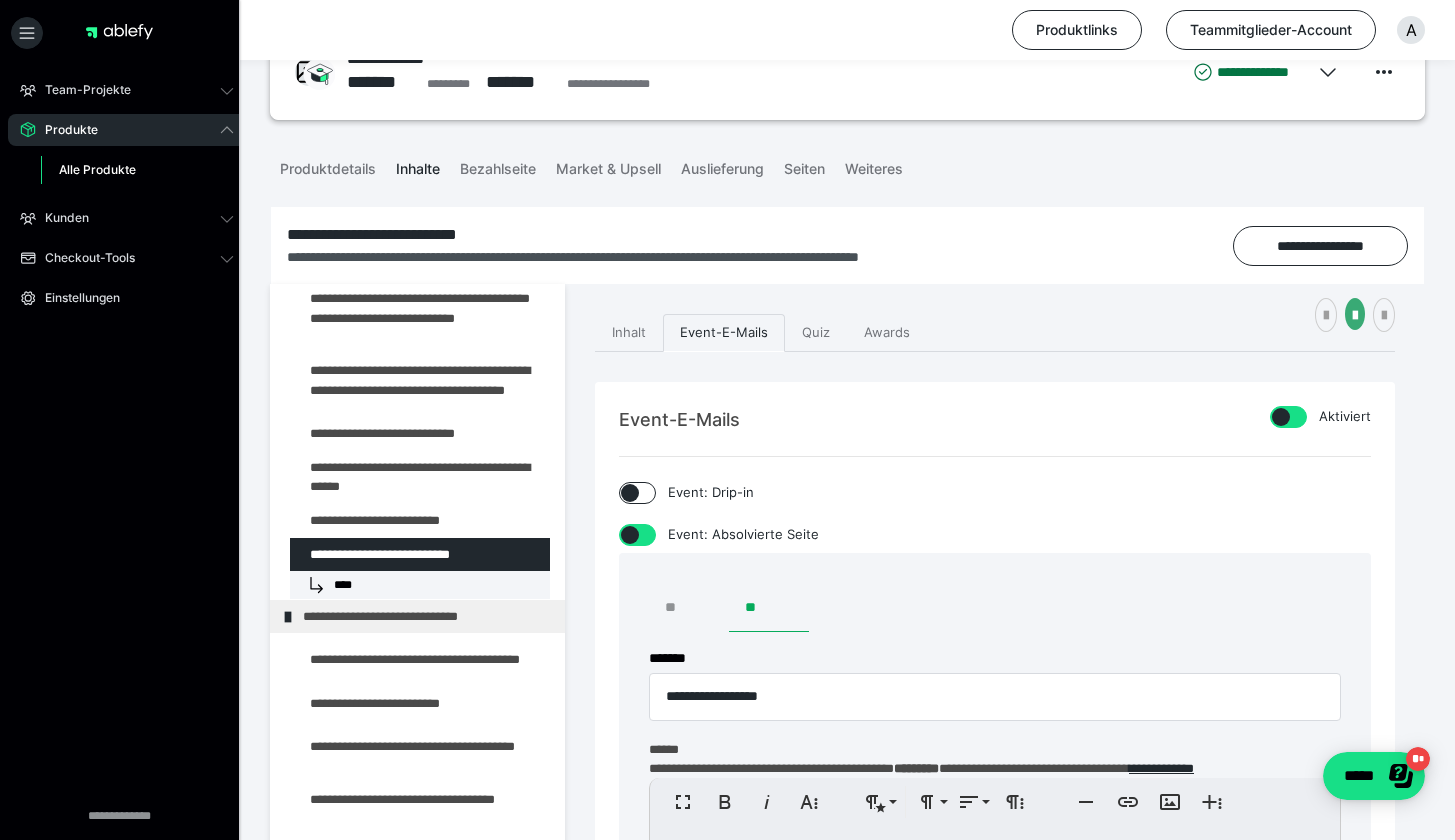 click on "**" at bounding box center (689, 608) 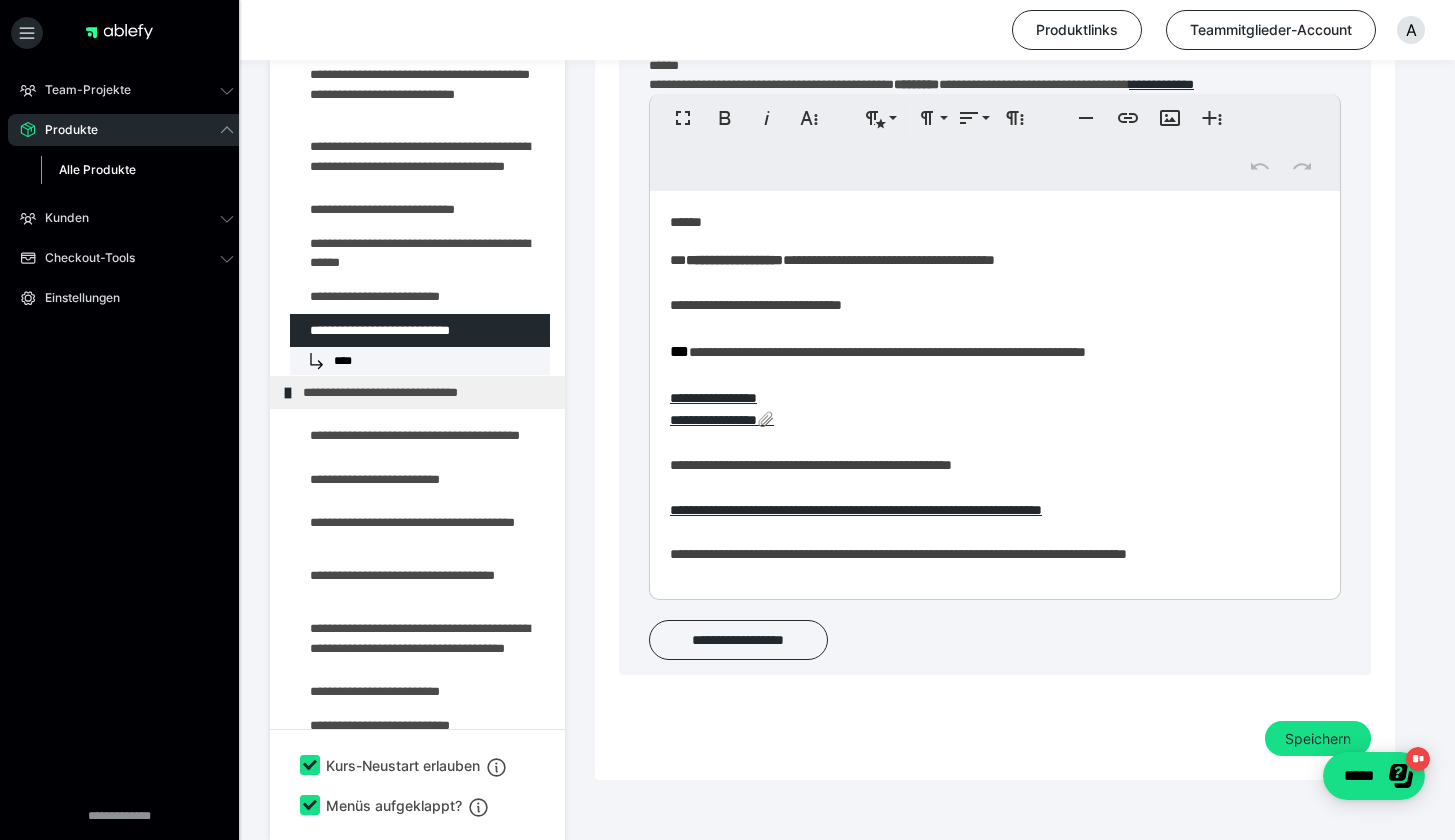 scroll, scrollTop: 760, scrollLeft: 0, axis: vertical 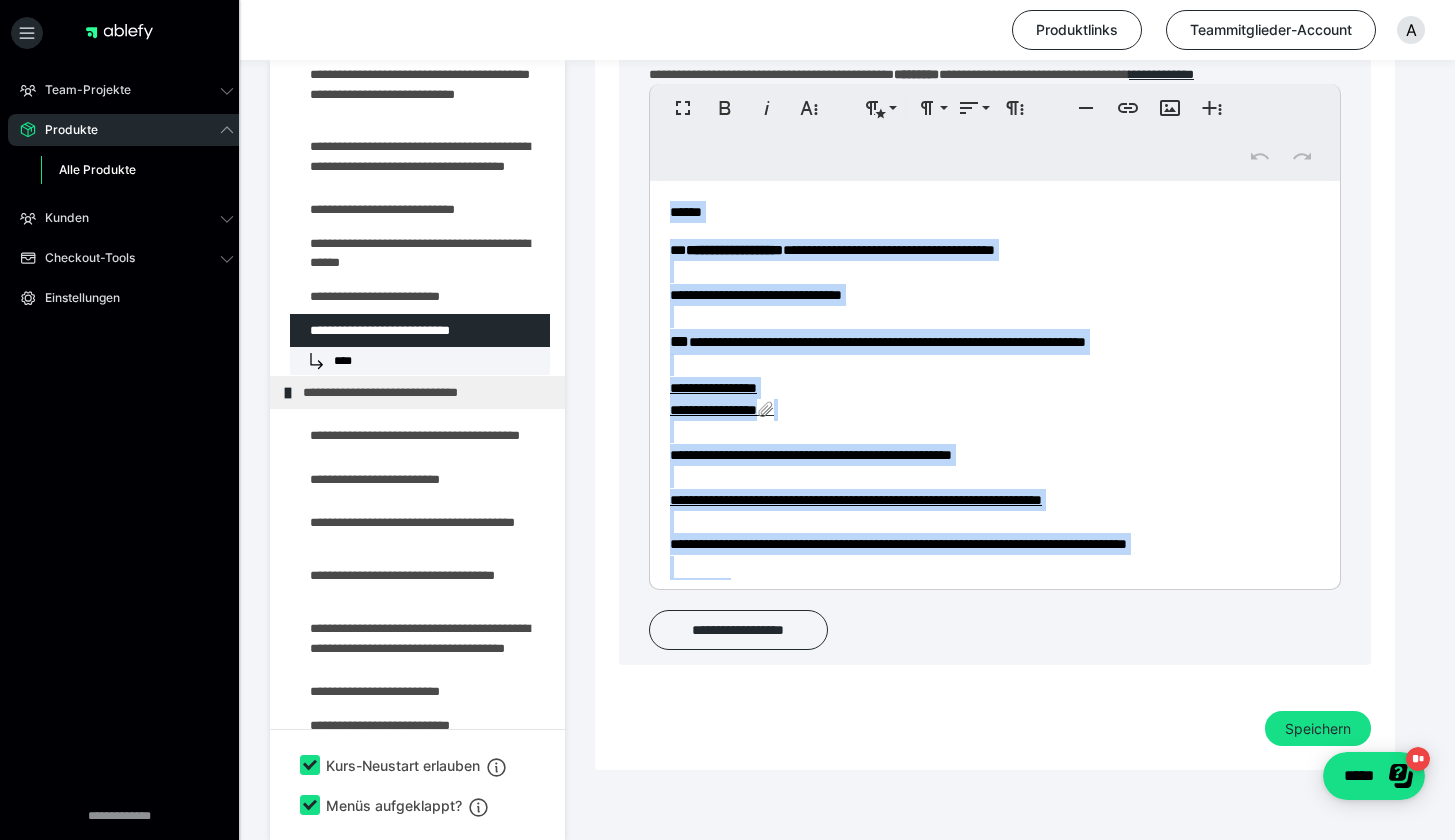 drag, startPoint x: 742, startPoint y: 563, endPoint x: 646, endPoint y: 105, distance: 467.953 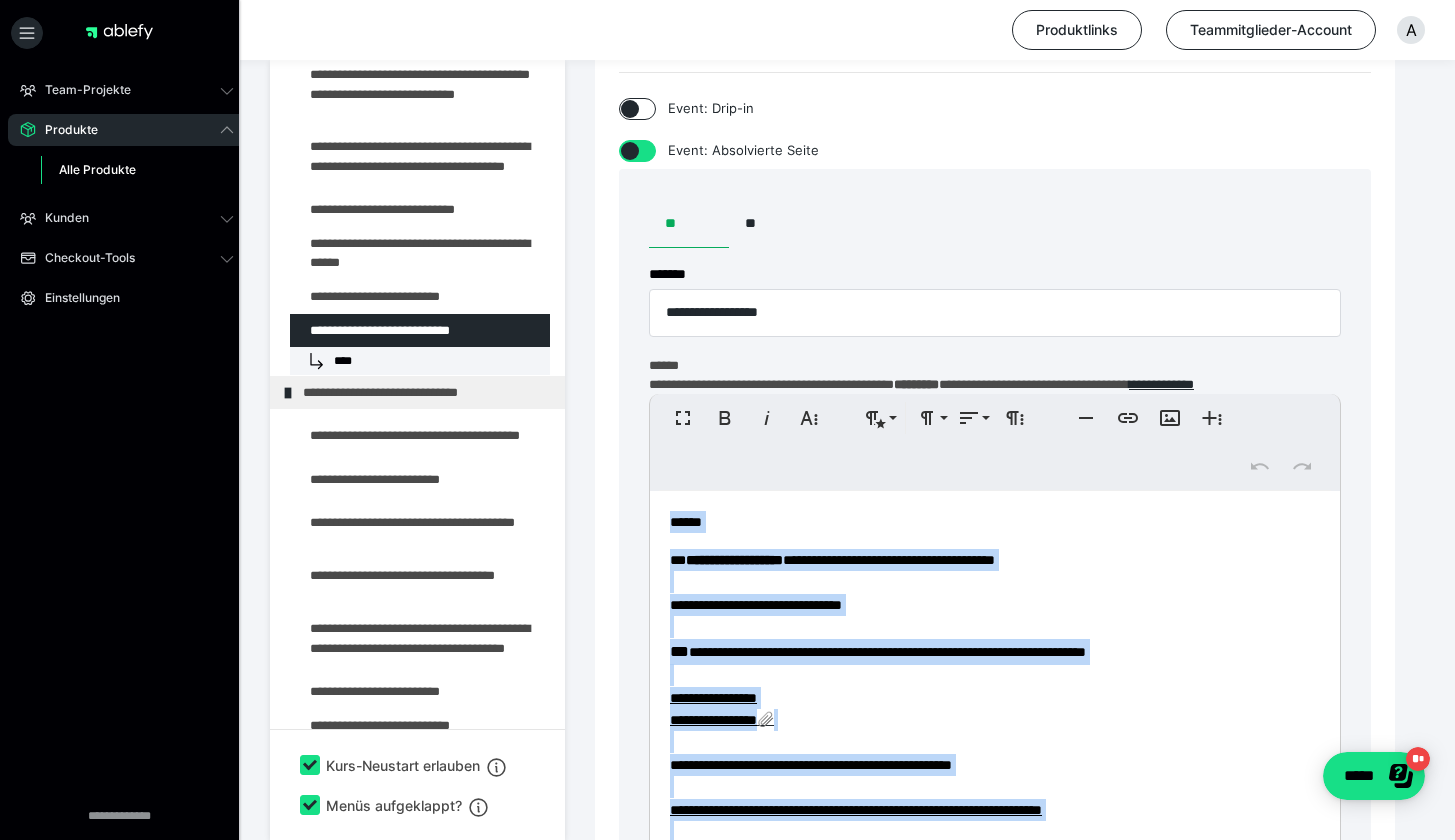 scroll, scrollTop: 395, scrollLeft: 0, axis: vertical 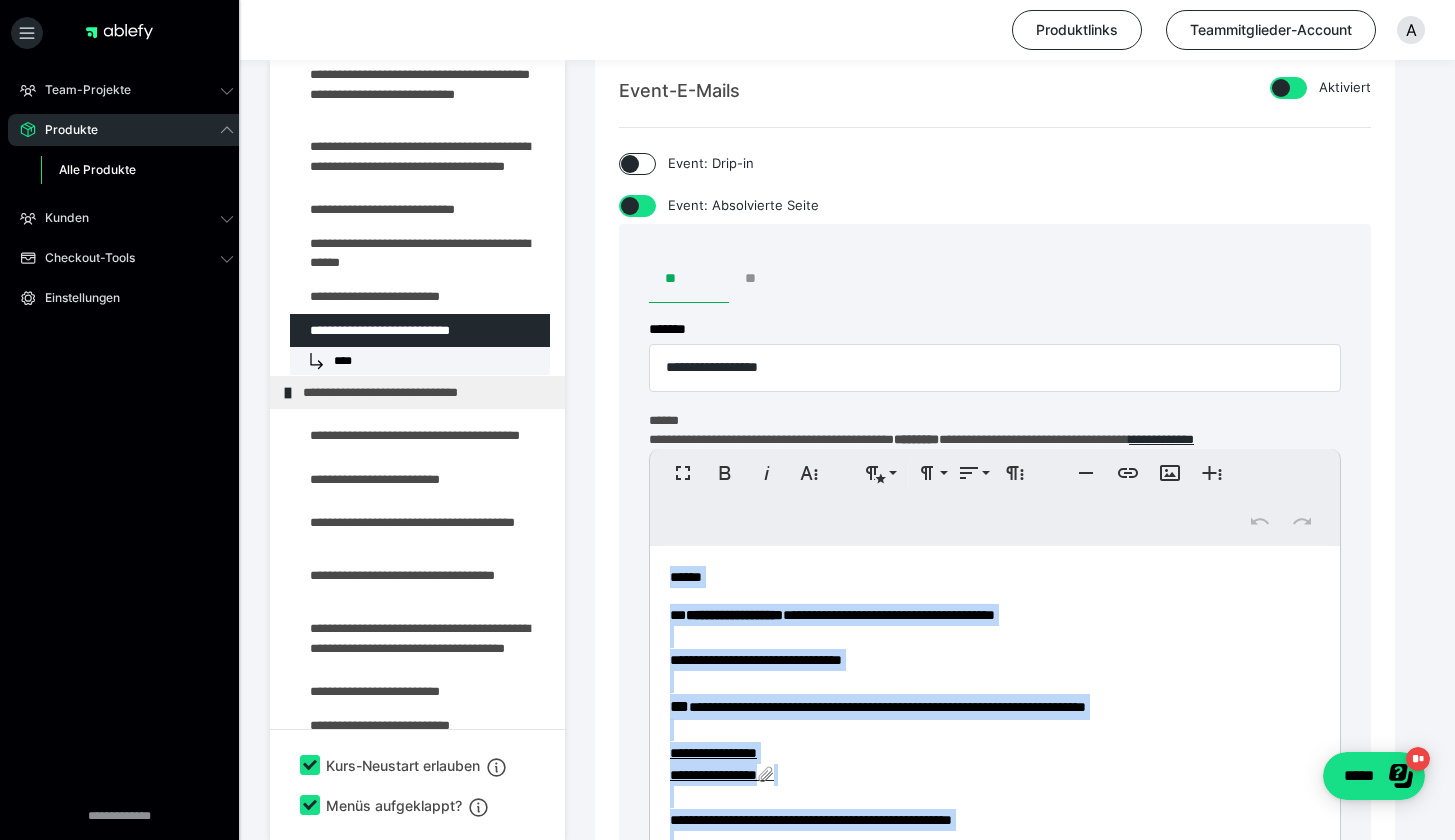 click on "**" at bounding box center (769, 279) 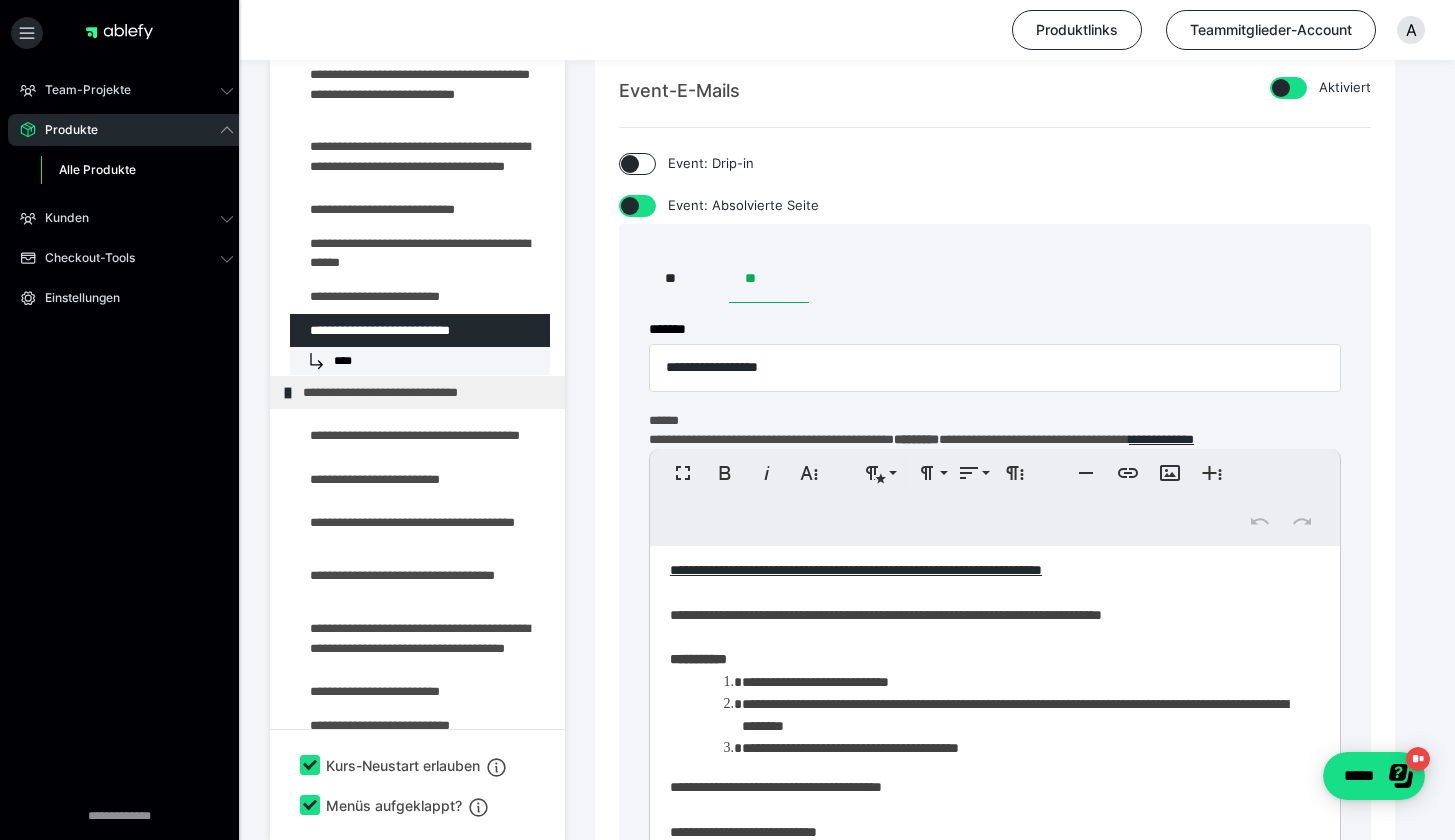 scroll, scrollTop: 202, scrollLeft: 0, axis: vertical 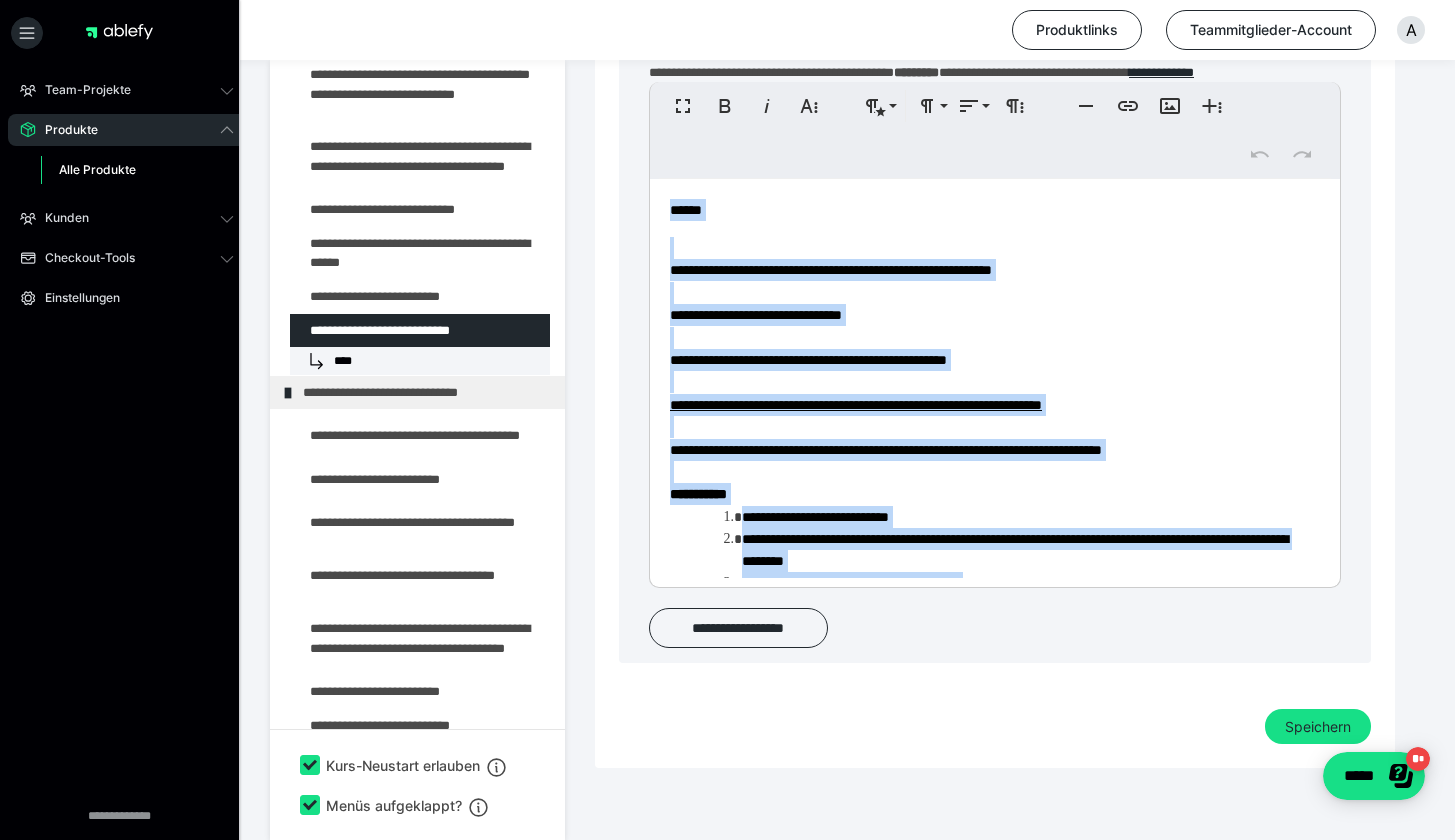 drag, startPoint x: 767, startPoint y: 525, endPoint x: 695, endPoint y: -5, distance: 534.8682 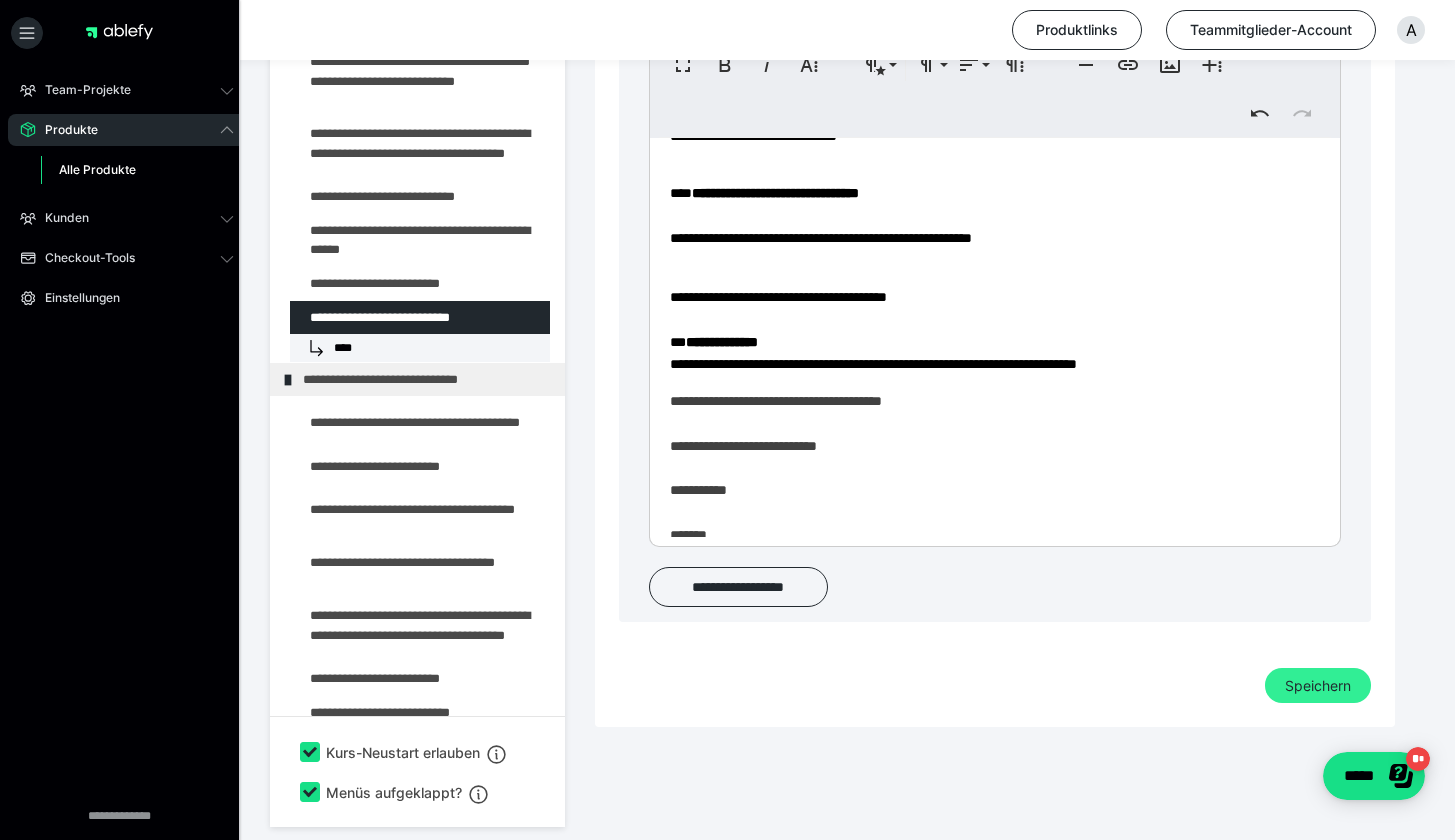 click on "Speichern" at bounding box center [1318, 686] 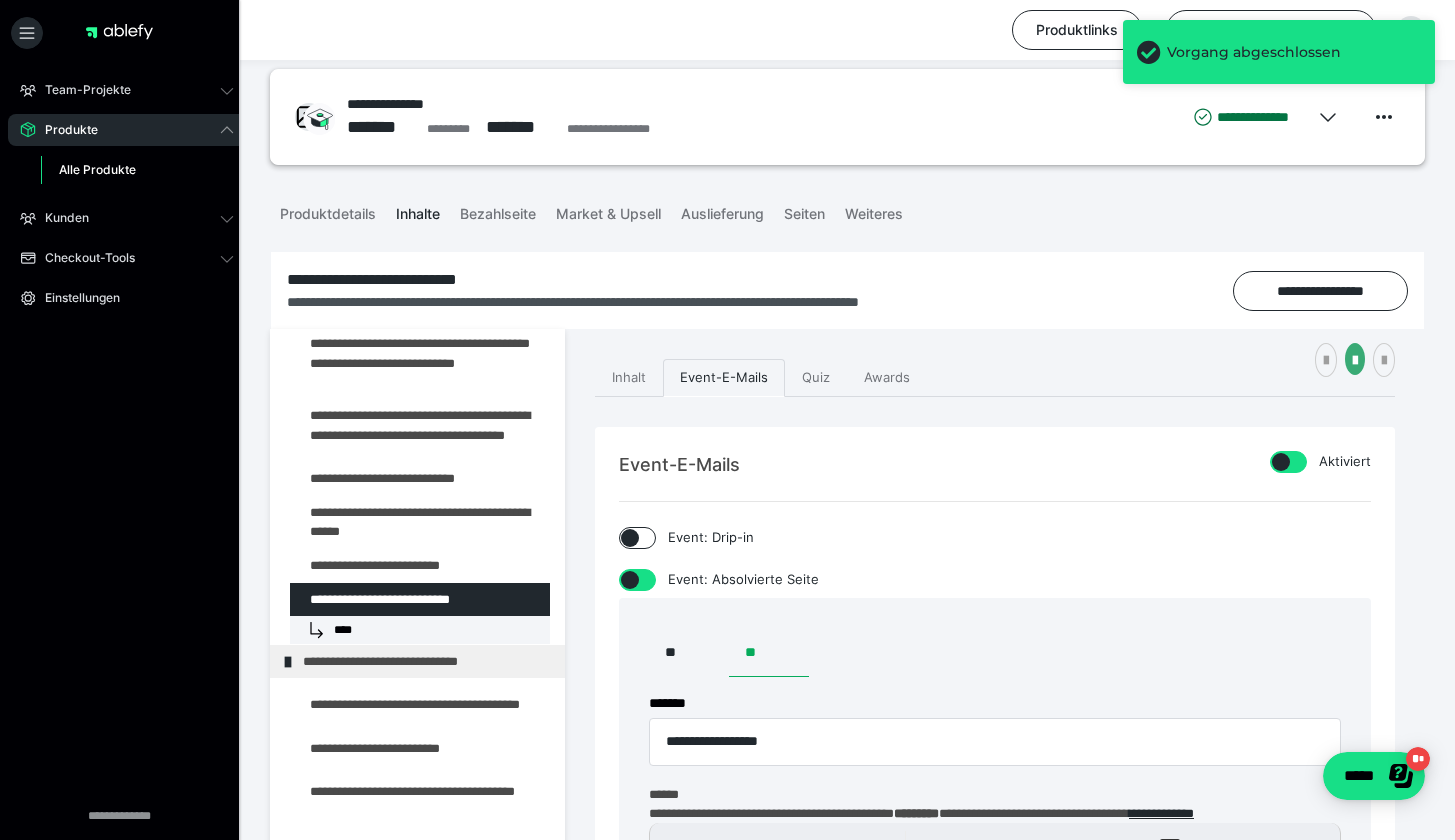 click at bounding box center (1281, 462) 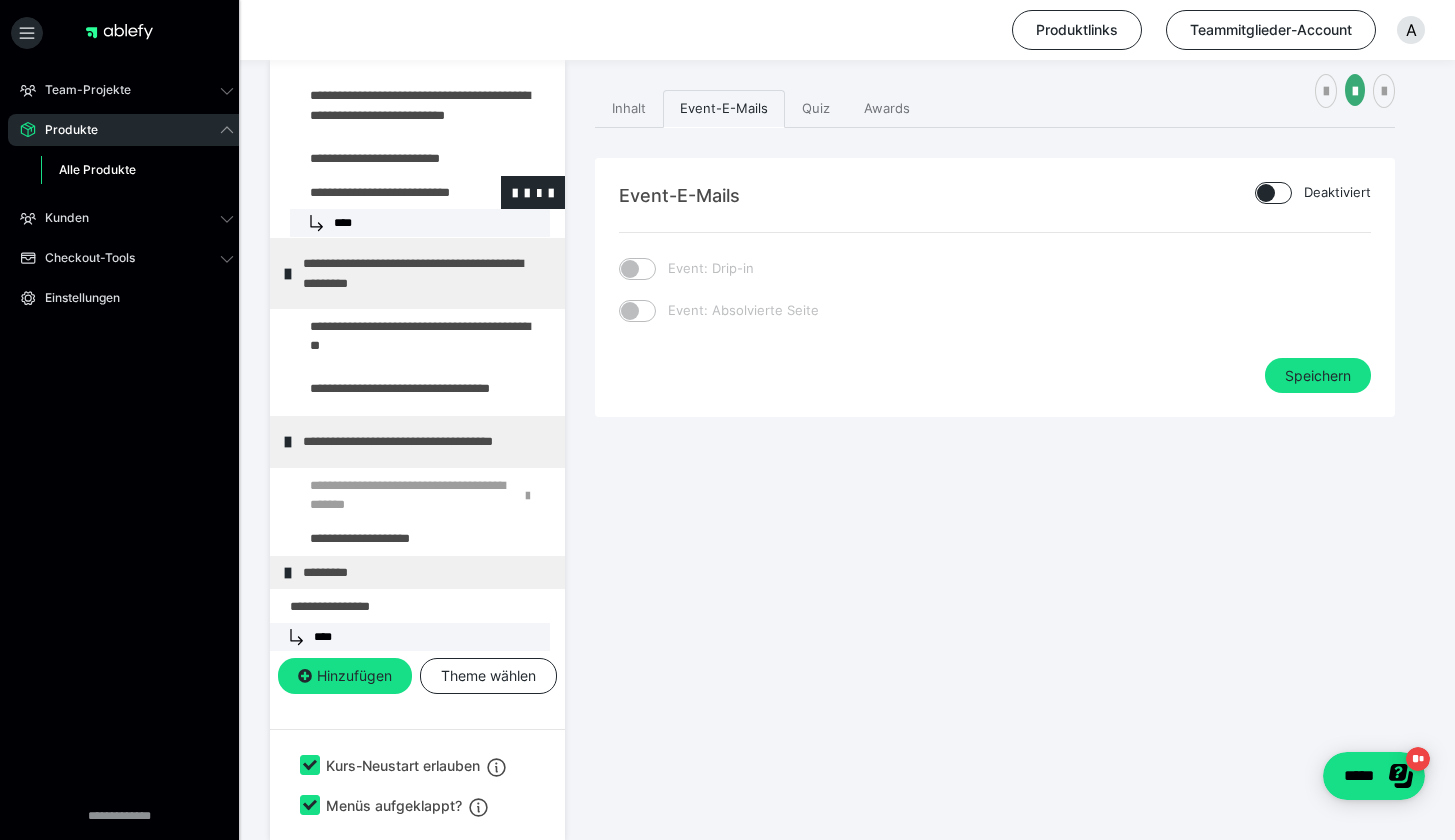 click at bounding box center (375, 192) 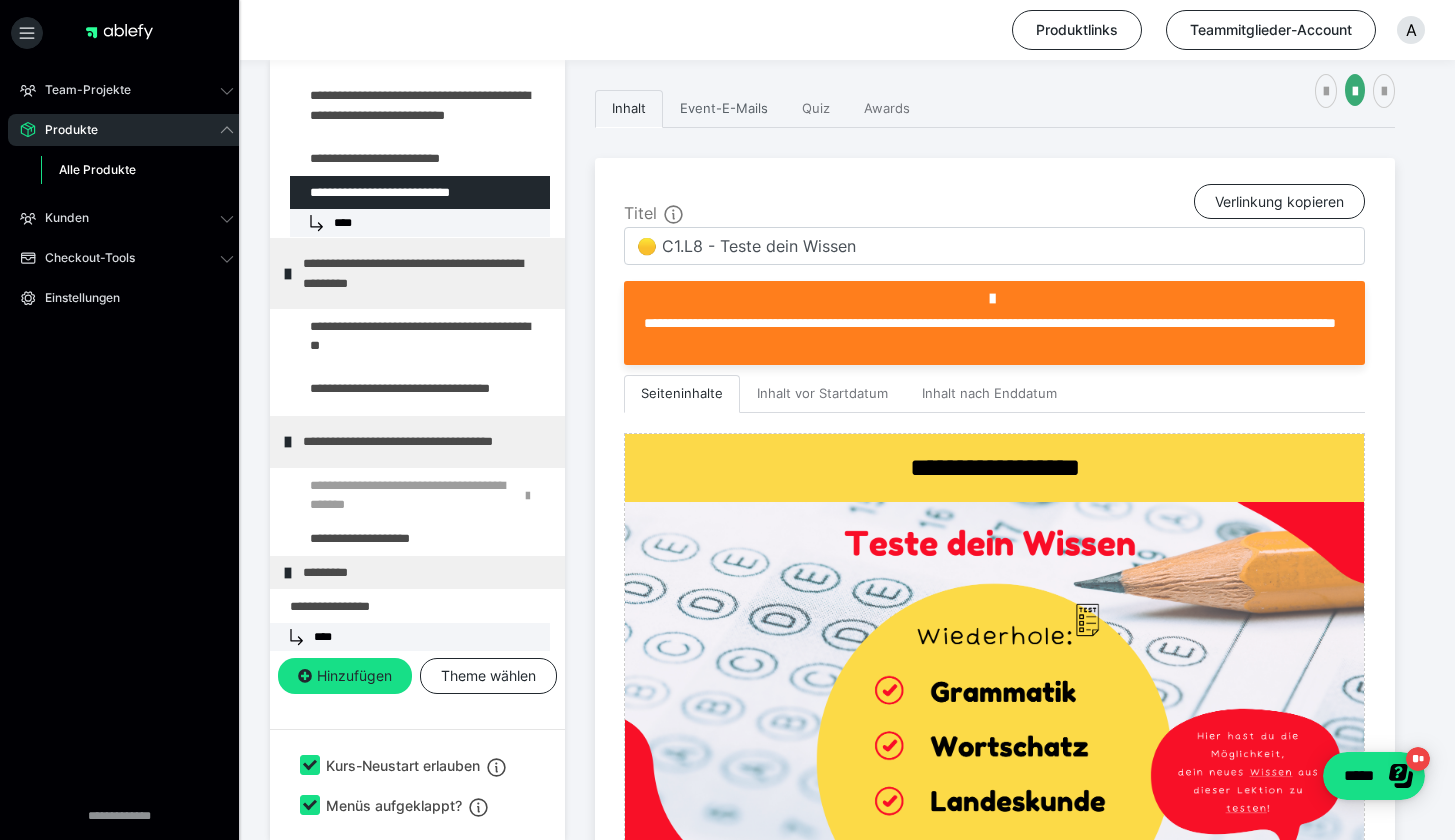 click on "Event-E-Mails" at bounding box center [724, 109] 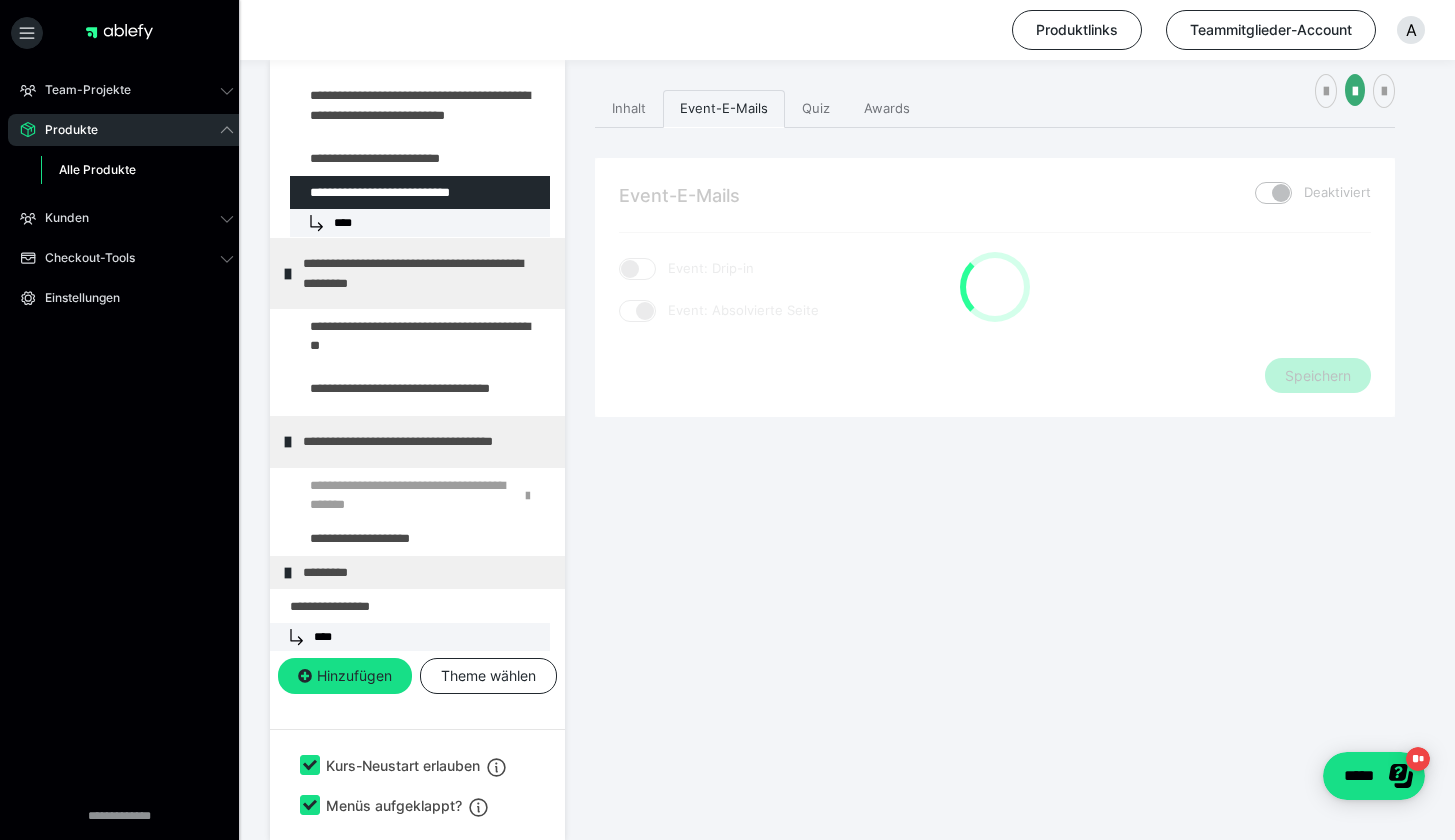 checkbox on "****" 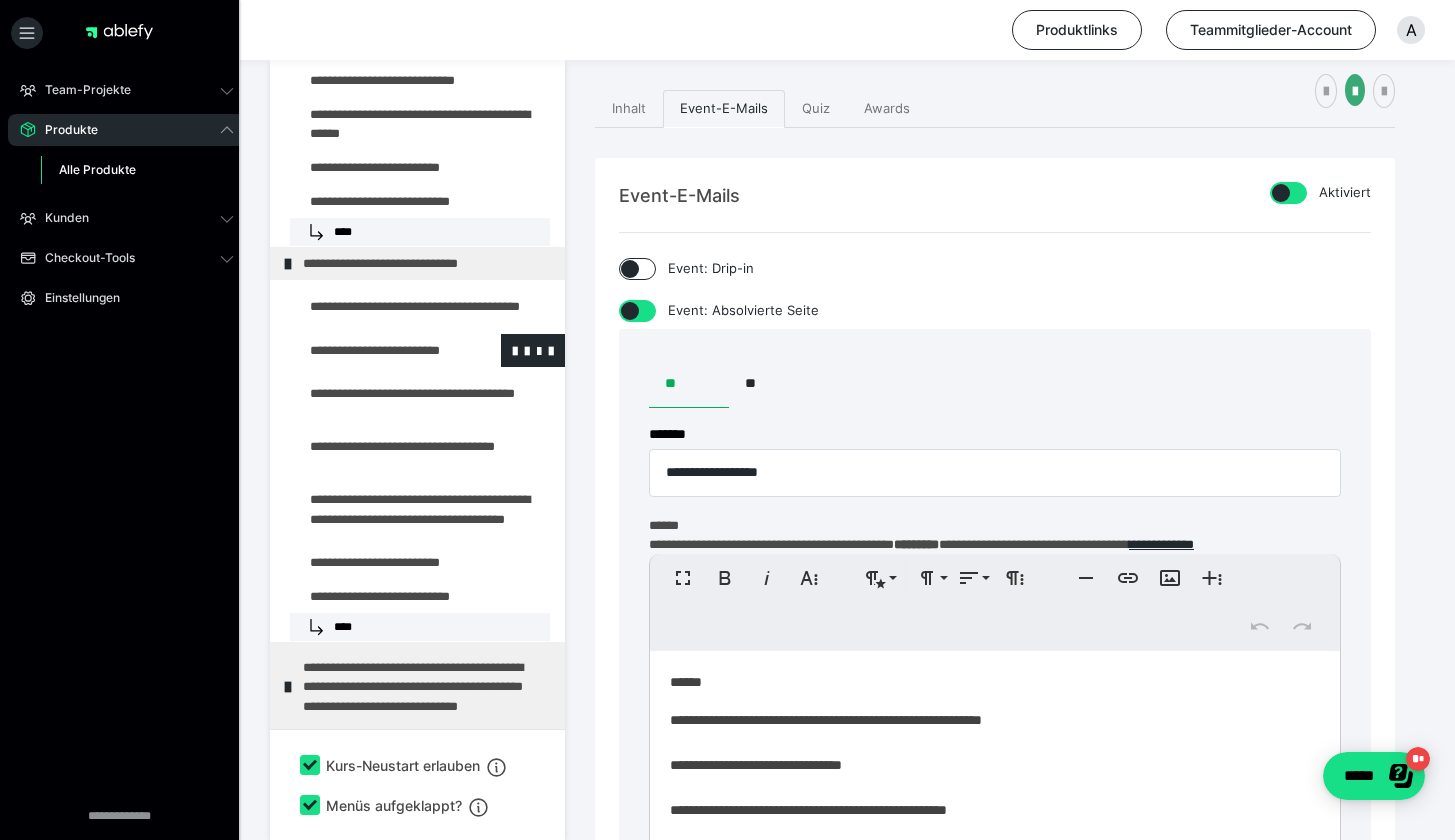 scroll, scrollTop: 2787, scrollLeft: 0, axis: vertical 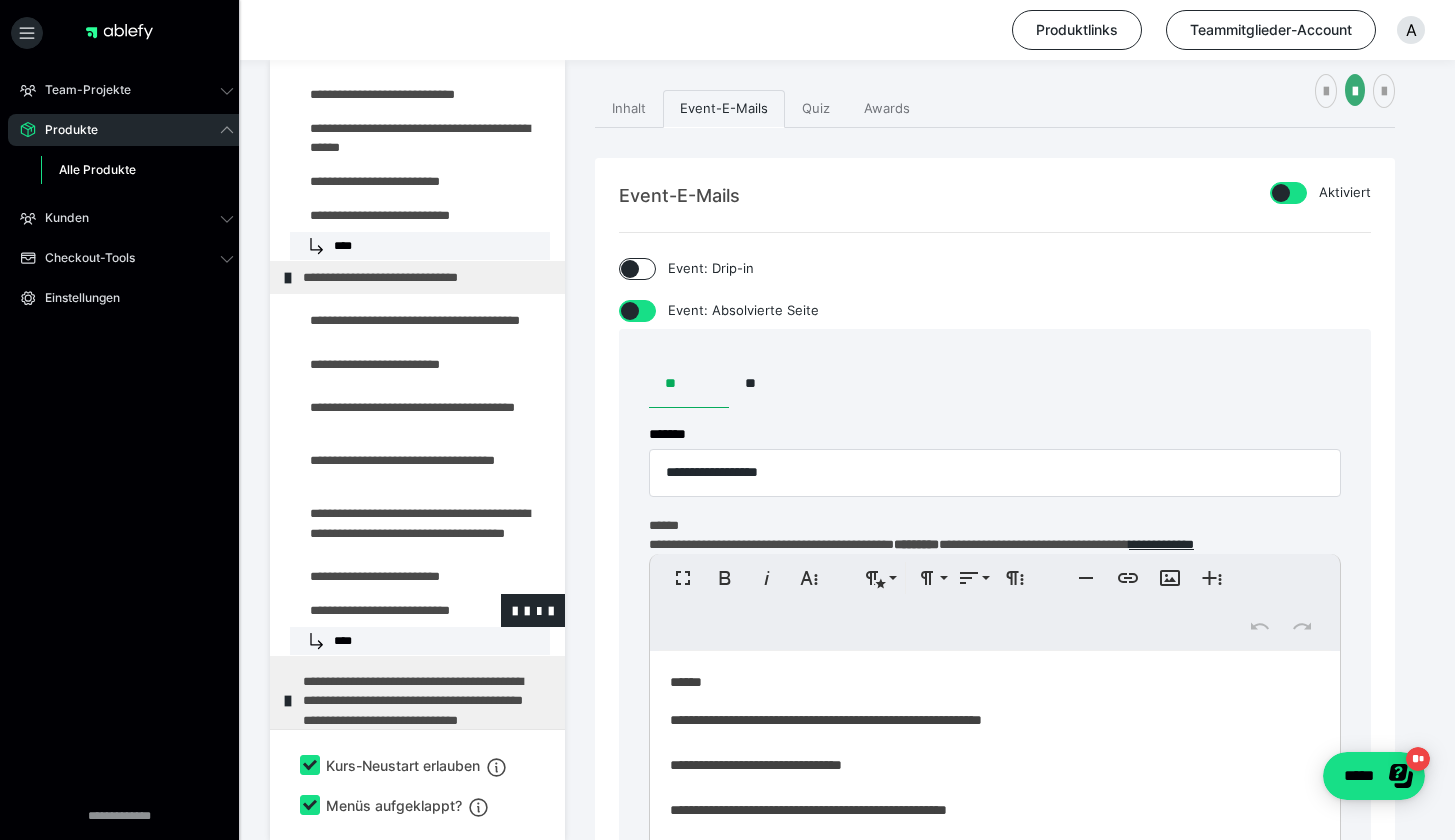 click at bounding box center [375, 610] 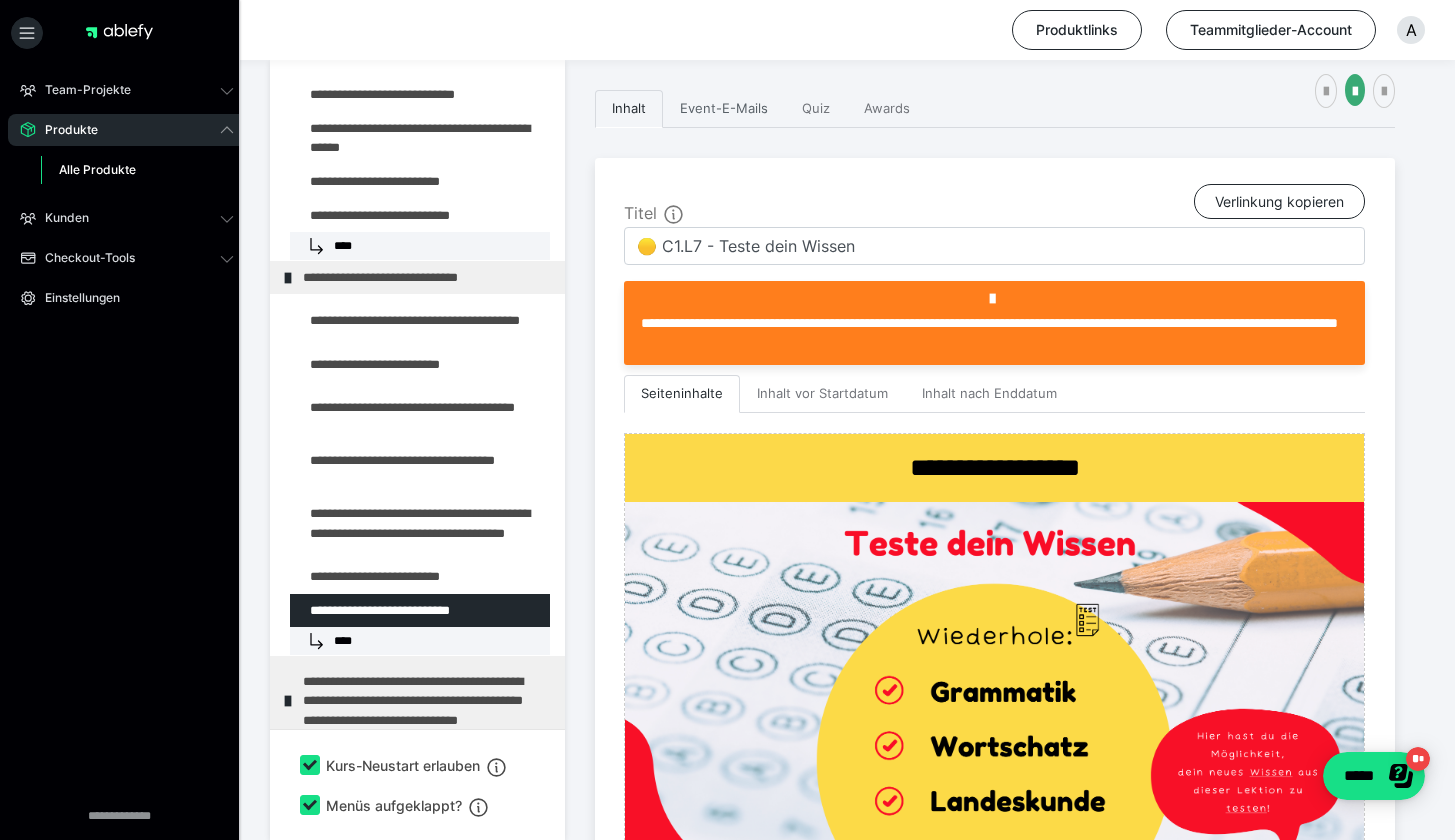 click on "Event-E-Mails" at bounding box center (724, 109) 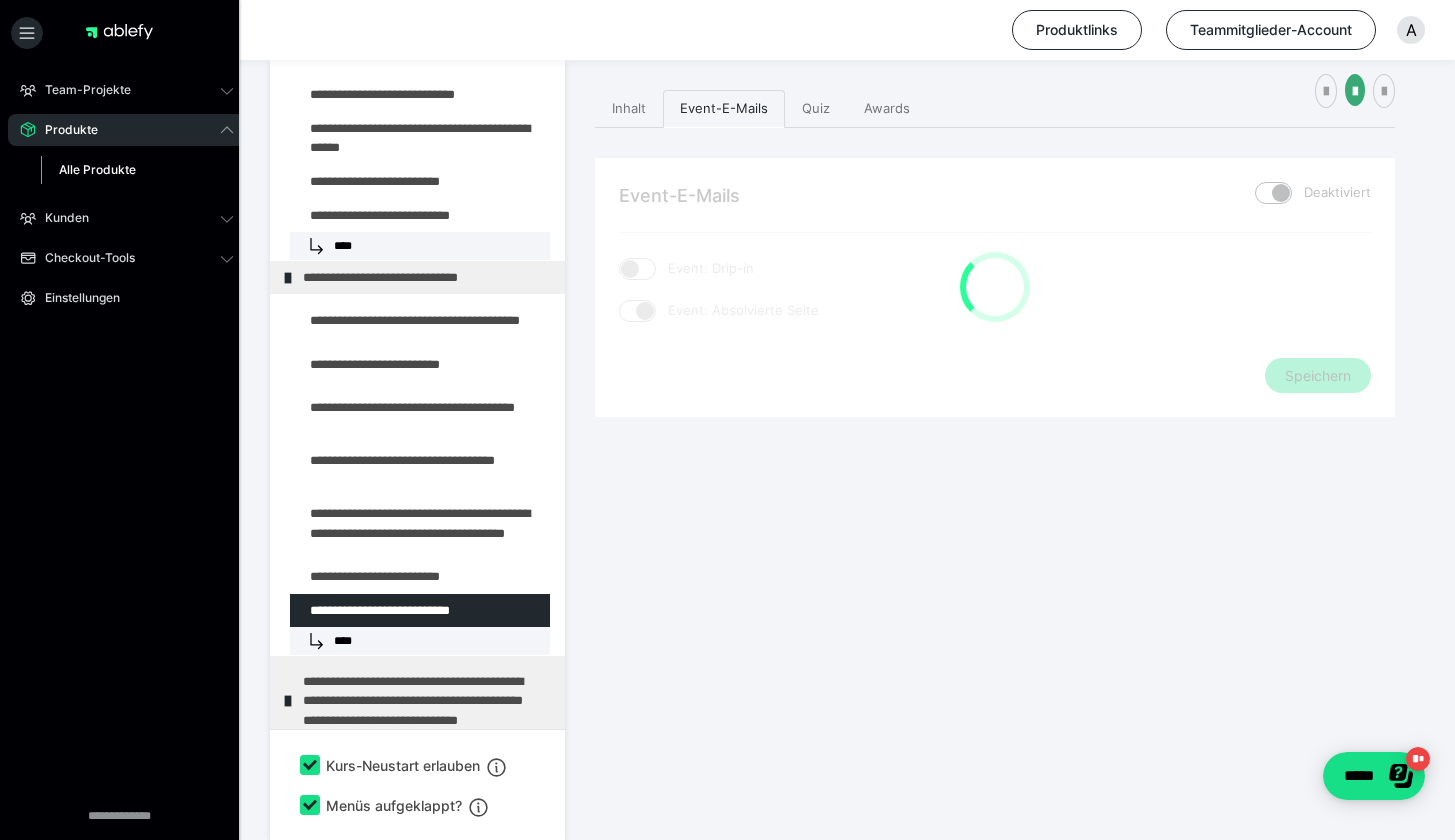 checkbox on "****" 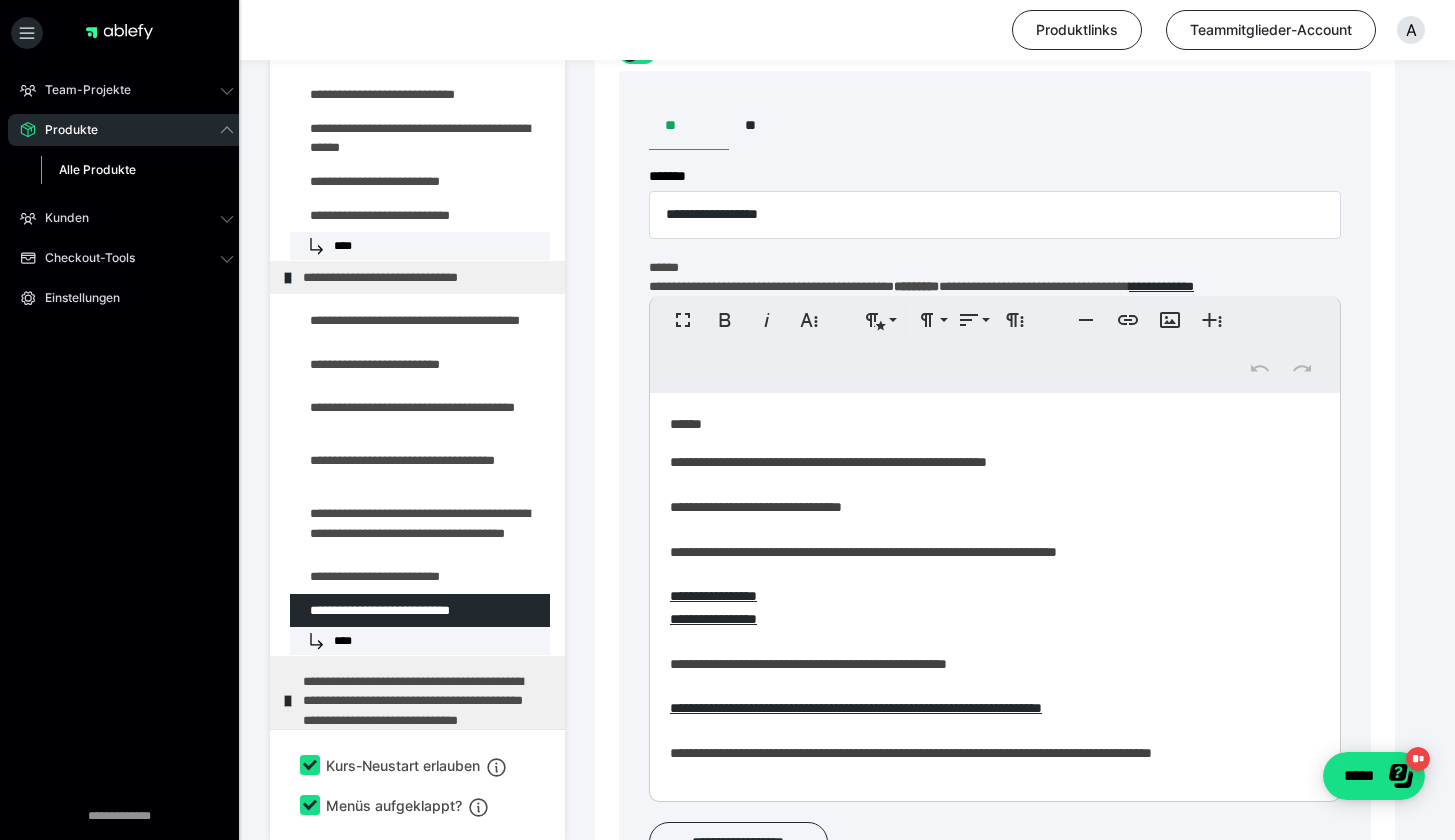 scroll, scrollTop: 575, scrollLeft: 0, axis: vertical 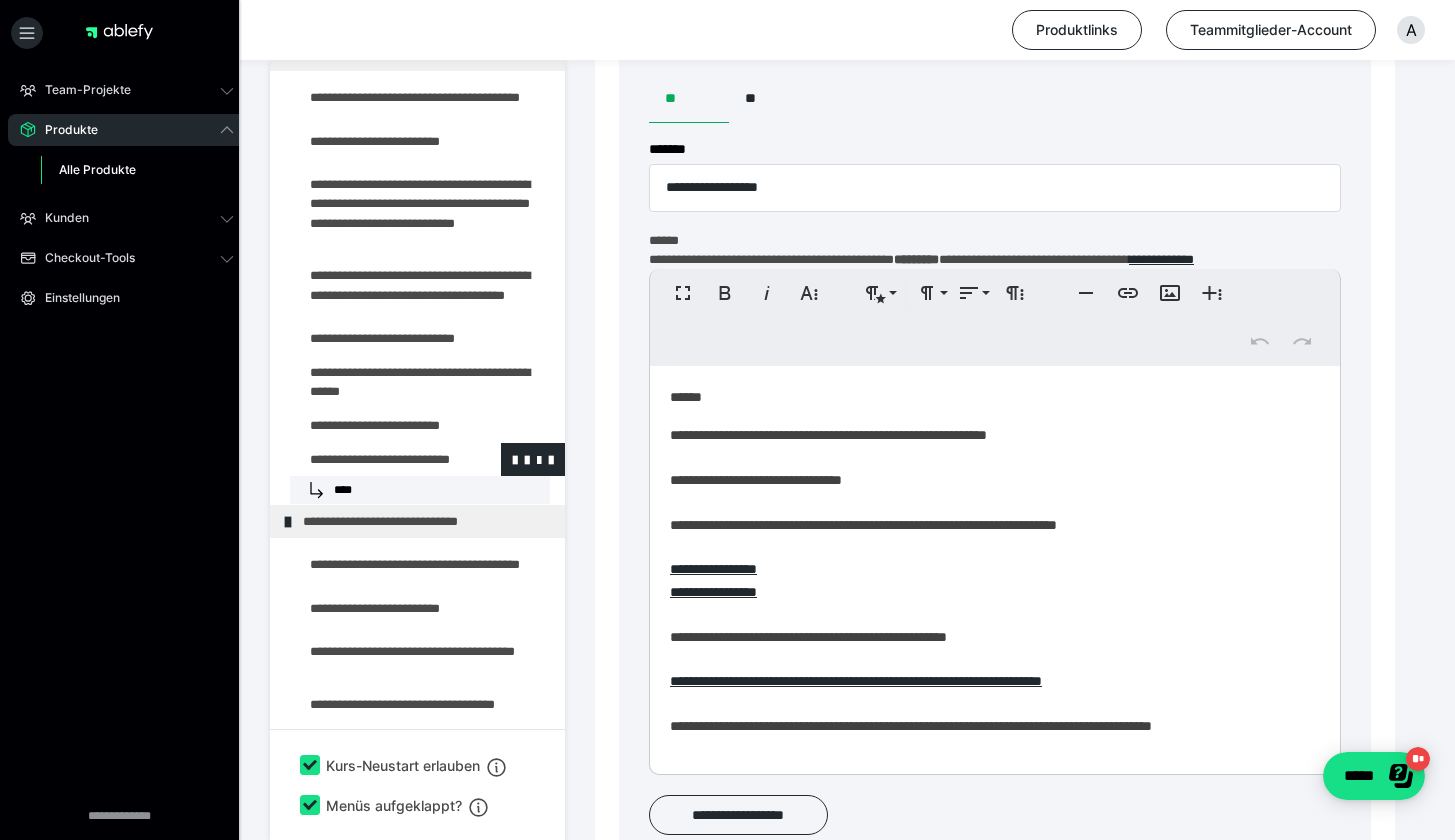 click at bounding box center [375, 459] 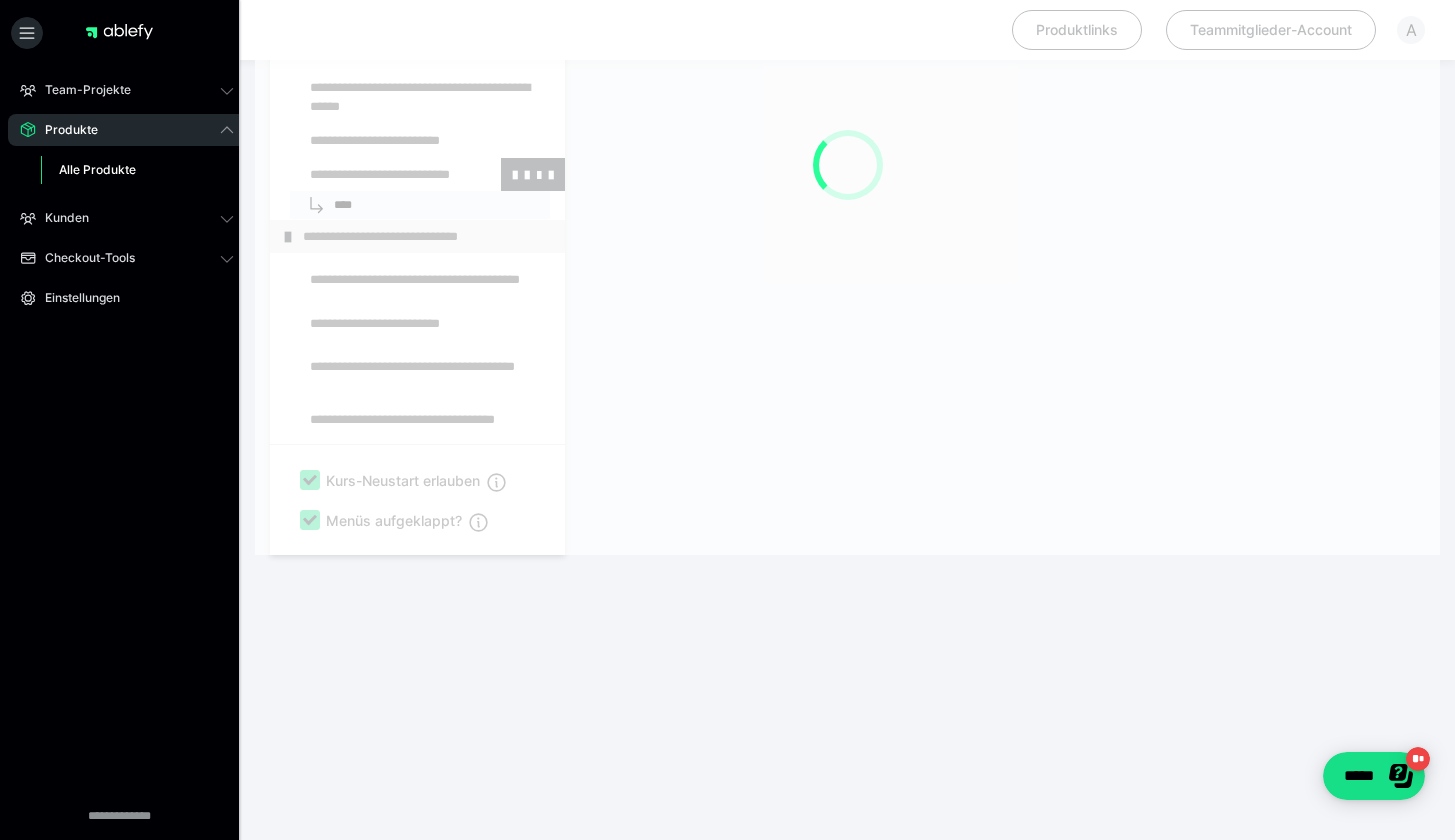 scroll, scrollTop: 290, scrollLeft: 0, axis: vertical 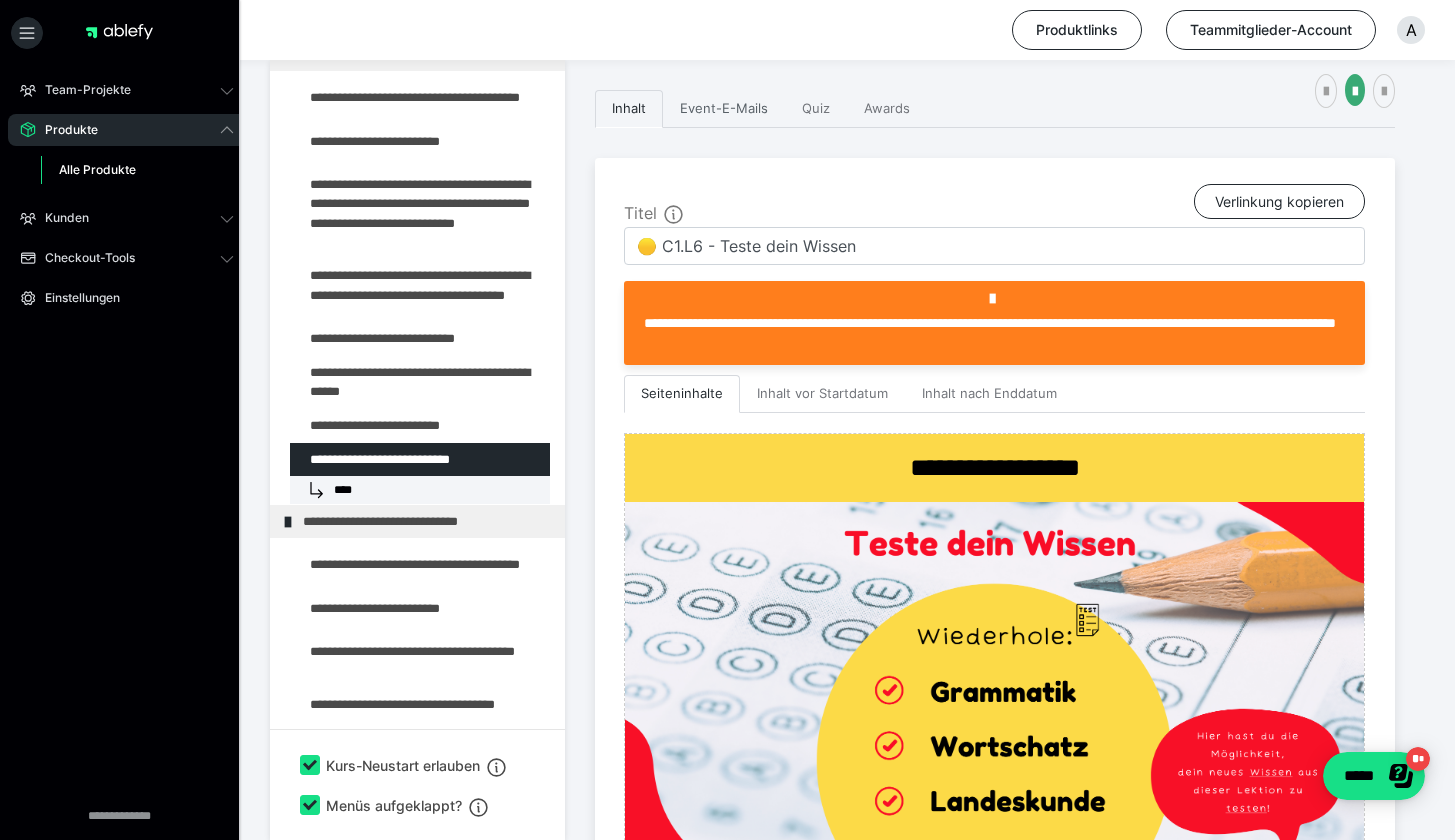 click on "Event-E-Mails" at bounding box center (724, 109) 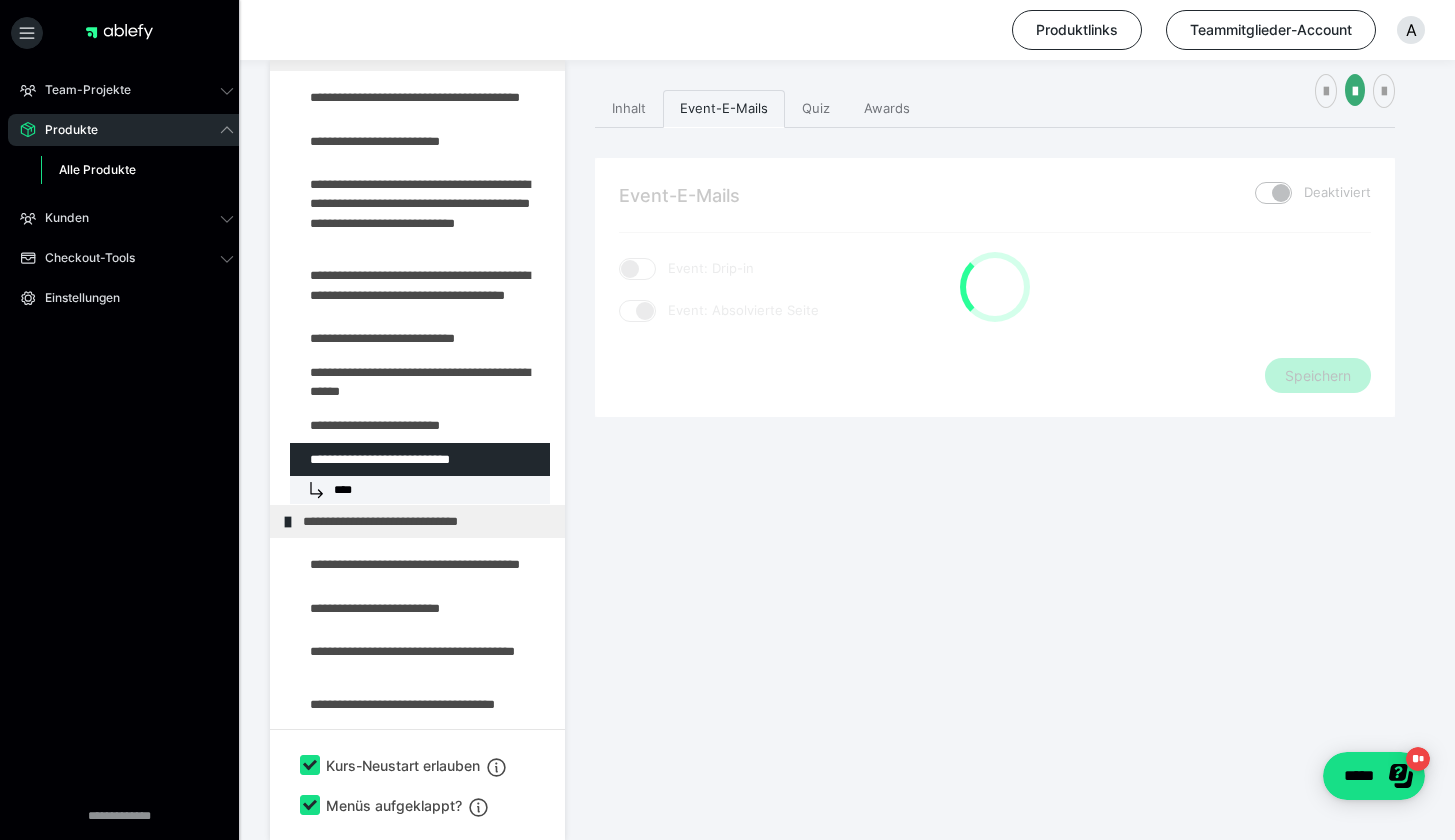 checkbox on "****" 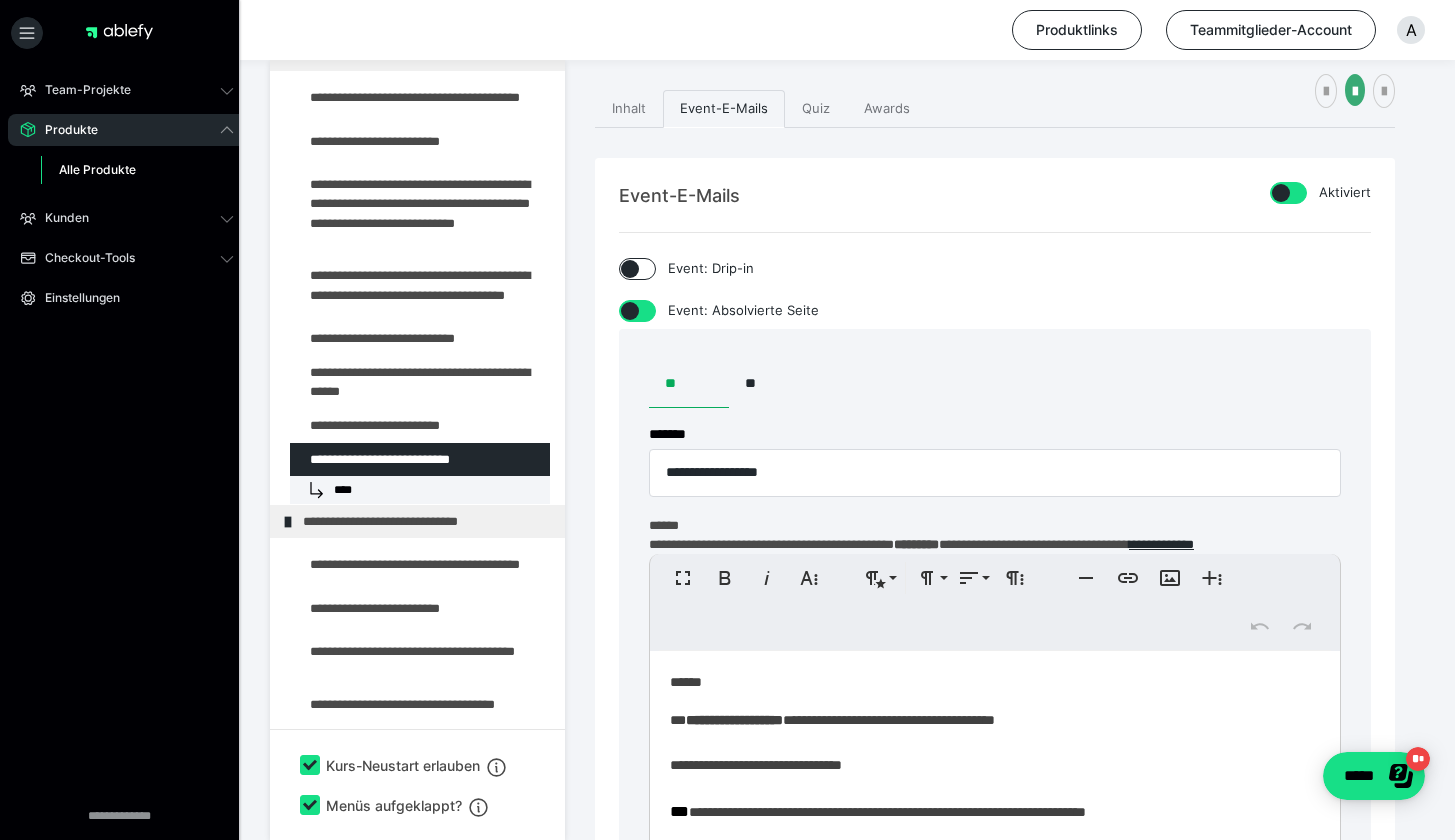 click at bounding box center [1281, 193] 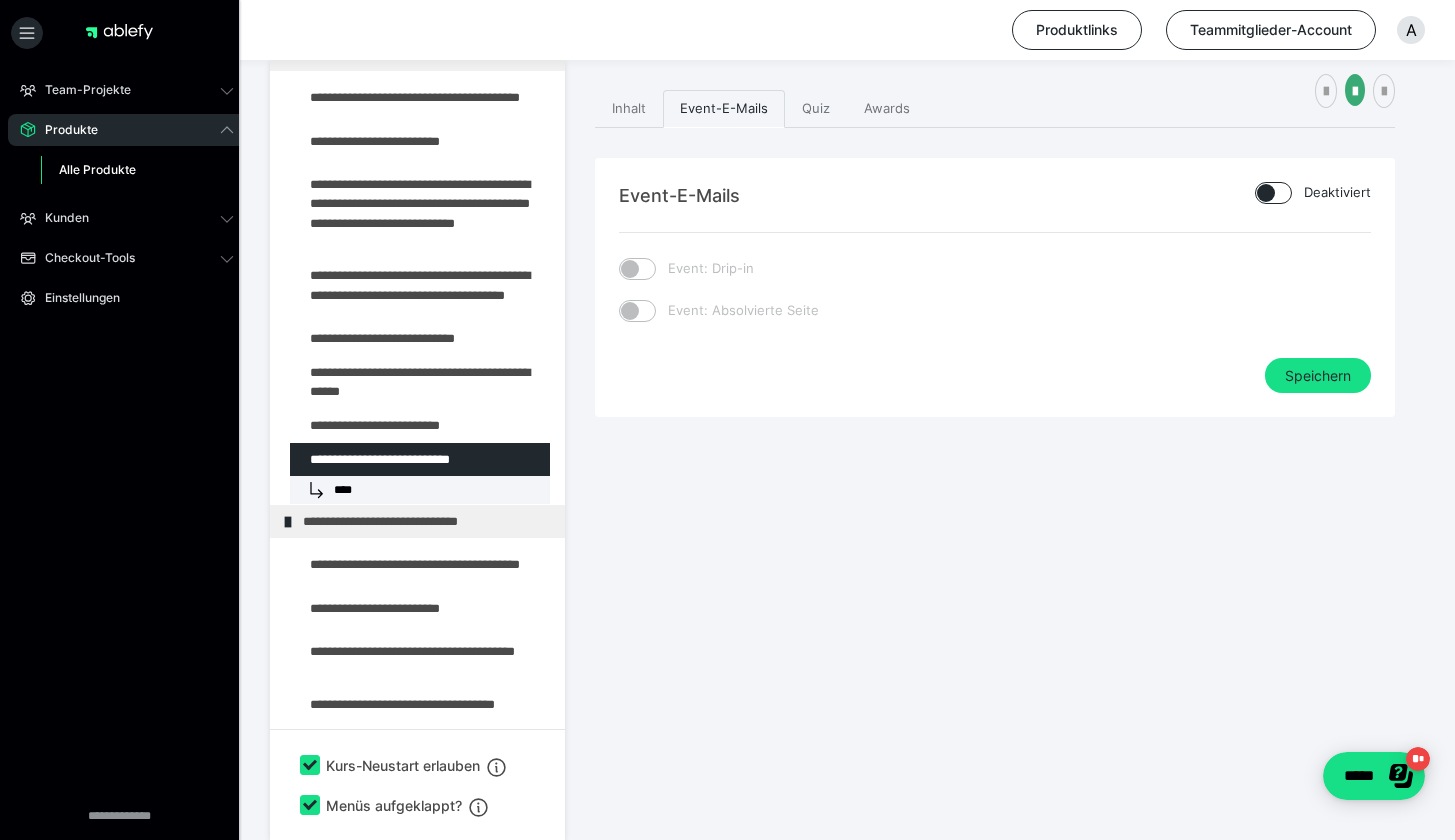click at bounding box center (995, 368) 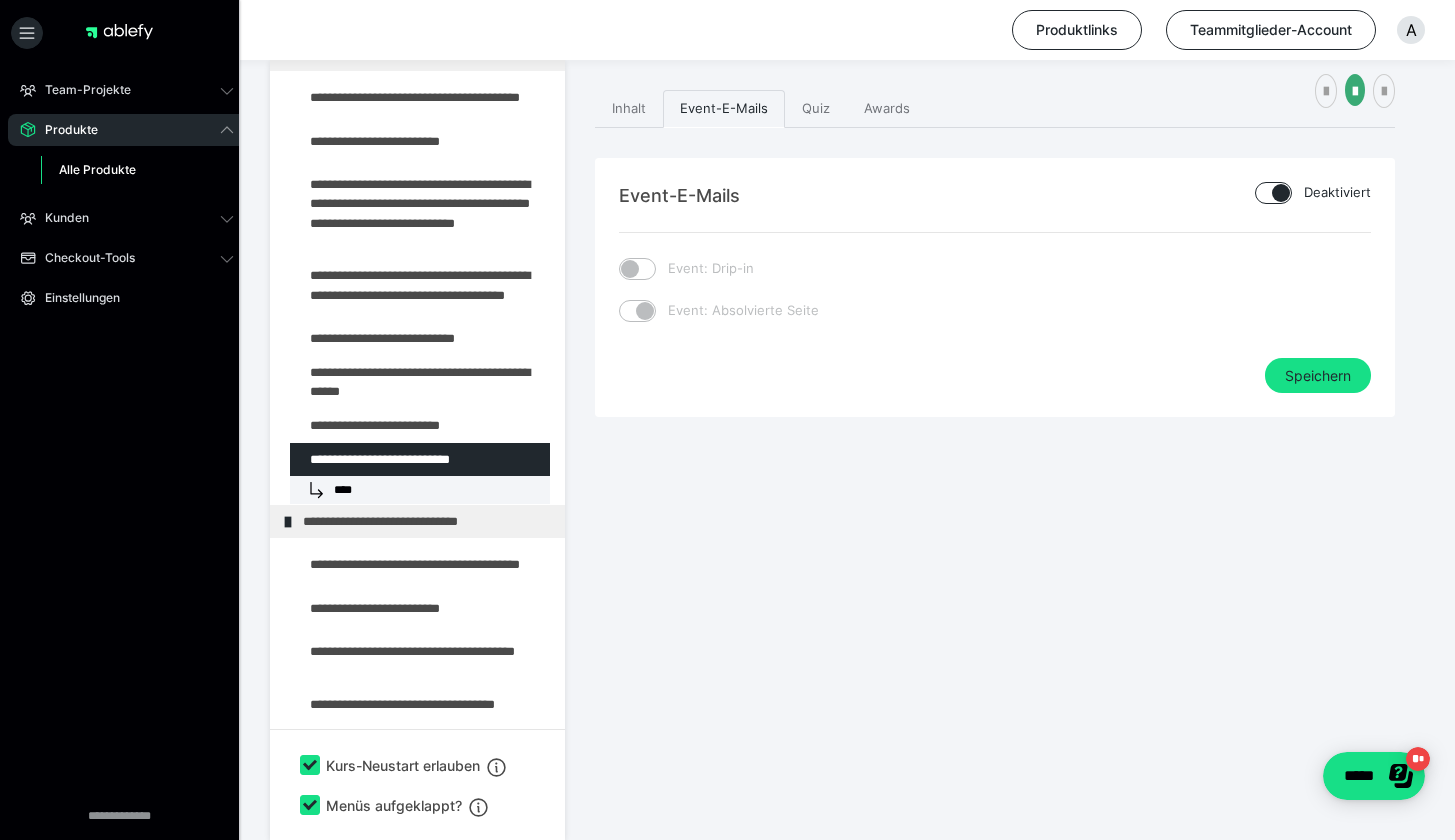 checkbox on "****" 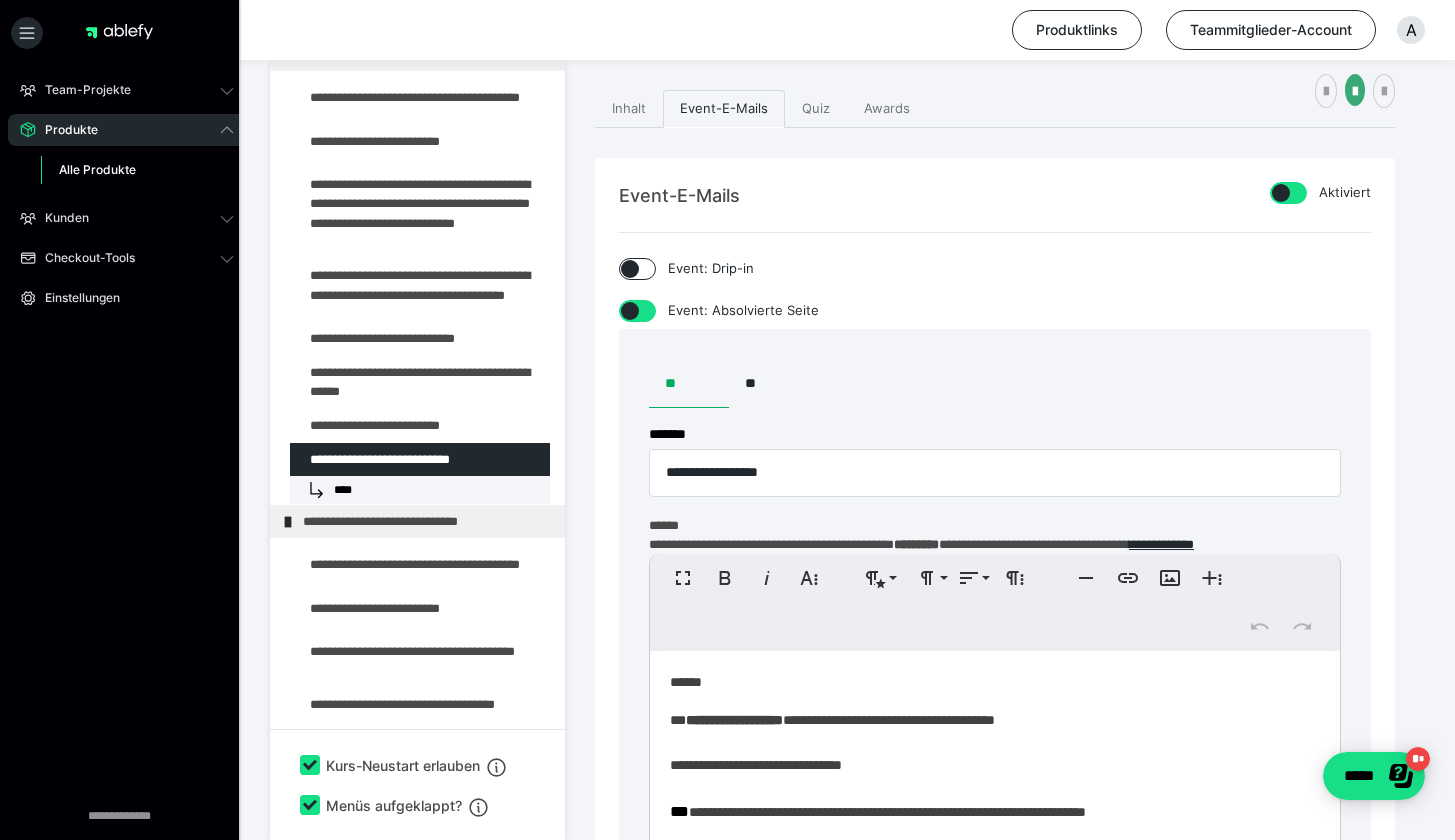 click at bounding box center (630, 311) 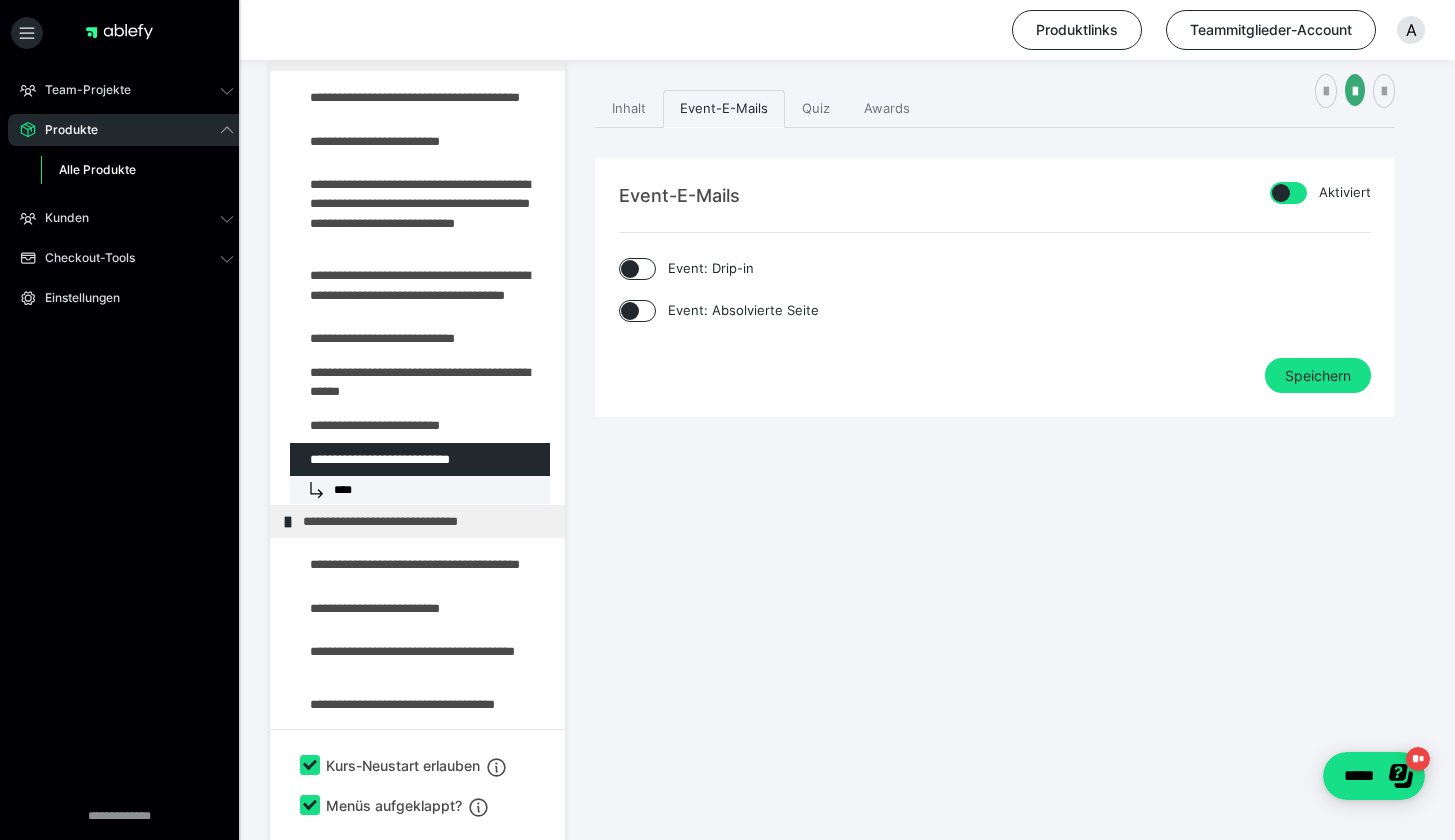 click at bounding box center [1281, 193] 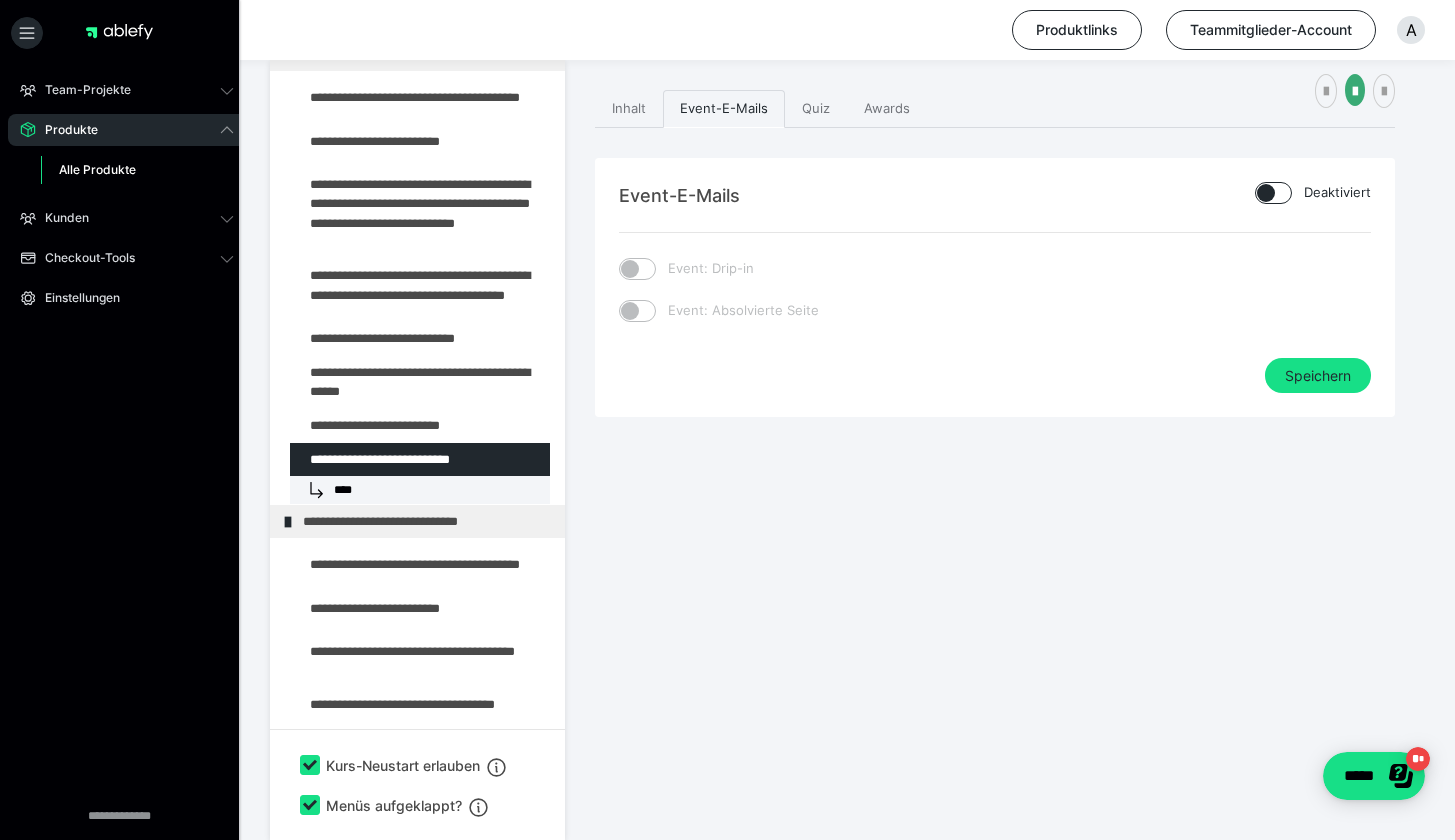 click at bounding box center [995, 368] 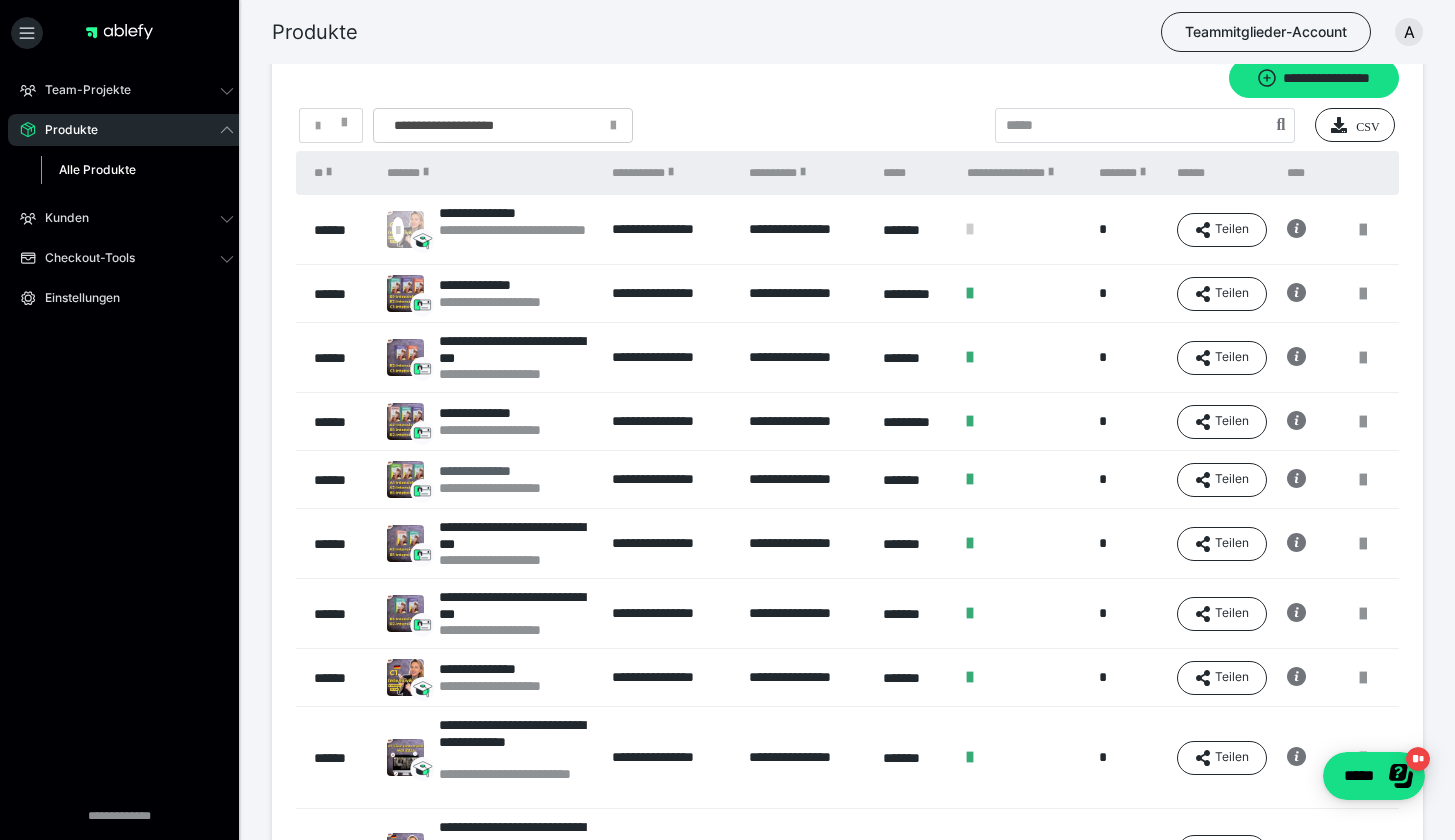 scroll, scrollTop: 128, scrollLeft: 0, axis: vertical 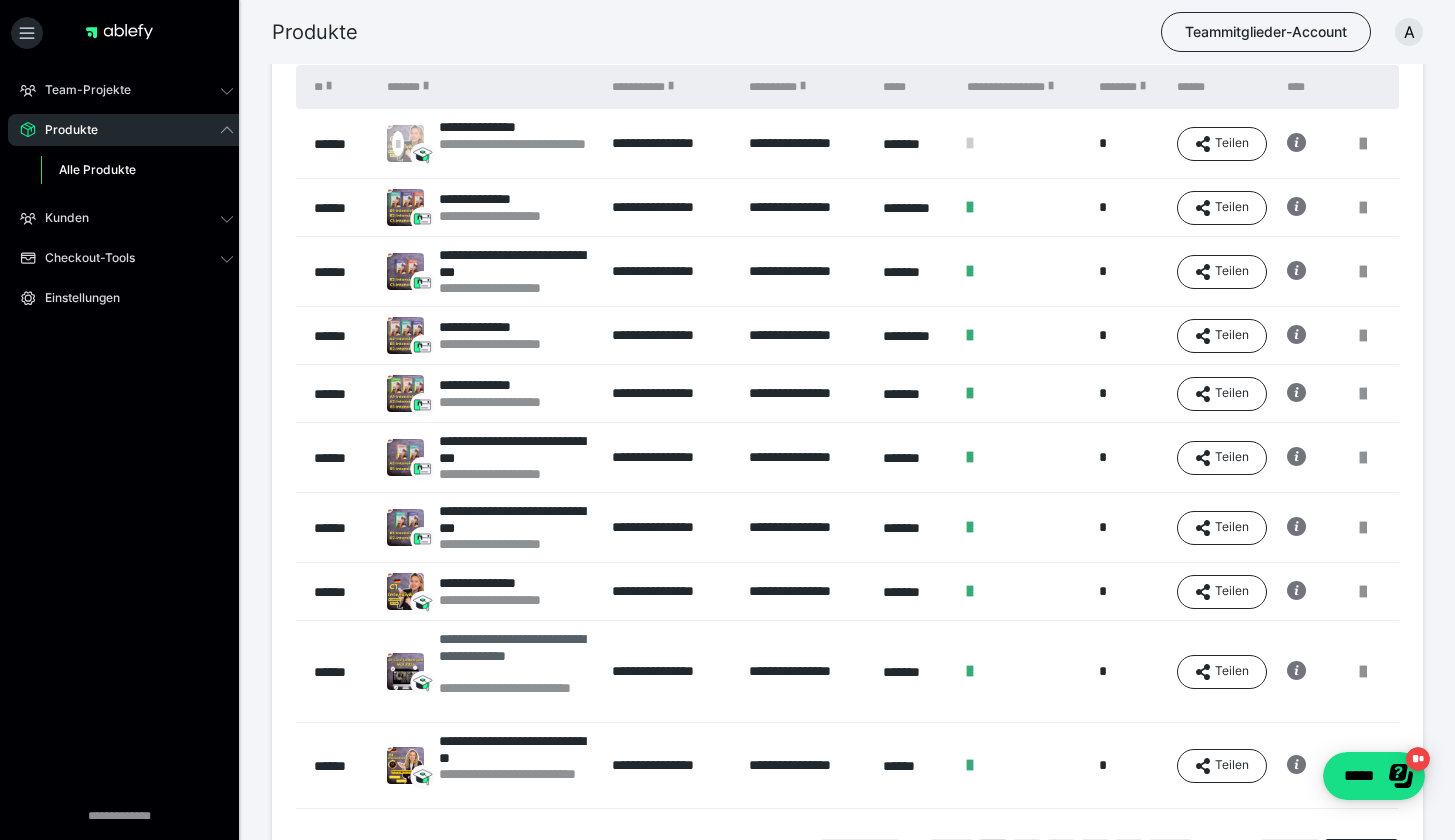 click on "**********" at bounding box center [515, 655] 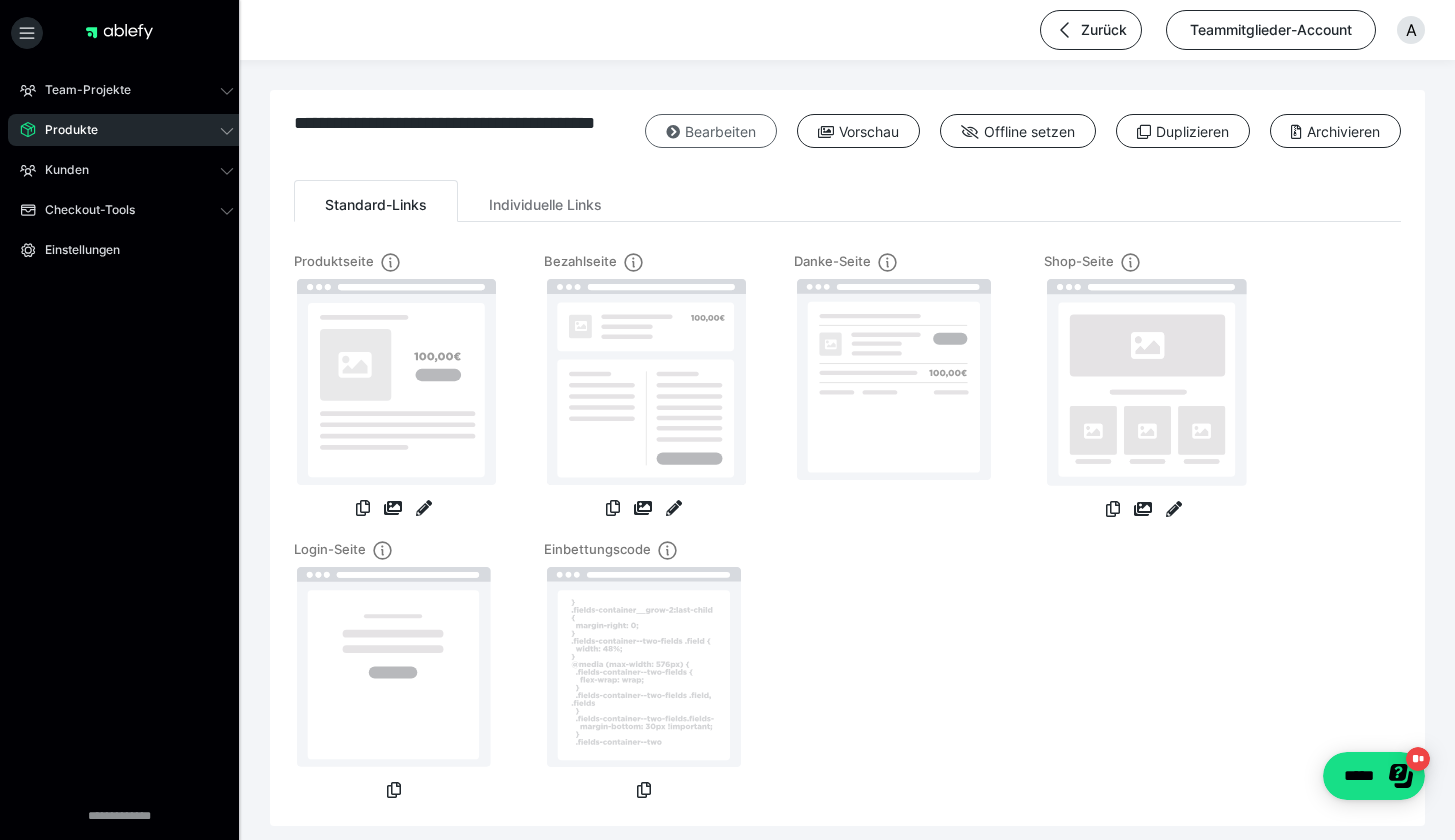 click on "Bearbeiten" at bounding box center [711, 131] 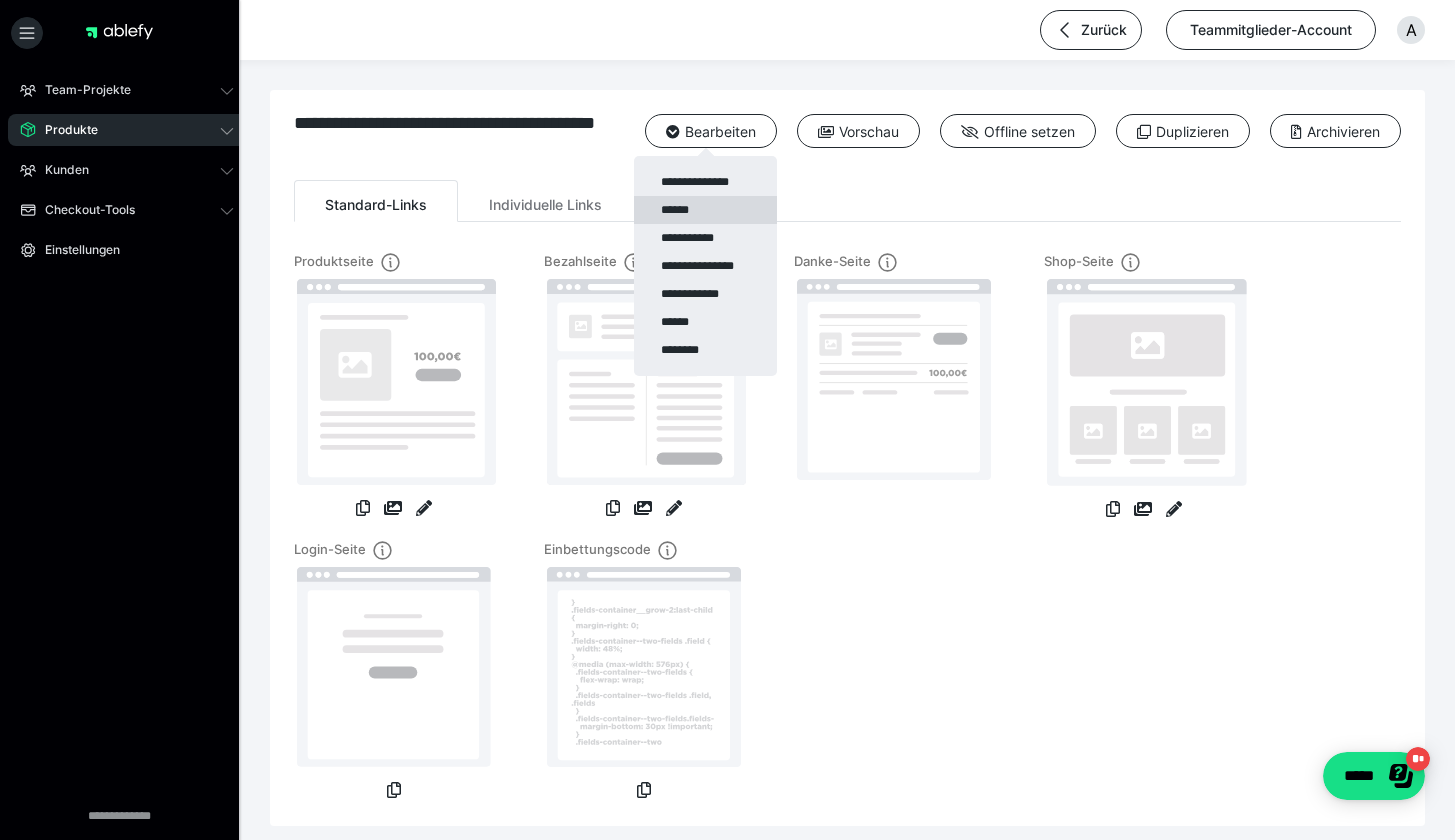 click on "******" at bounding box center [705, 210] 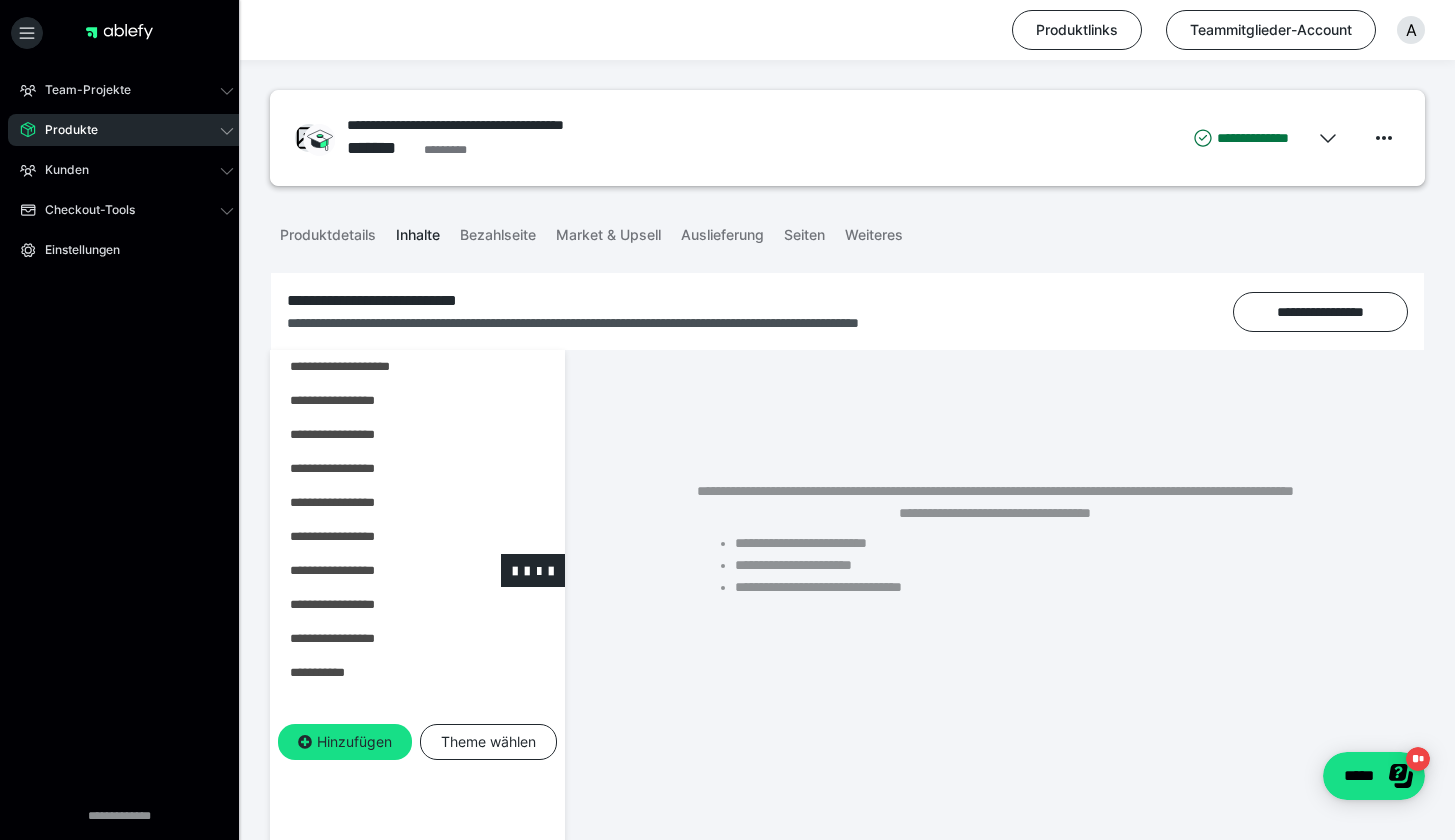 click at bounding box center (365, 570) 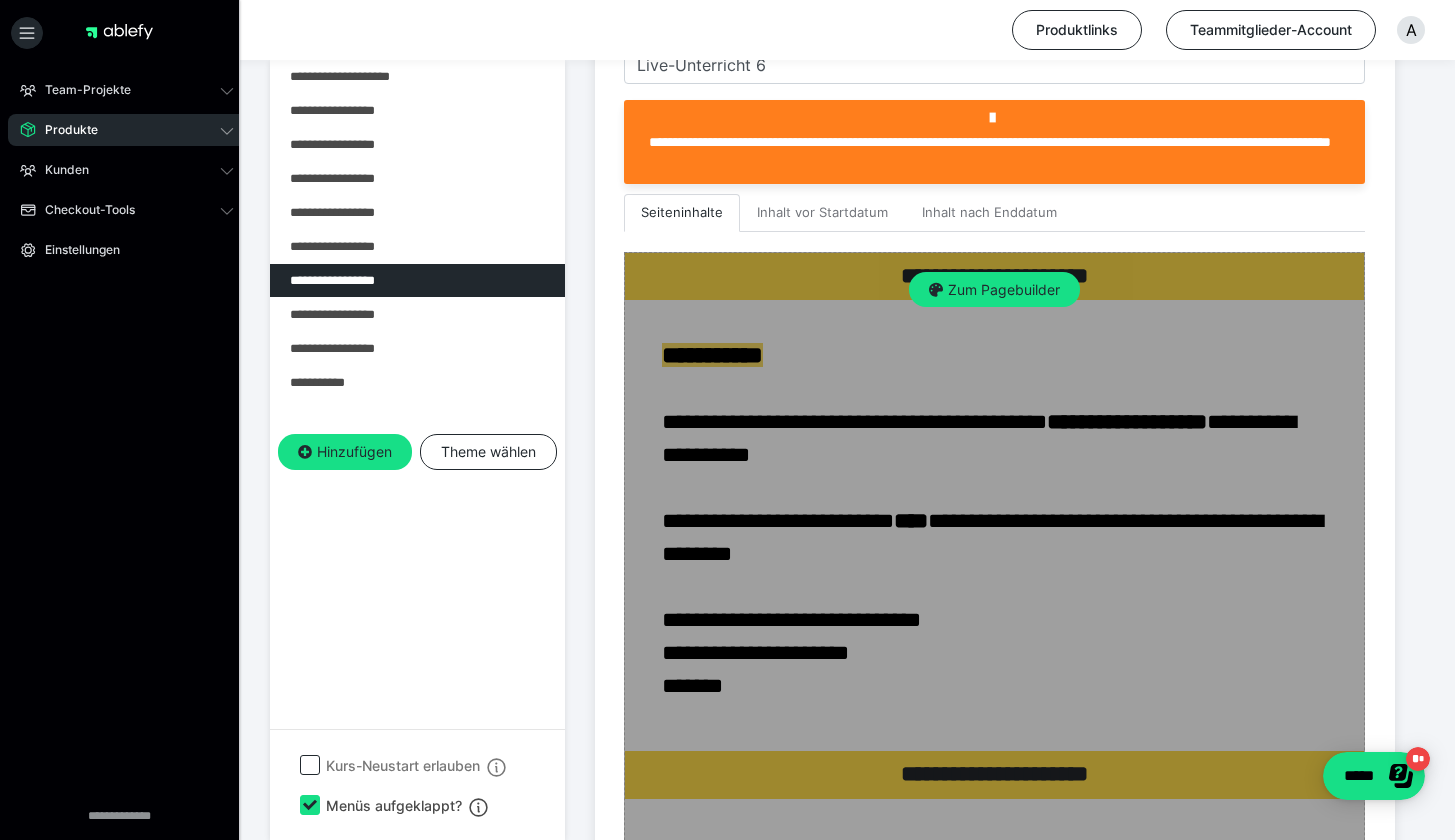scroll, scrollTop: 454, scrollLeft: 0, axis: vertical 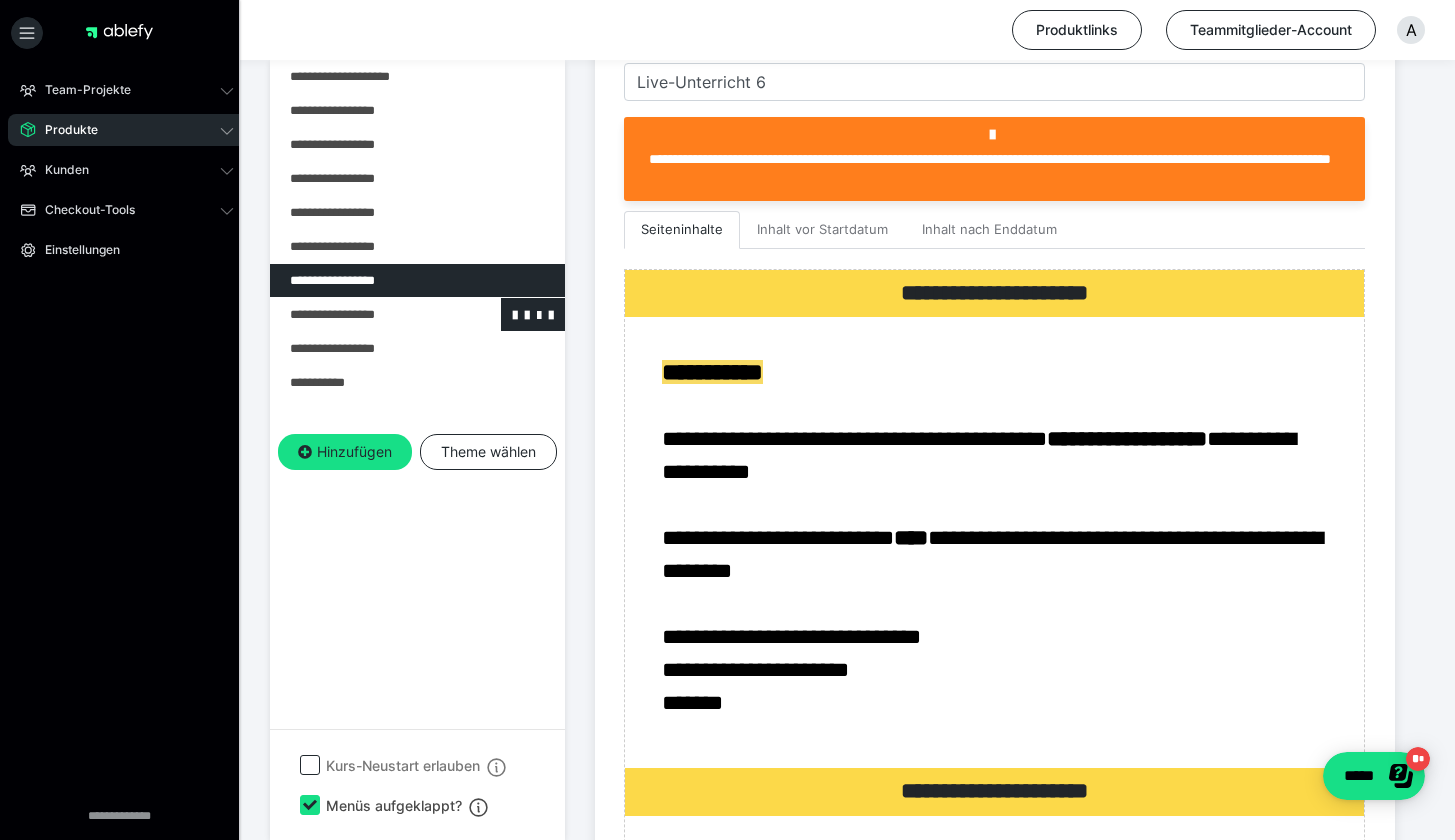 click at bounding box center [365, 314] 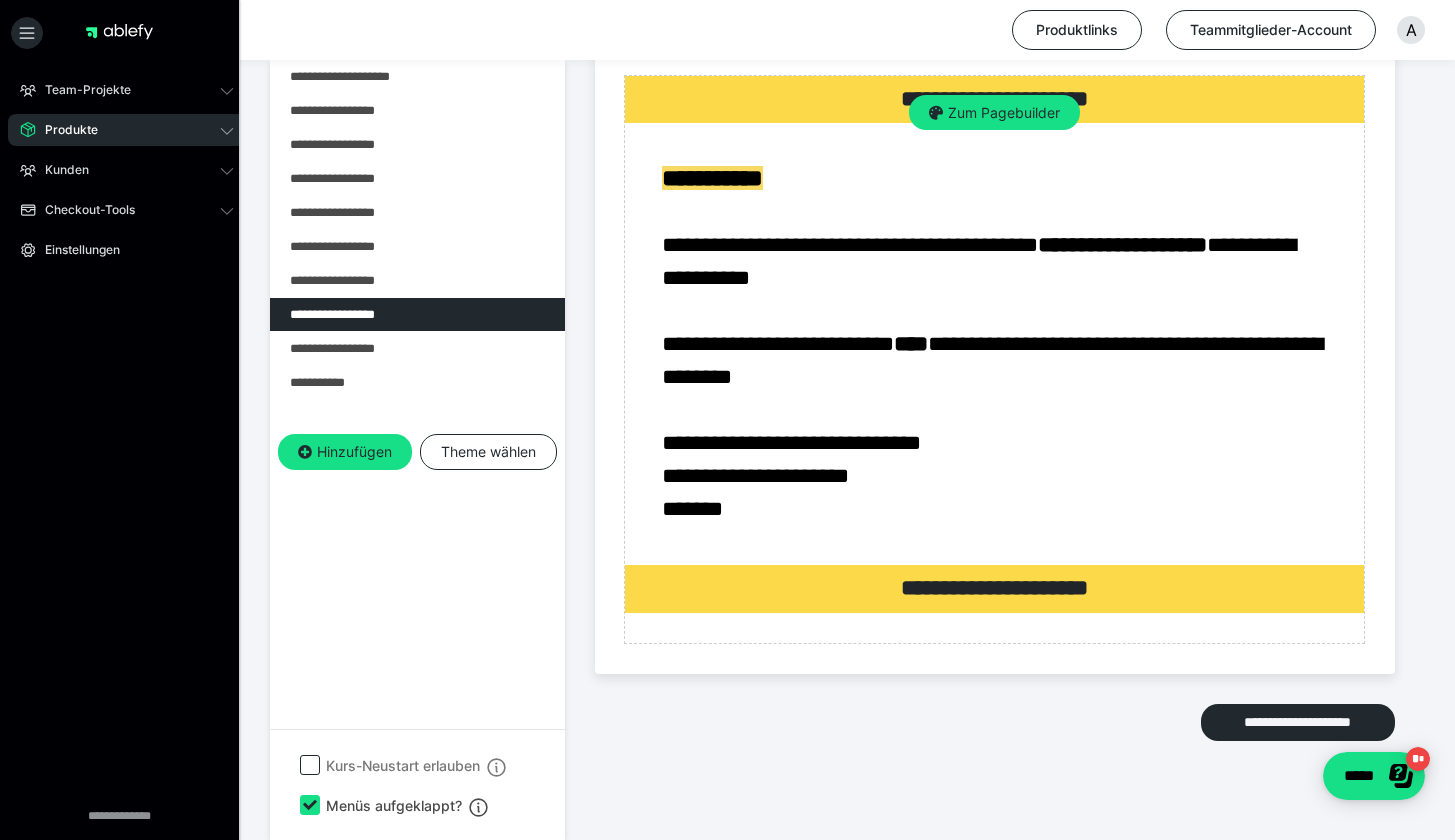 scroll, scrollTop: 647, scrollLeft: 0, axis: vertical 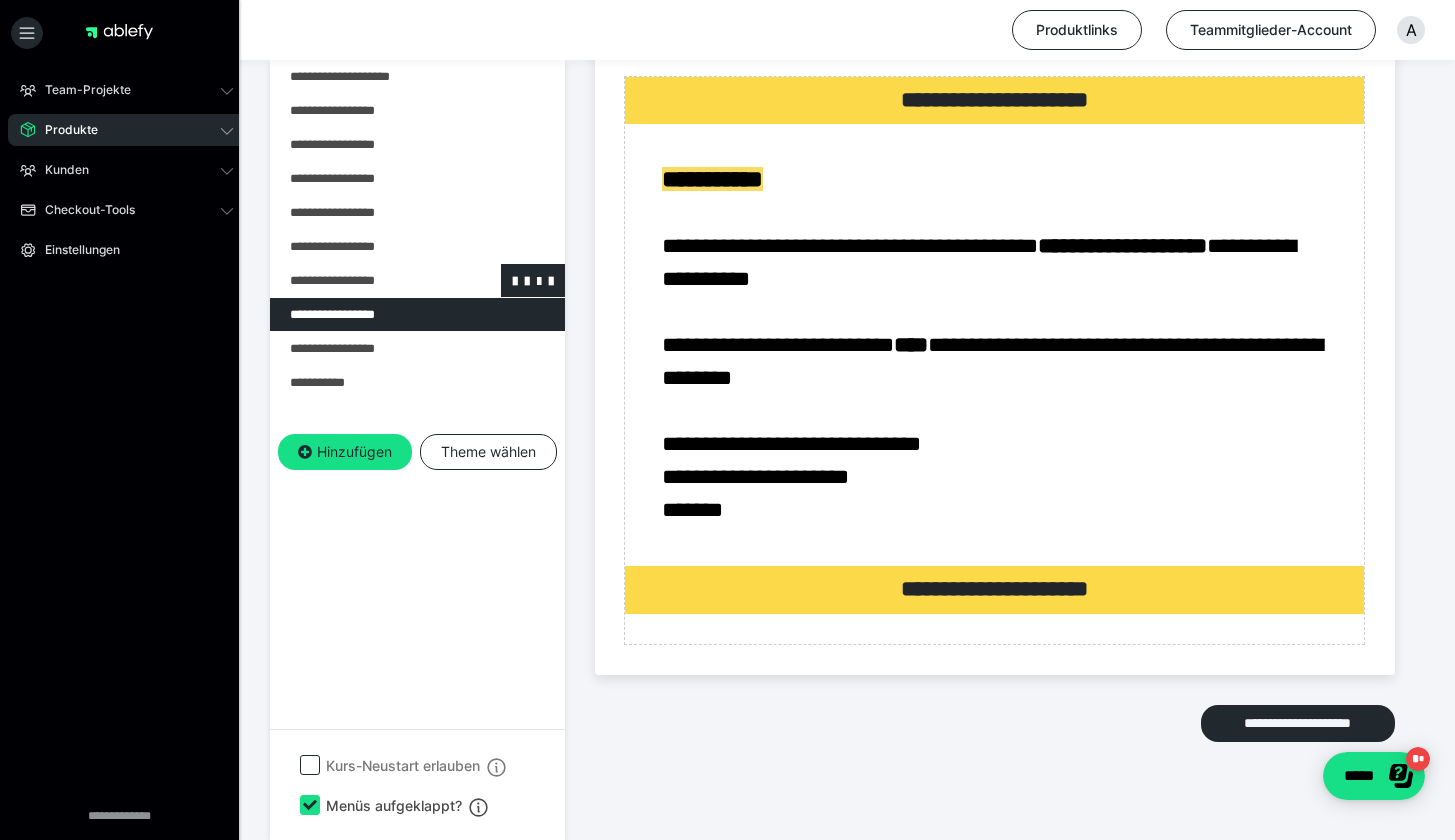 click at bounding box center (365, 280) 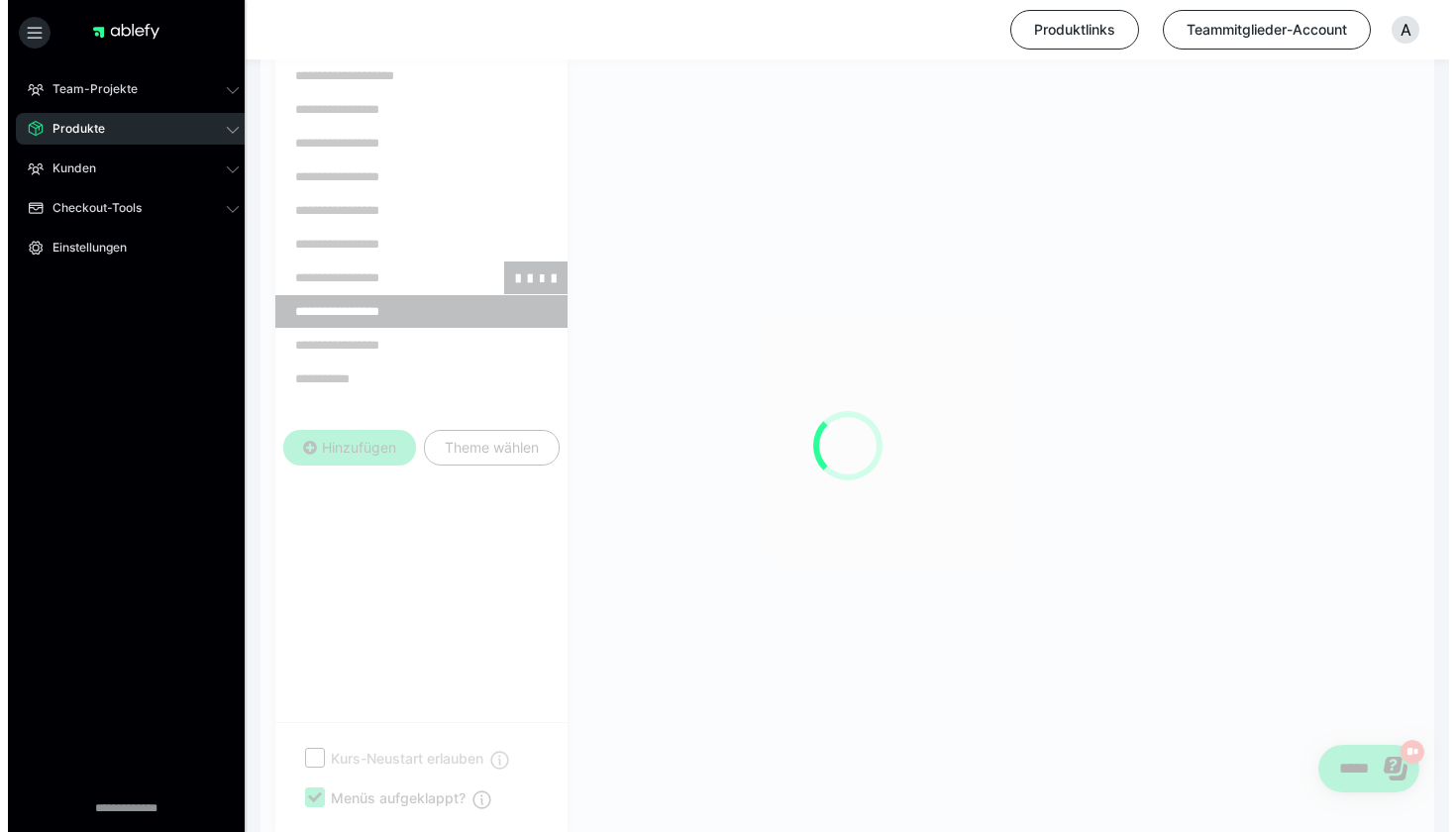 scroll, scrollTop: 287, scrollLeft: 0, axis: vertical 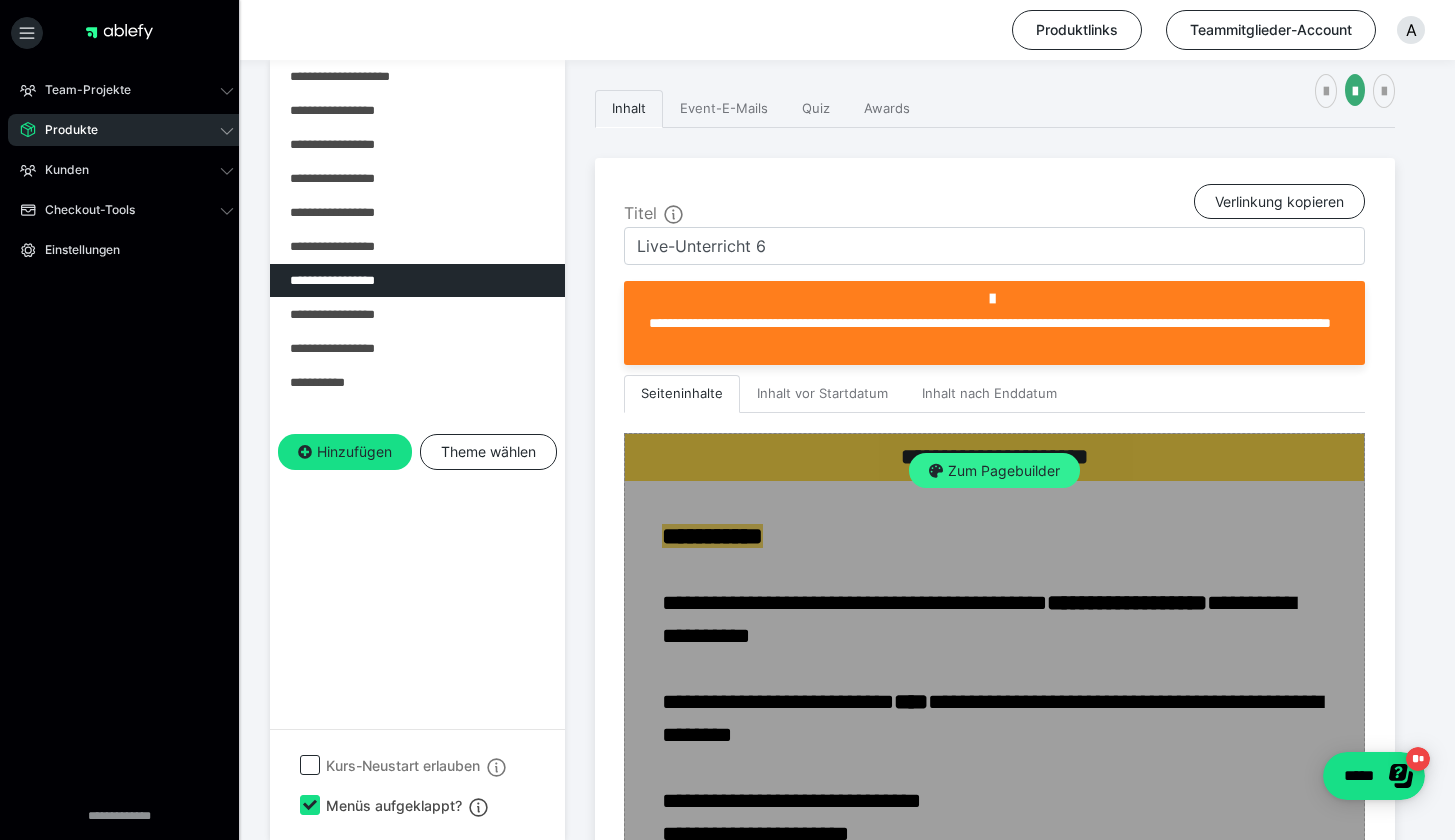 click on "Zum Pagebuilder" at bounding box center [994, 471] 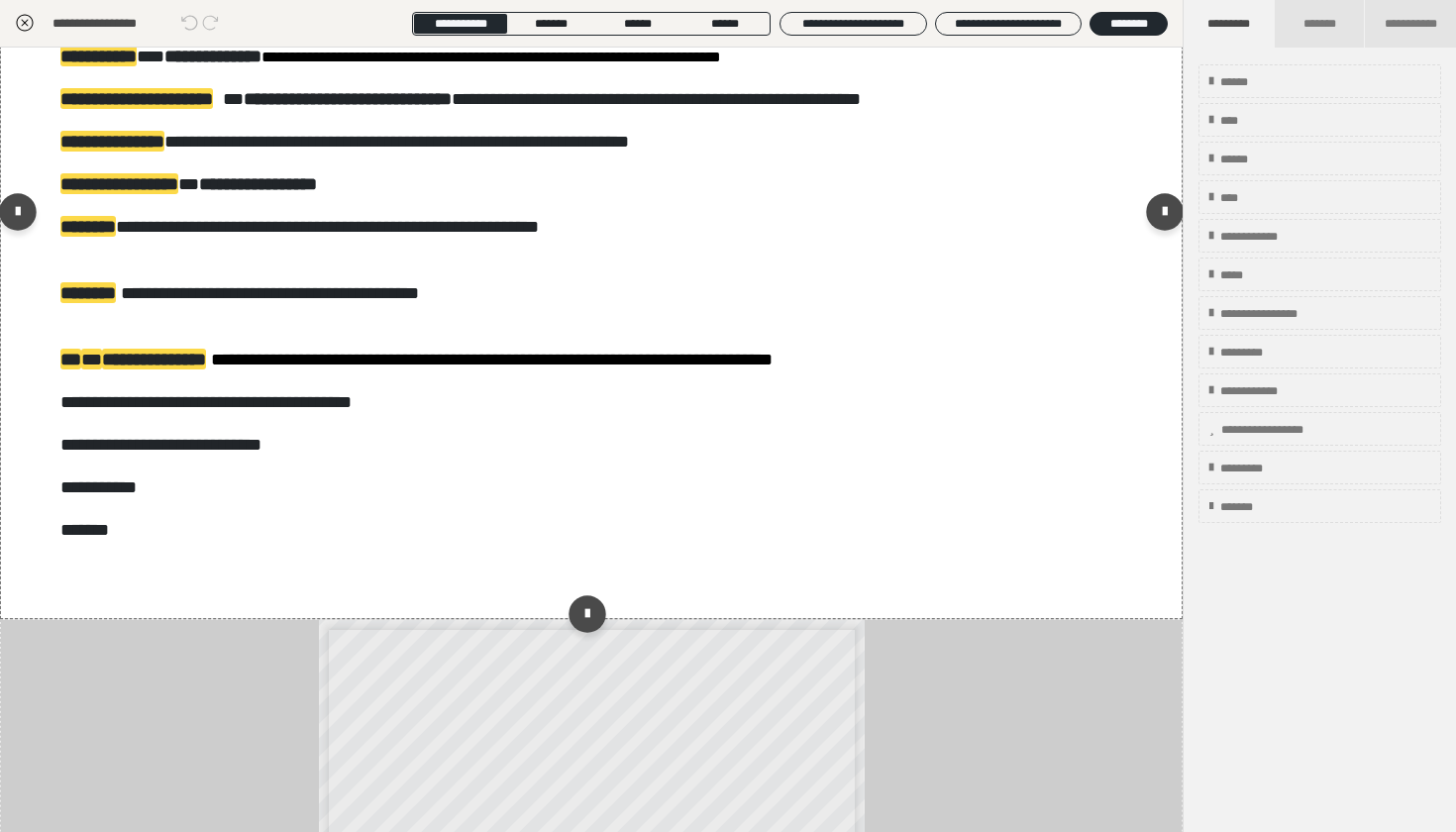 scroll, scrollTop: 767, scrollLeft: 0, axis: vertical 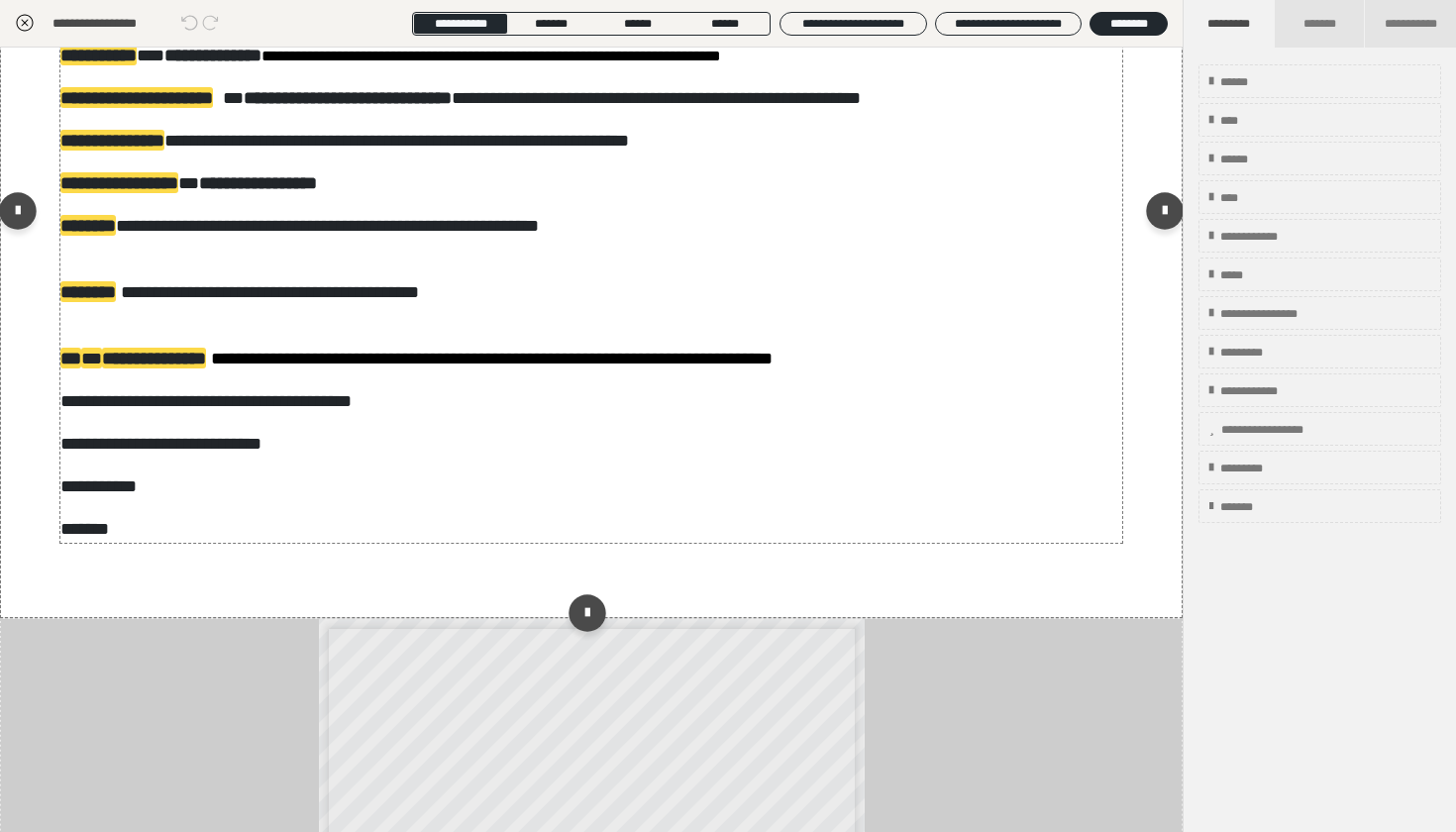 click on "*******" at bounding box center (591, 529) 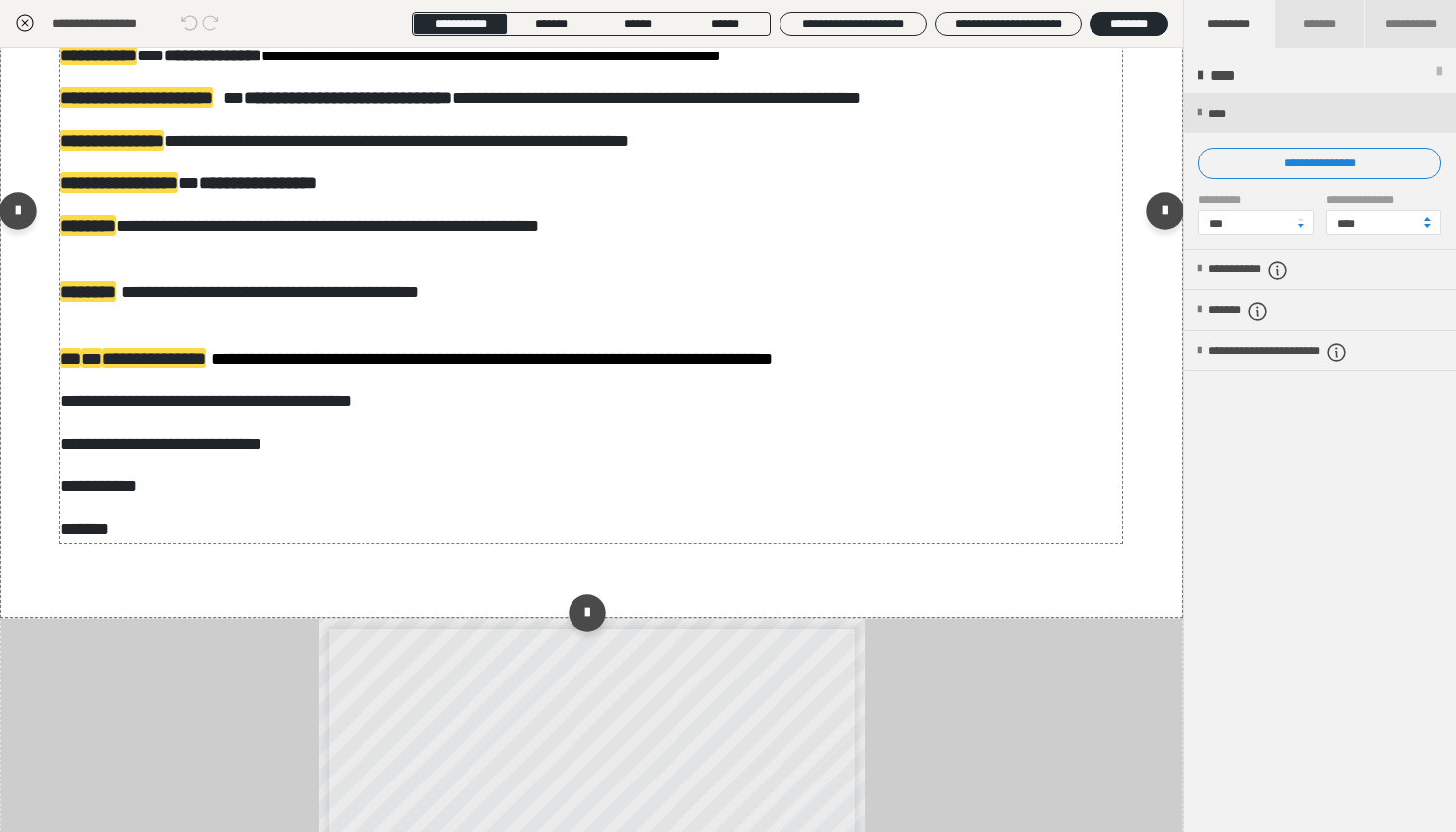 click on "*******" at bounding box center [591, 529] 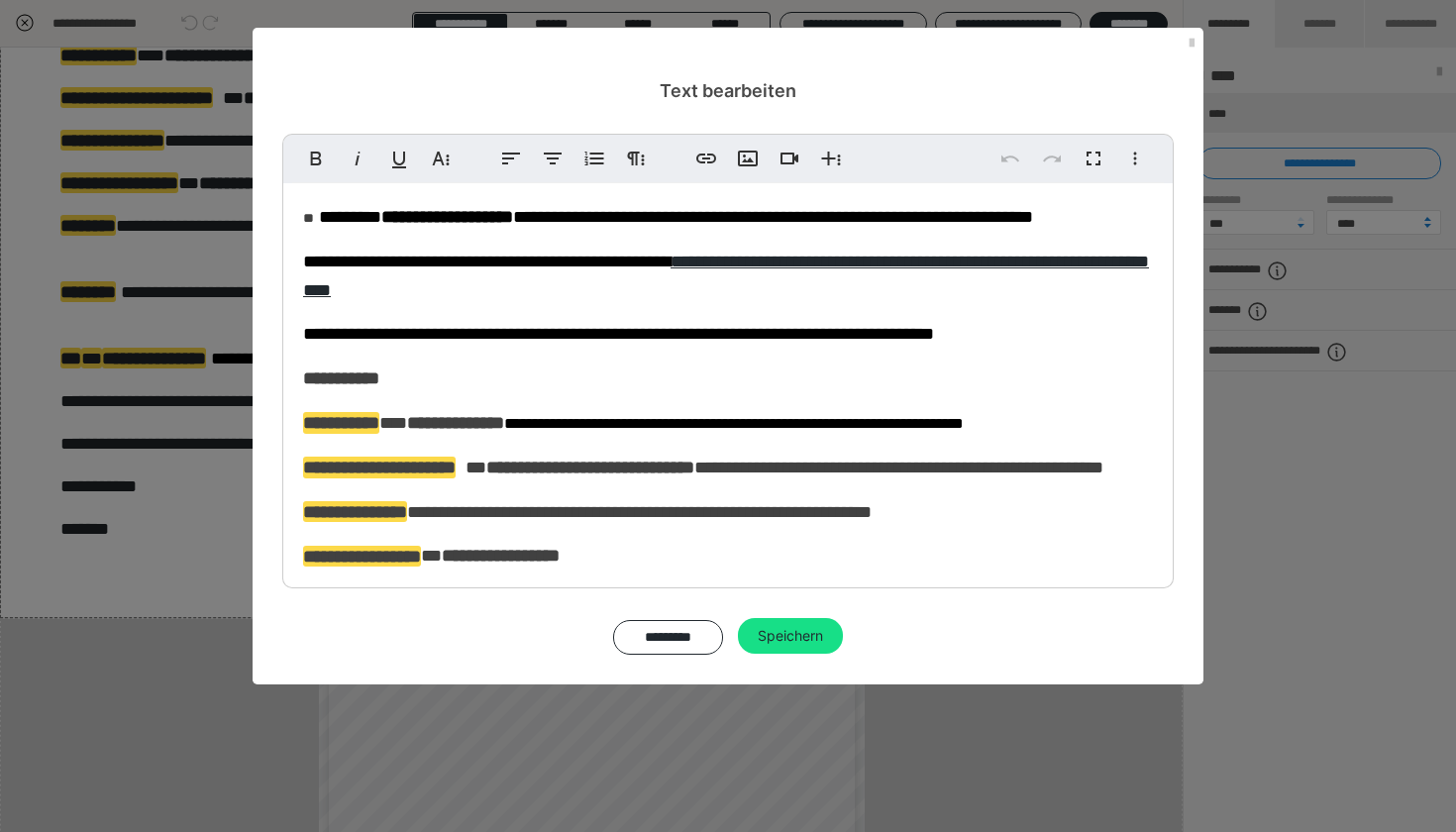scroll, scrollTop: 0, scrollLeft: 0, axis: both 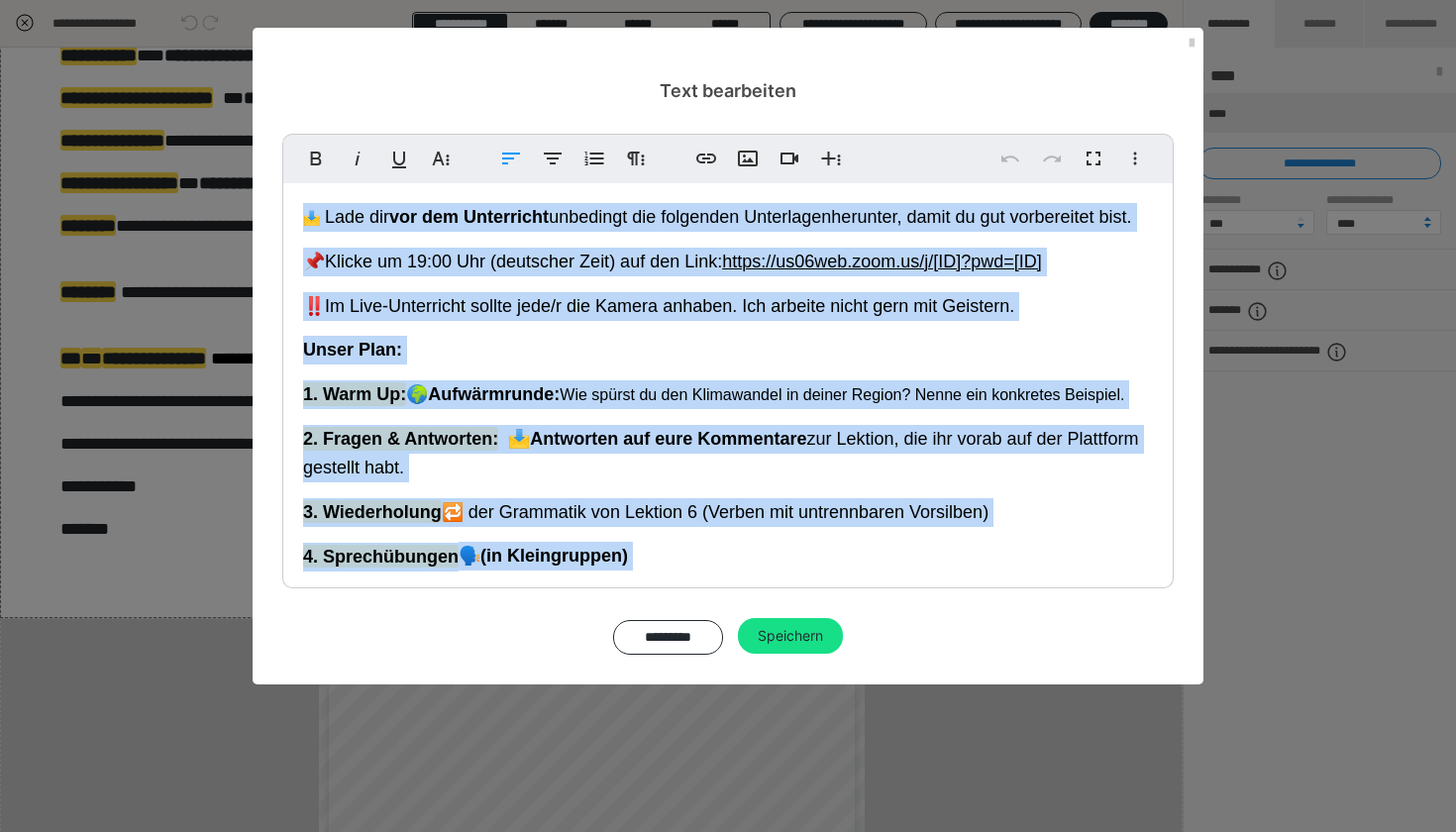 drag, startPoint x: 358, startPoint y: 449, endPoint x: 303, endPoint y: 68, distance: 384.9493 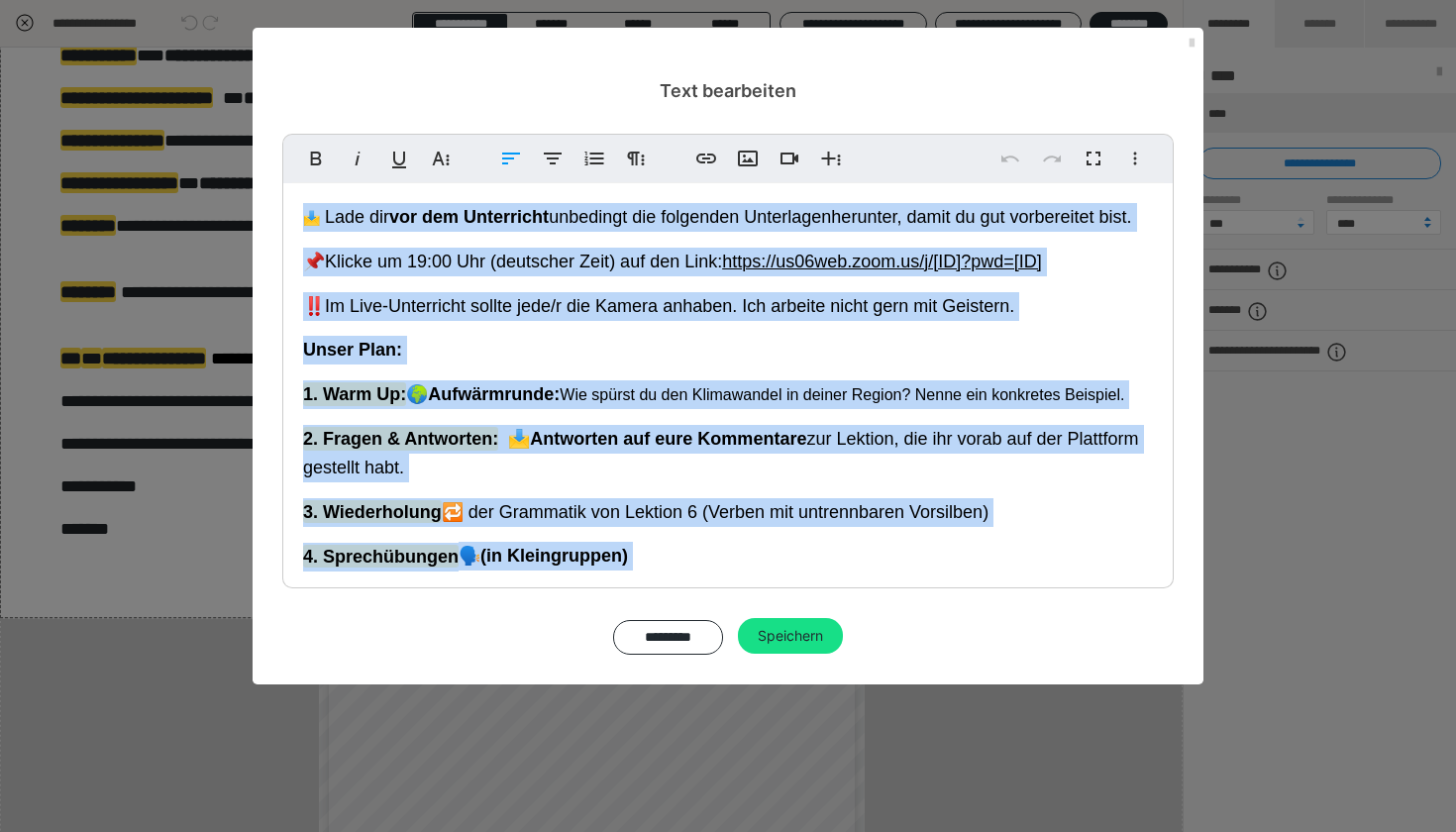 click at bounding box center [1192, 44] 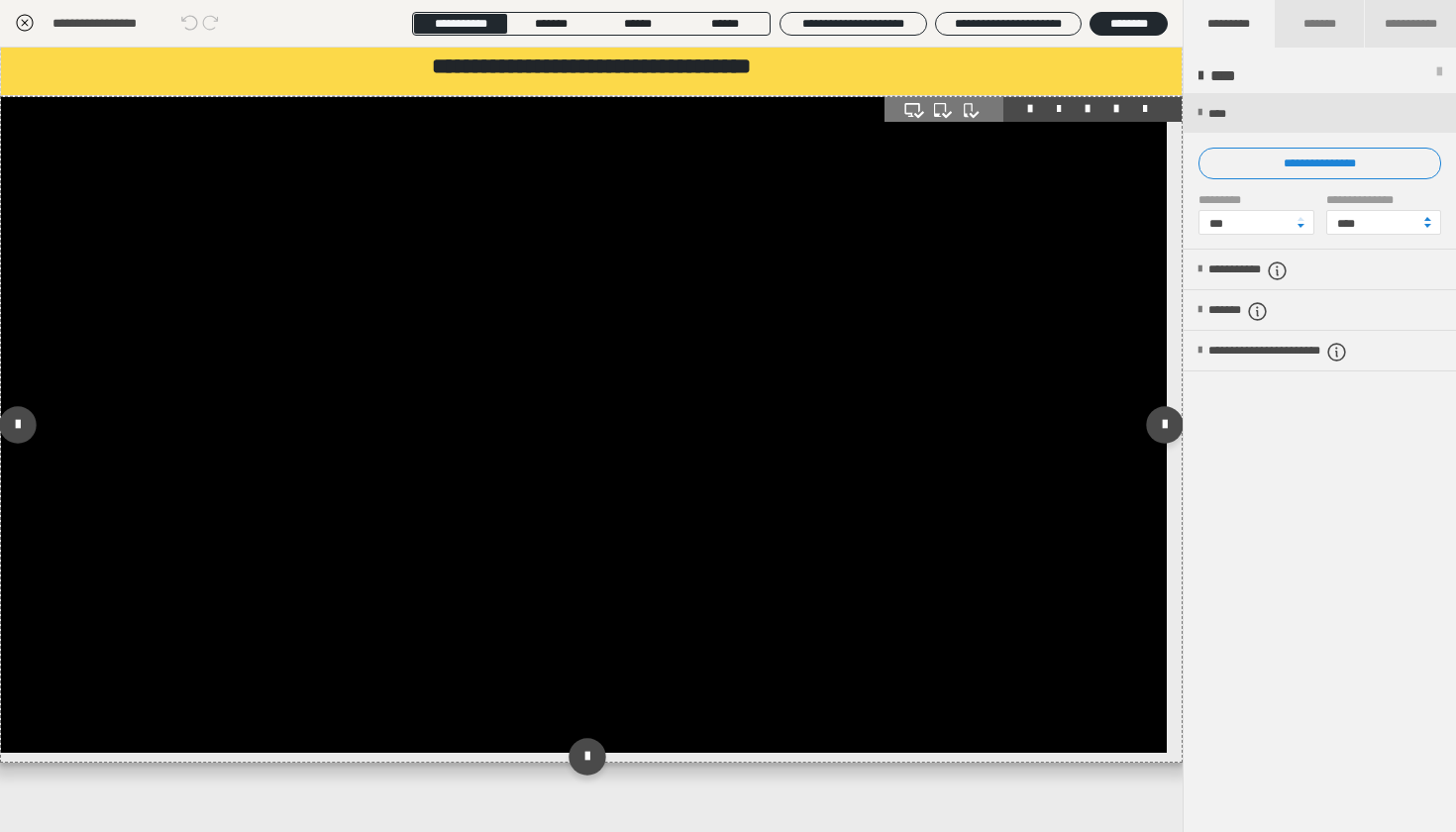 scroll, scrollTop: 2387, scrollLeft: 0, axis: vertical 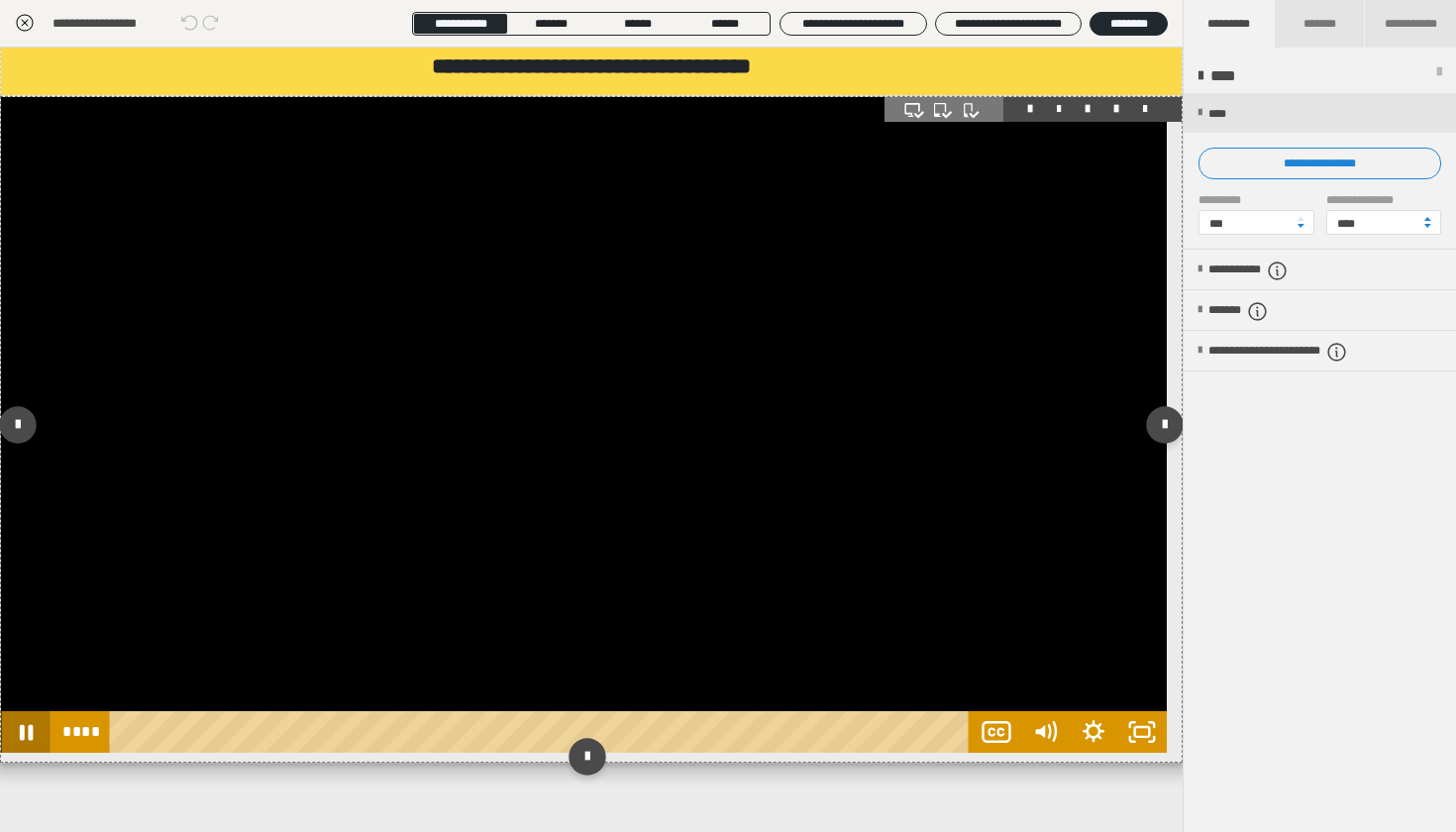 click 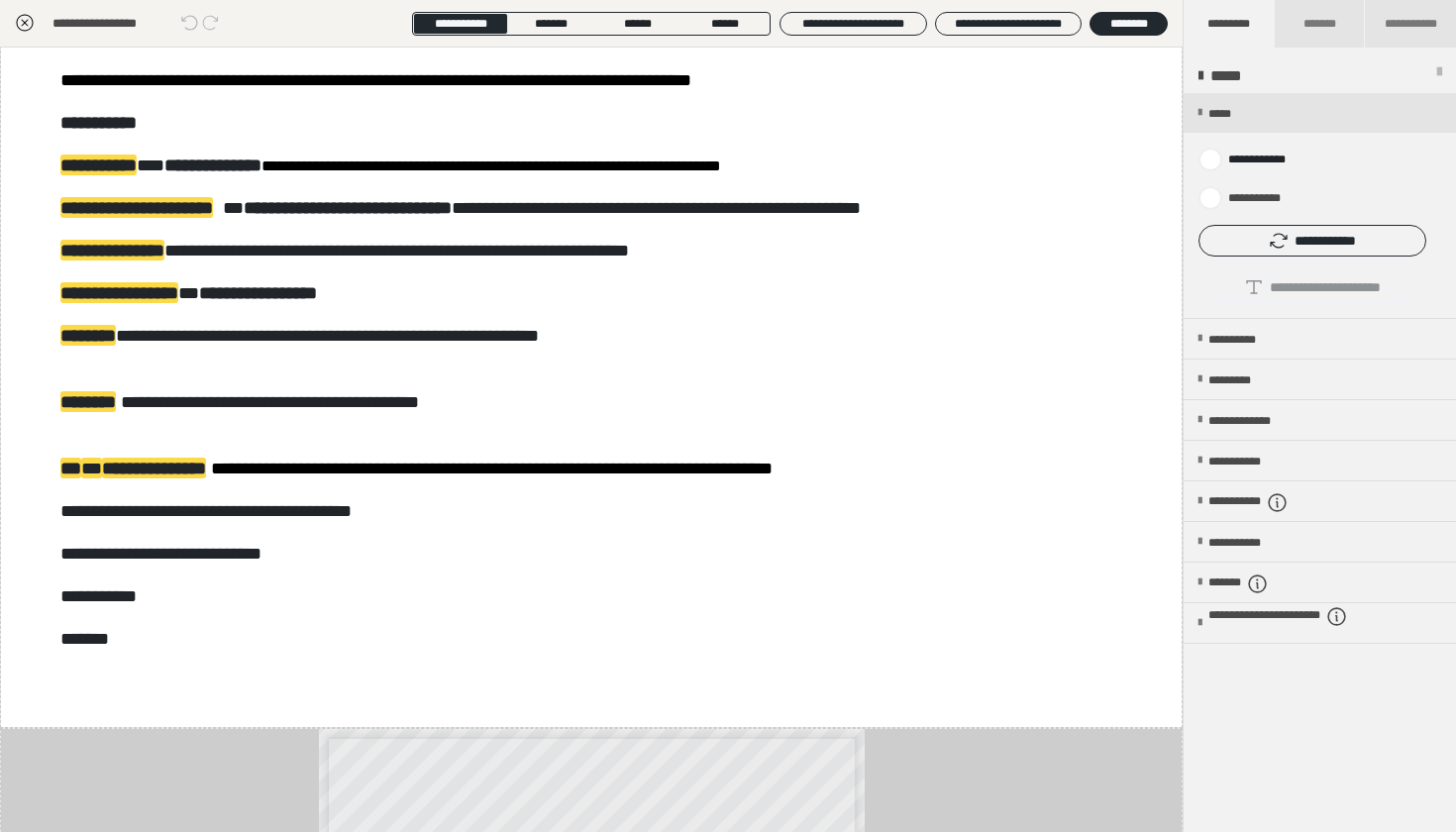 scroll, scrollTop: 619, scrollLeft: 0, axis: vertical 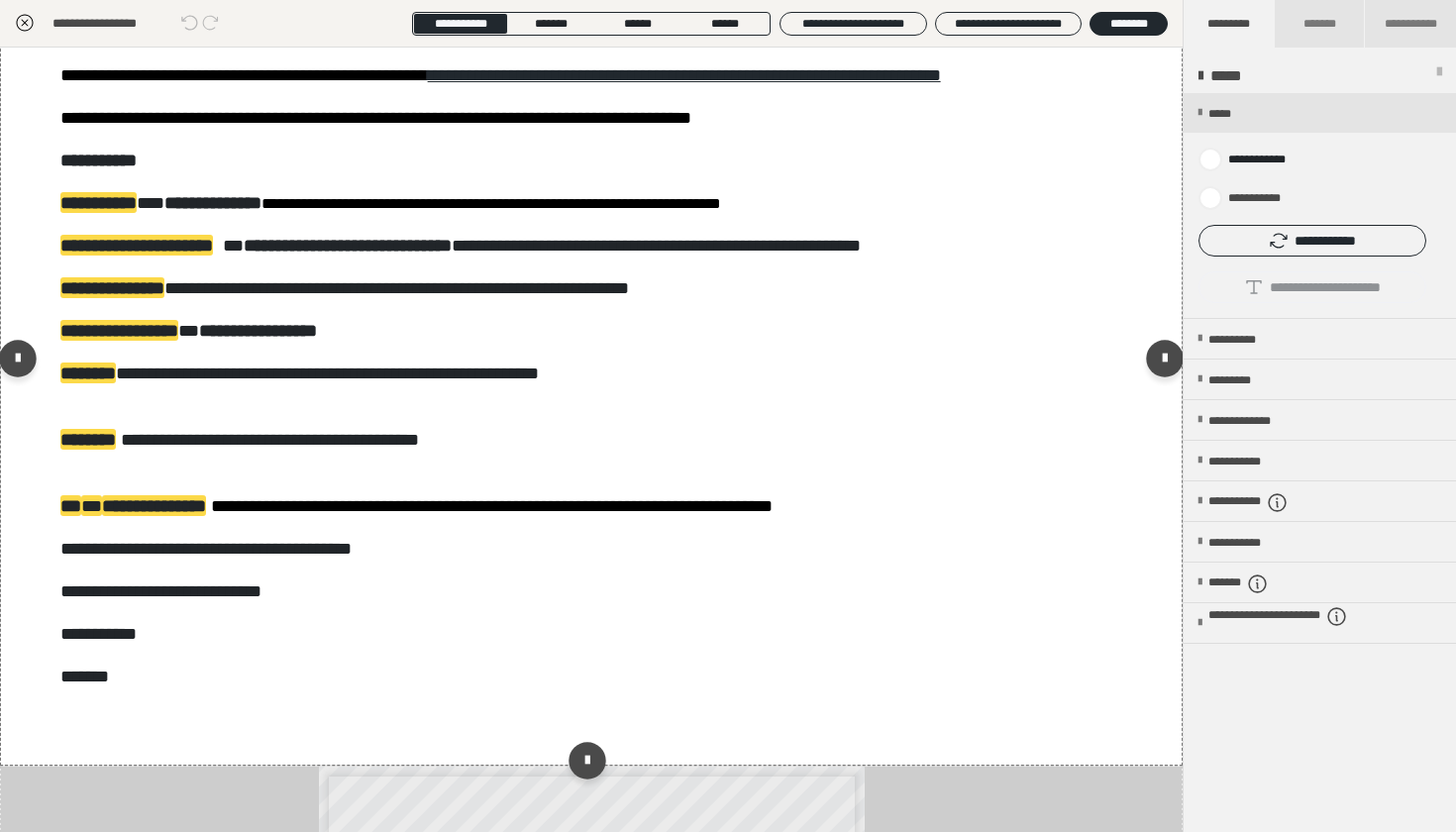 click on "**********" at bounding box center [591, 363] 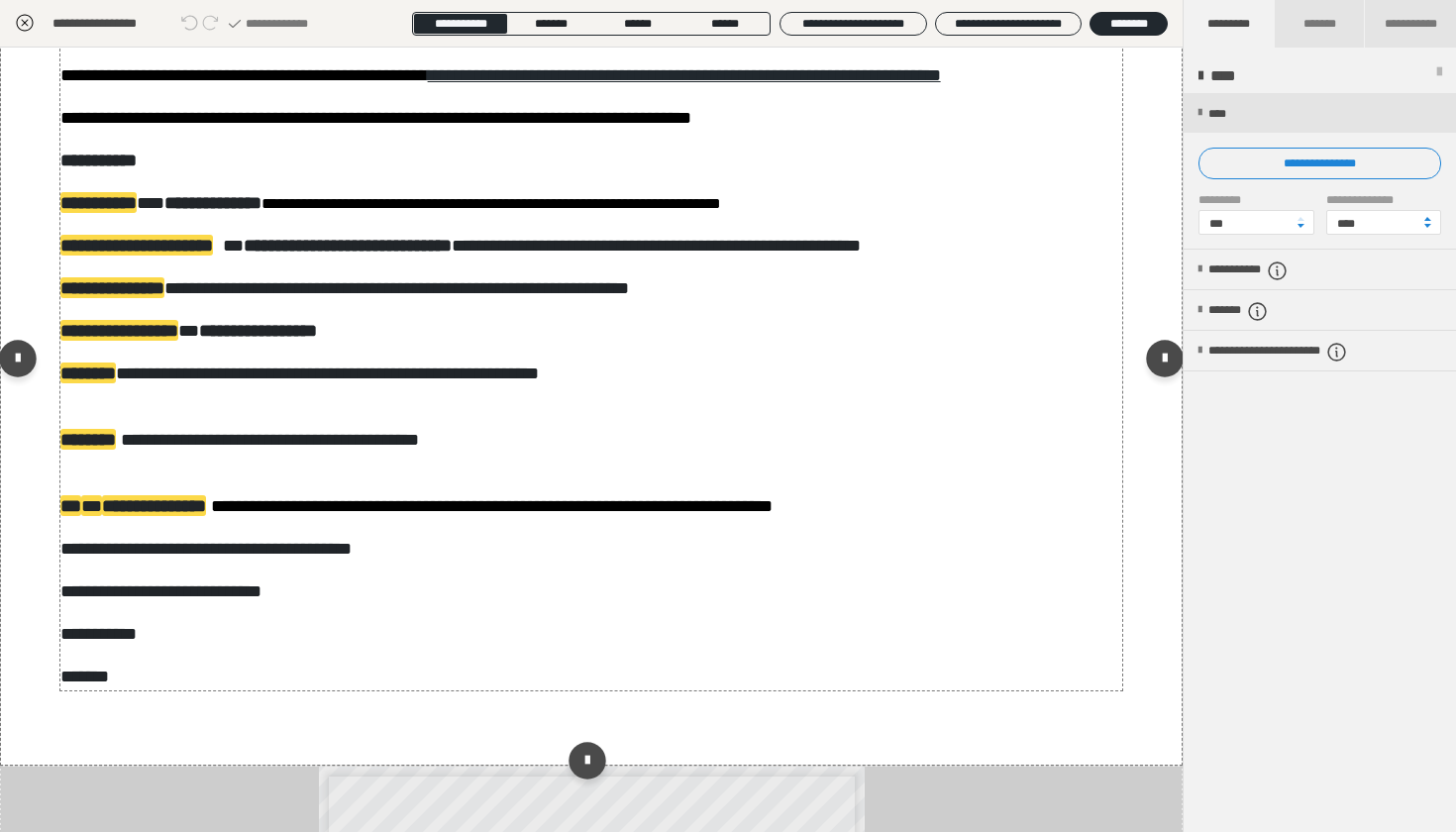 click on "**********" at bounding box center [591, 355] 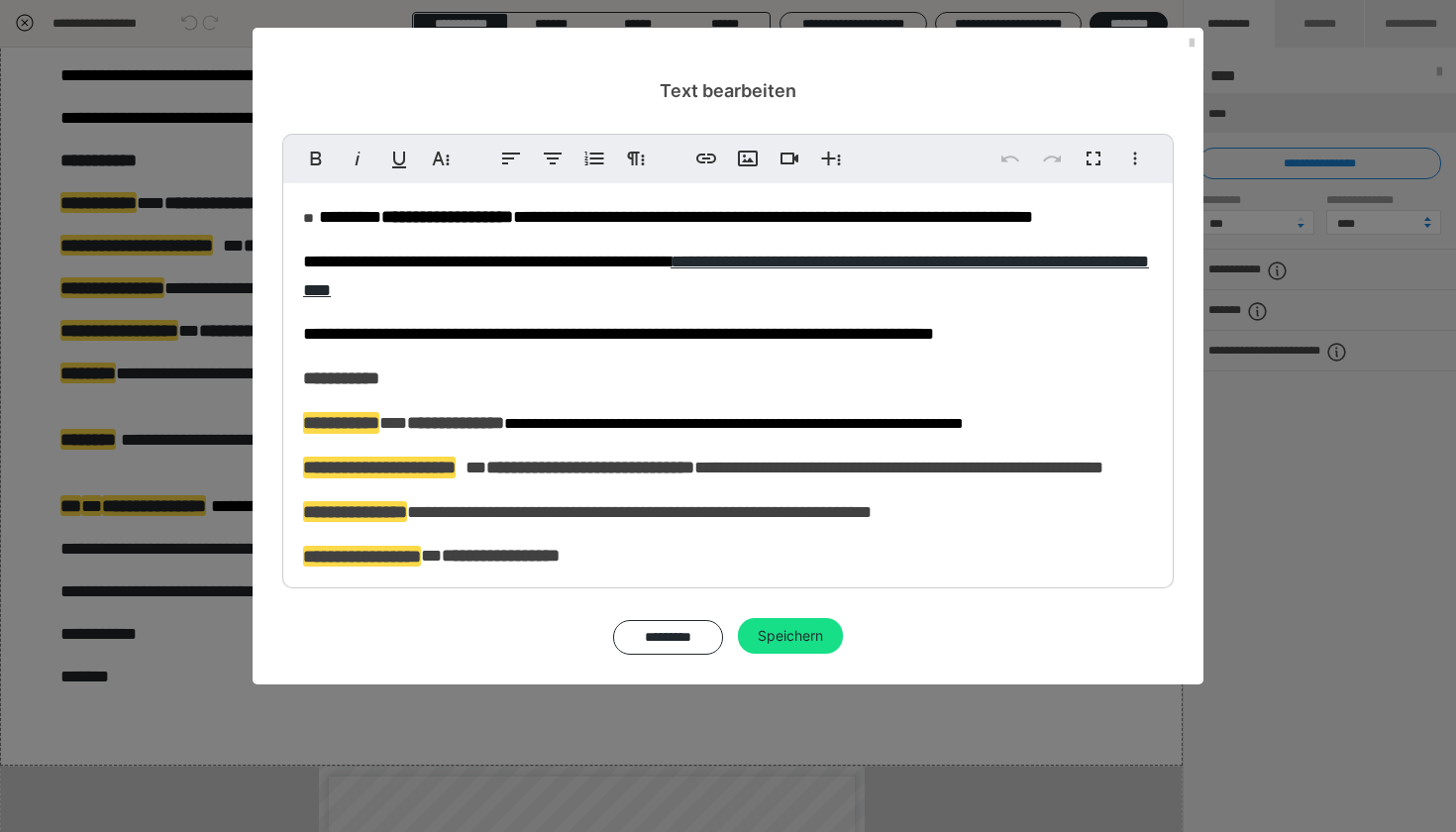 scroll, scrollTop: 0, scrollLeft: 0, axis: both 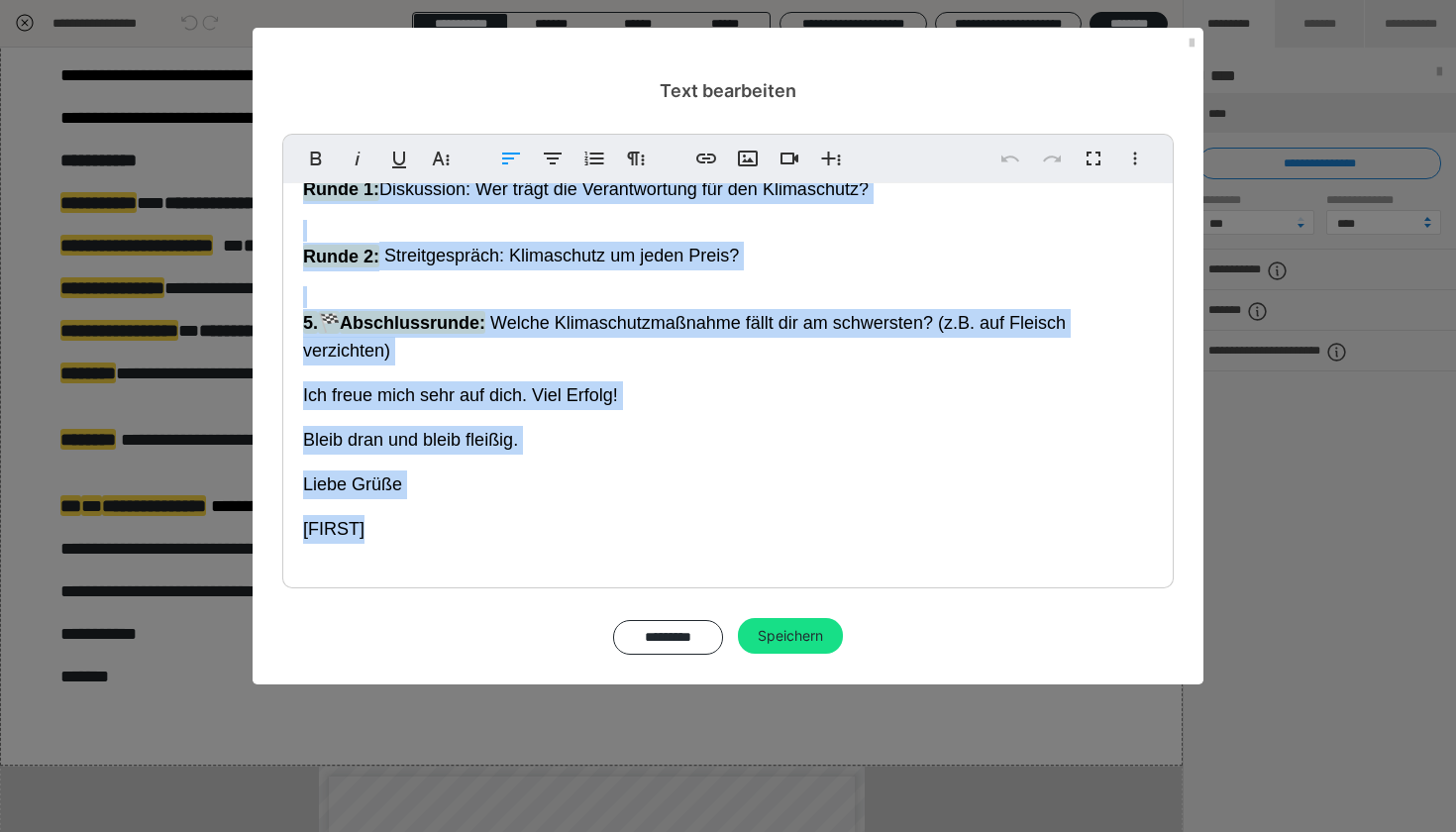 drag, startPoint x: 299, startPoint y: 208, endPoint x: 452, endPoint y: 637, distance: 455.46679 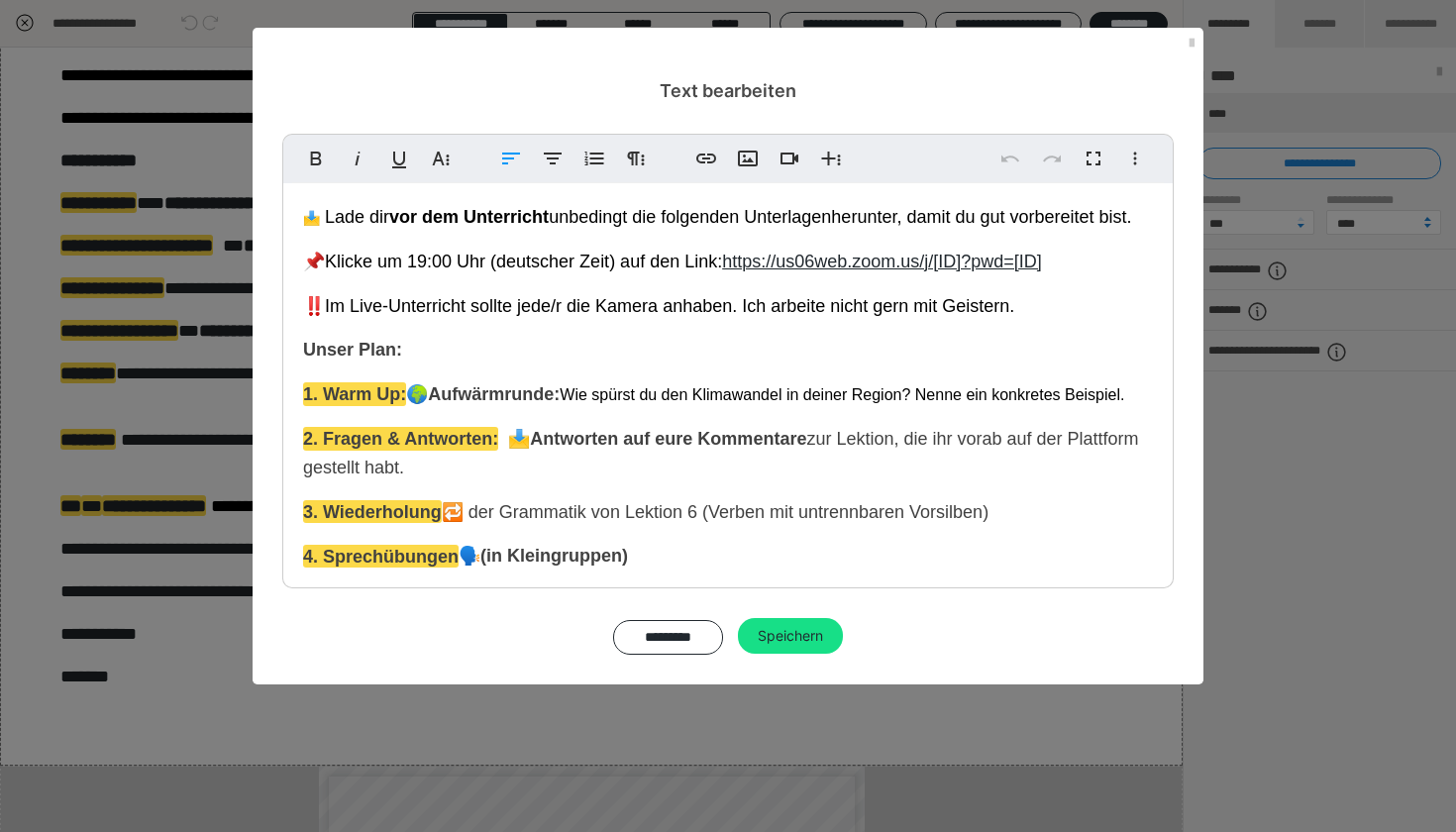 copy on "📩   Lade dir  vor dem Unterricht  unbedingt die folgenden Unterlagen  herunter, damit du gut vorbereitet bist. 📌Klicke um 19:00 Uhr (deutscher Ze it) auf den Link:  https://us06web.zoom.us/j/82412487195?pwd=k8d0ExaUTjABlsUafIGQ5nlhDlgs61.1 ‼️Im Live-Unterricht sollte jede/r die Kamera anhaben. Ich arbeite nicht gern mit Geistern .  Unser Plan: 1. Warm Up:  🌍  Aufwärmrunde:  Wie spürst du den Klimawandel in deiner Region? Nenne ein konkretes Beispiel. 2. Fragen & Antworten:    📩  Antworten auf eure Kommentare  zur Lektion, die ihr vorab auf der Plattform gestellt habt.  3. Wiederholung  🔁 der Grammatik von Lektion 6 ( Verben mit untrennbaren Vorsilben )  4. Sprechübungen  🗣️ (in Kleingruppen)  Runde 1:  Diskussion: Wer trägt die Verantwortung für den Klimaschutz? Runde 2:   Streitgespräch: Klimaschutz um jeden Preis? 5.  🏁  Abschlussrunde:   Welche Klimaschutzmaßnahme fällt dir am schwersten? (z.B. auf Fleisch verzichten) Ich freue mich sehr auf dich. Viel Erfolg! Bleib dran und bleib fleißig. Liebe Grüße N..." 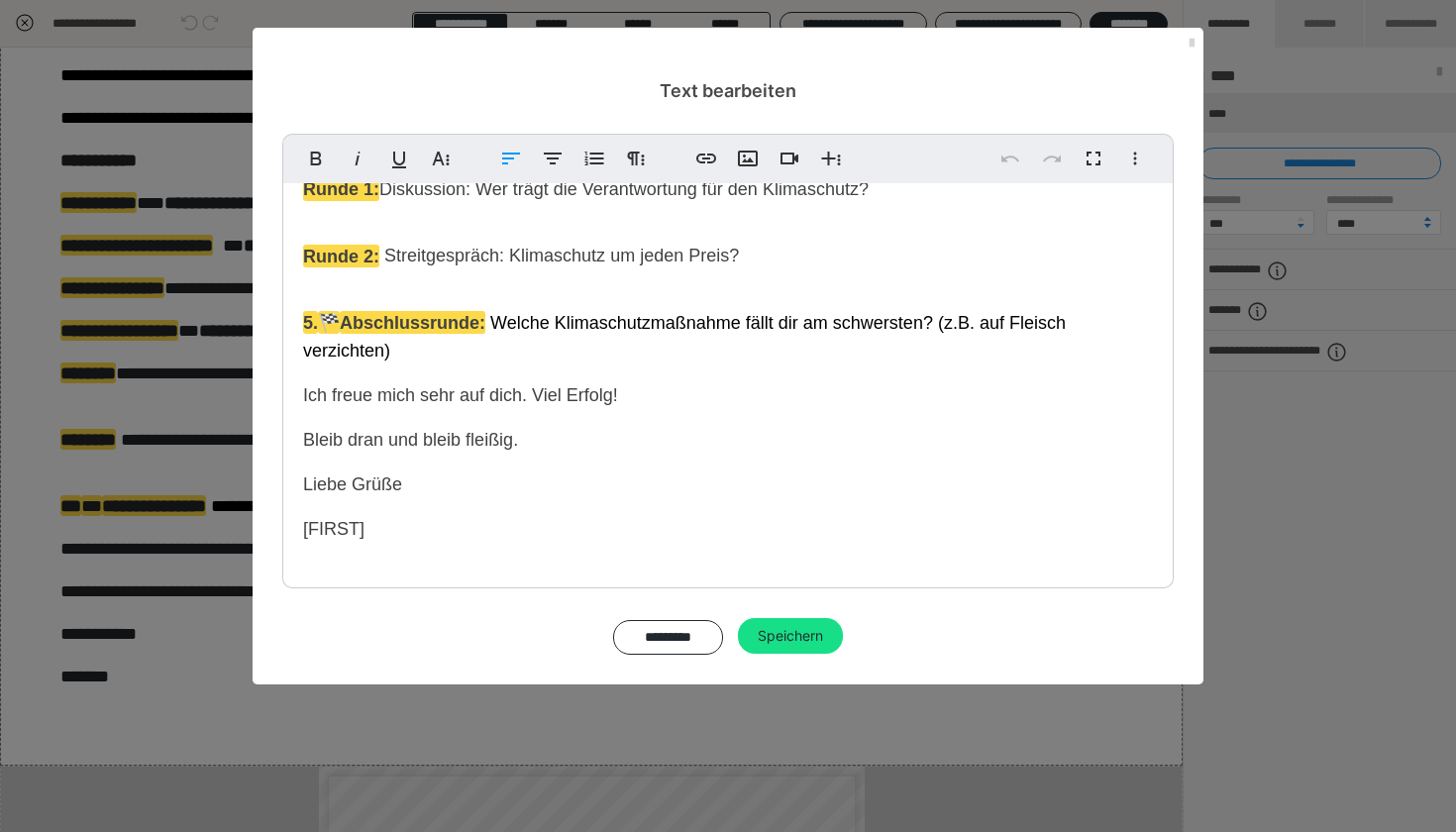click at bounding box center (1192, 44) 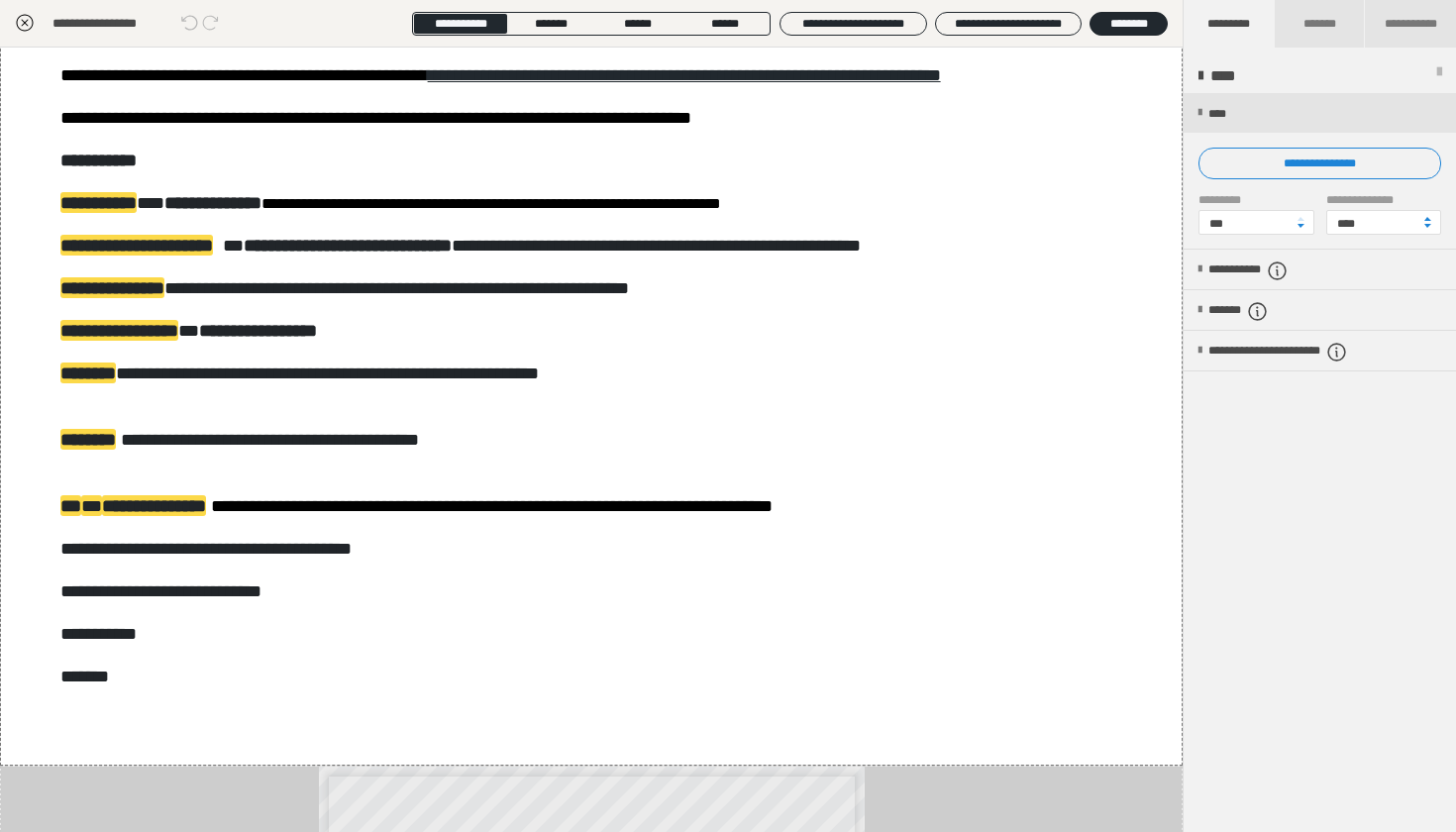 click 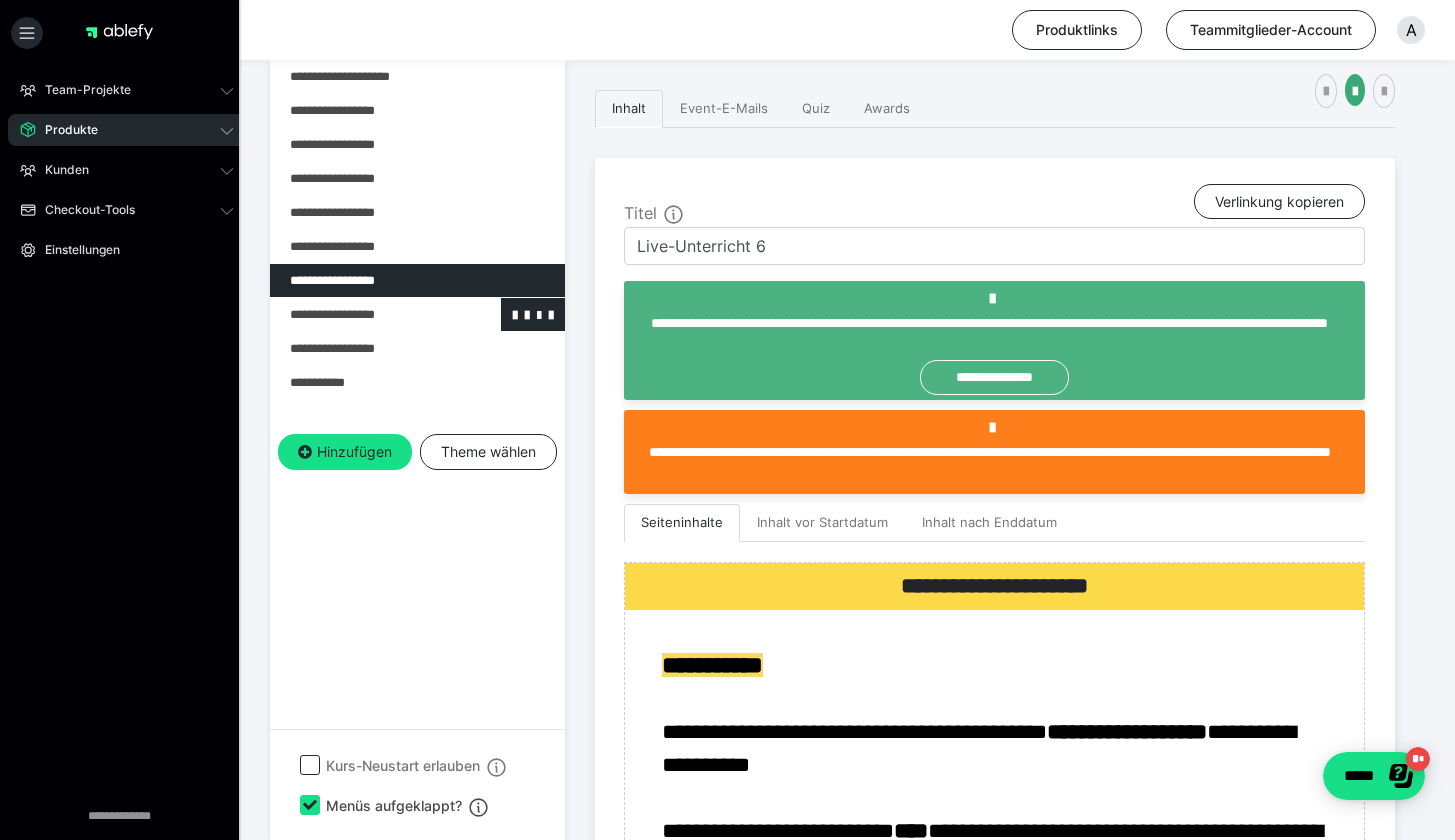 click at bounding box center (365, 314) 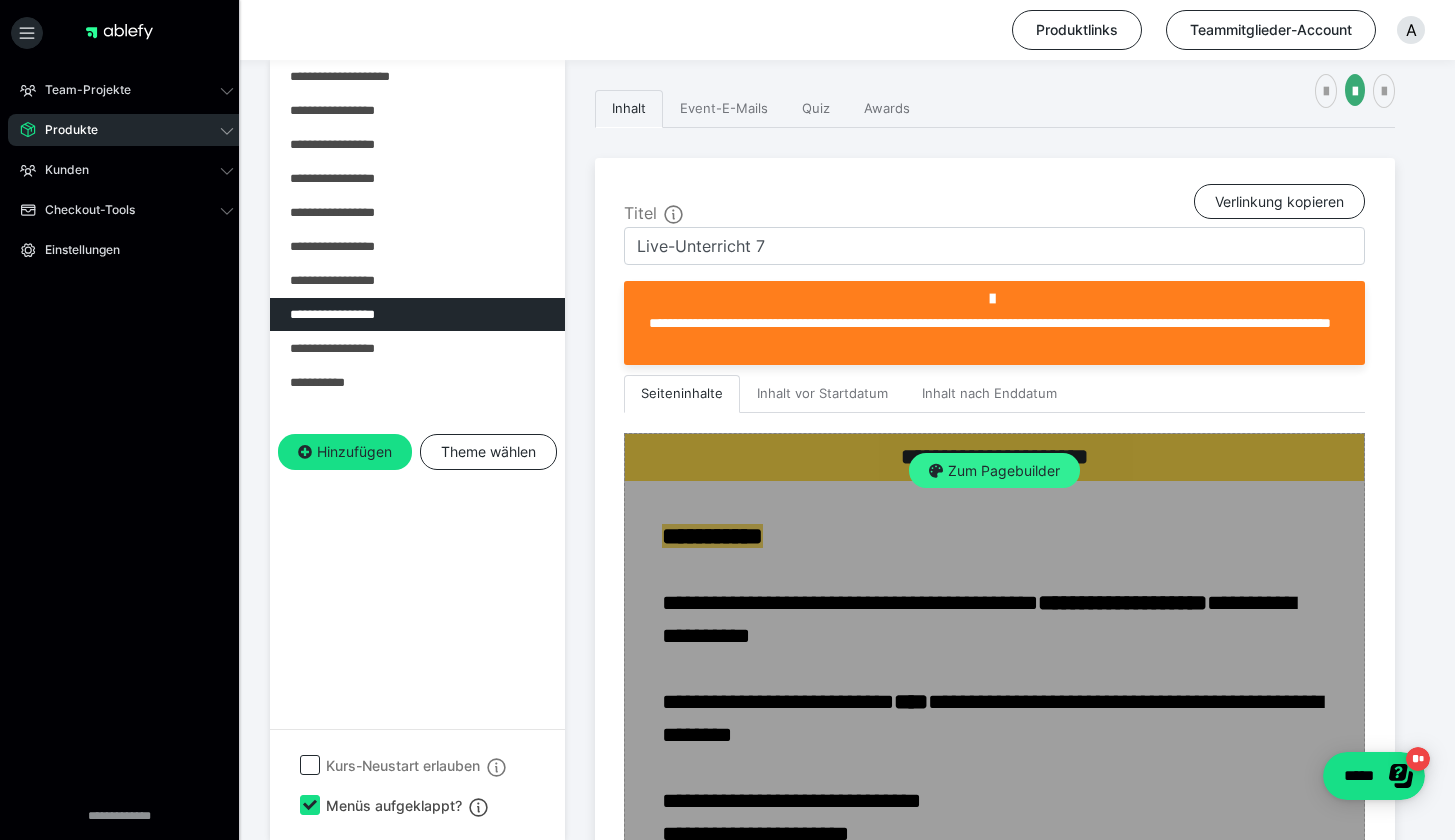 click on "Zum Pagebuilder" at bounding box center (994, 471) 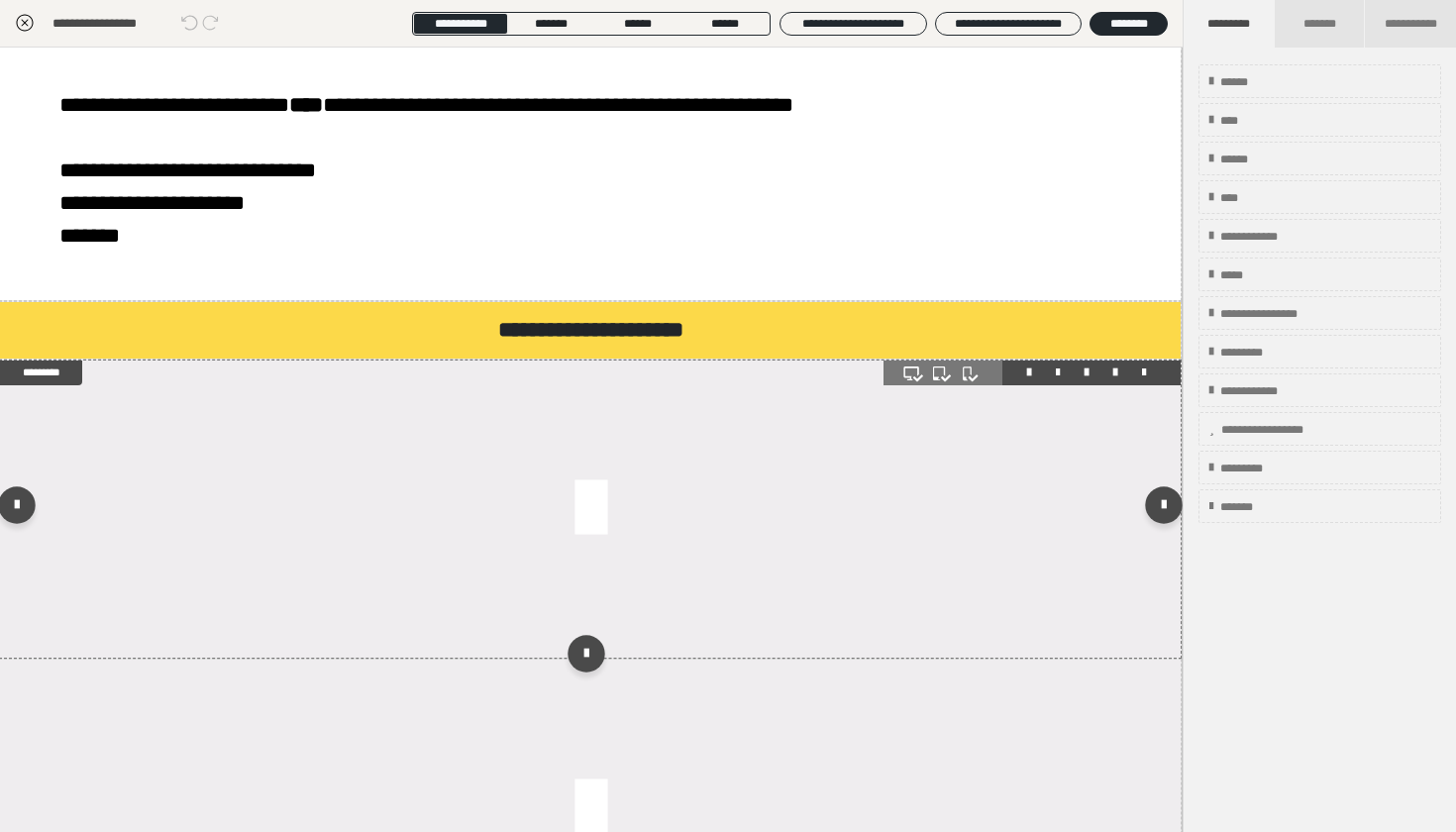 scroll, scrollTop: 209, scrollLeft: 1, axis: both 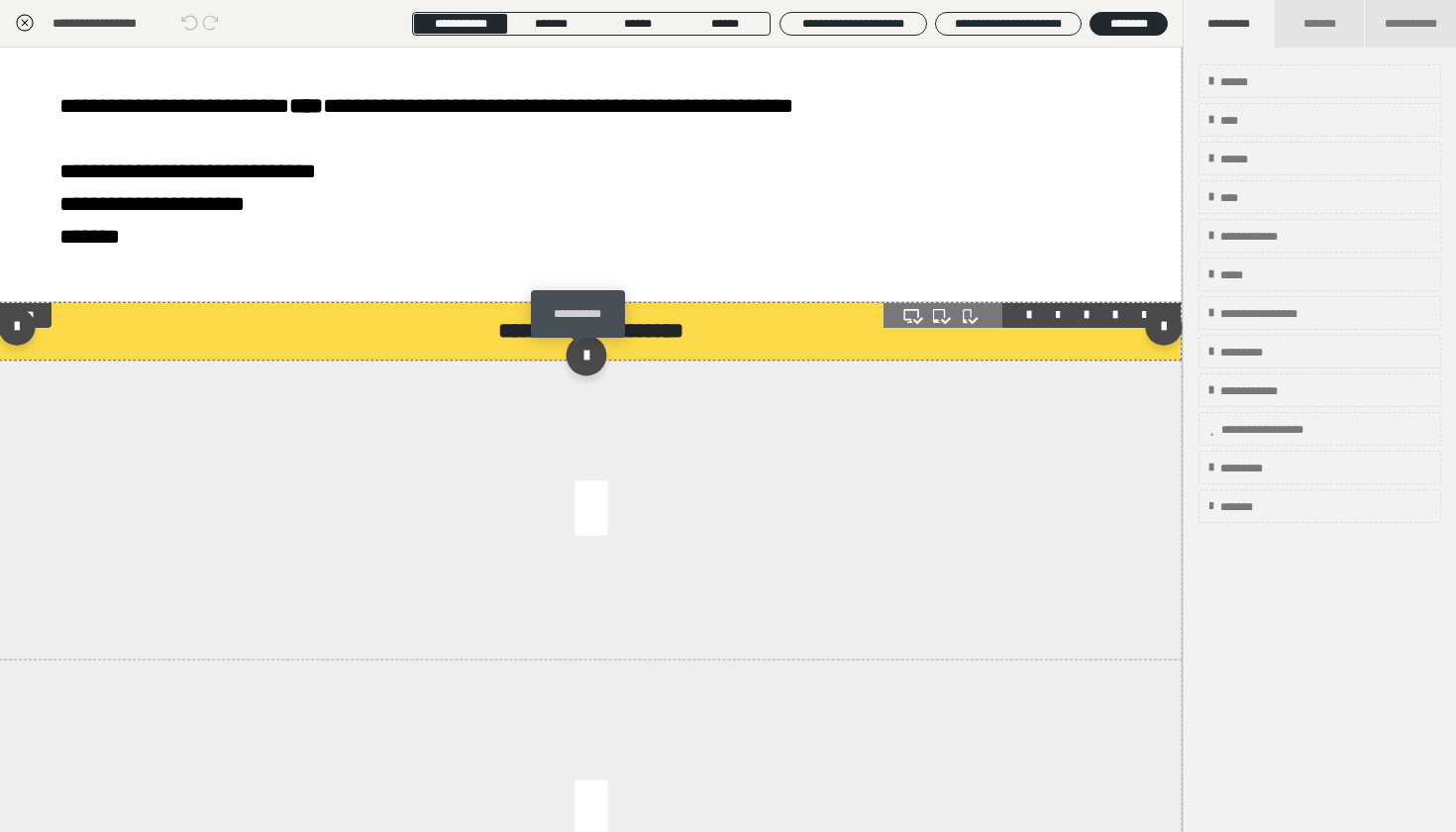 click at bounding box center [585, 355] 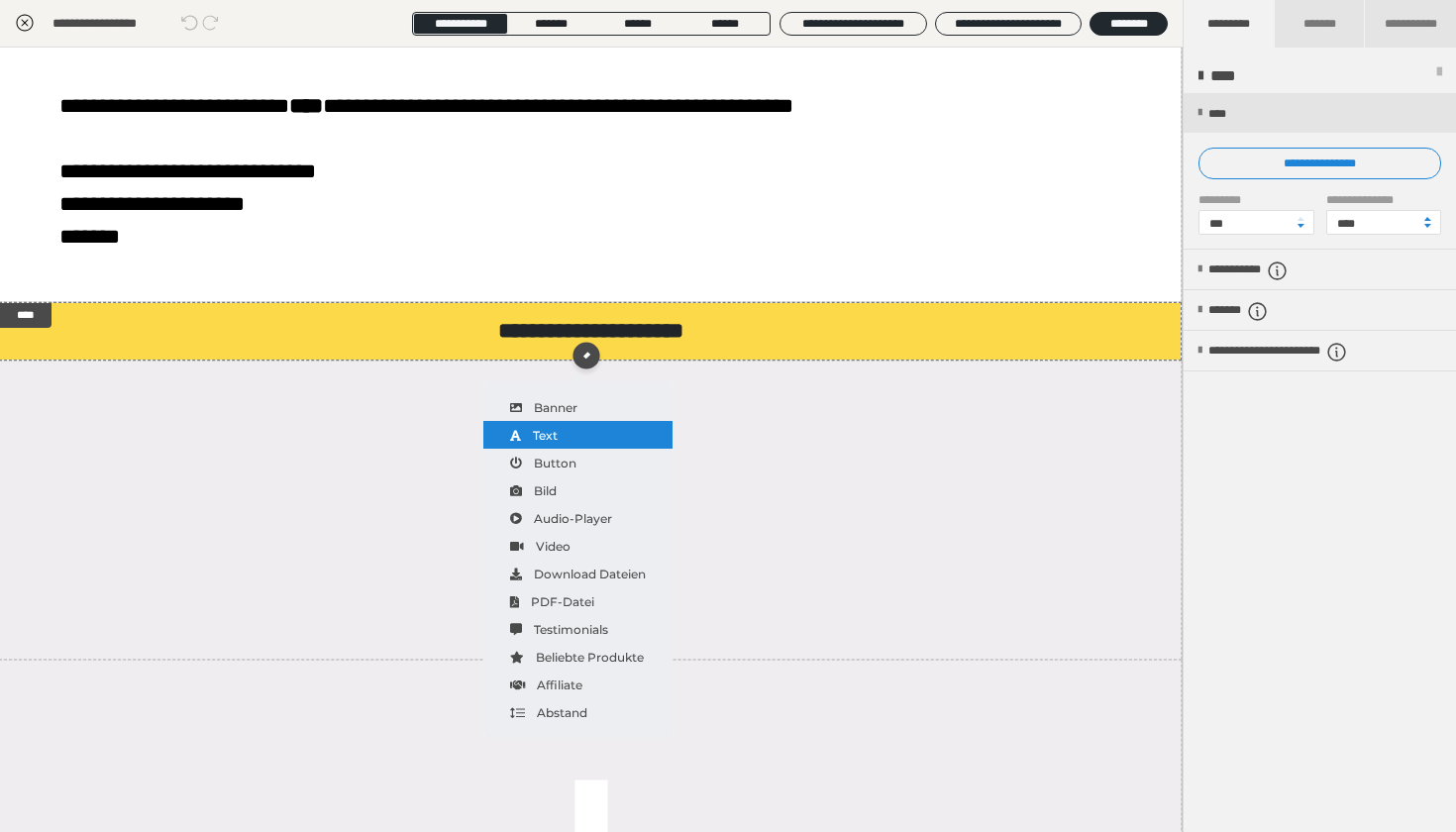 click on "Text" at bounding box center [577, 435] 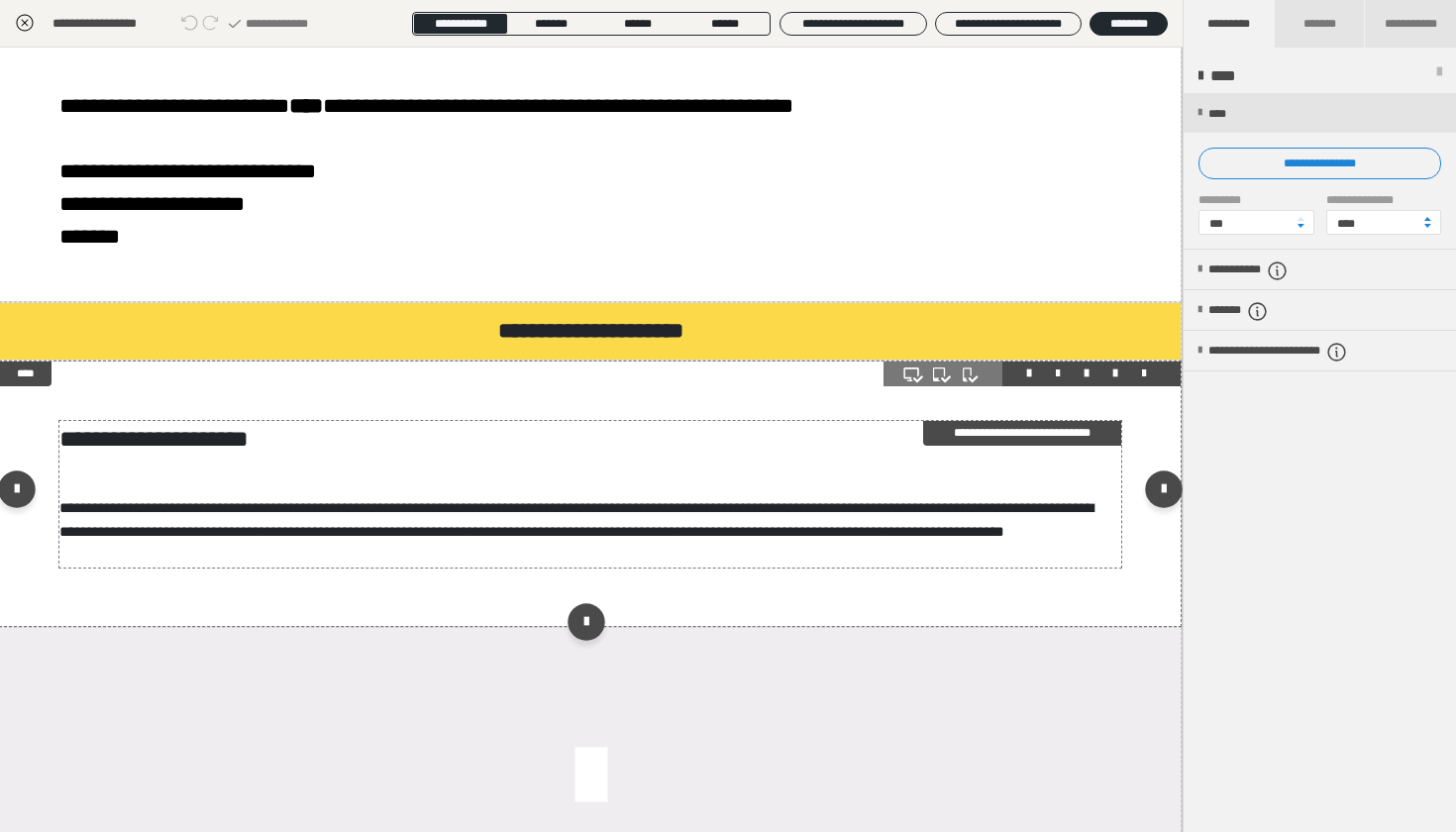 click on "**********" at bounding box center (583, 494) 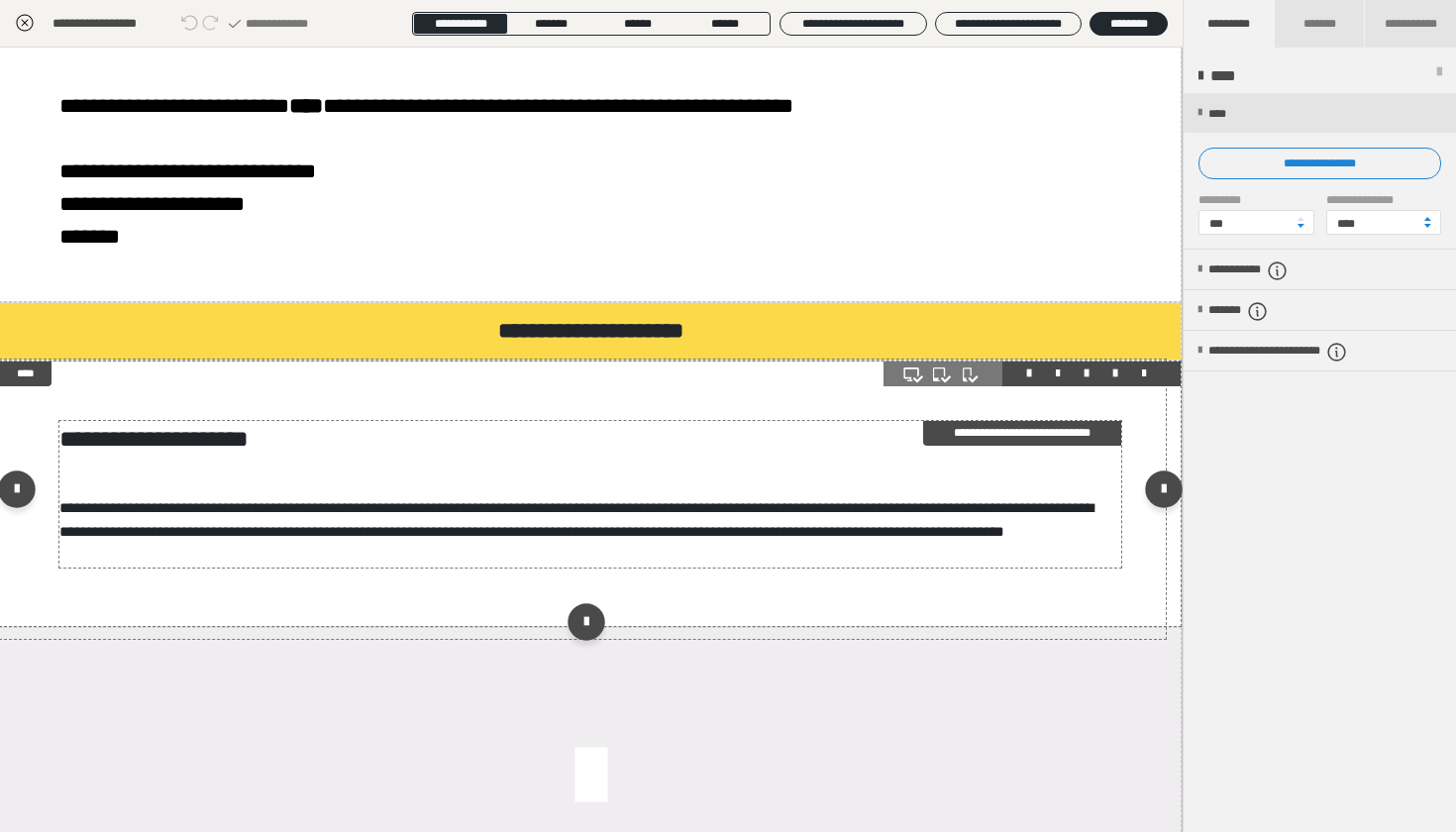 click on "**********" at bounding box center [583, 494] 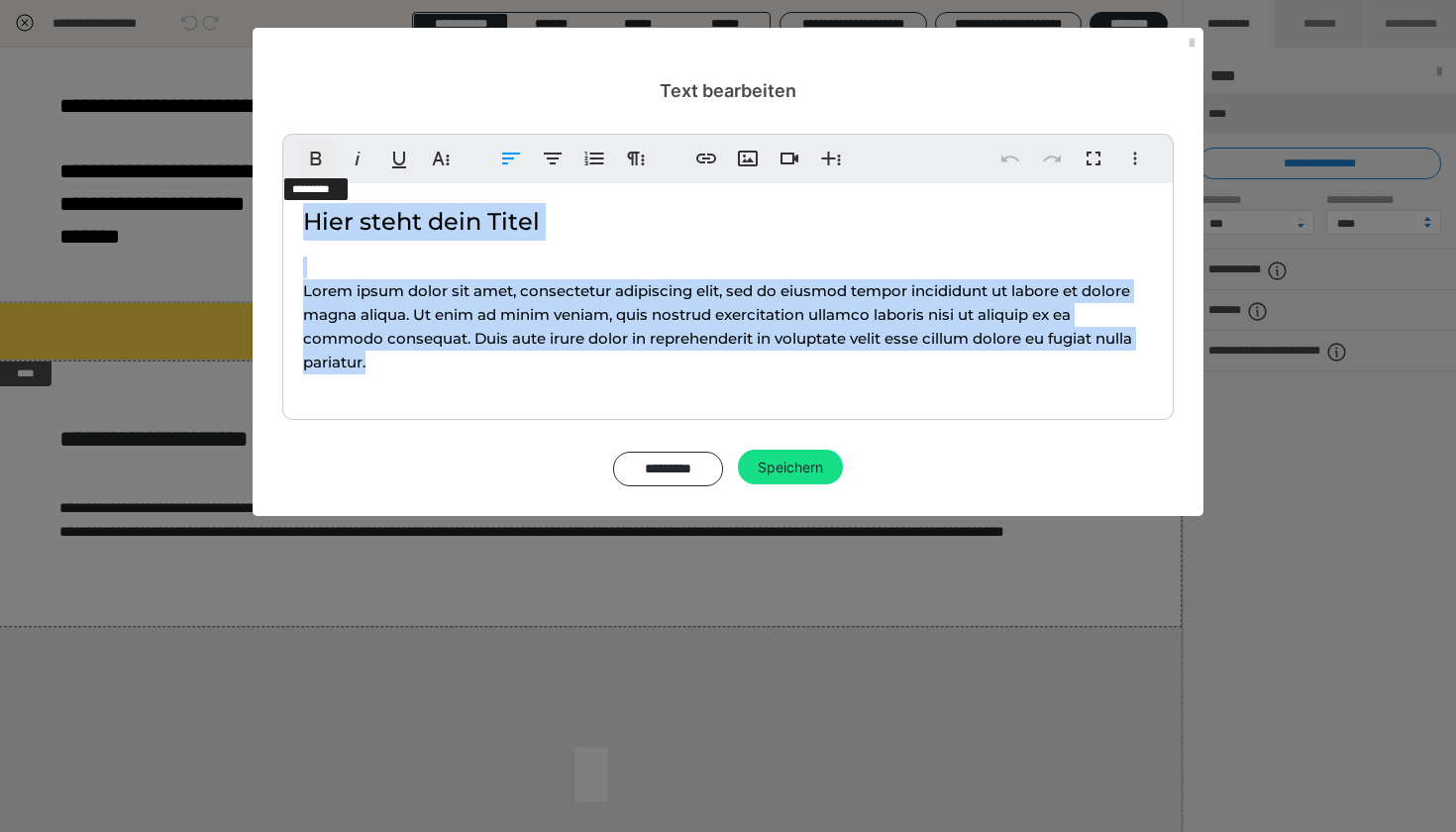 drag, startPoint x: 389, startPoint y: 364, endPoint x: 310, endPoint y: 176, distance: 203.92401 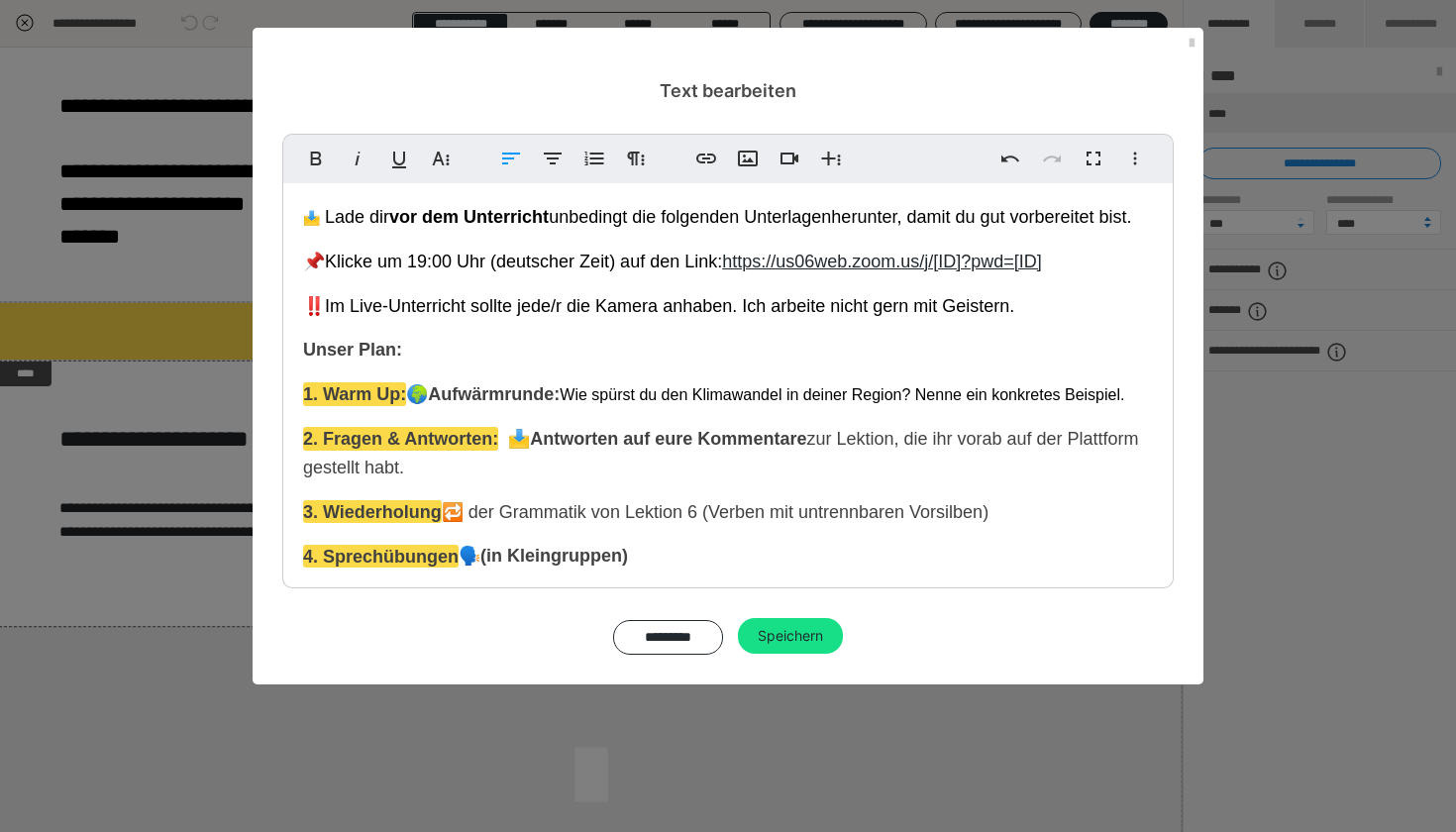 scroll, scrollTop: 0, scrollLeft: 0, axis: both 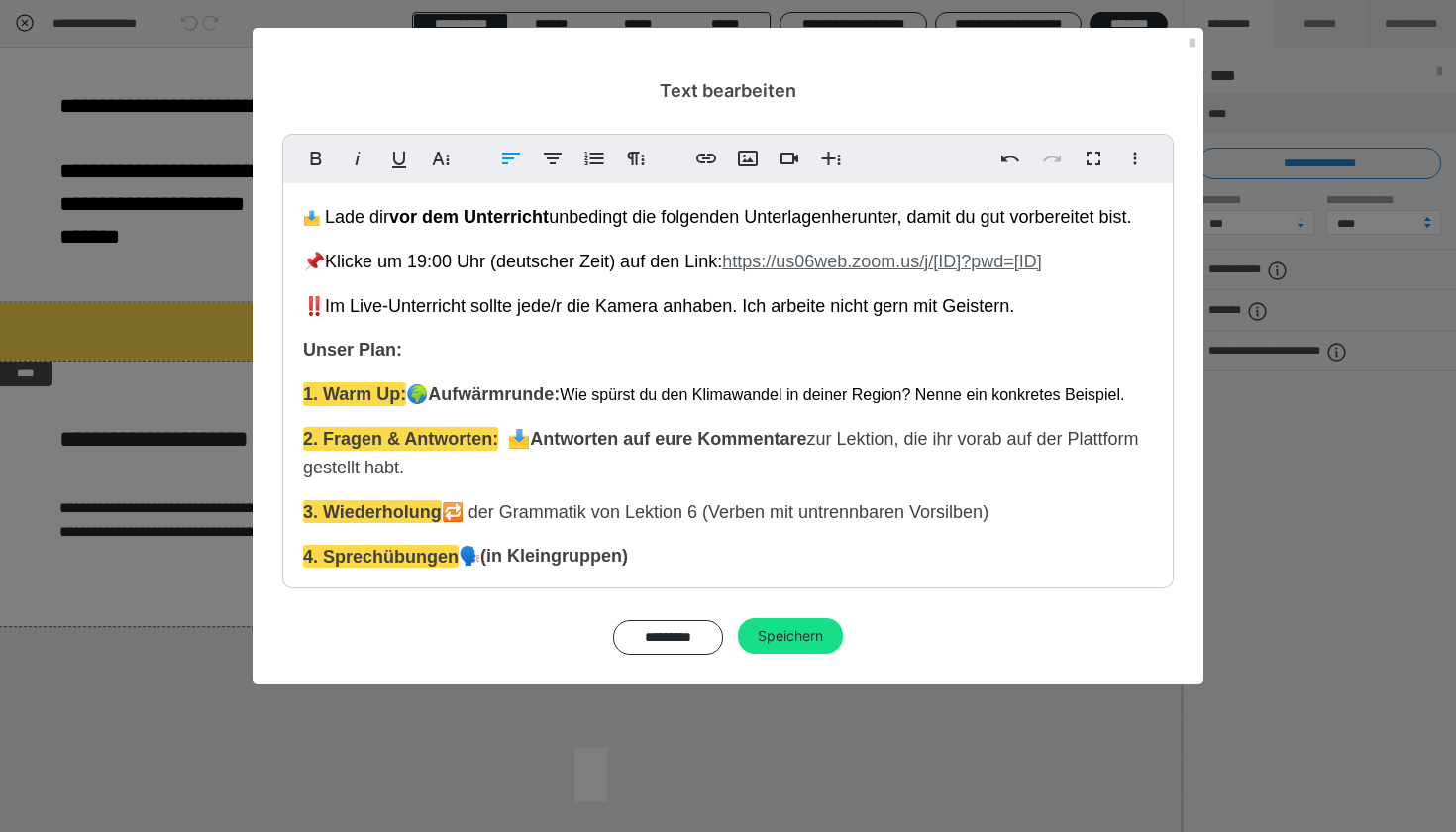 drag, startPoint x: 678, startPoint y: 317, endPoint x: 730, endPoint y: 288, distance: 59.5399 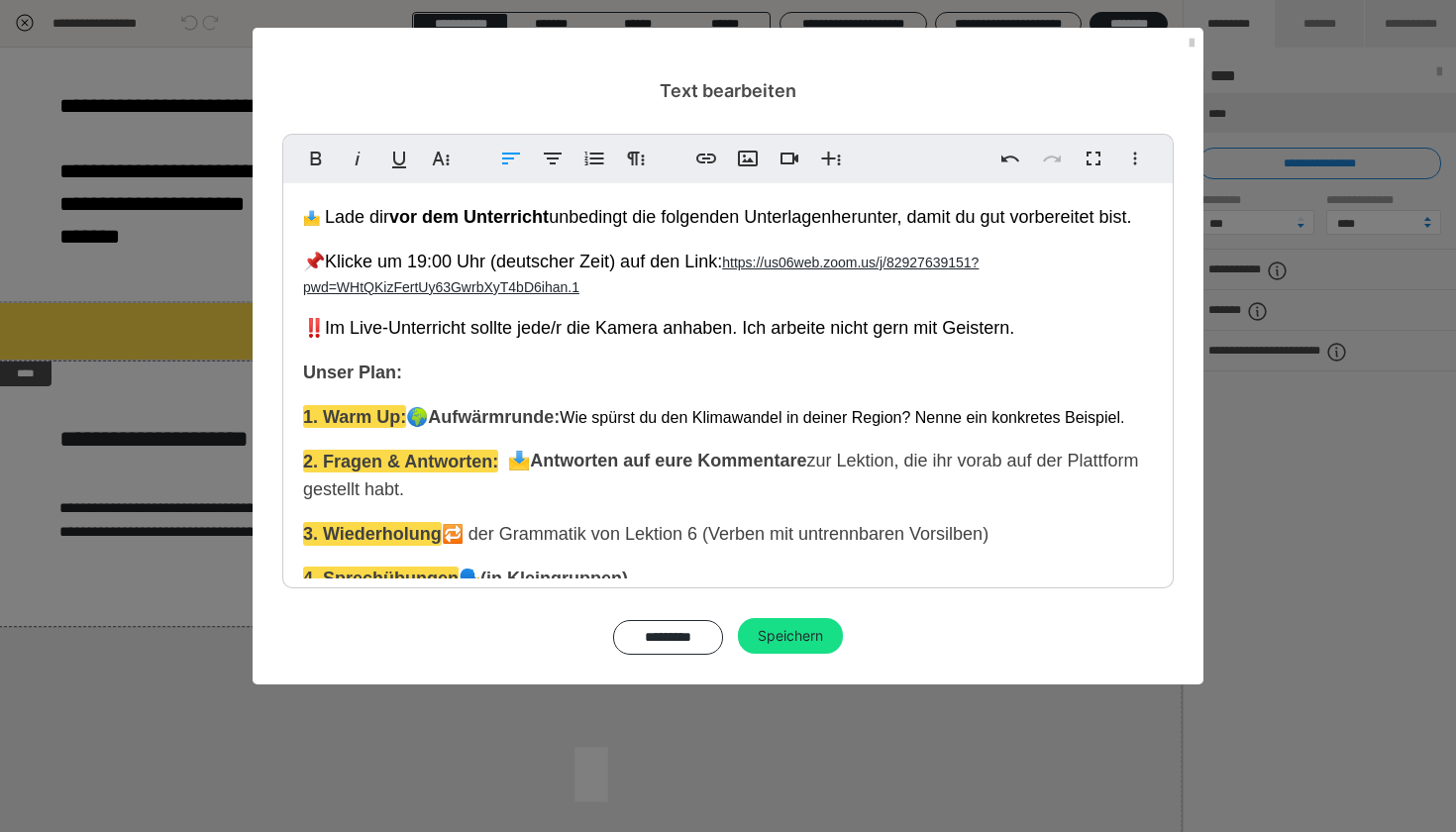 scroll, scrollTop: 523, scrollLeft: 2, axis: both 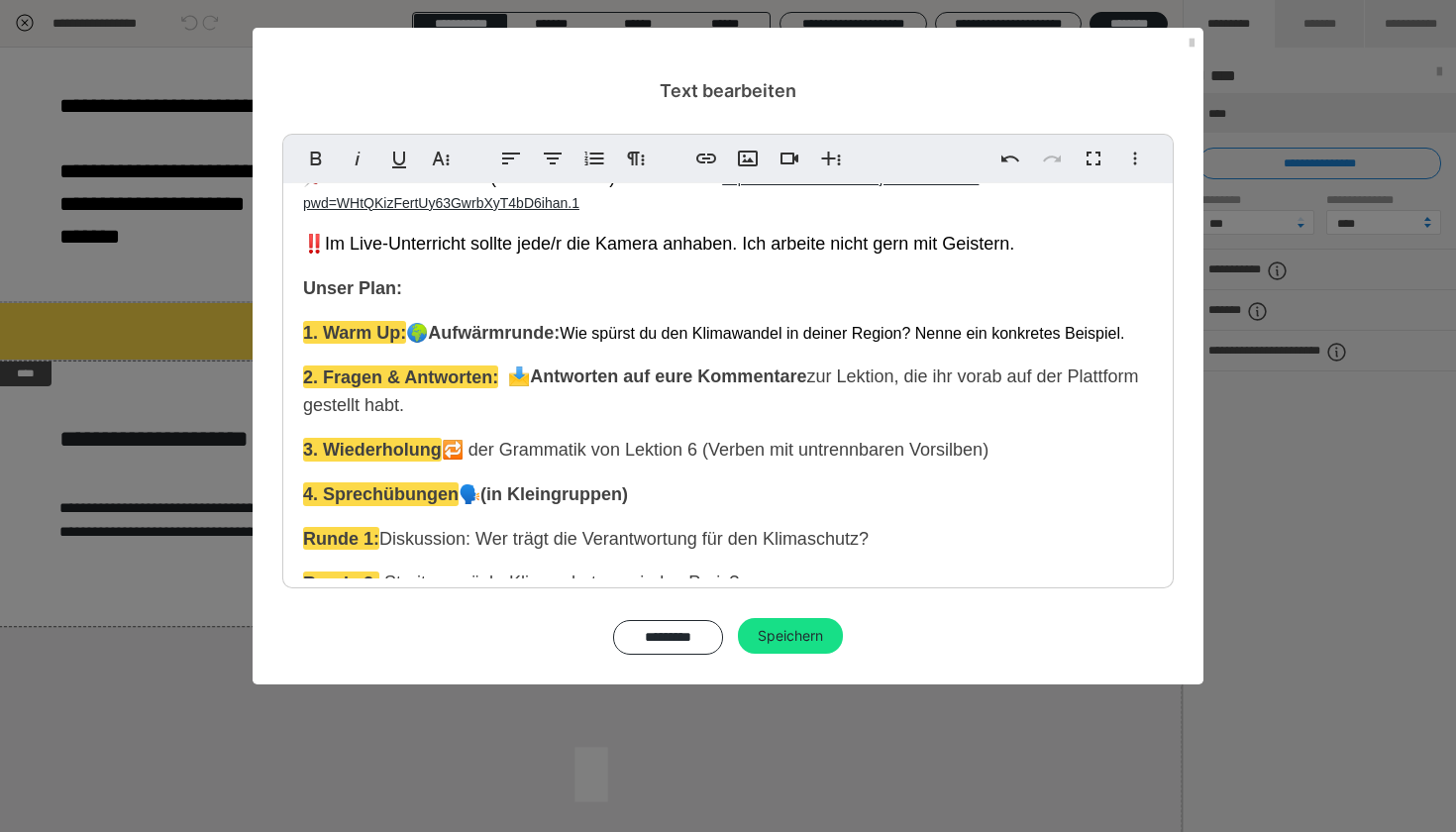 click on "Wie spürst du den Klimawandel in deiner Region? Nenne ein konkretes Beispiel." at bounding box center [842, 333] 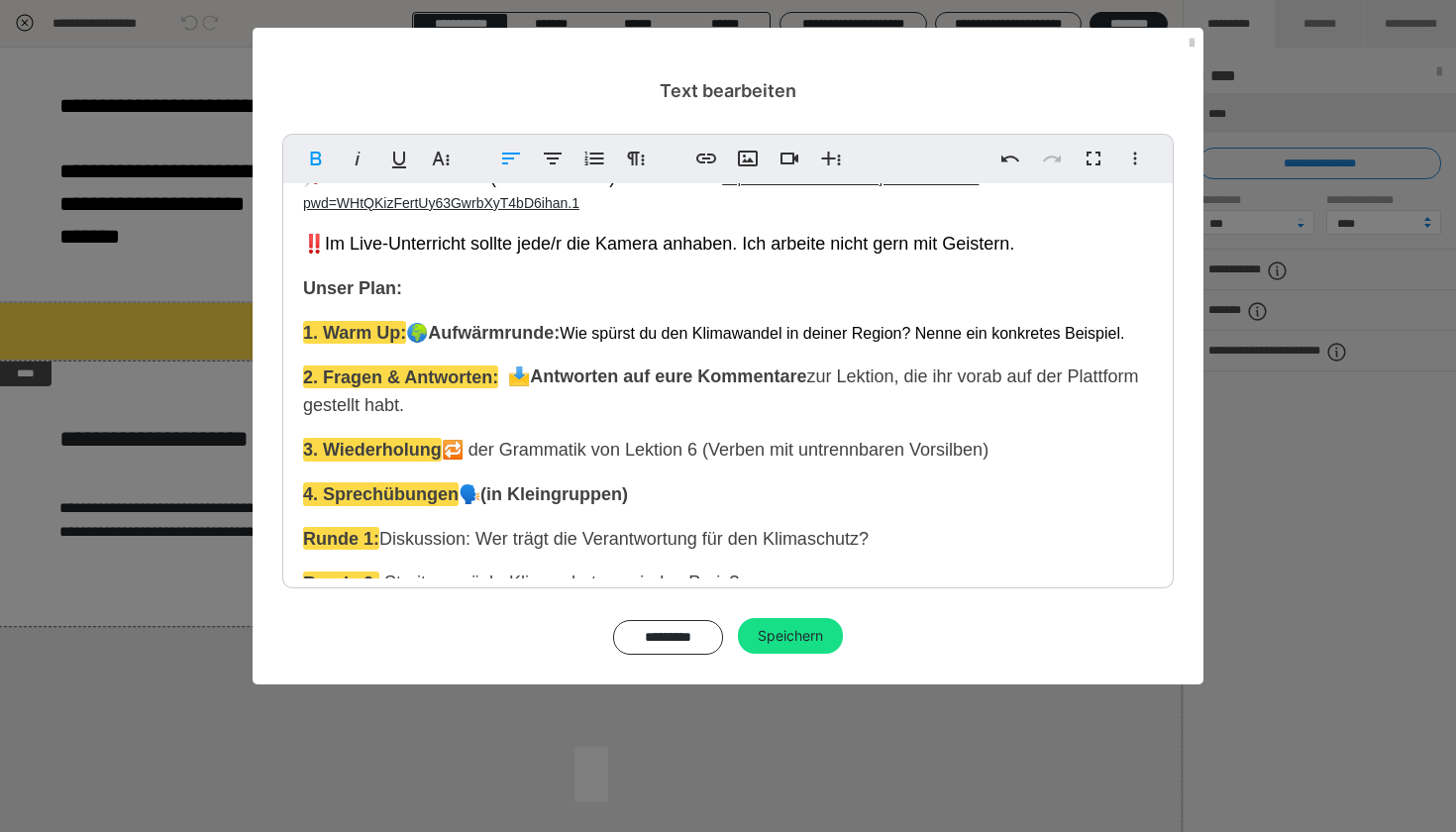 drag, startPoint x: 580, startPoint y: 358, endPoint x: 584, endPoint y: 373, distance: 15.524175 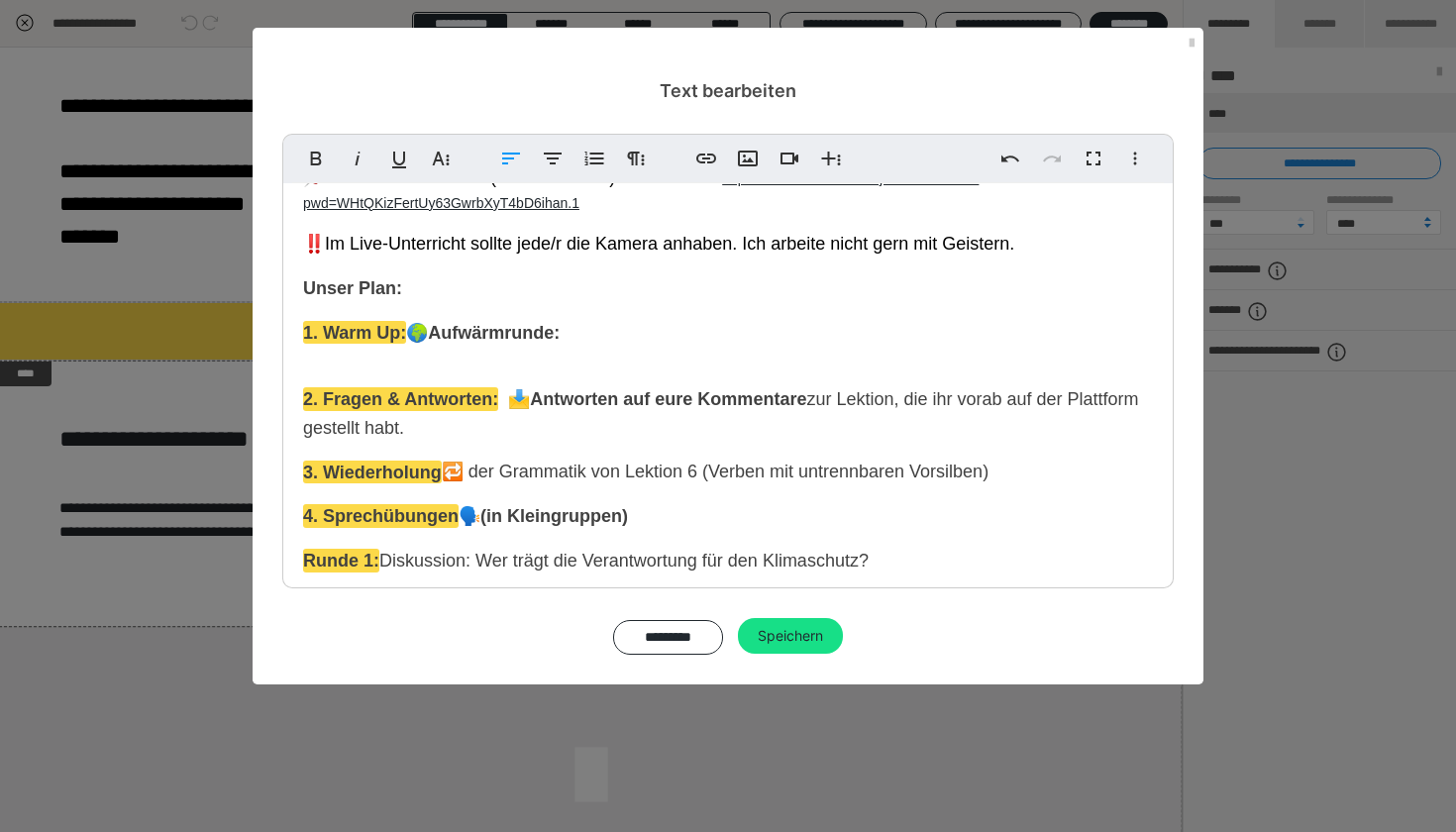 scroll, scrollTop: 0, scrollLeft: 0, axis: both 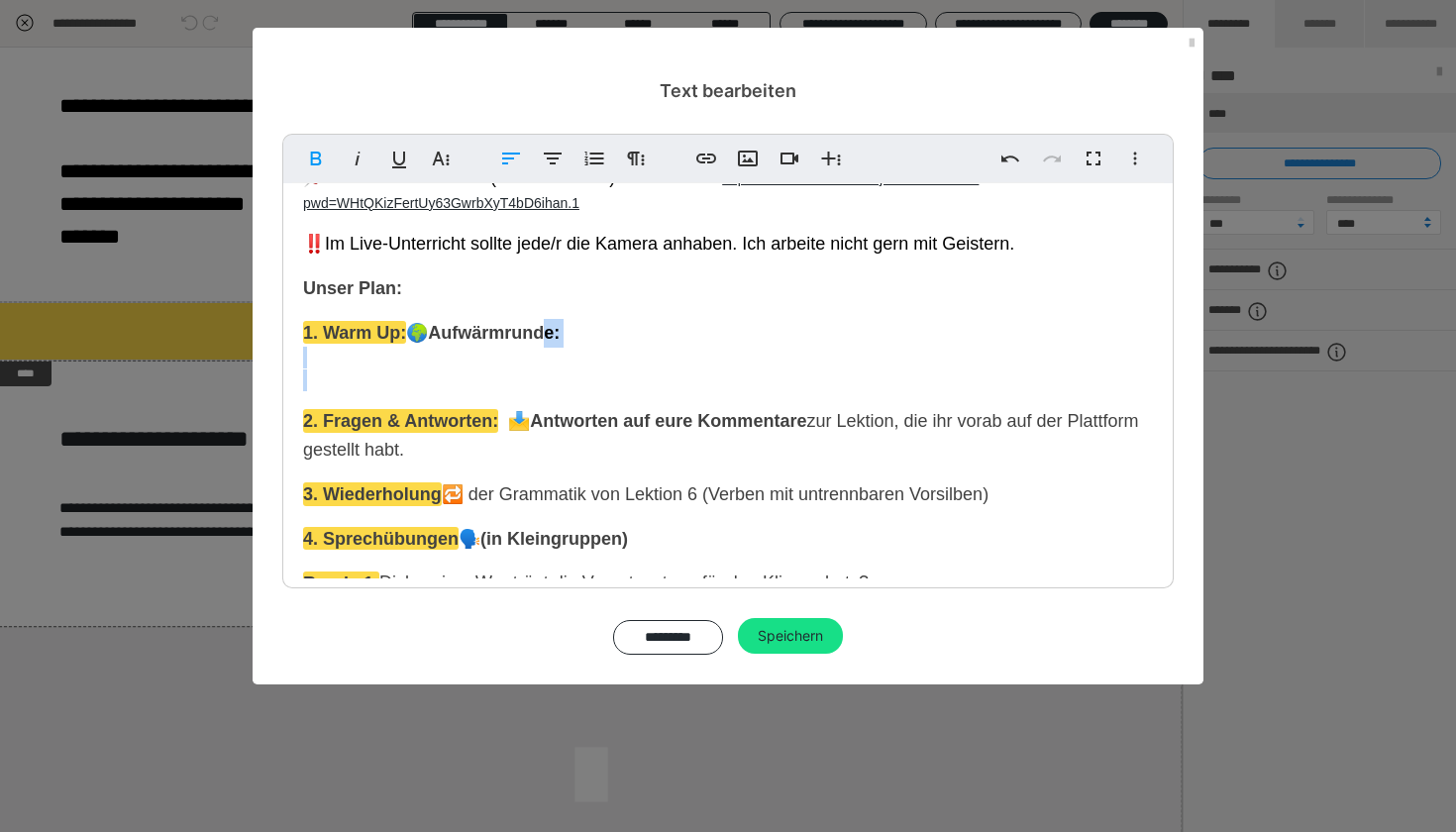 drag, startPoint x: 516, startPoint y: 402, endPoint x: 549, endPoint y: 353, distance: 59.076222 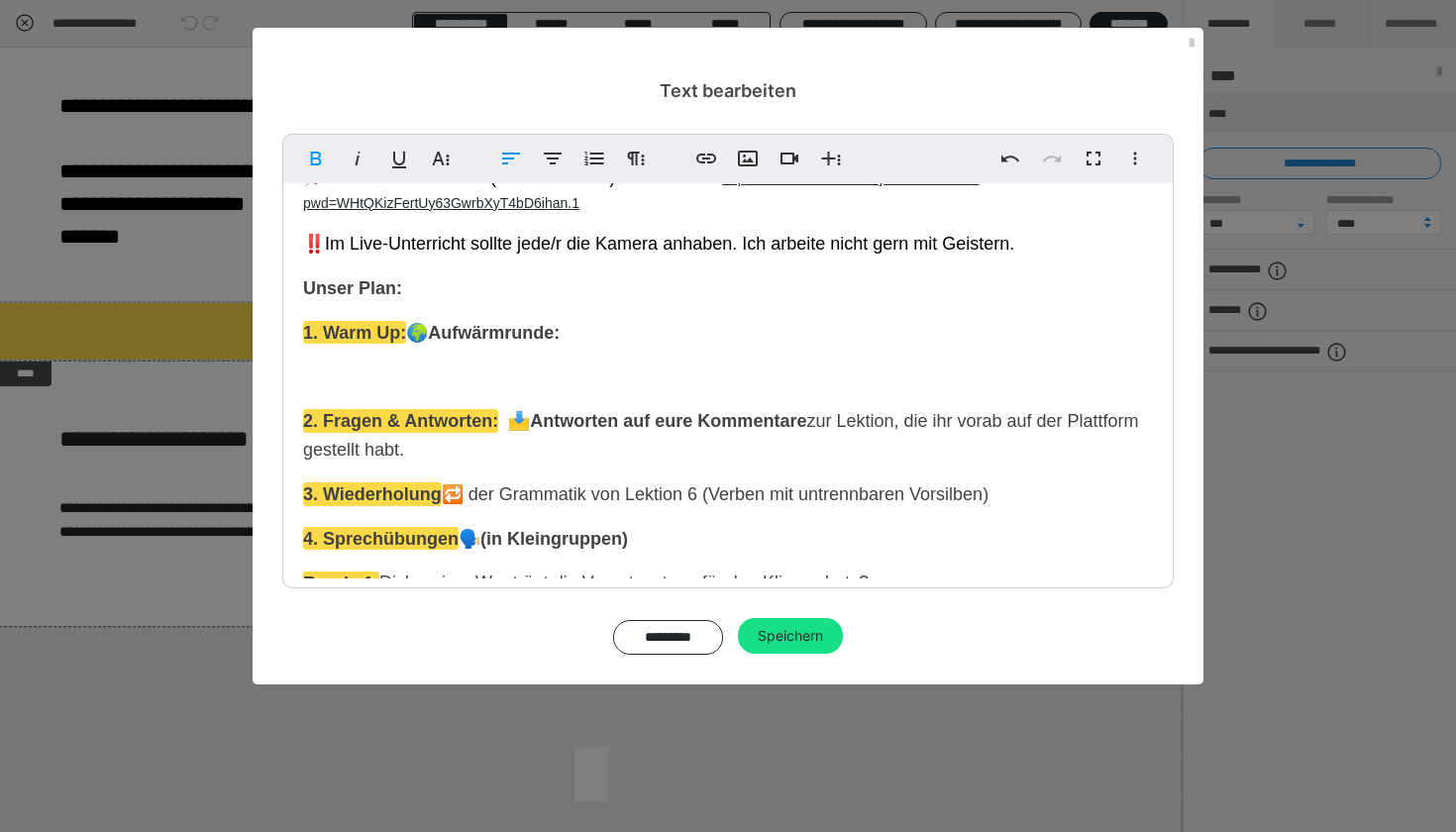 type 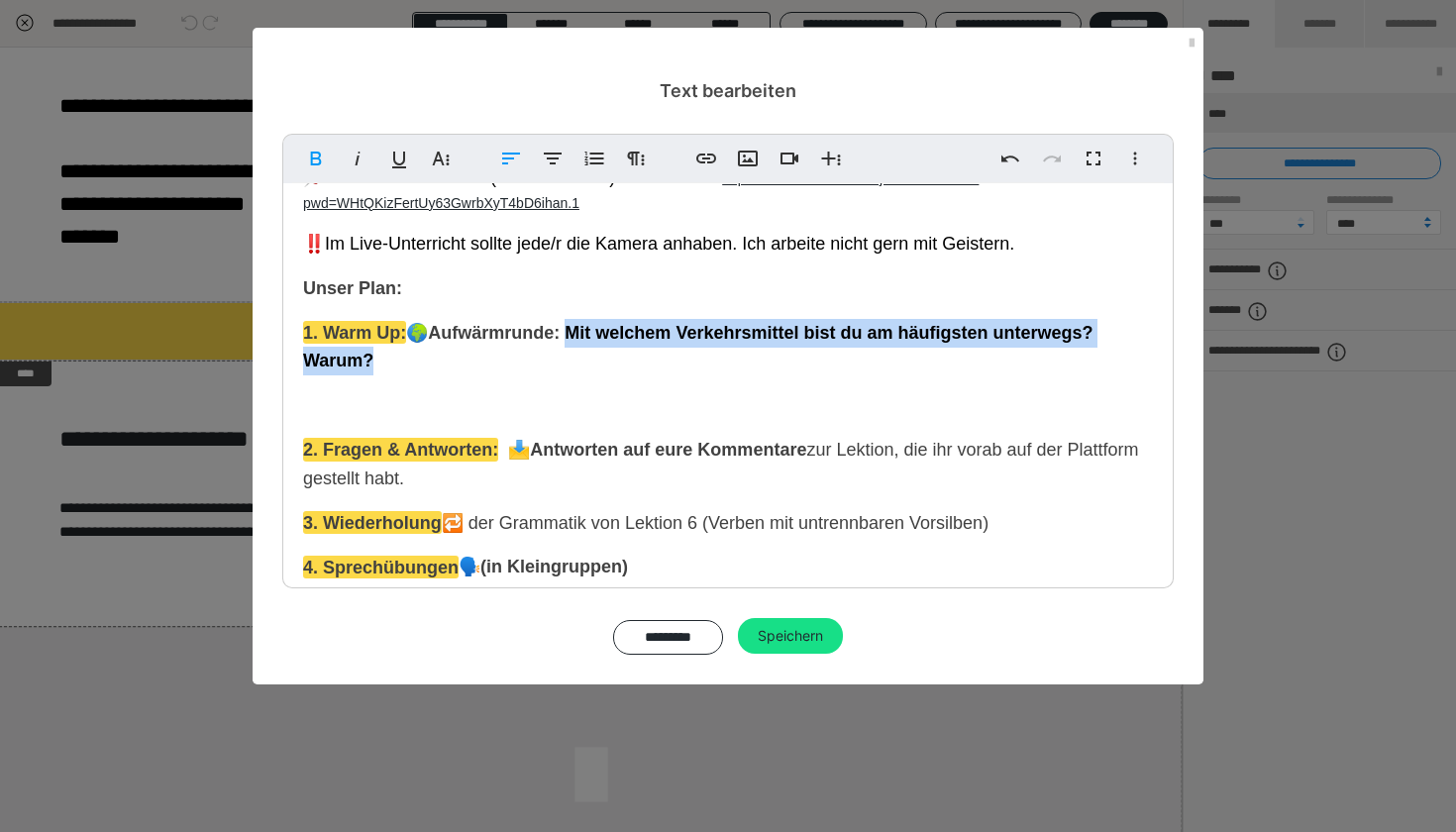 drag, startPoint x: 460, startPoint y: 385, endPoint x: 575, endPoint y: 357, distance: 118.35962 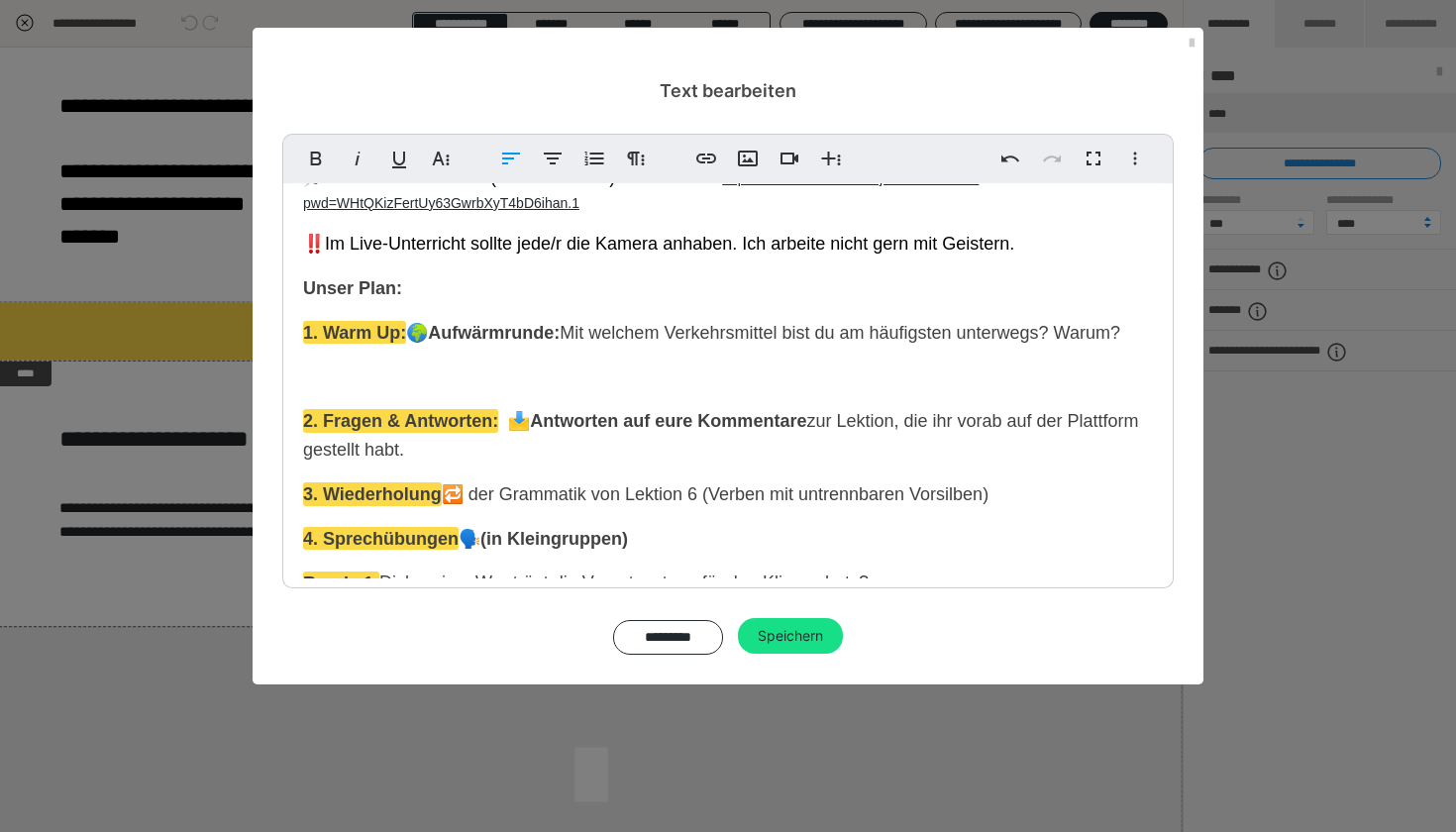 click on "1. Warm Up:  🌍  Aufwärmrunde:  Mit welchem Verkehrsmittel bist du am häufigsten unterwegs? Warum?" at bounding box center [728, 356] 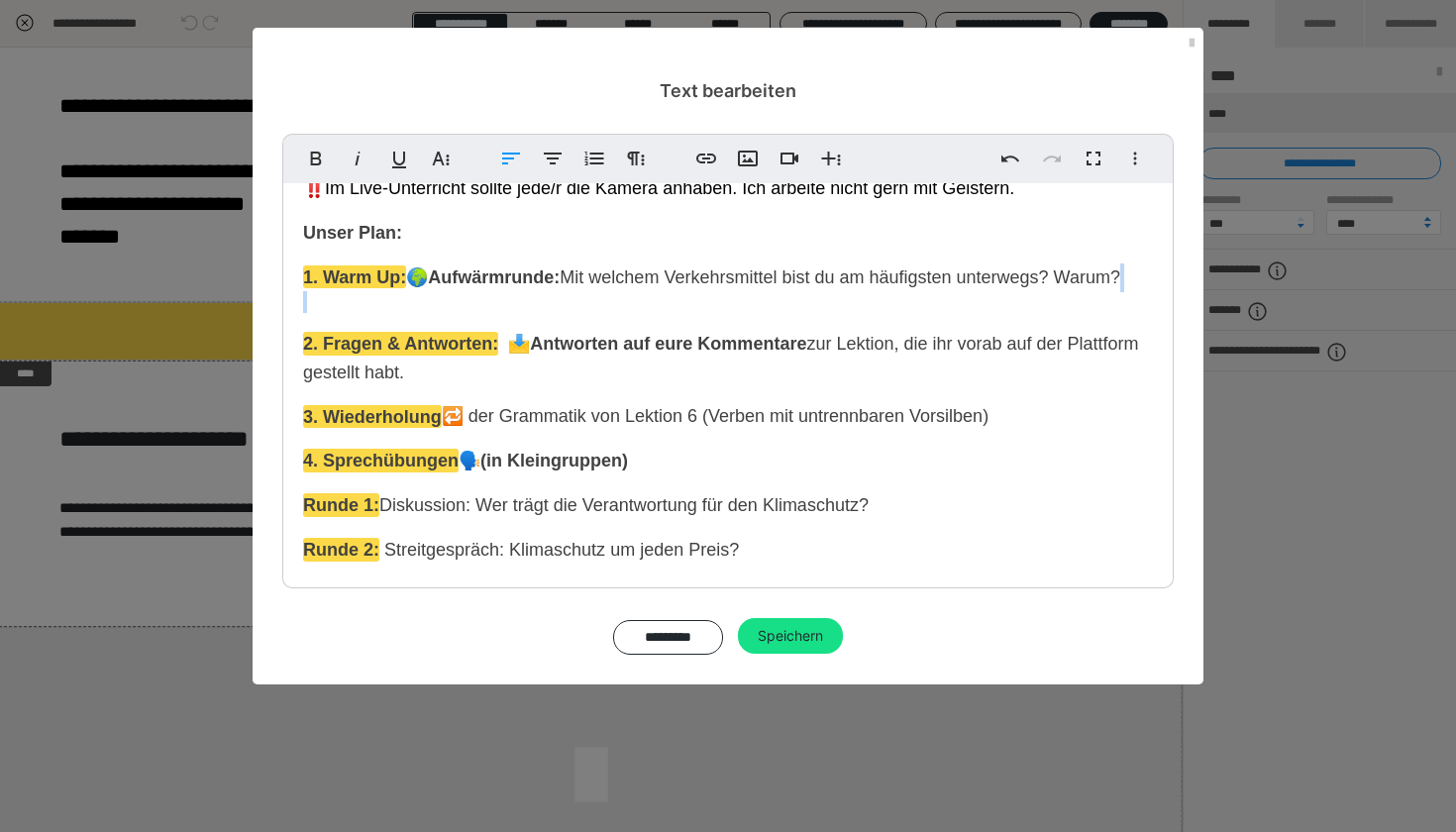 scroll, scrollTop: 149, scrollLeft: 0, axis: vertical 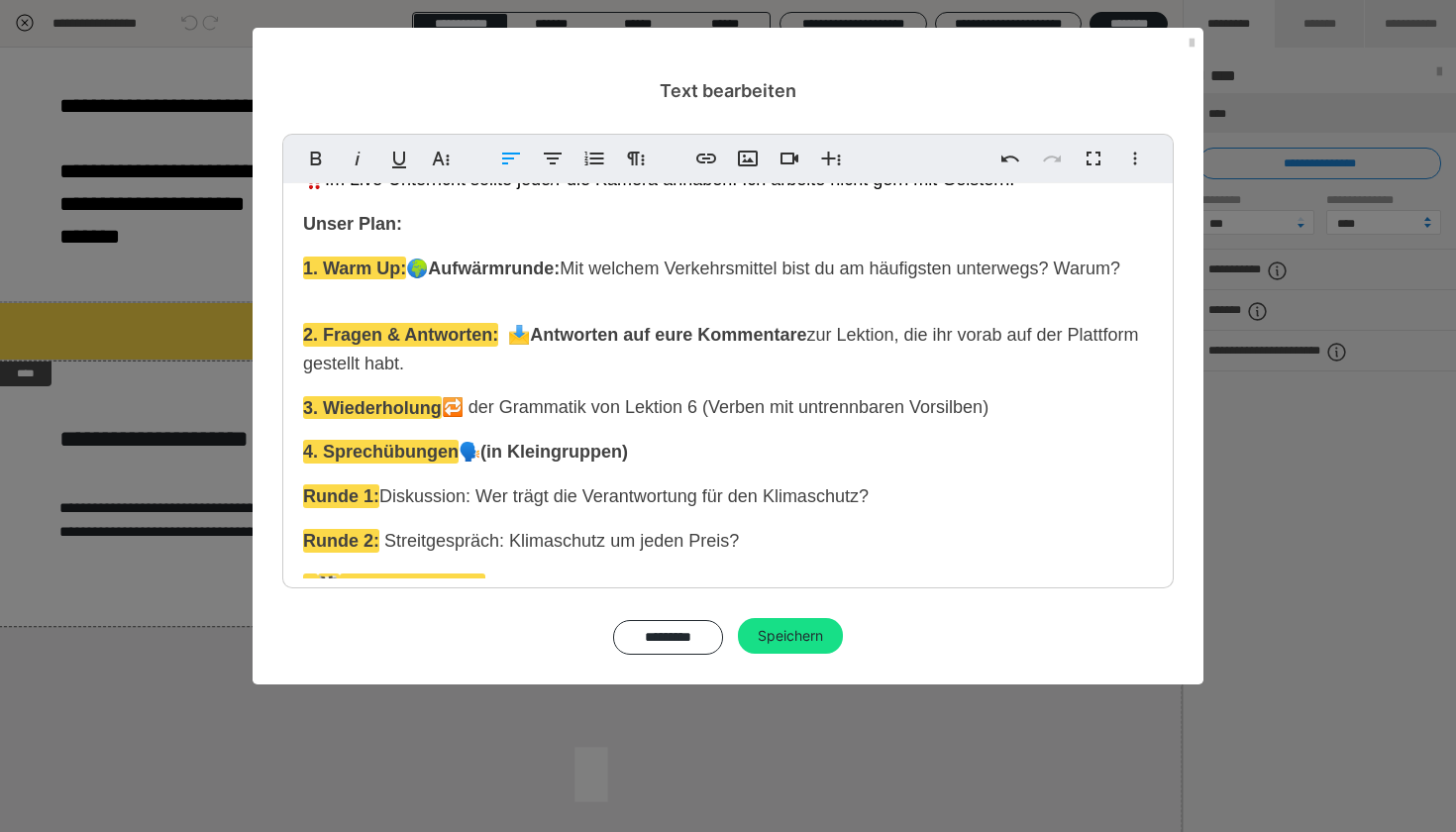 click on "🔁 der Grammatik von Lektion 6 (" at bounding box center (574, 407) 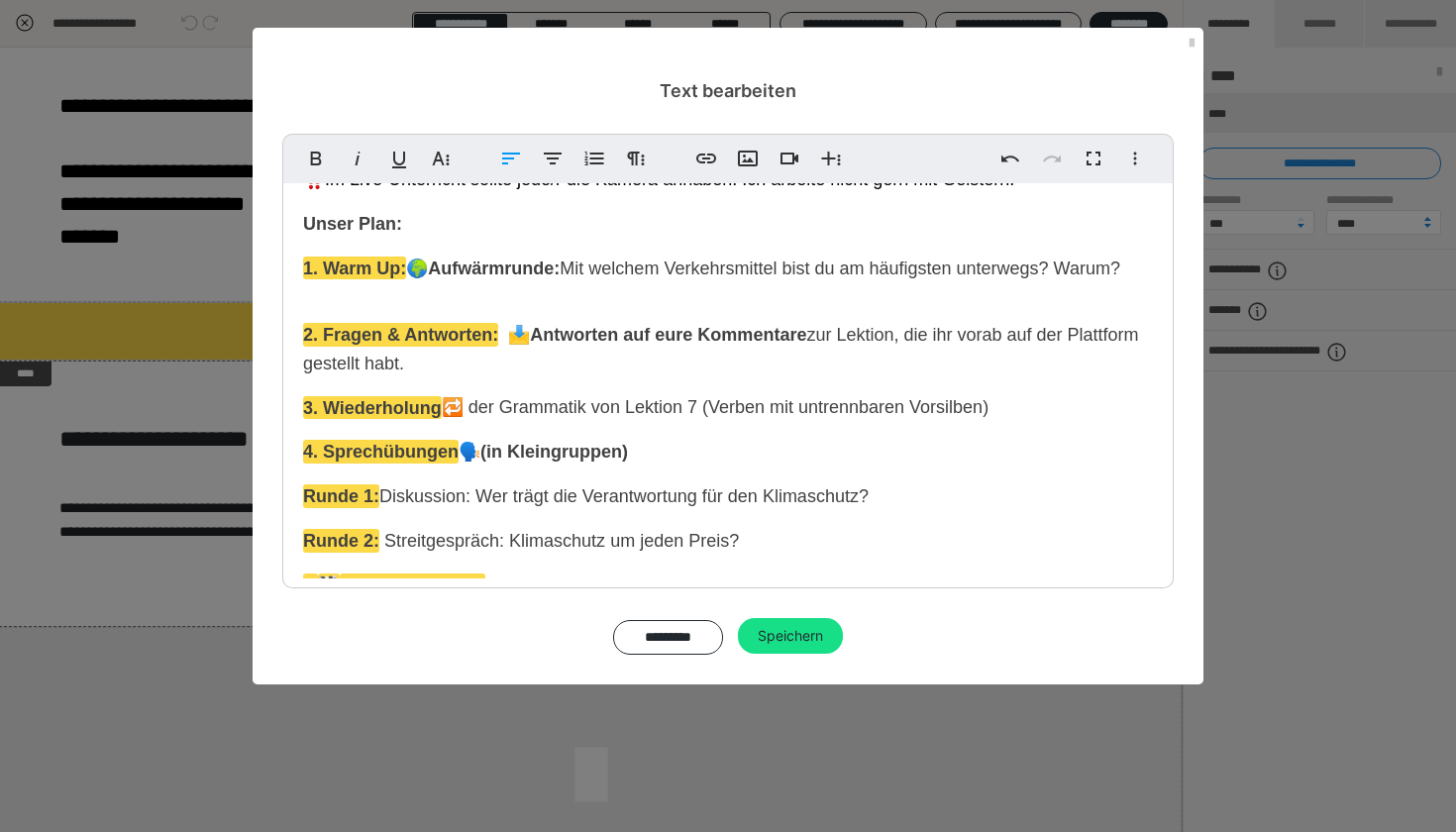 drag, startPoint x: 988, startPoint y: 436, endPoint x: 718, endPoint y: 433, distance: 270.01667 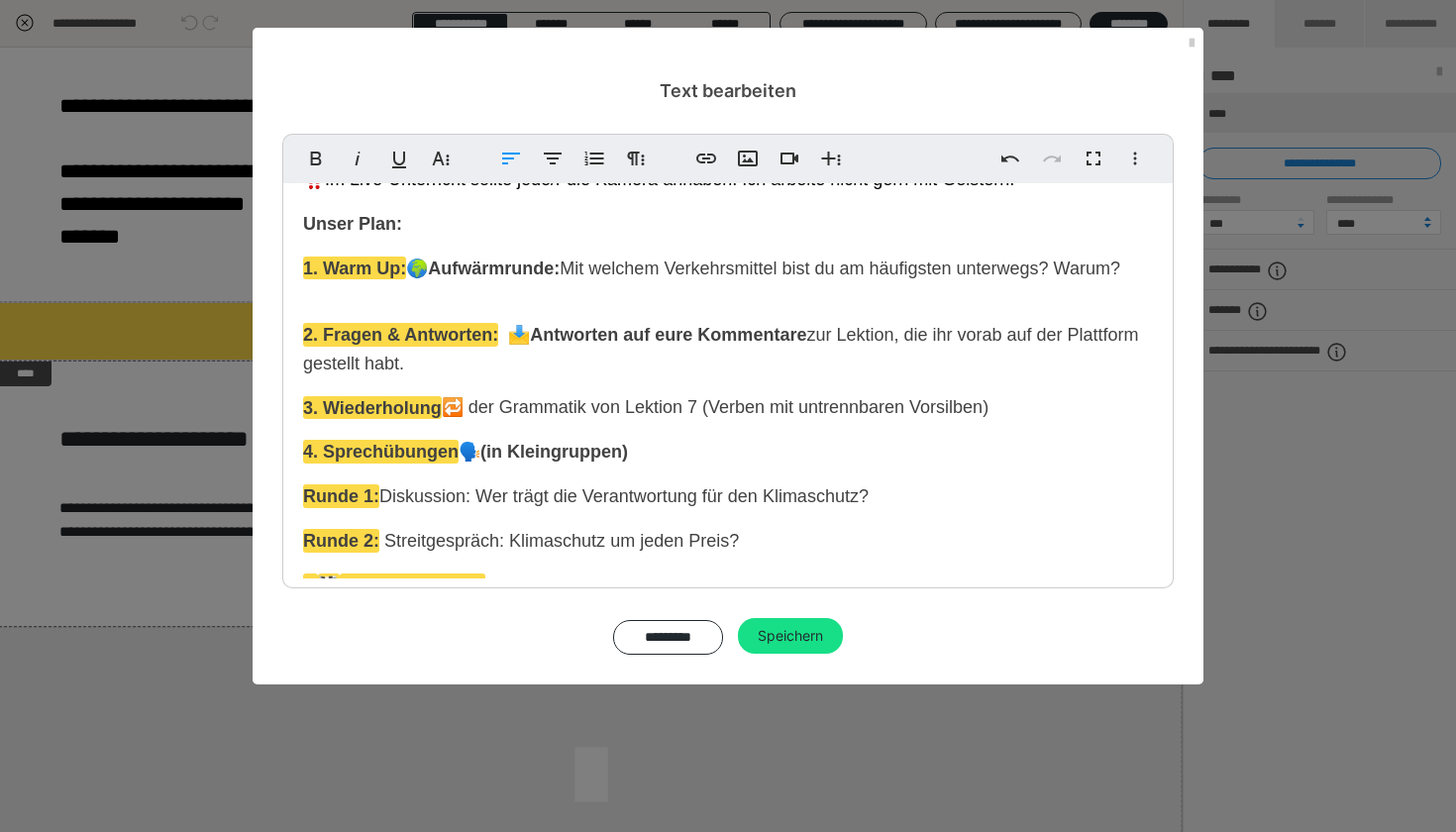 click on "3. Wiederholung  🔁 der Grammatik von Lektion 7 ( Verben mit untrennbaren Vorsilben )" at bounding box center [728, 407] 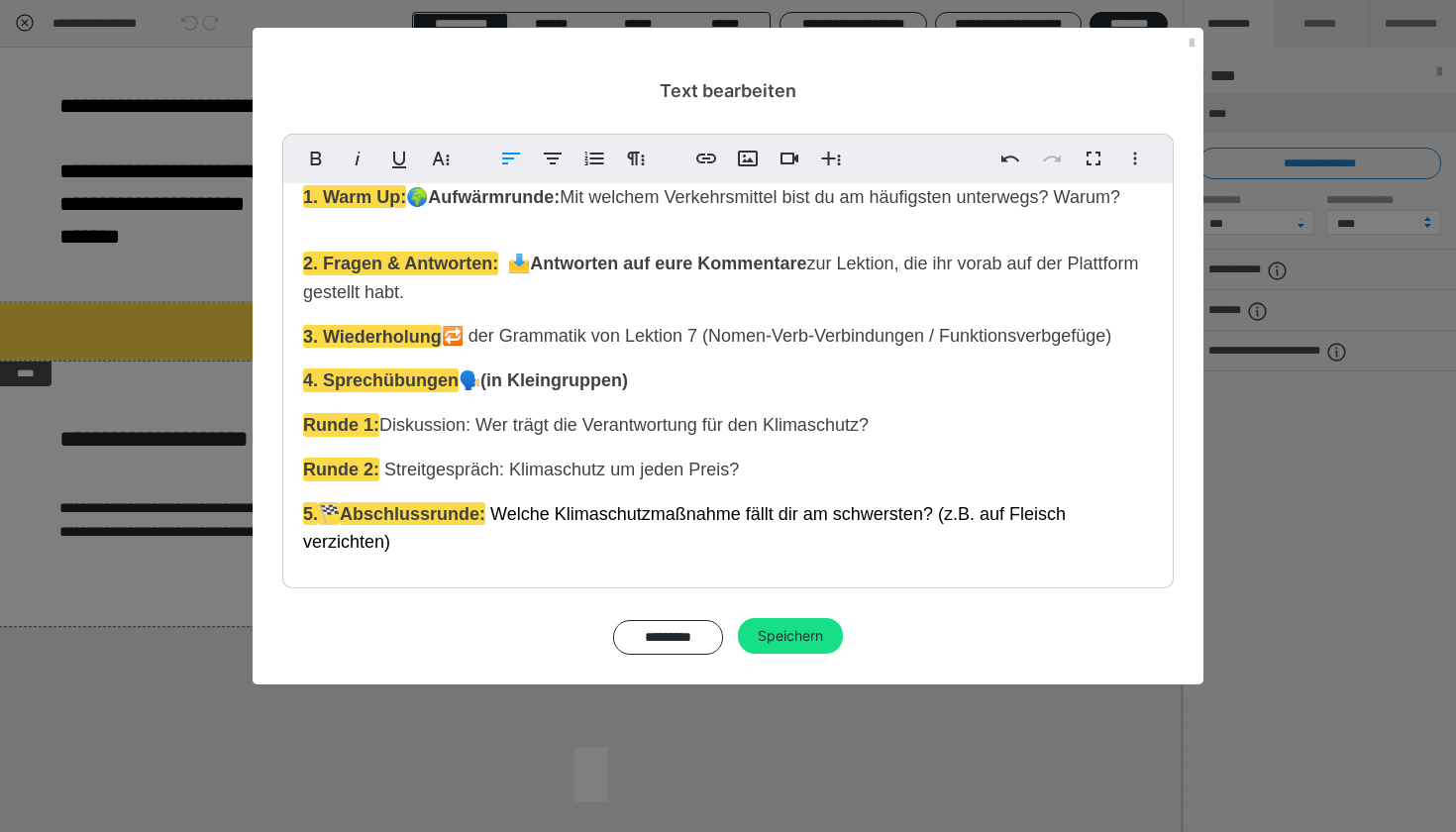 scroll, scrollTop: 227, scrollLeft: 0, axis: vertical 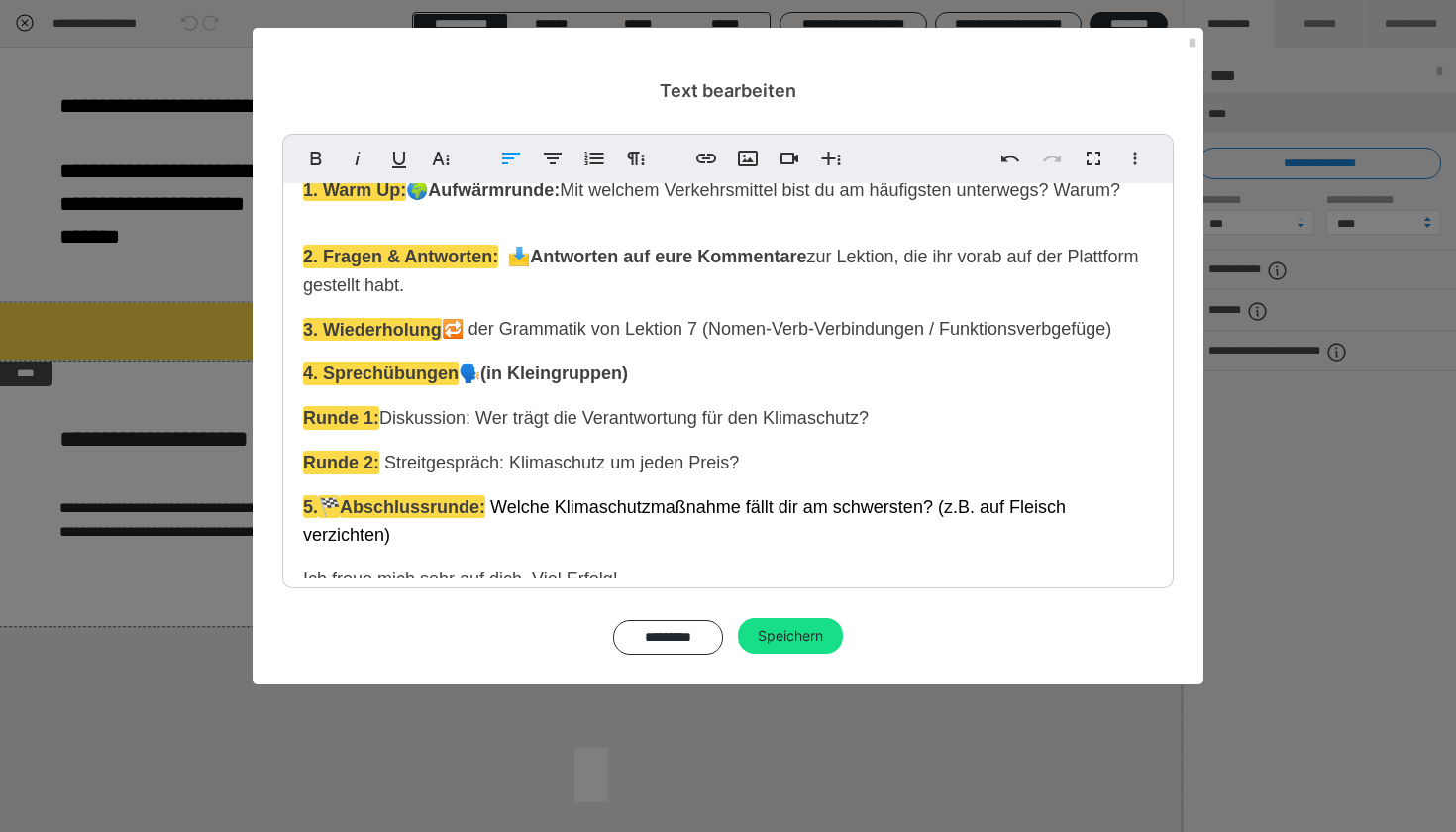 click on "Diskussion: Wer trägt die Verantwortung für den Klimaschutz?" at bounding box center (624, 418) 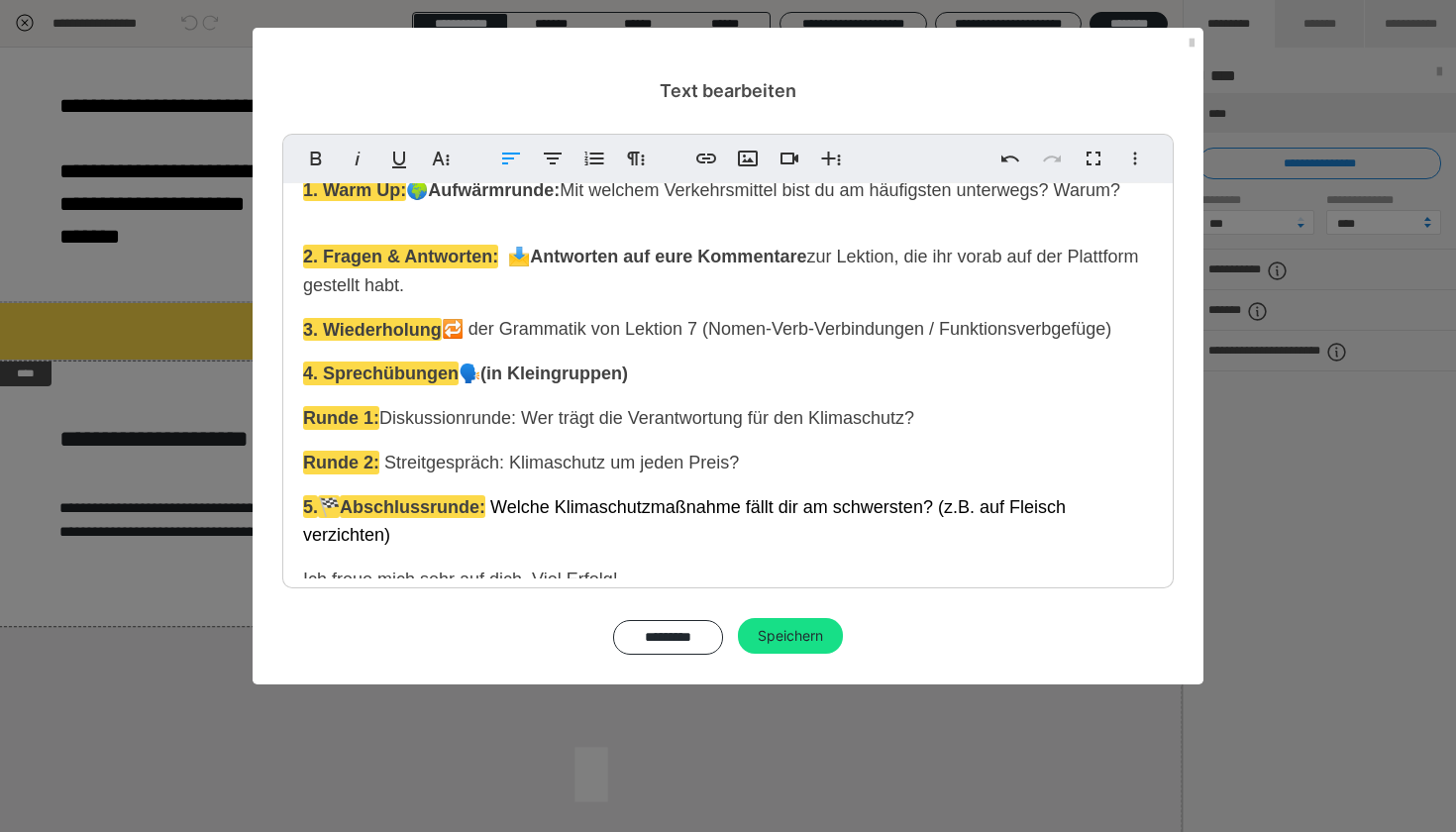 drag, startPoint x: 919, startPoint y: 436, endPoint x: 532, endPoint y: 436, distance: 387 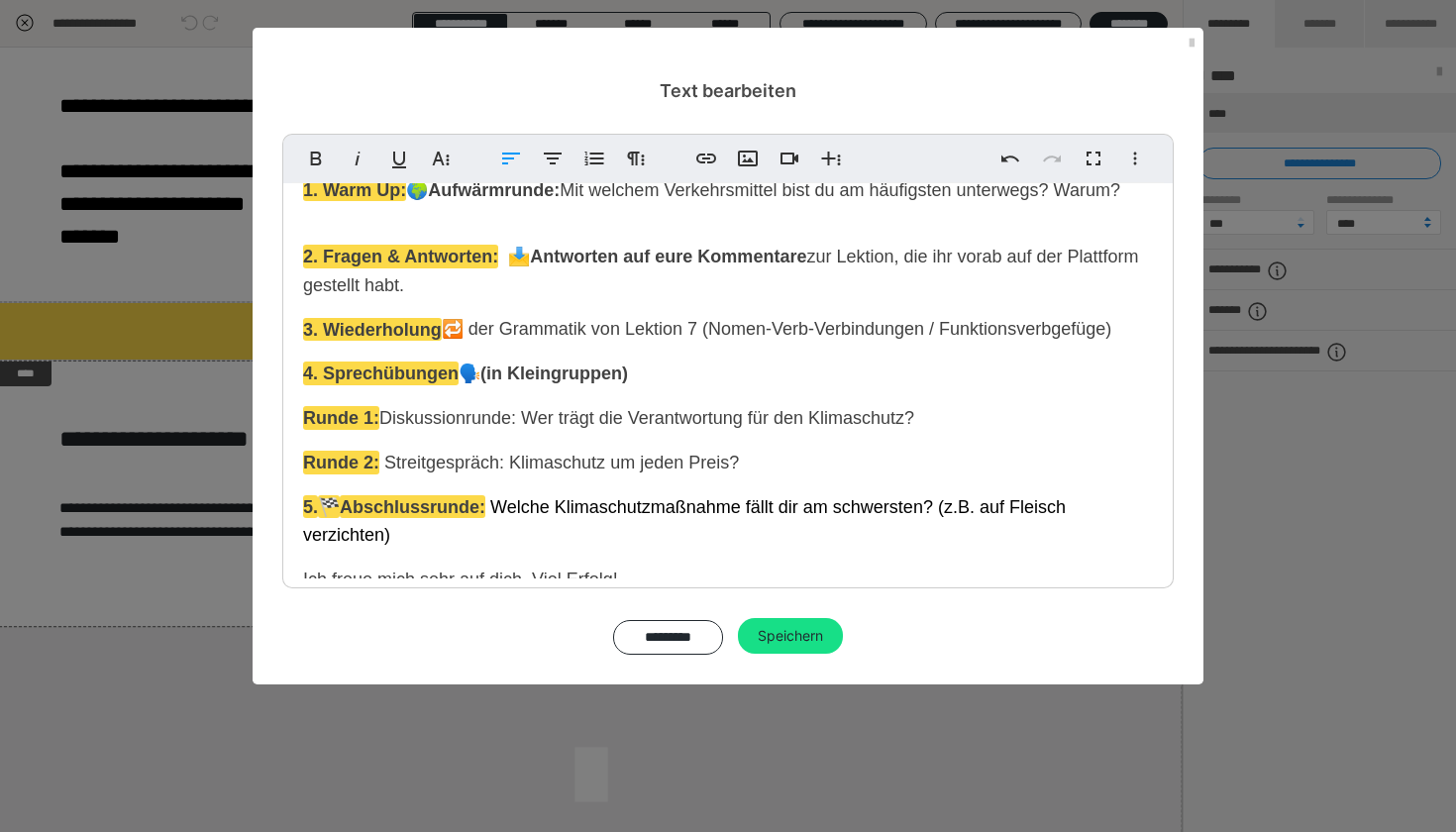 click on "Runde 1:  Diskussionrunde: Wer trägt die Verantwortung für den Klimaschutz?" at bounding box center (728, 418) 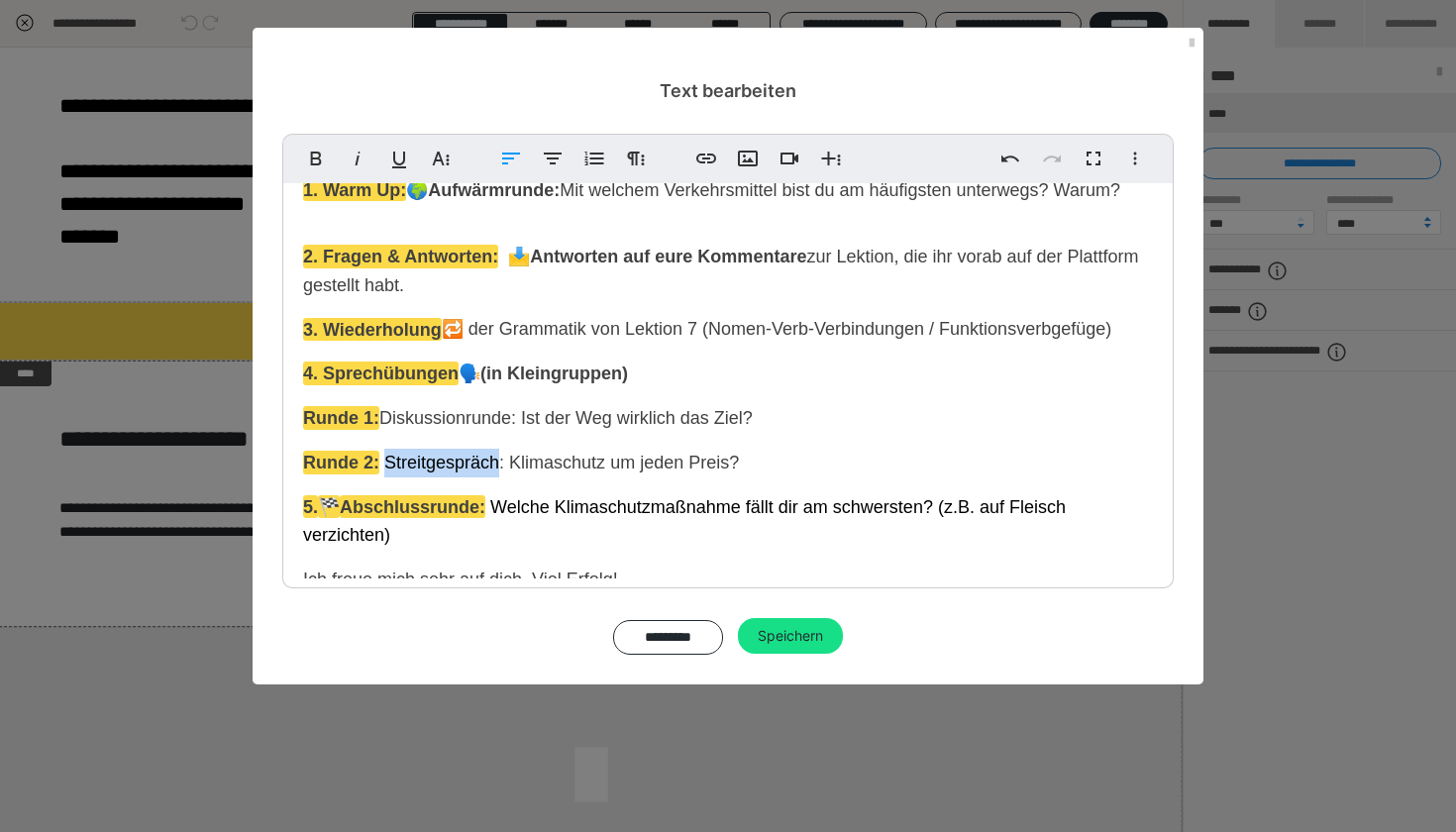 drag, startPoint x: 496, startPoint y: 479, endPoint x: 388, endPoint y: 490, distance: 108.55874 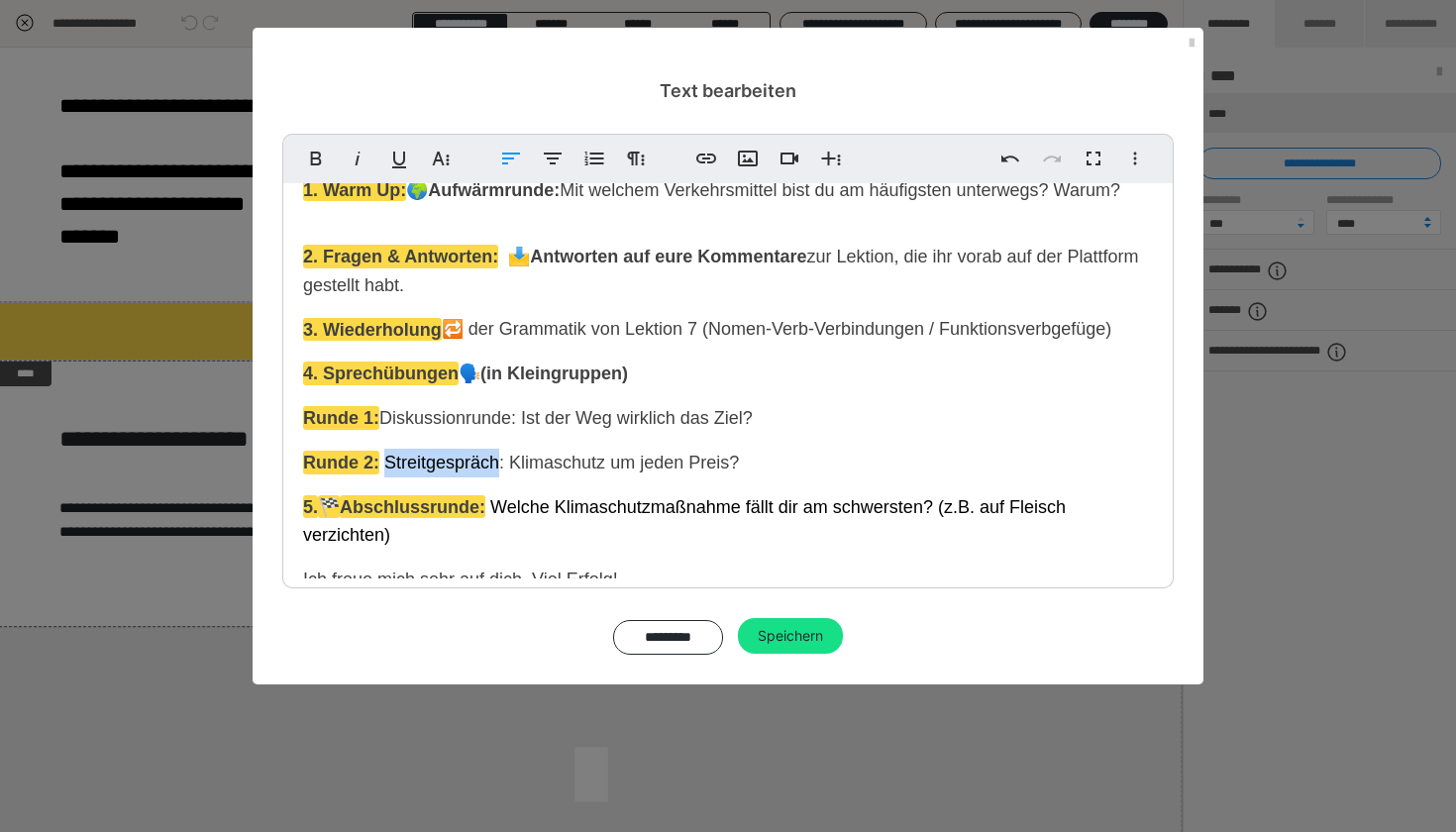 click on "Streitgespräch: Klimaschutz um jeden Preis?" at bounding box center [562, 463] 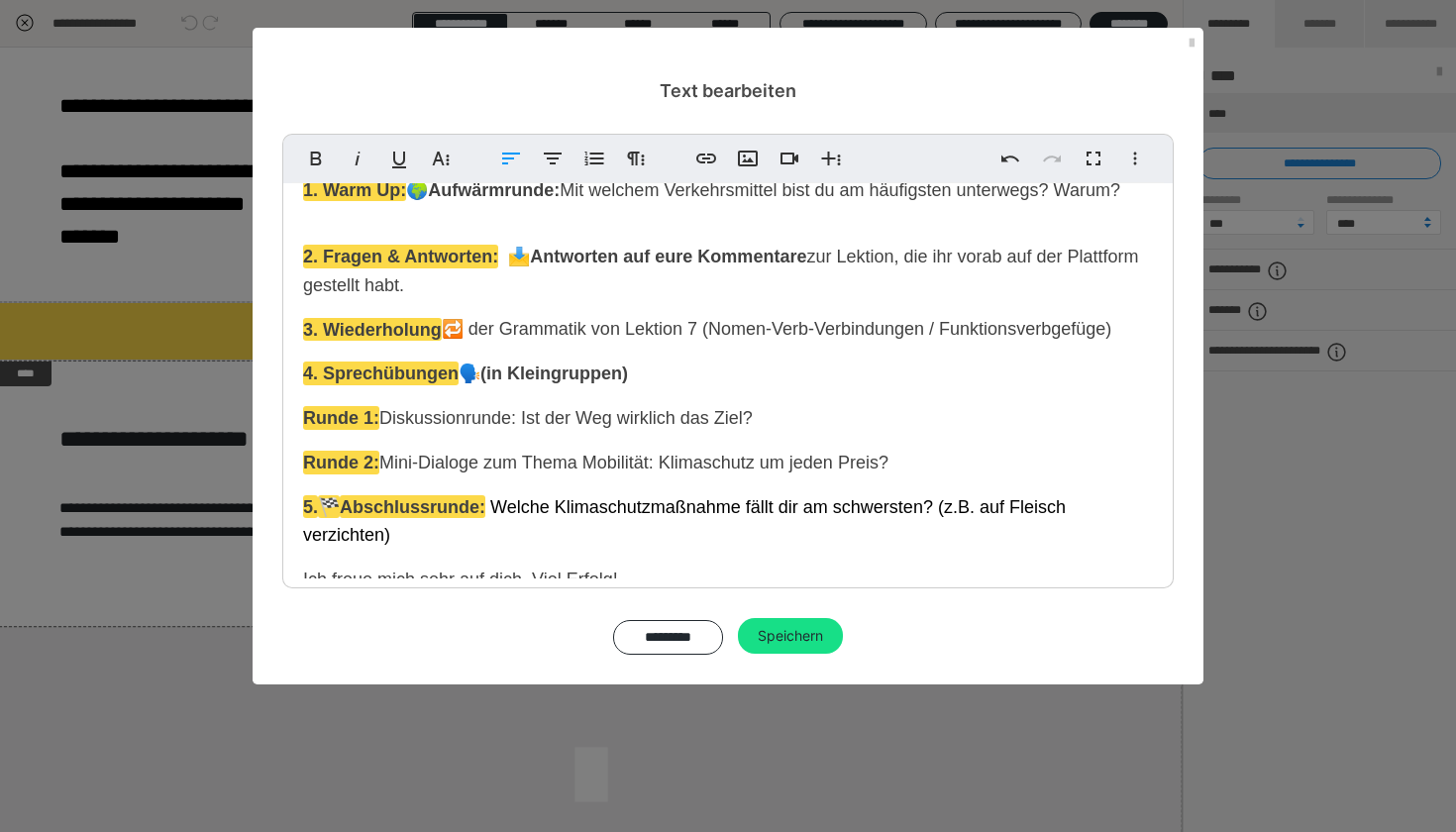 drag, startPoint x: 897, startPoint y: 479, endPoint x: 654, endPoint y: 487, distance: 243.13165 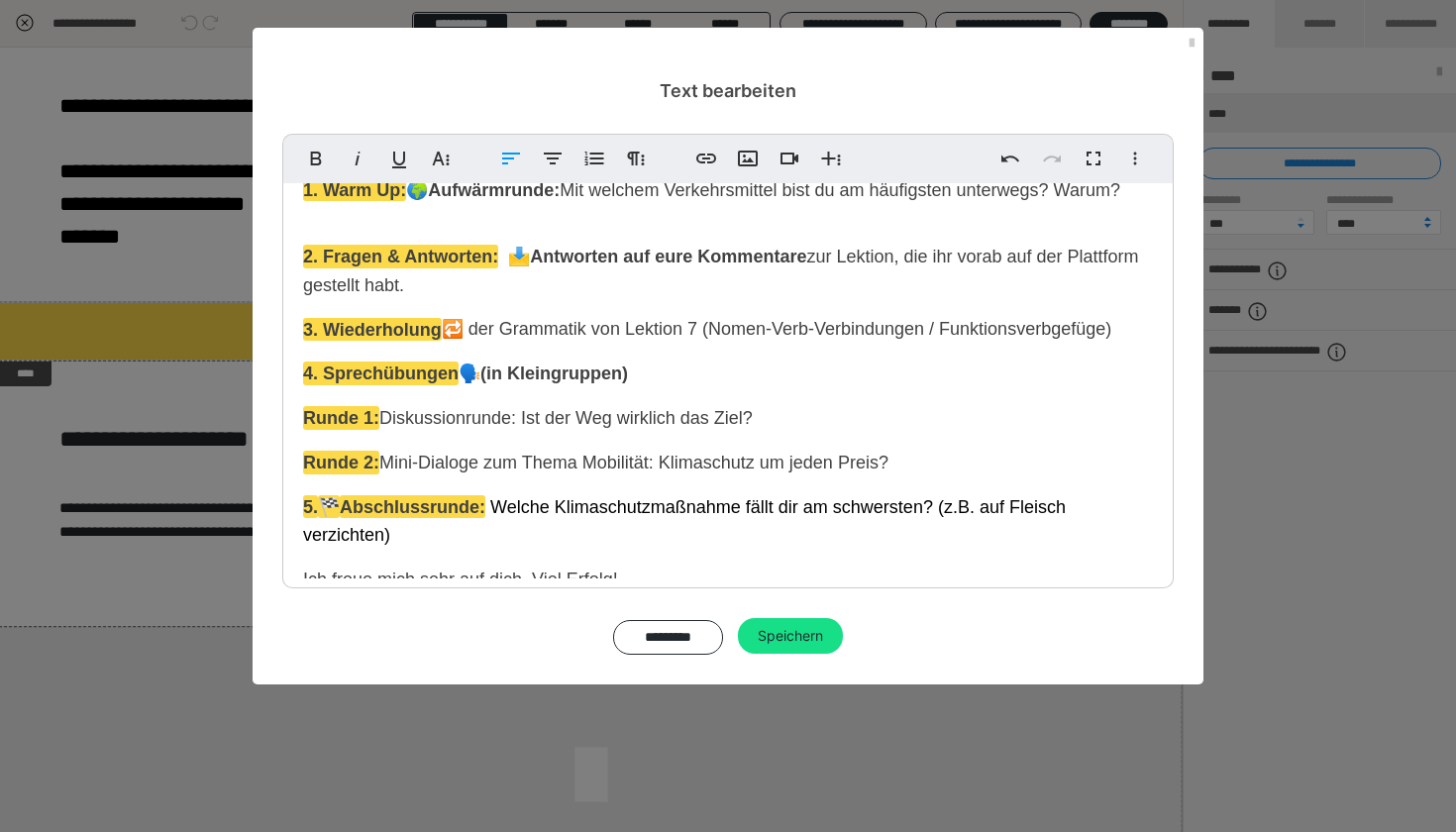 click on "Runde 2:  Mini-Dialoge zum Thema Mobilität : Klimaschutz um jeden Preis?" at bounding box center (728, 463) 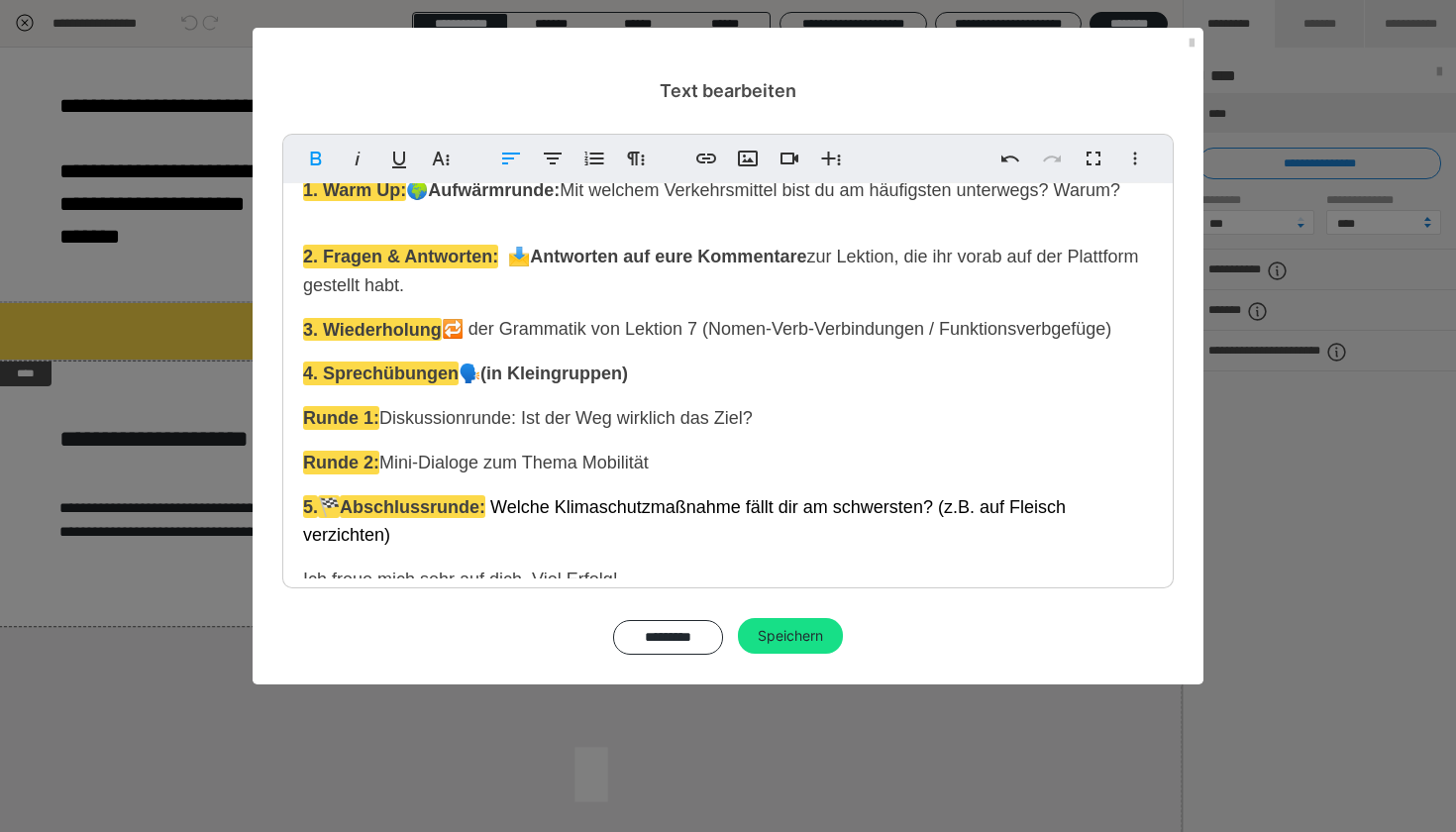 drag, startPoint x: 660, startPoint y: 478, endPoint x: 589, endPoint y: 481, distance: 71.063352 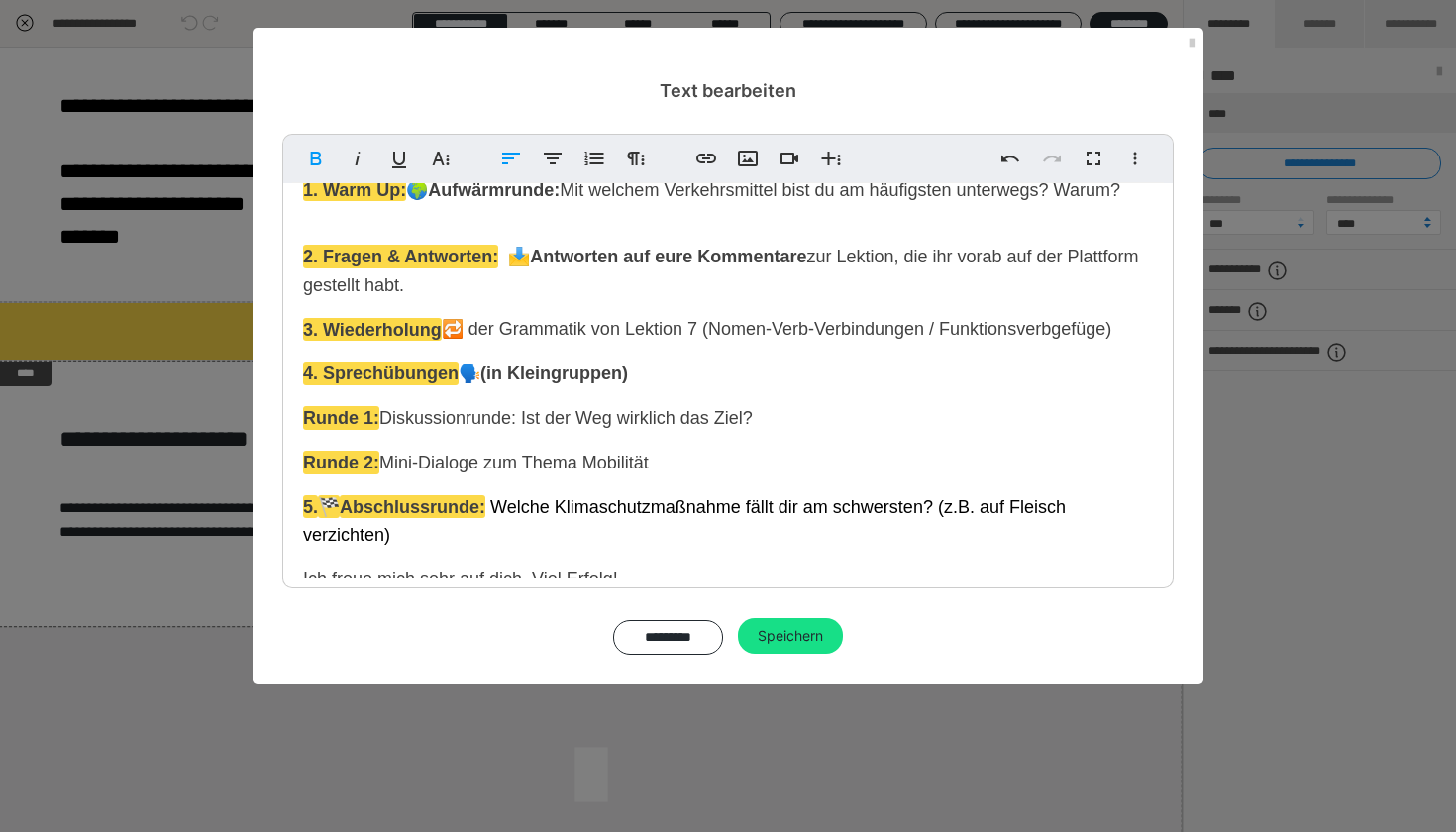click on "Runde 2:  Mini-Dialoge zum Thema Mobilität" at bounding box center (728, 463) 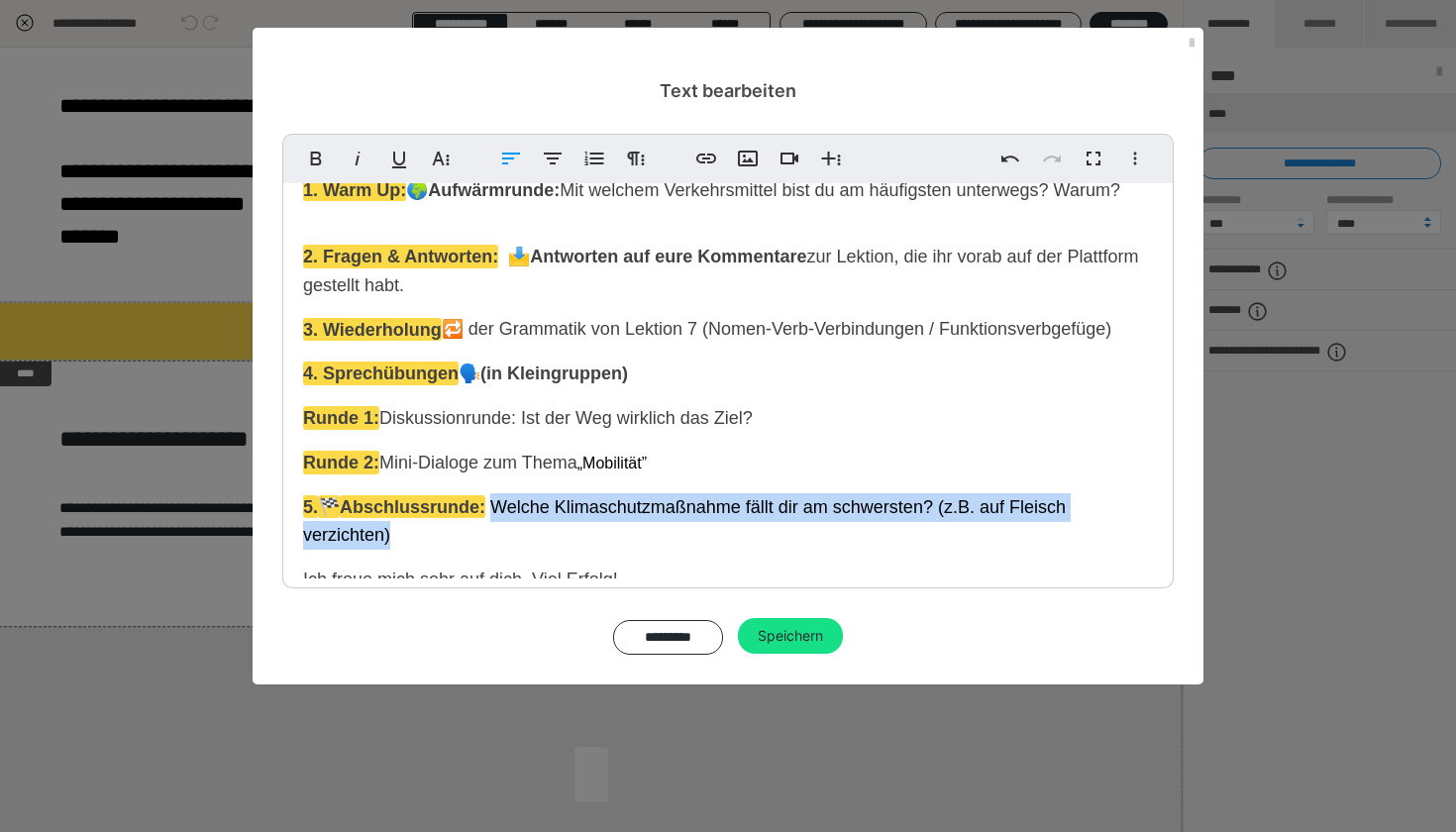 drag, startPoint x: 504, startPoint y: 527, endPoint x: 512, endPoint y: 550, distance: 24.351591 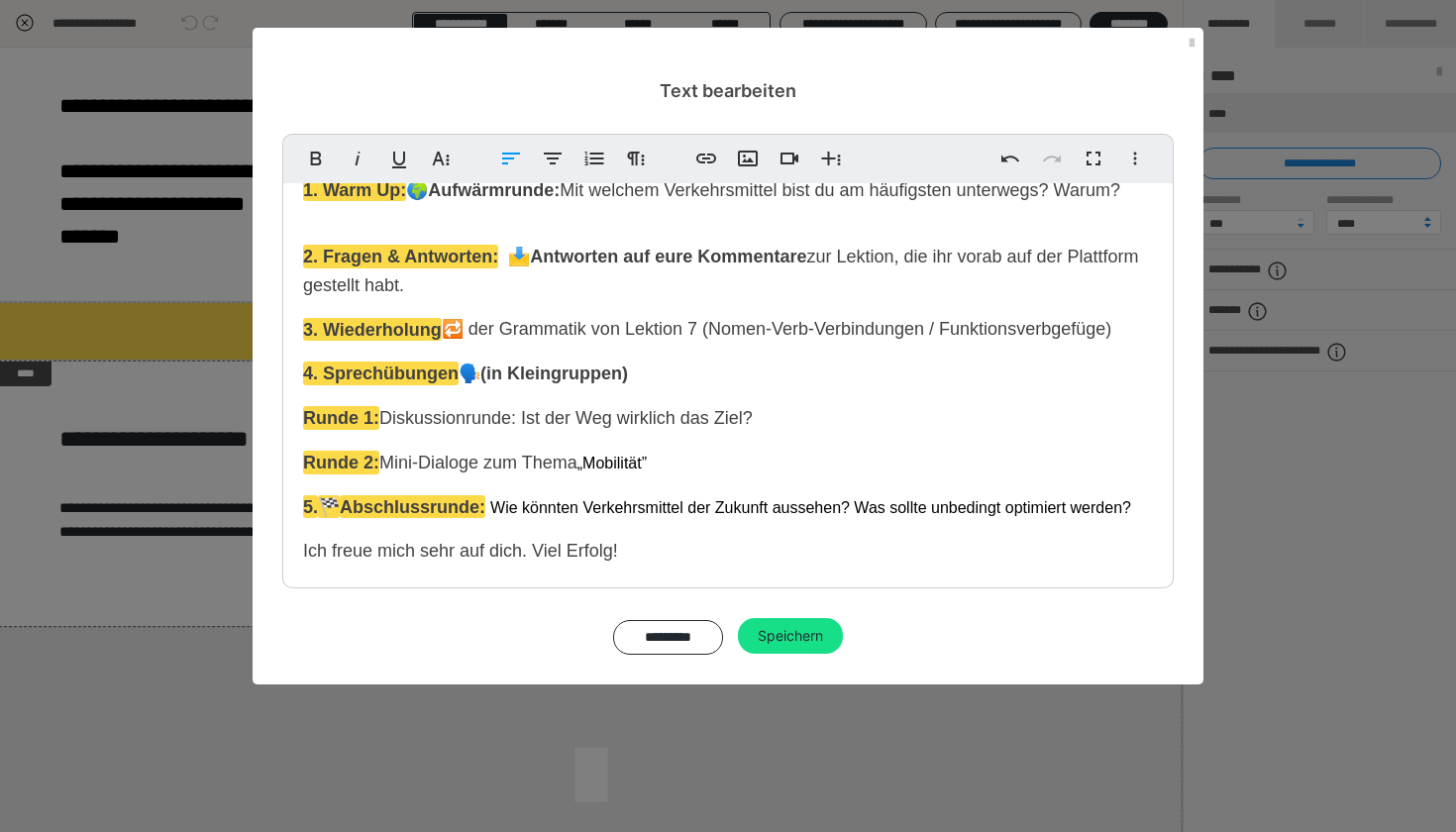 click on "🔁 der Grammatik von Lektion 7 (Nomen-Verb-Verbindungen / Funktionsverbgefüge" at bounding box center (774, 329) 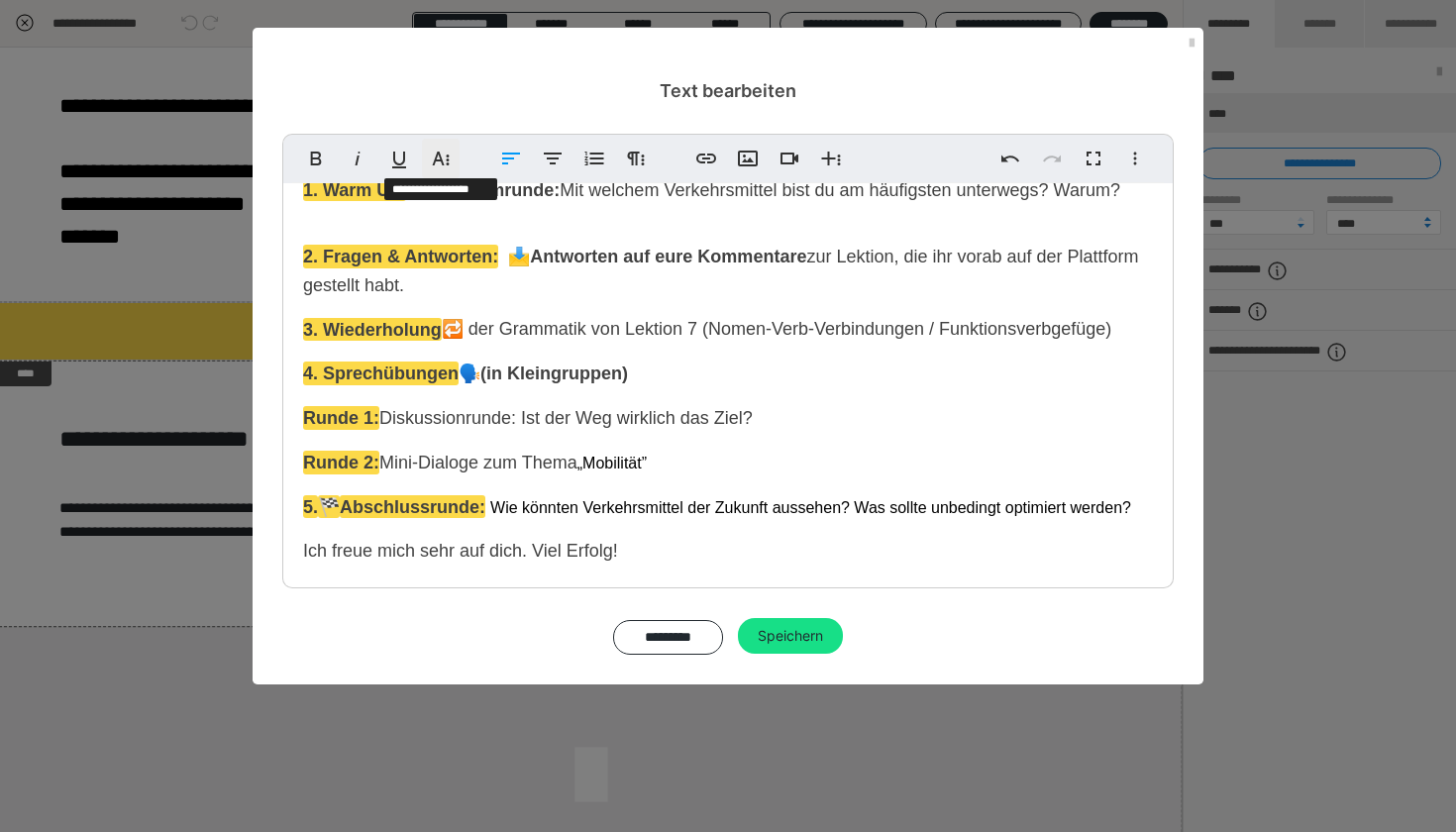 click 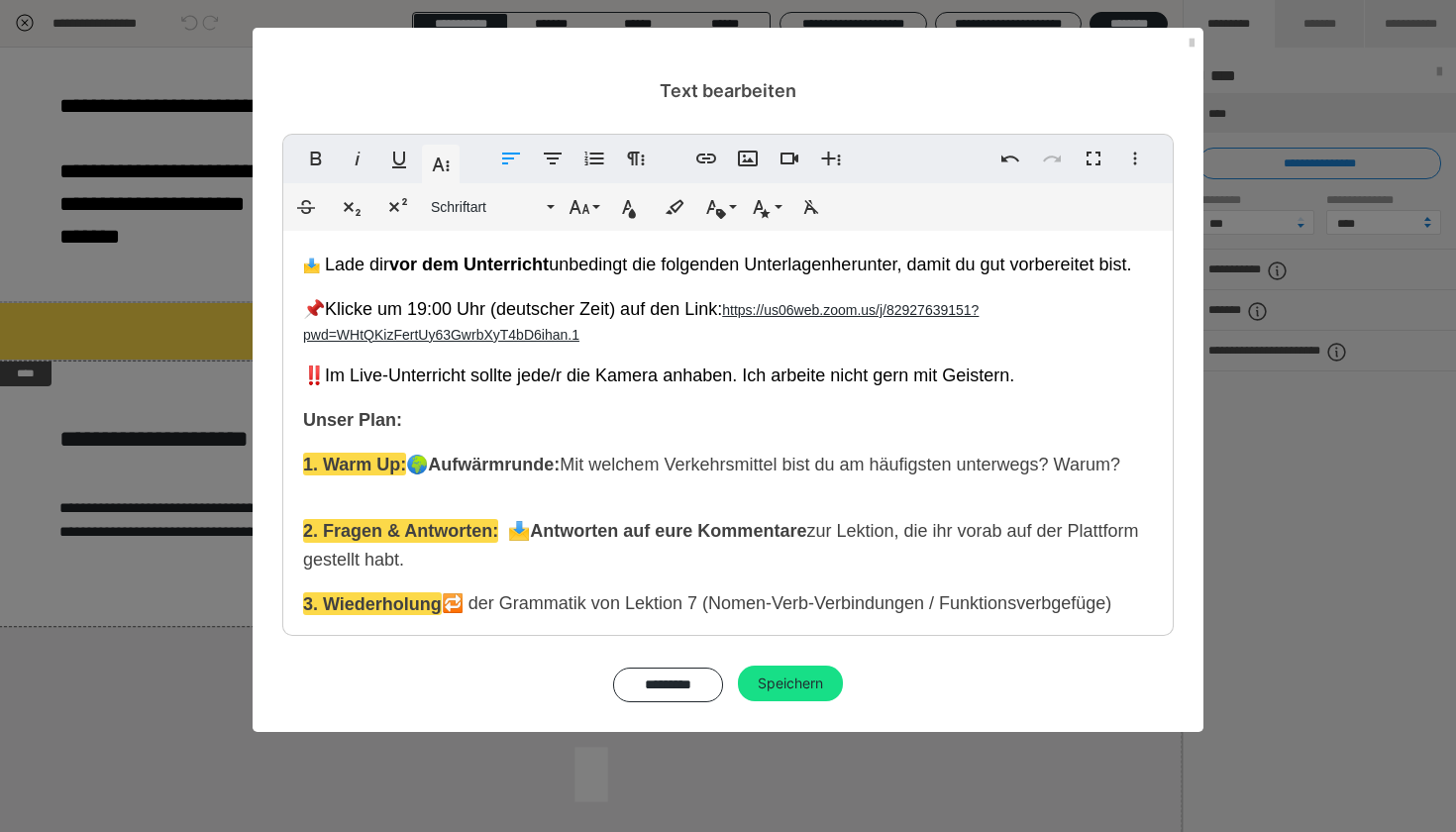 scroll, scrollTop: 227, scrollLeft: 0, axis: vertical 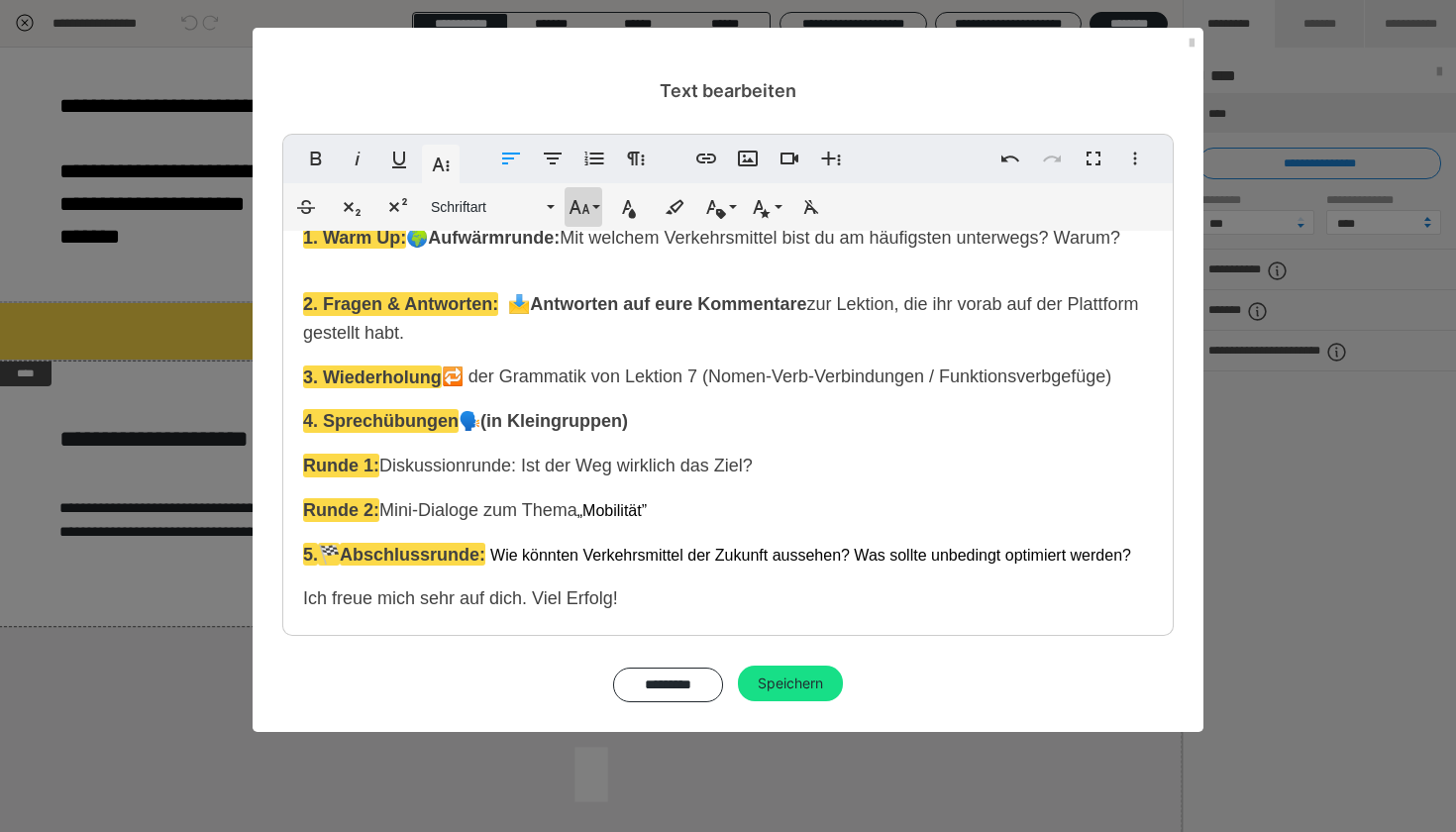 click 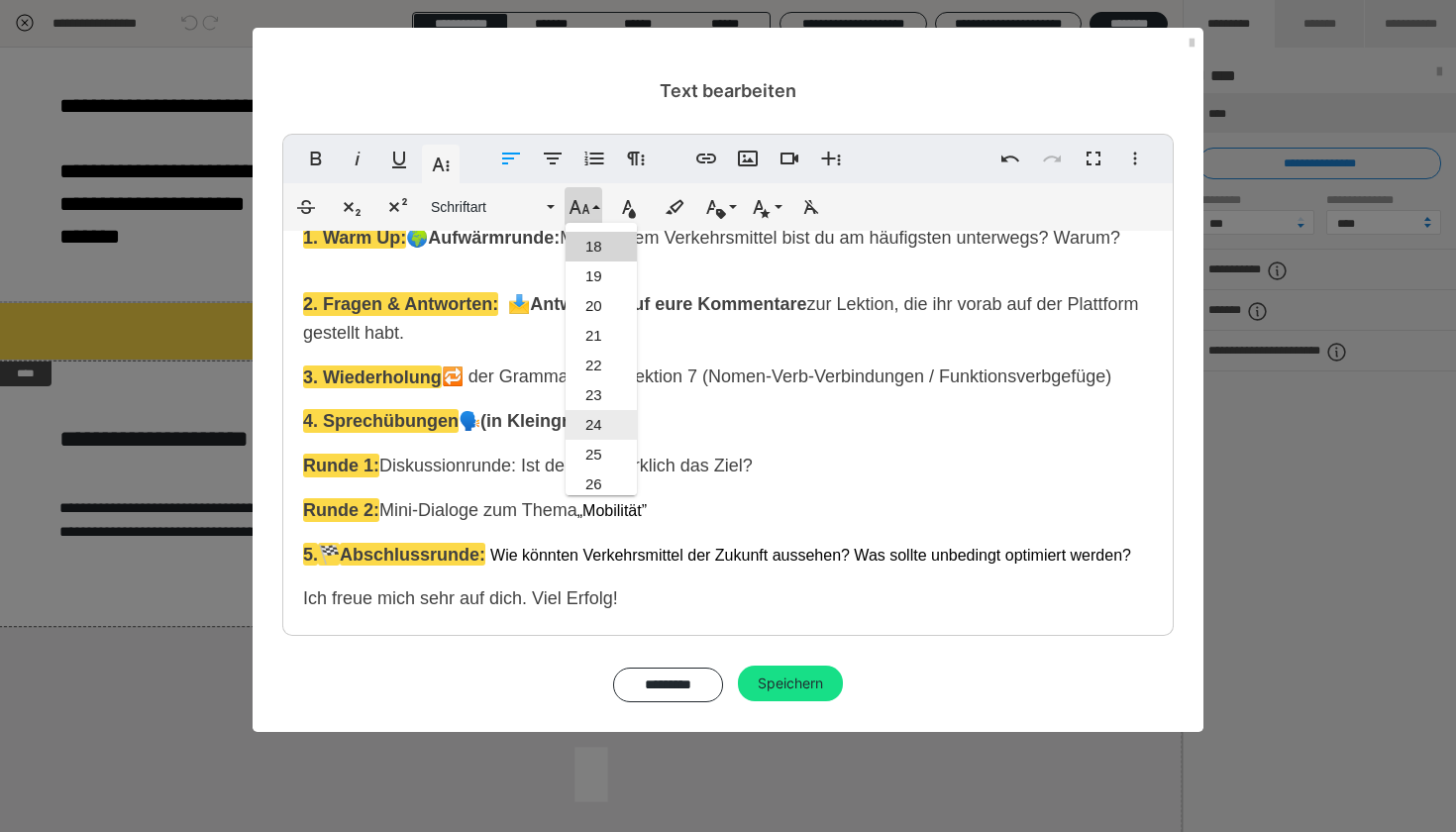 scroll, scrollTop: 498, scrollLeft: 0, axis: vertical 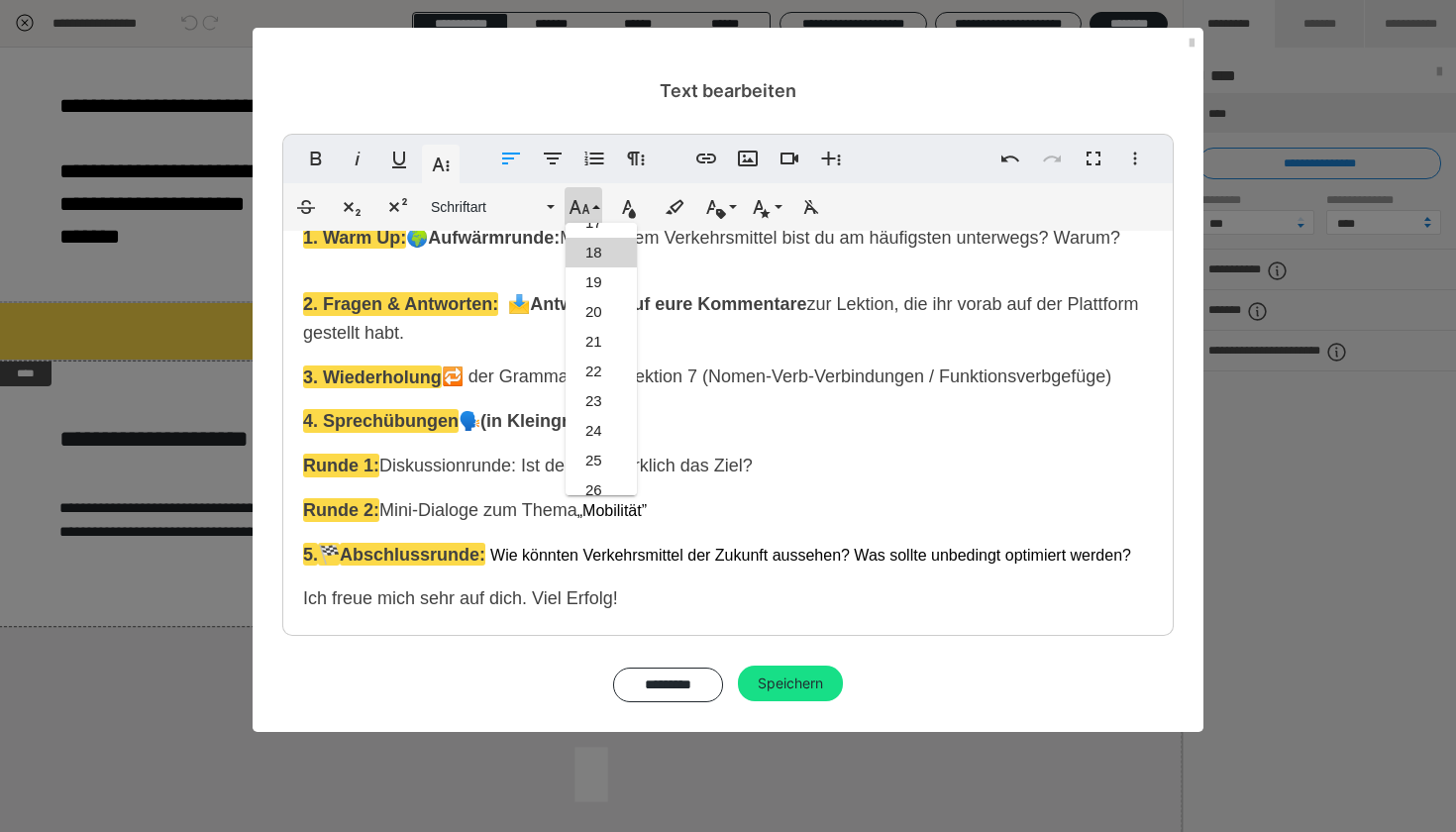 click on "5.  🏁  Abschlussrunde:   Wie könnten Verkehrsmittel der Zukunft aussehen? Was sollte unbedingt optimiert werden?" at bounding box center [728, 555] 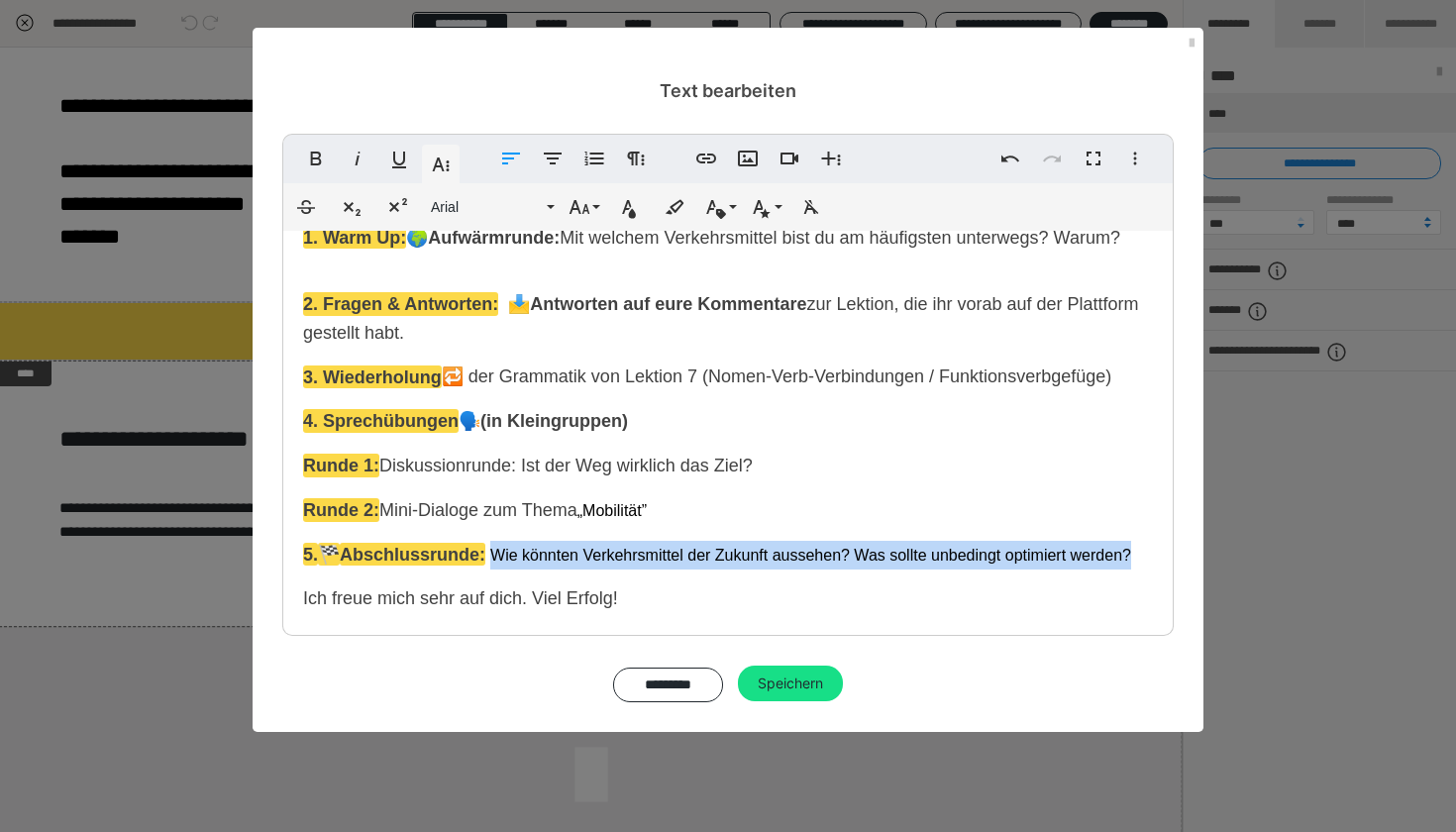 drag, startPoint x: 484, startPoint y: 598, endPoint x: 505, endPoint y: 573, distance: 32.649655 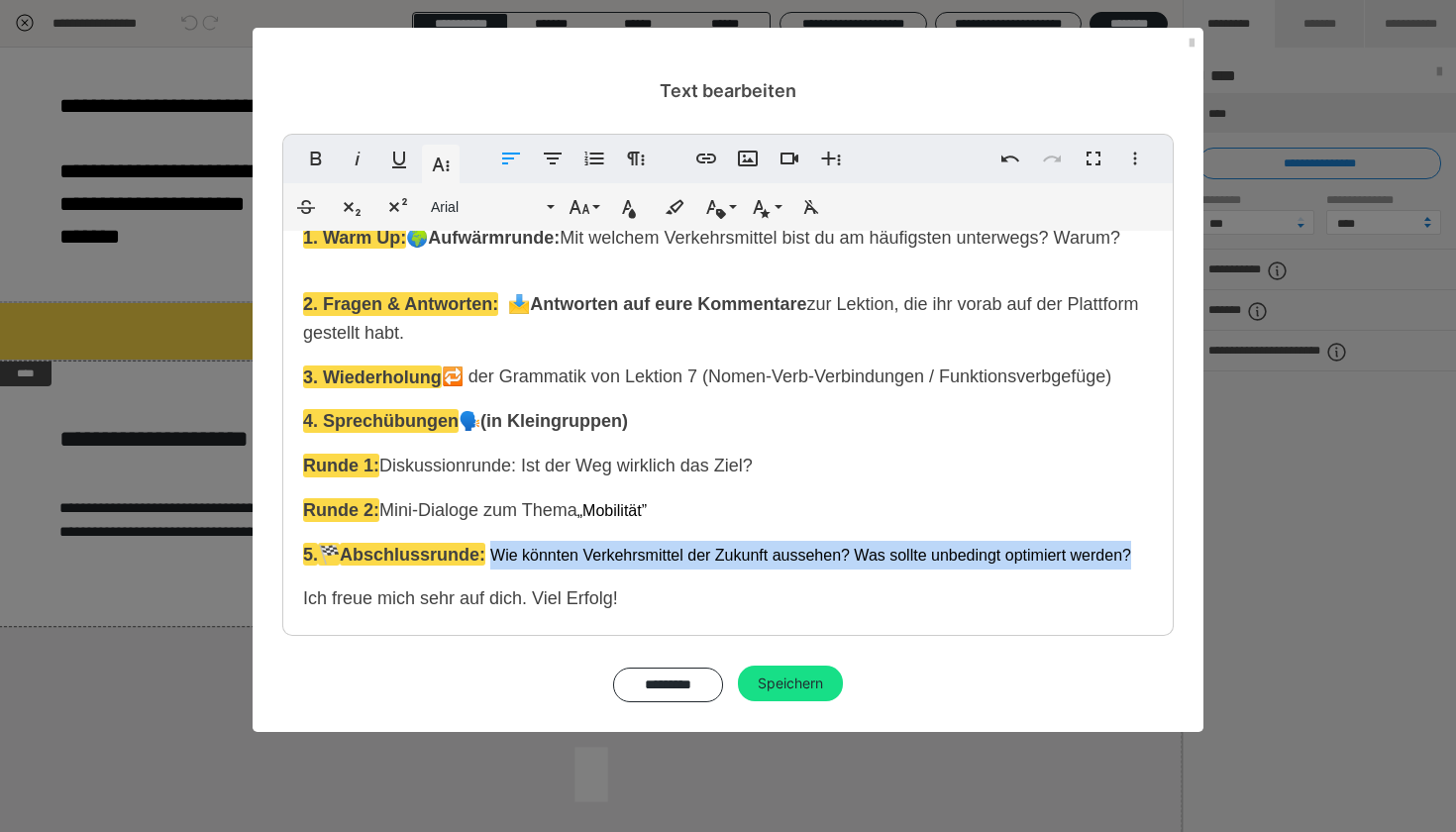 click on "5.  🏁  Abschlussrunde:   Wie könnten Verkehrsmittel der Zukunft aussehen? Was sollte unbedingt optimiert werden?" at bounding box center [728, 555] 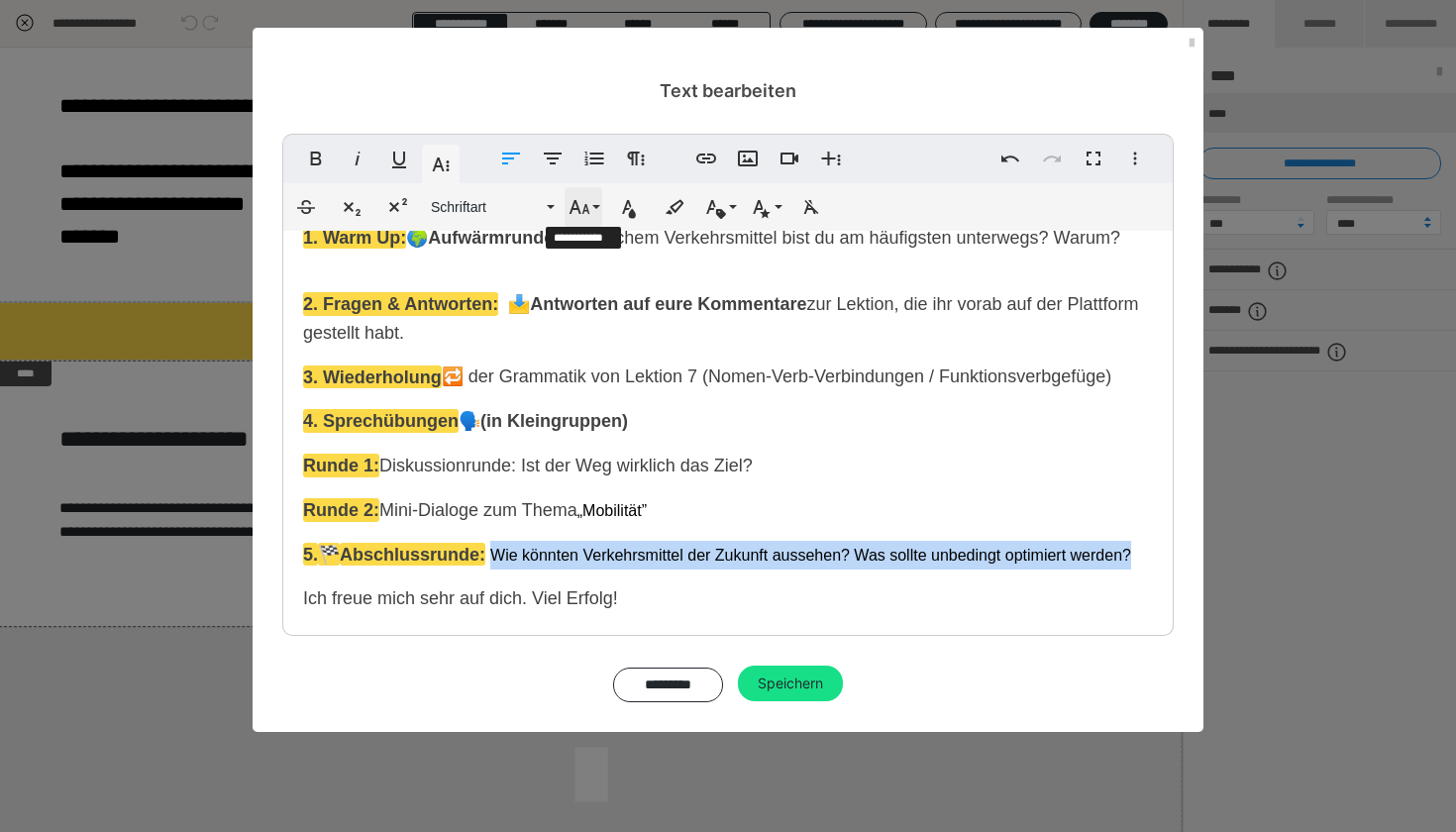 click 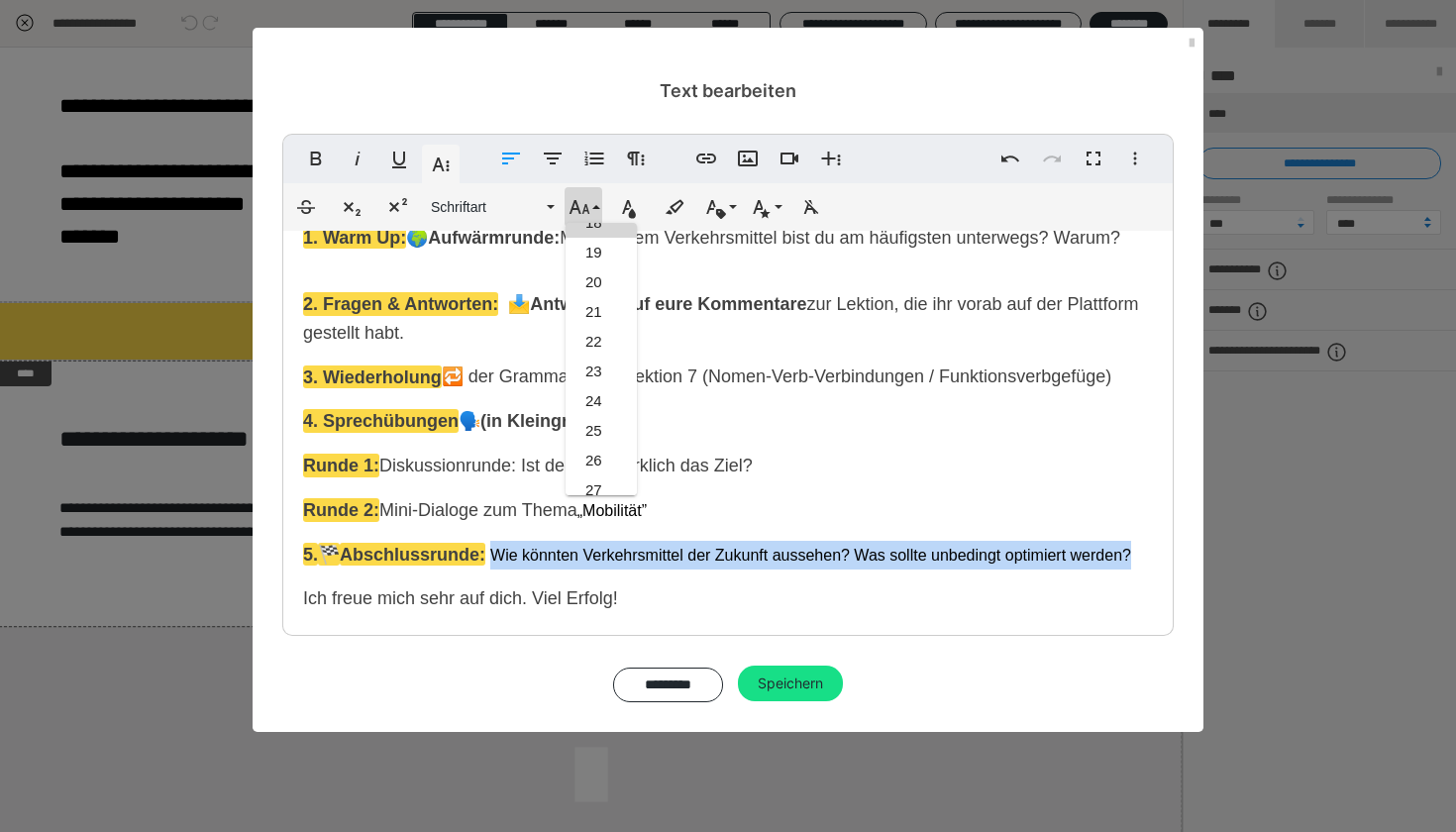 click on "18" at bounding box center (601, 223) 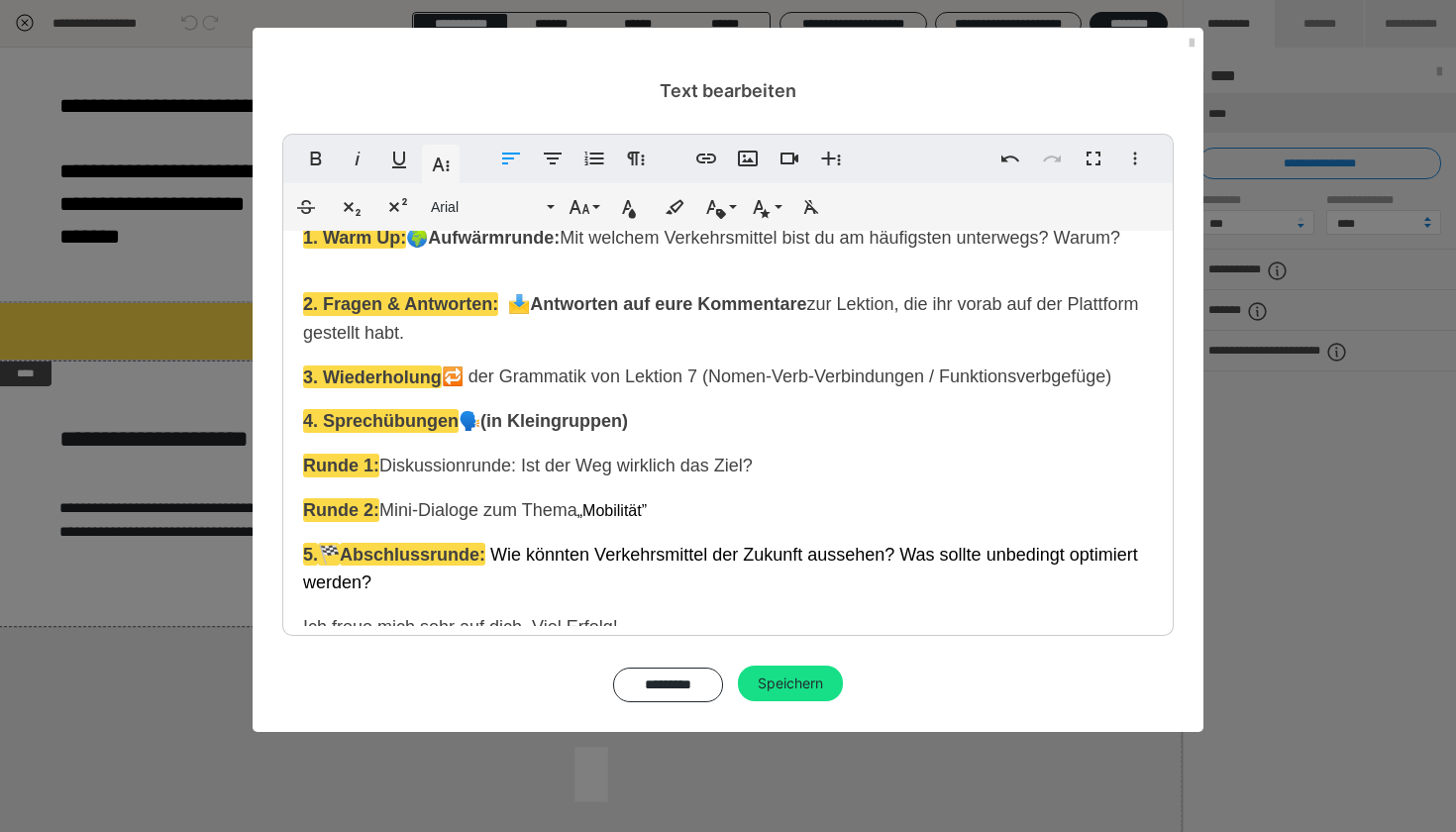 click on "Diskussionrunde: Ist der Weg wirklich das Ziel?" at bounding box center (566, 466) 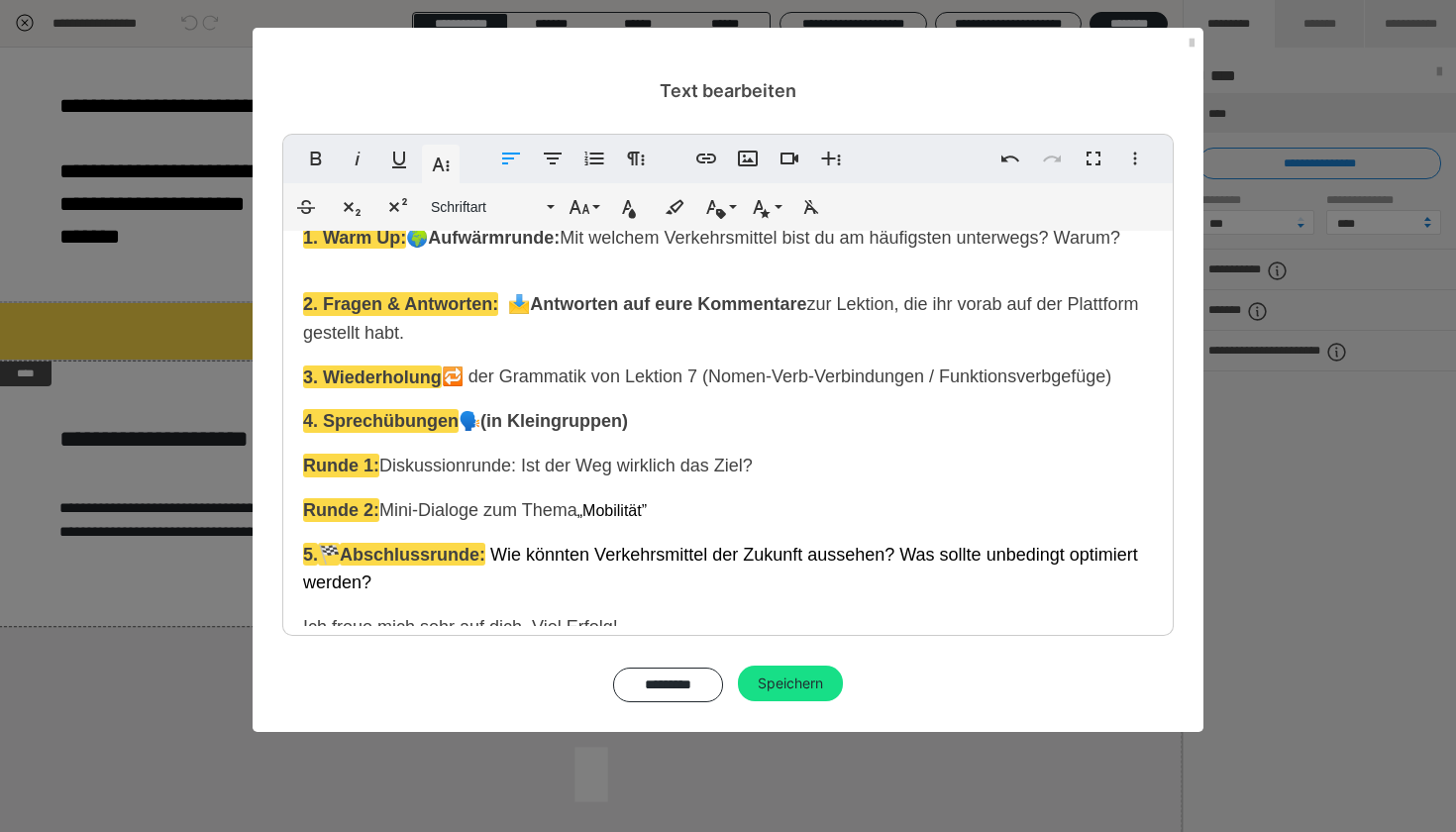 click on "🔁 der Grammatik von Lektion 7 (Nomen-Verb-Verbindungen / Funktionsverbgefüge" at bounding box center (774, 376) 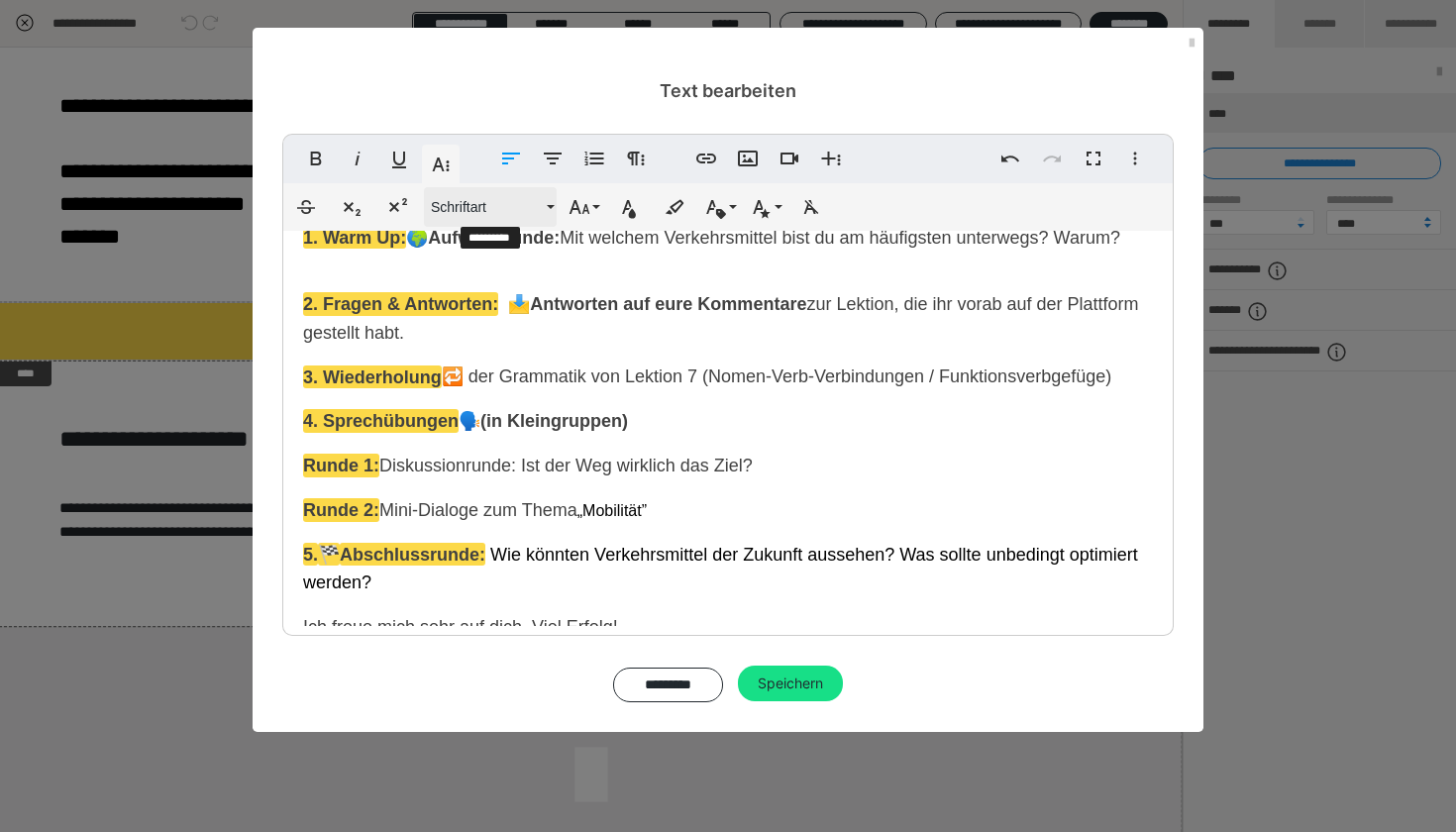 click on "Schriftart" at bounding box center [486, 207] 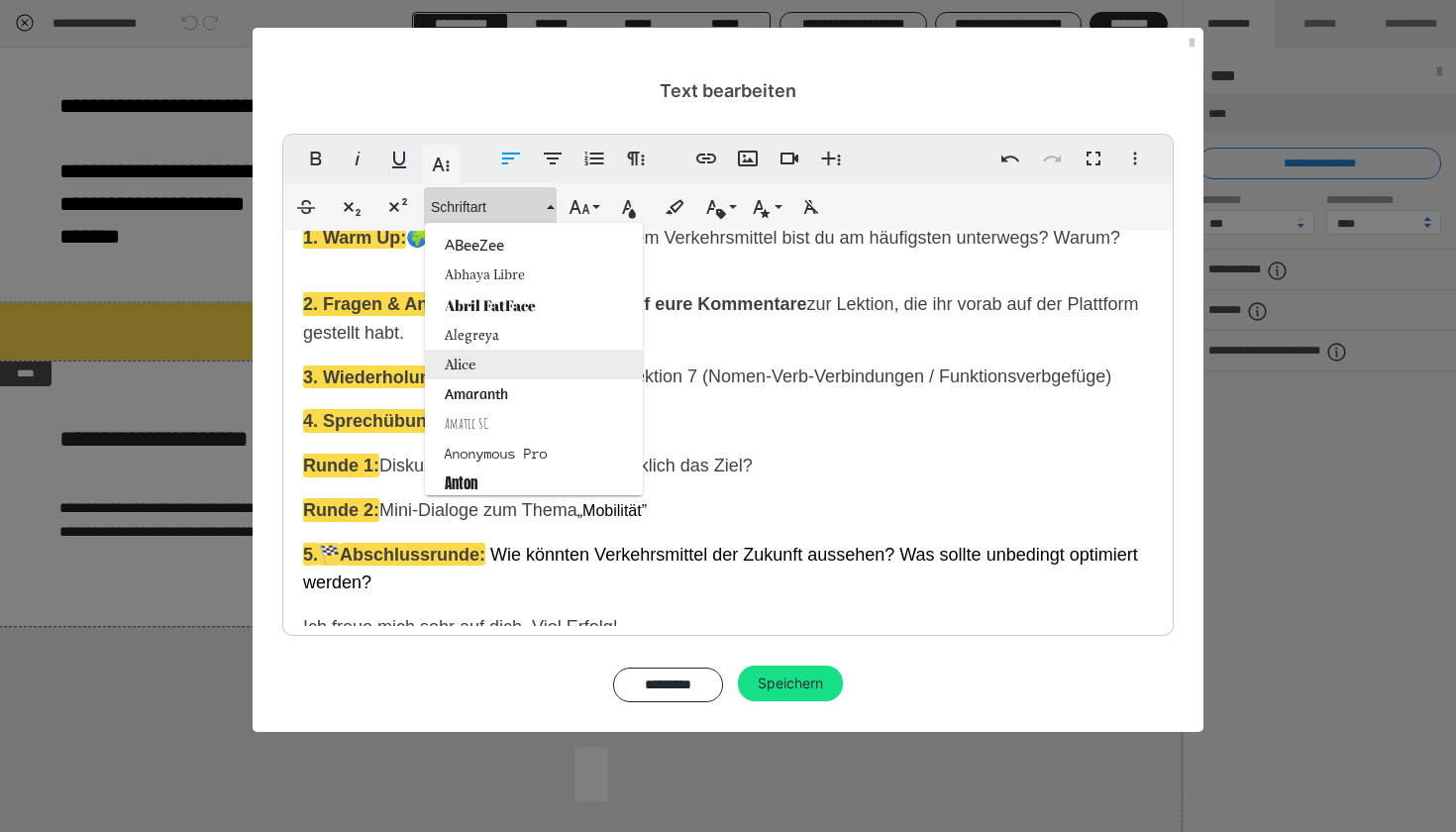scroll, scrollTop: 0, scrollLeft: 0, axis: both 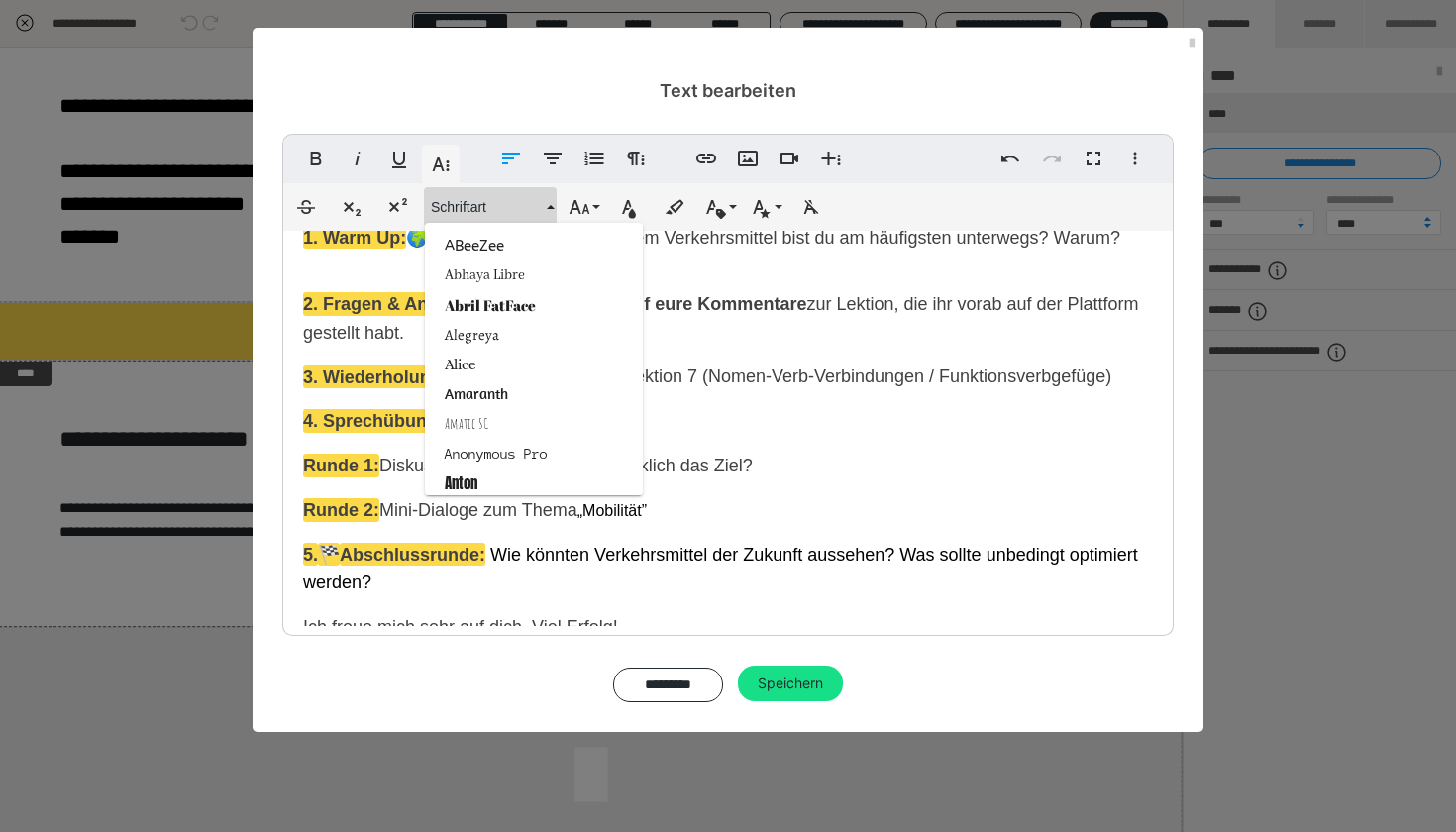 click on "📩   Lade dir  vor dem Unterricht  unbedingt die folgenden Unterlagen  herunter, damit du gut vorbereitet bist. 📌Klicke um 19:00 Uhr (deutscher Ze it) auf den Link:  https://us06web.zoom.us/j/82927639151?pwd=WHtQKizFertUy63GwrbXyT4bD6ihan.1 ‼️Im Live-Unterricht sollte jede/r die Kamera anhaben. Ich arbeite nicht gern mit Geistern .  Unser Plan: 1. Warm Up:  🌍  Aufwärmrunde:  Mit welchem Verkehrsmittel bist du am häufigsten unterwegs? Warum? 2. Fragen & Antworten:    📩  Antworten auf eure Kommentare  zur Lektion, die ihr vorab auf der Plattform gestellt habt.  3. Wiederholung  🔁 der Grammatik von Lektion 7 (Nomen-Verb-Verbindungen / Funktionsverbgefüge )  4. Sprechübungen  🗣️ (in Kleingruppen)  Runde 1:  Diskussionrunde: Ist der Weg wirklich das Ziel? Runde 2:  Mini-Dialoge zum Thema  „Mobilität” 5.  🏁  Abschlussrunde:   Wie könnten Verkehrsmittel der Zukunft aussehen? Was sollte unbedingt optimiert werden? Ich freue mich sehr auf dich. Viel Erfolg!" at bounding box center [728, 407] 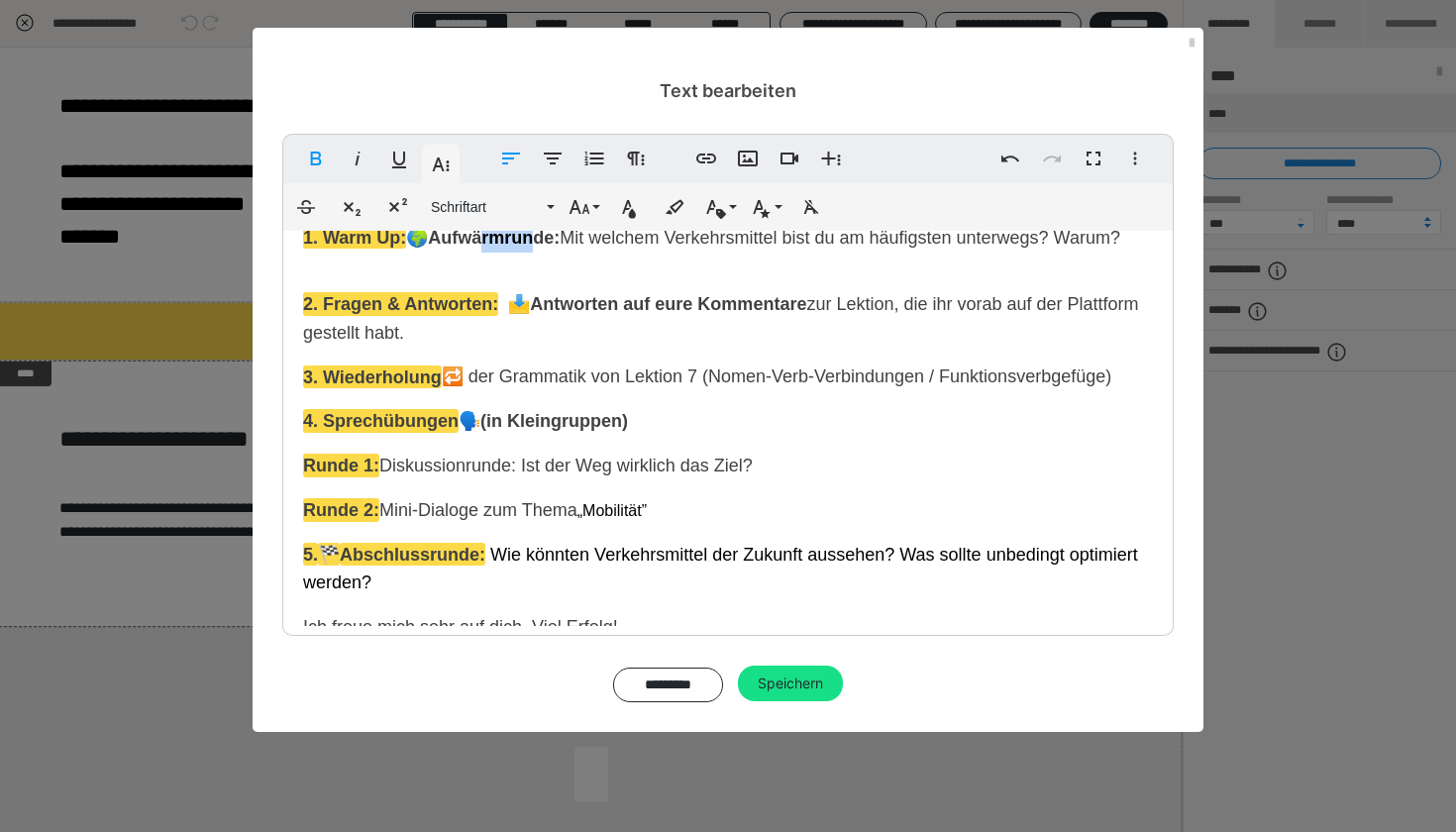 drag, startPoint x: 493, startPoint y: 263, endPoint x: 543, endPoint y: 260, distance: 50.08992 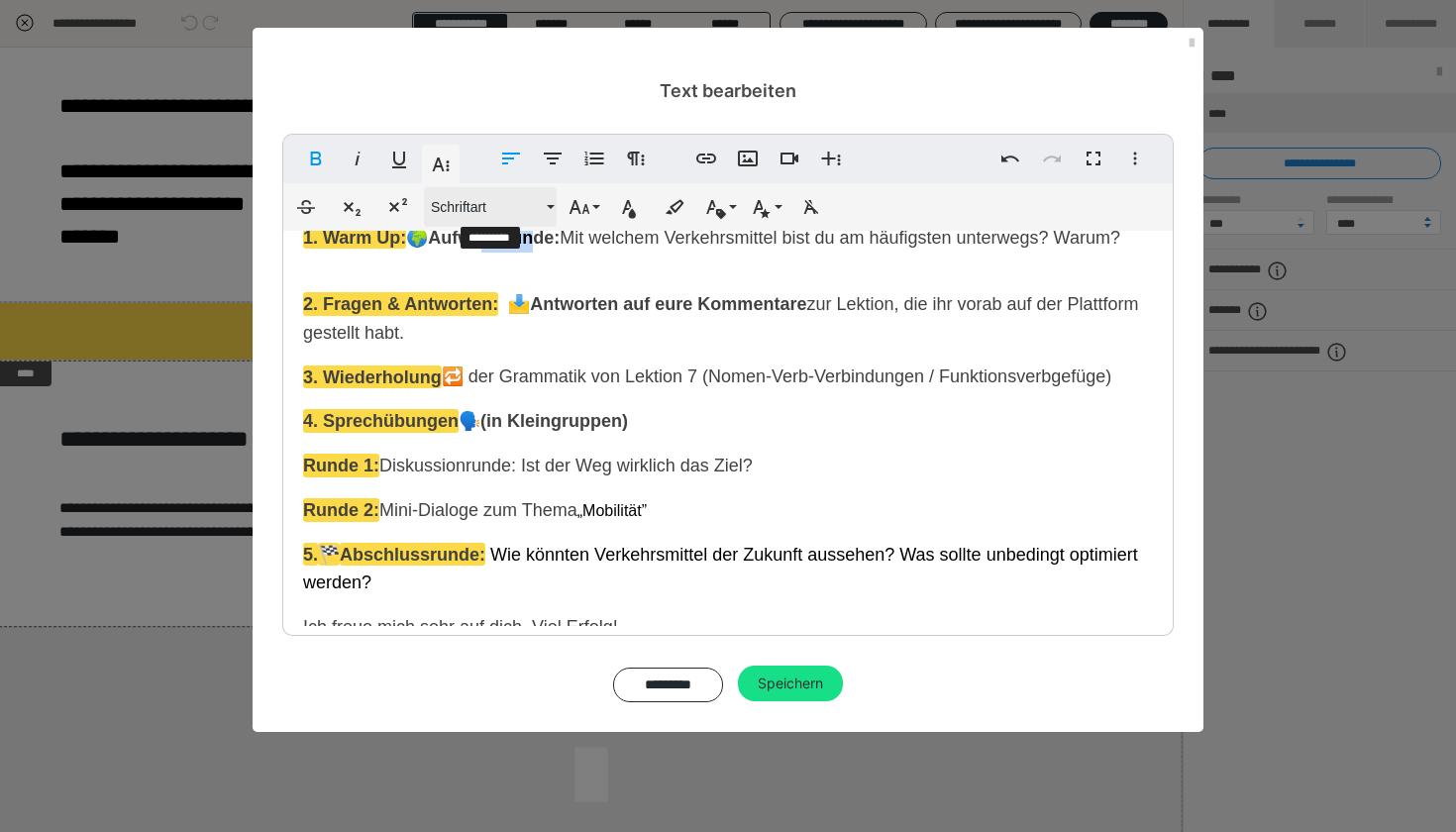 click on "Schriftart" at bounding box center [486, 207] 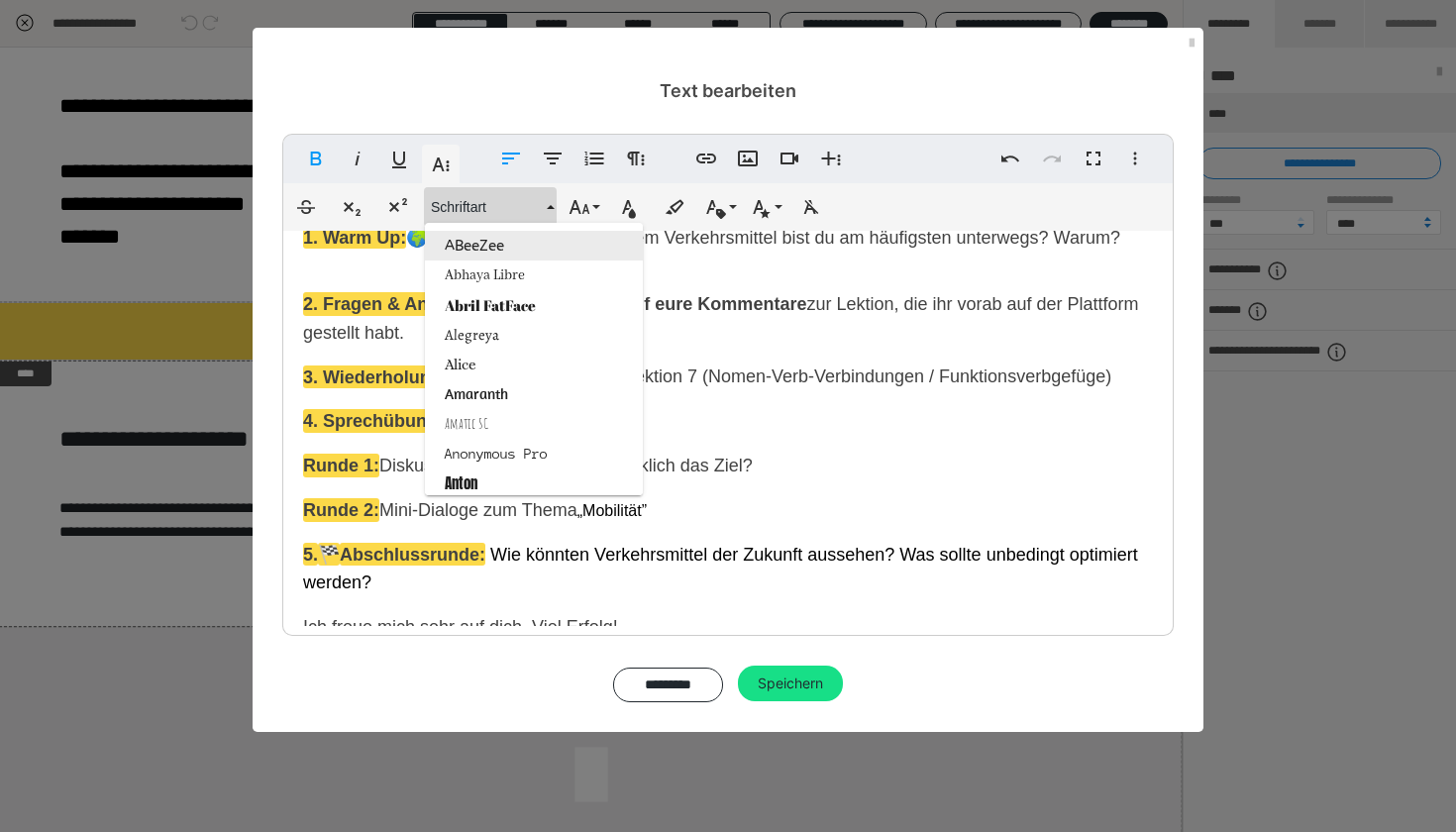 scroll, scrollTop: 0, scrollLeft: 0, axis: both 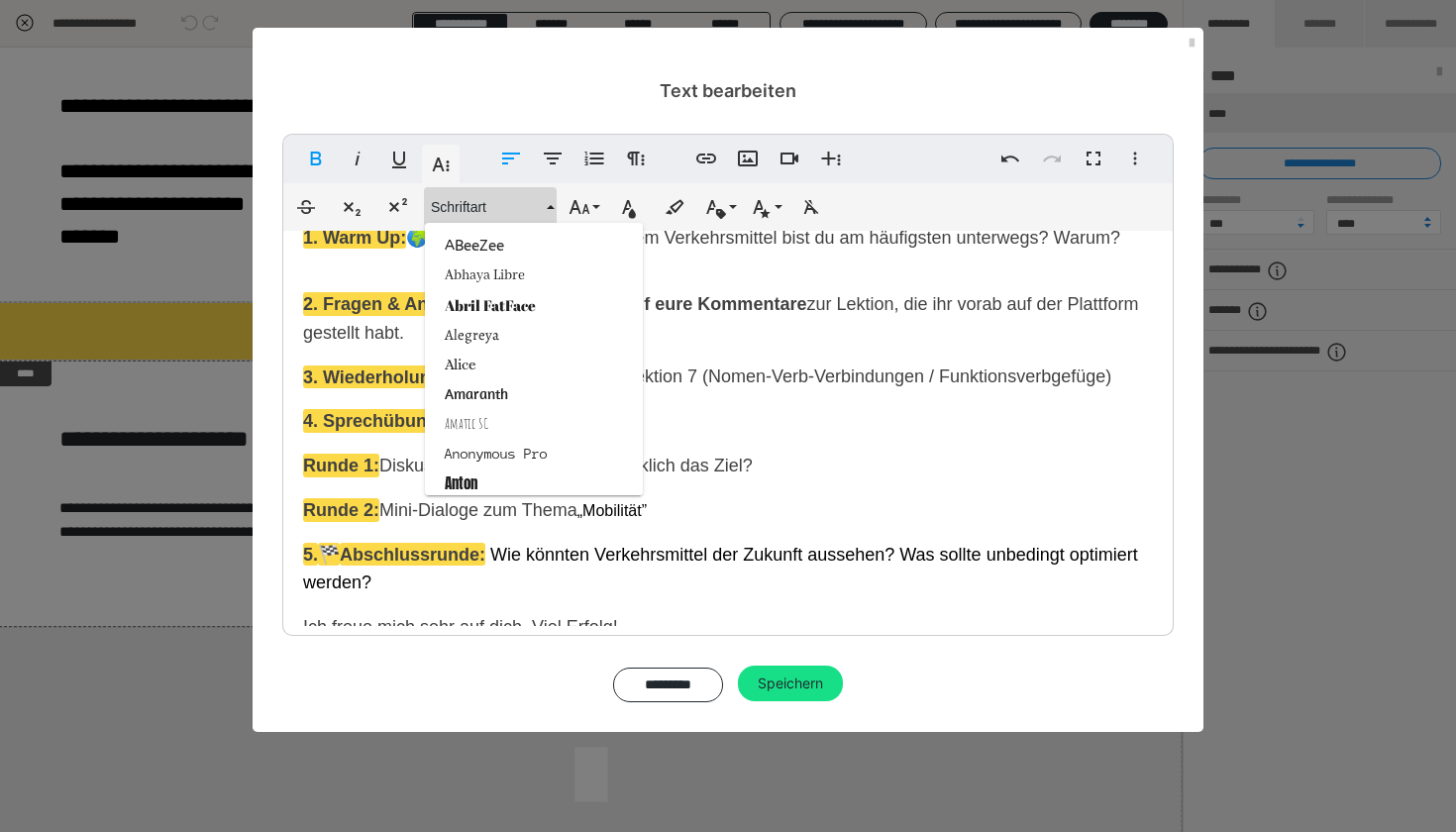 click on "🔁 der Grammatik von Lektion 7 (Nomen-Verb-Verbindungen / Funktionsverbgefüge" at bounding box center [774, 376] 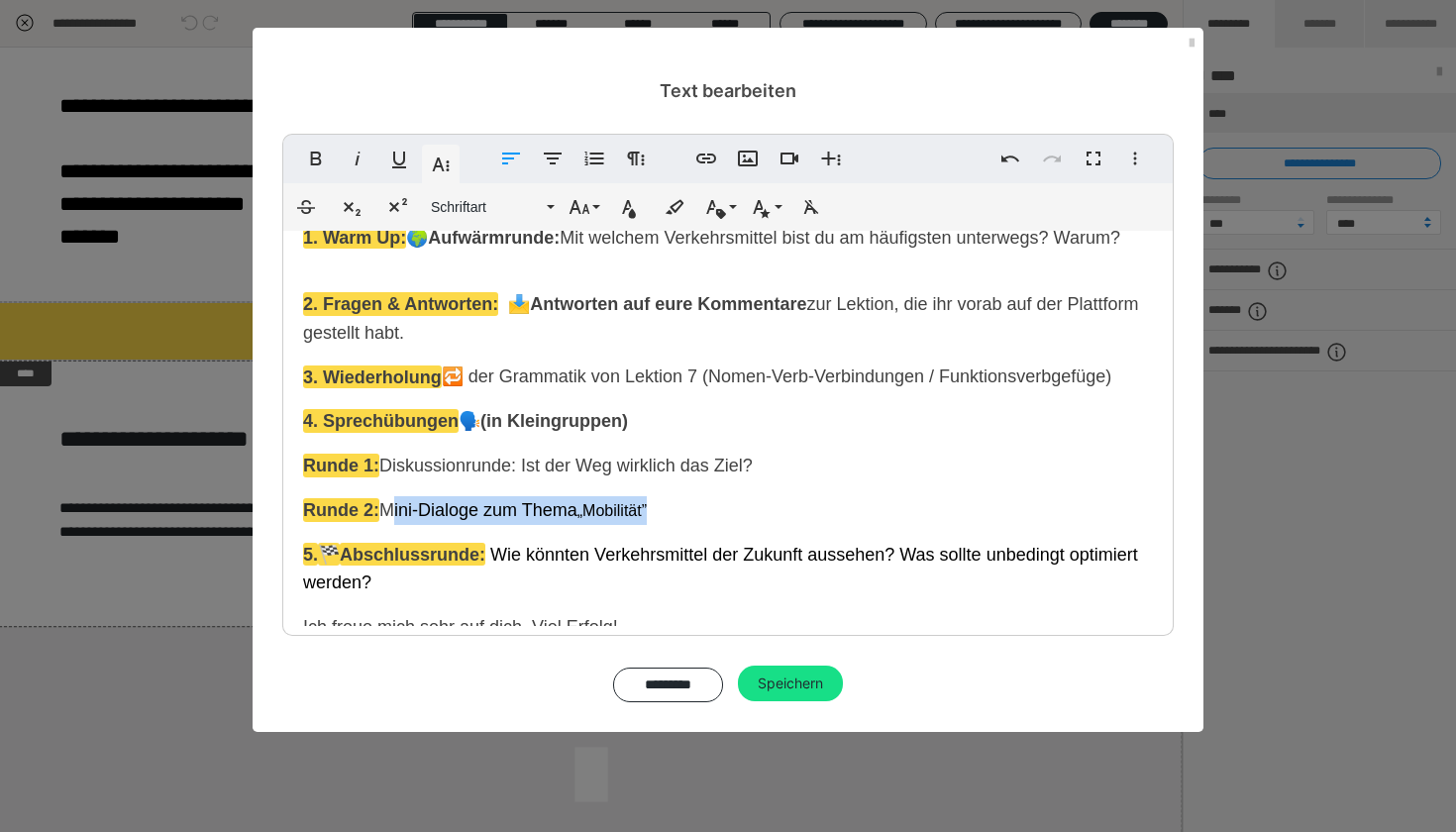 drag, startPoint x: 669, startPoint y: 524, endPoint x: 388, endPoint y: 537, distance: 281.30055 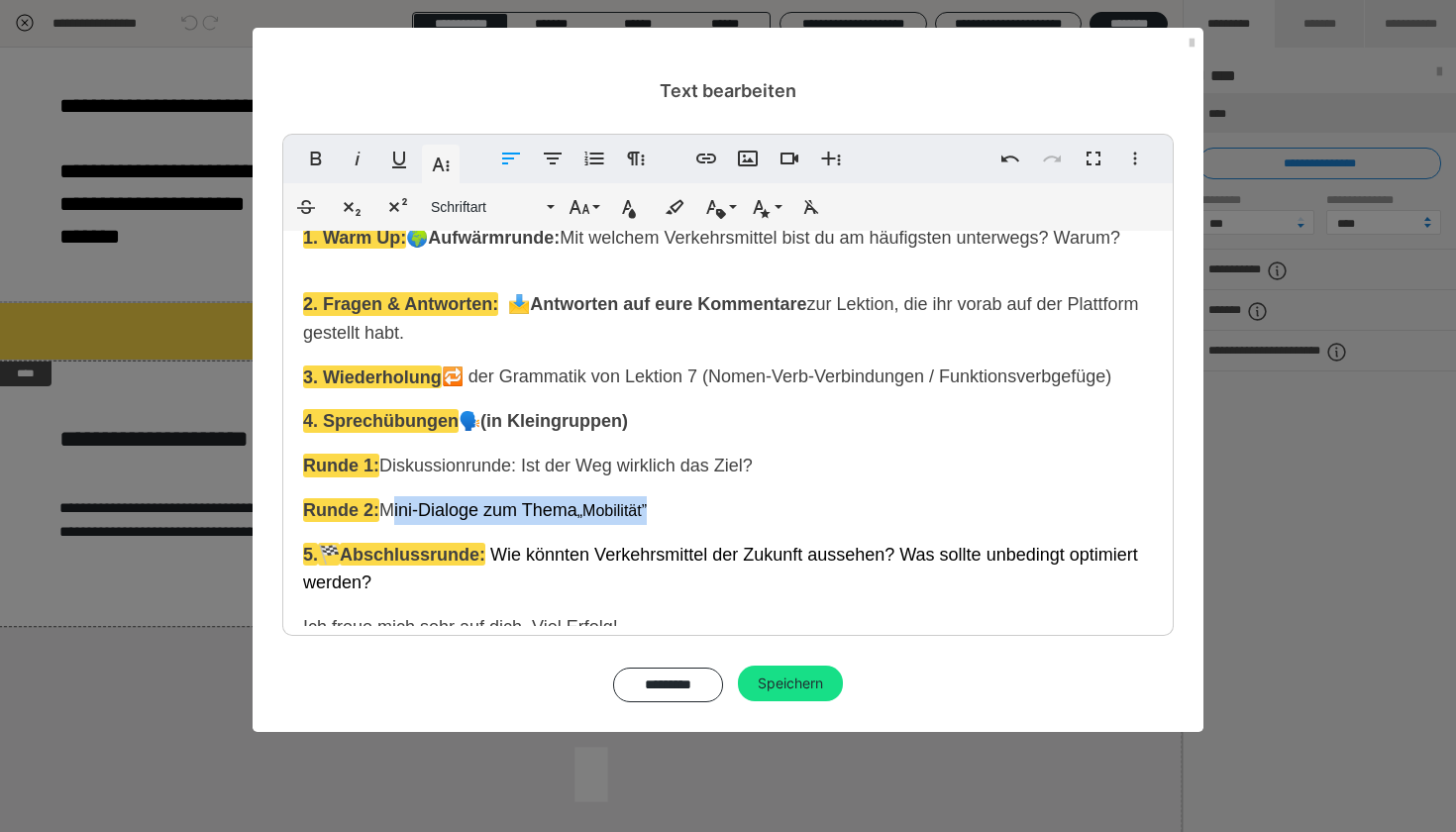 click on "Runde 2:  Mini-Dialoge zum Thema  „Mobilität”" at bounding box center [728, 510] 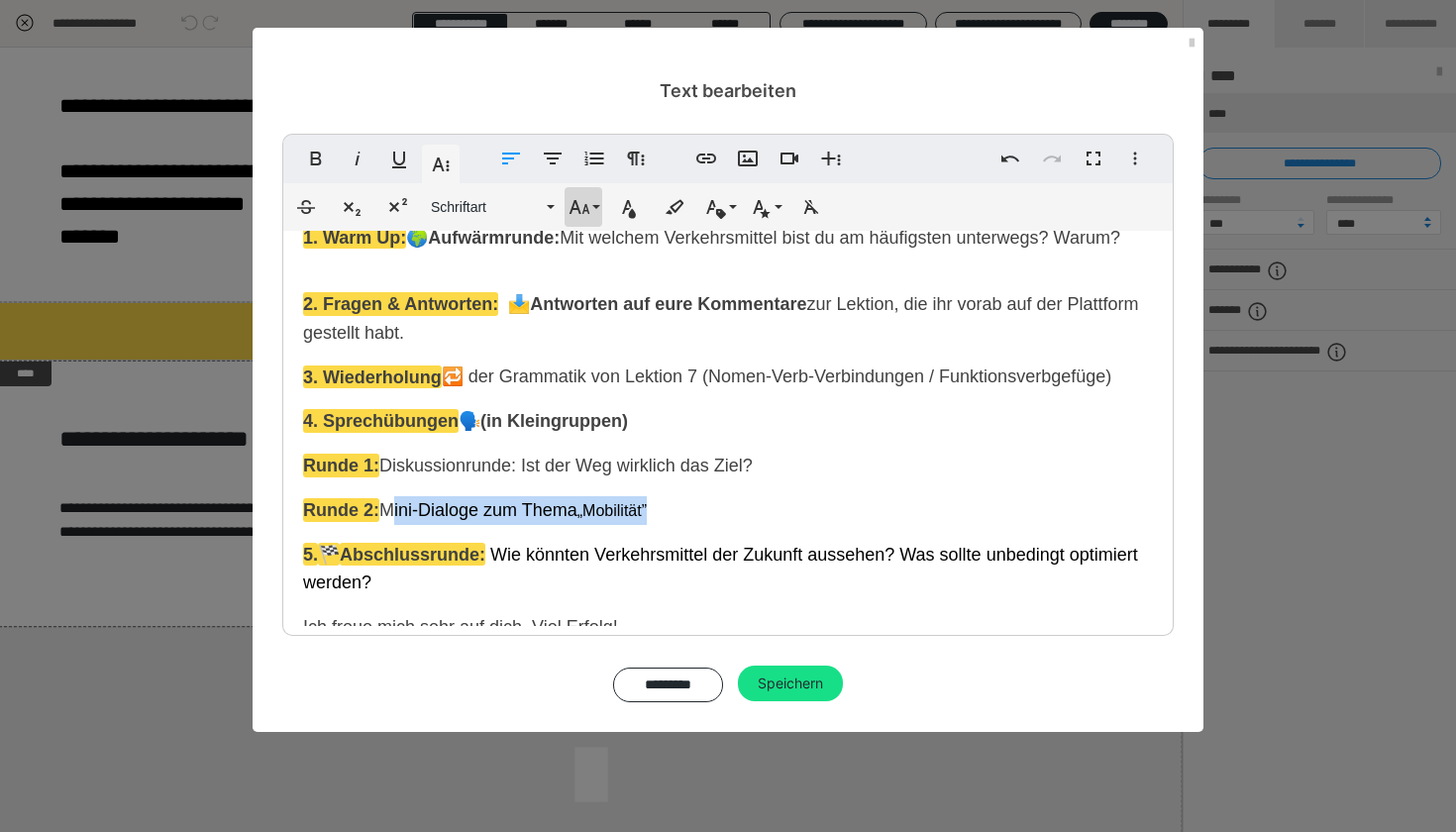 click 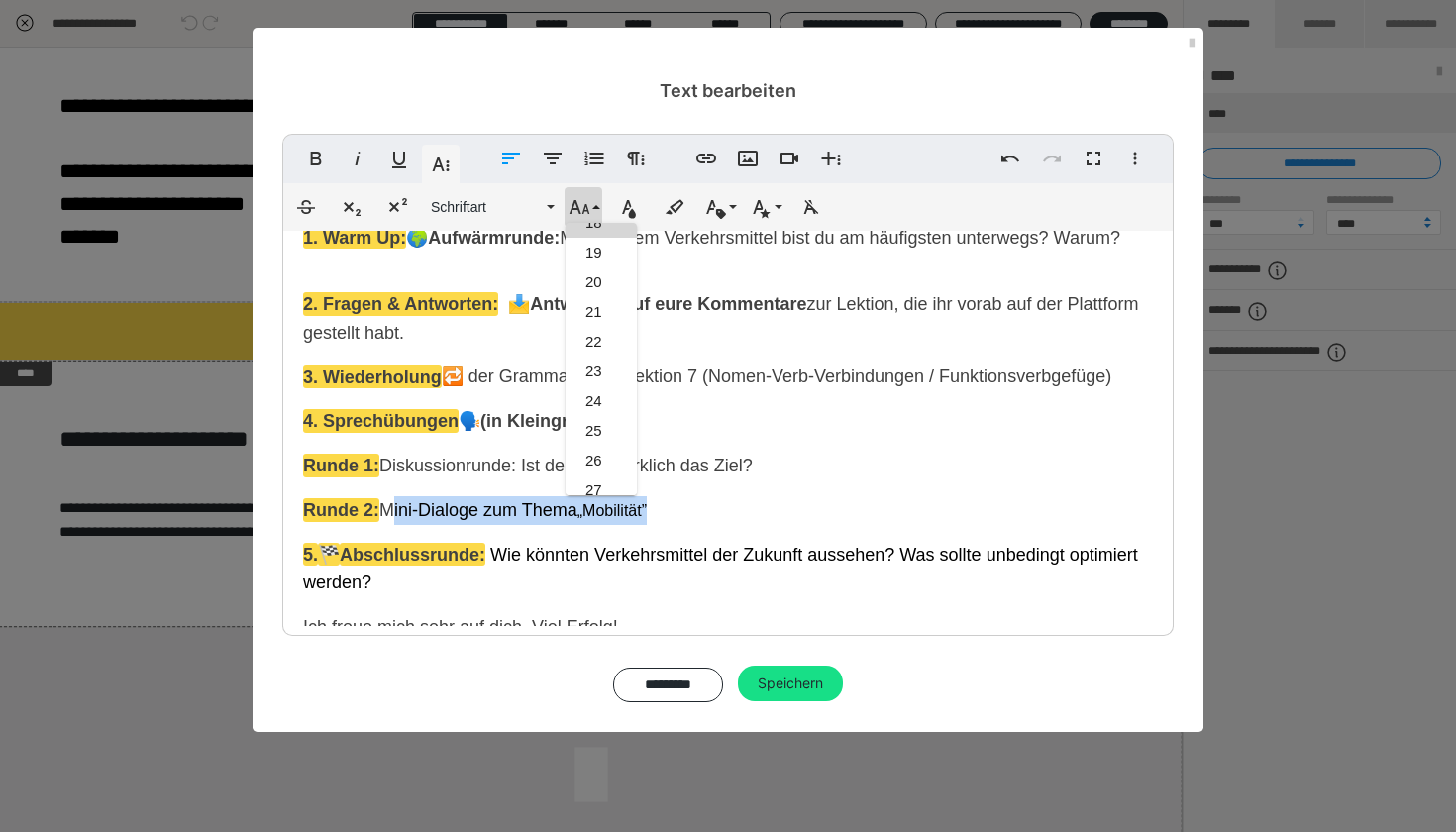 click on "18" at bounding box center (601, 223) 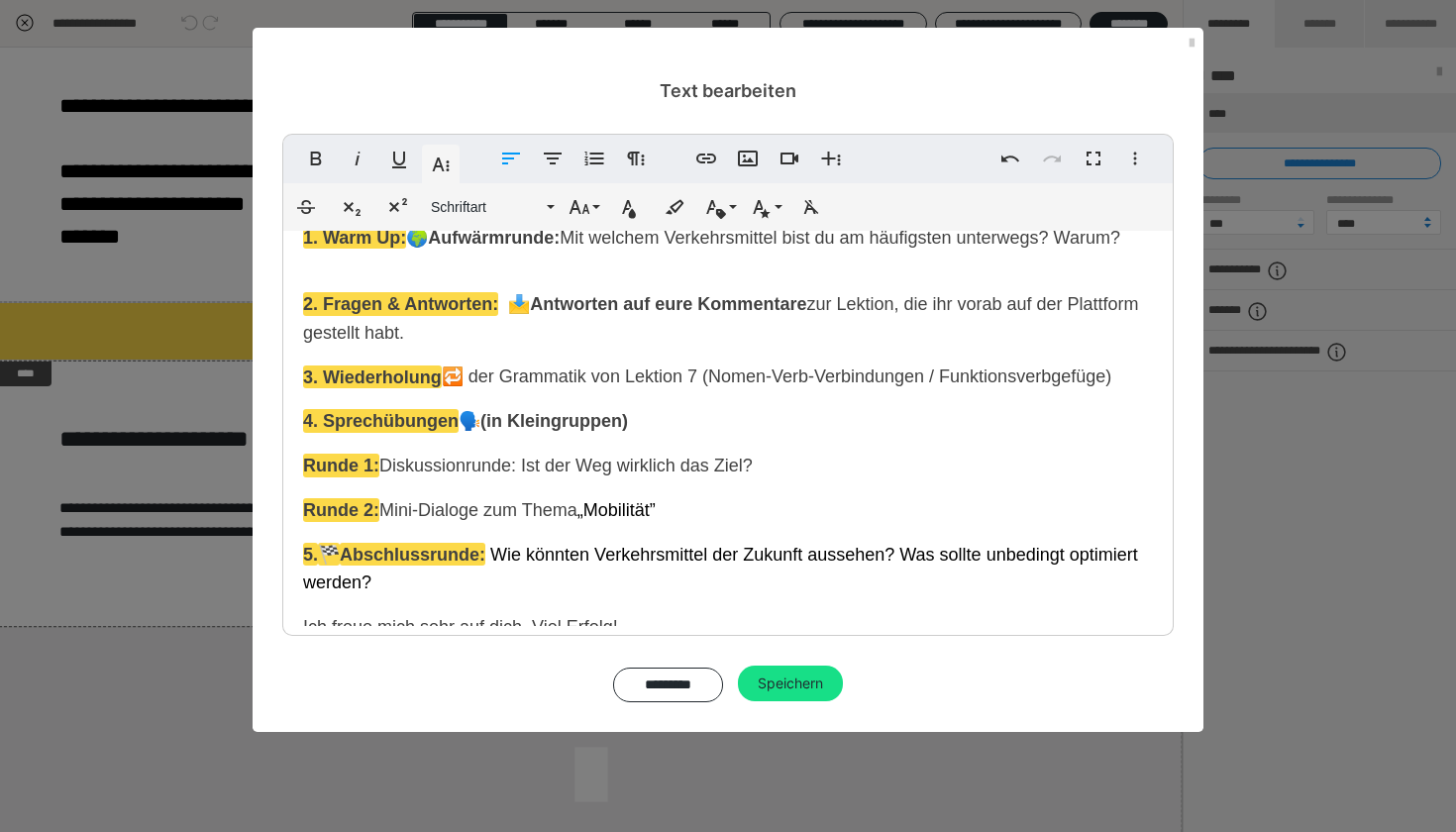 click on "(in Kleingruppen)" at bounding box center [554, 421] 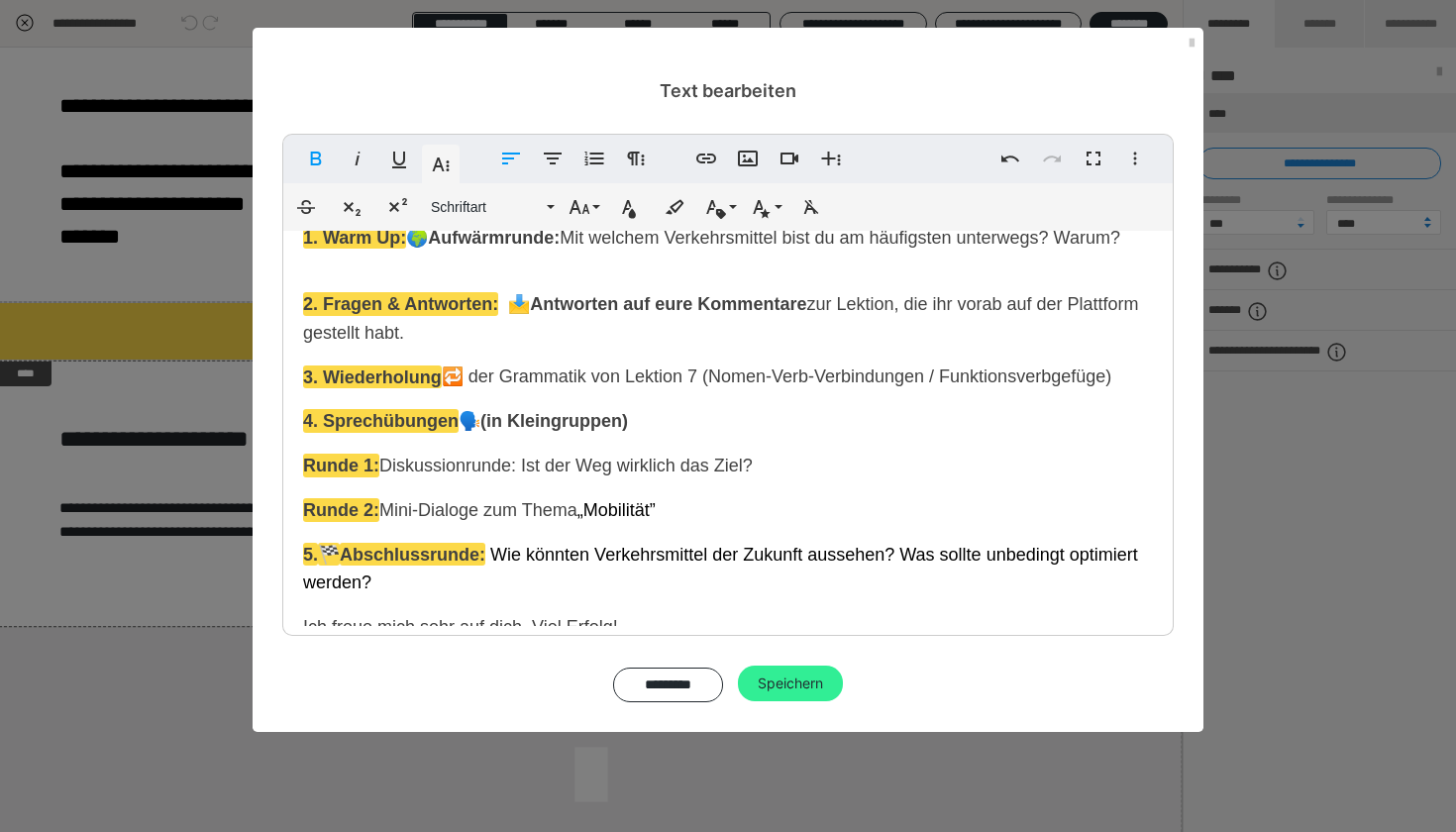 click on "Speichern" at bounding box center (790, 683) 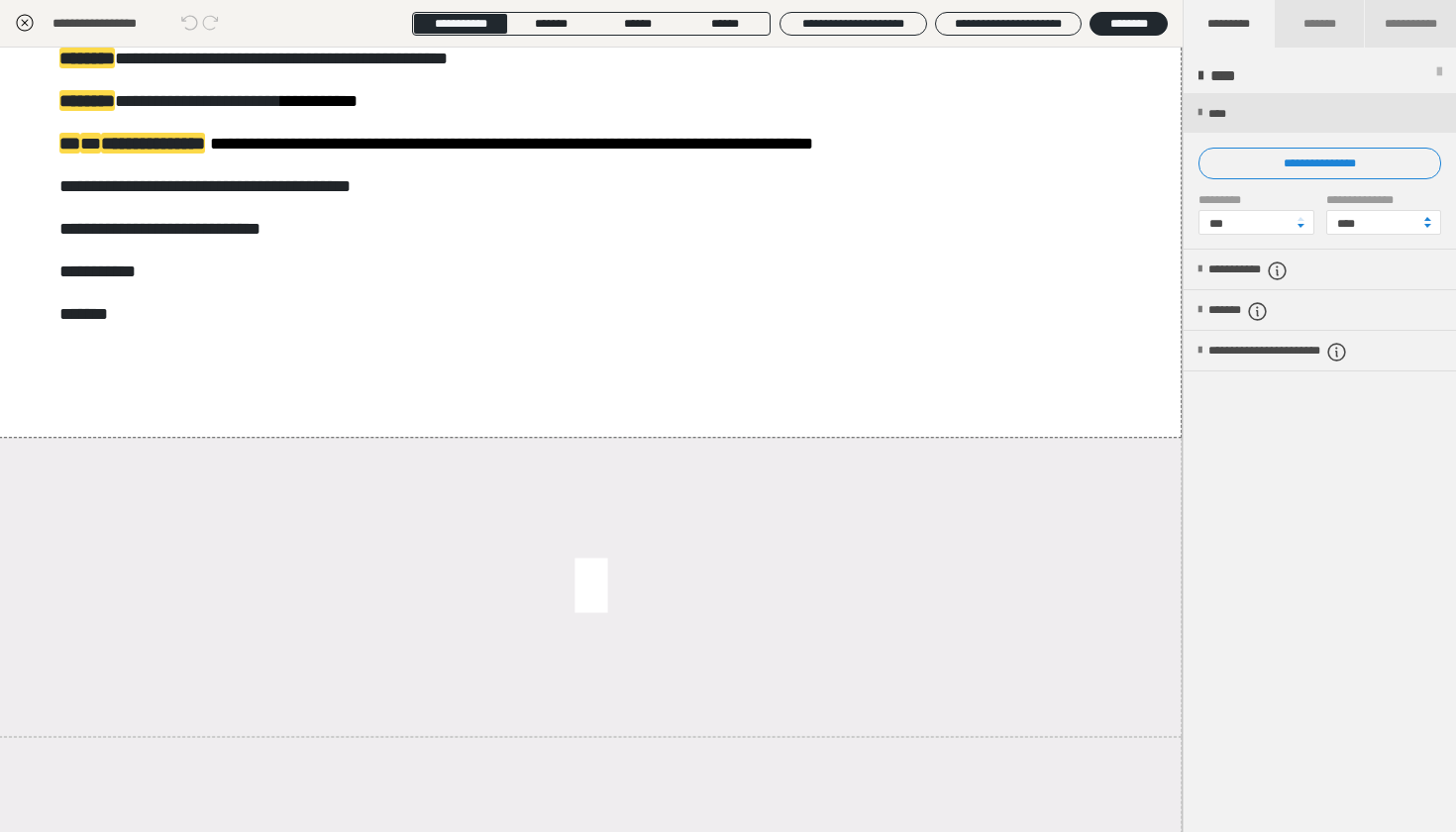scroll, scrollTop: 956, scrollLeft: 1, axis: both 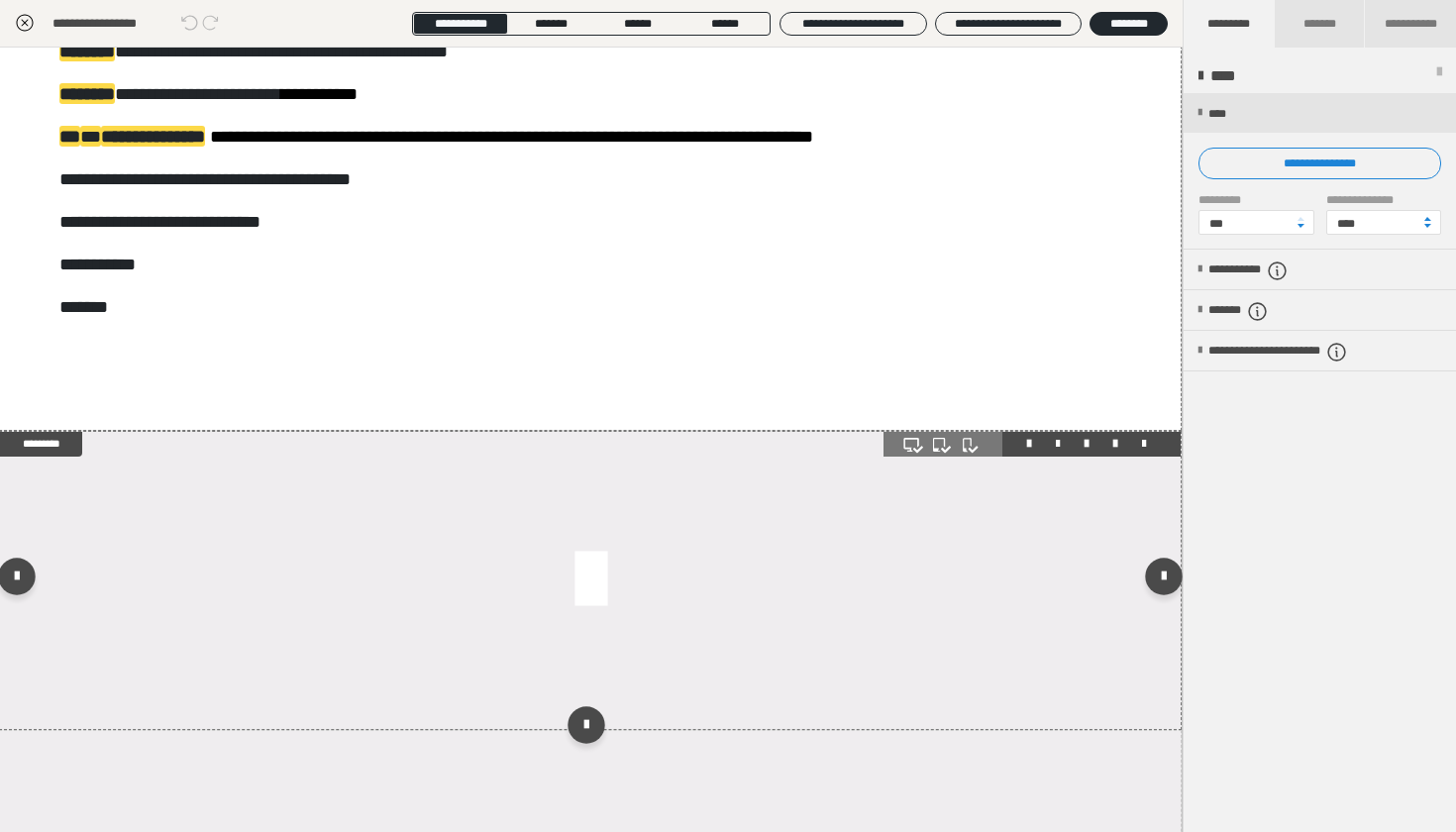 click at bounding box center (590, 580) 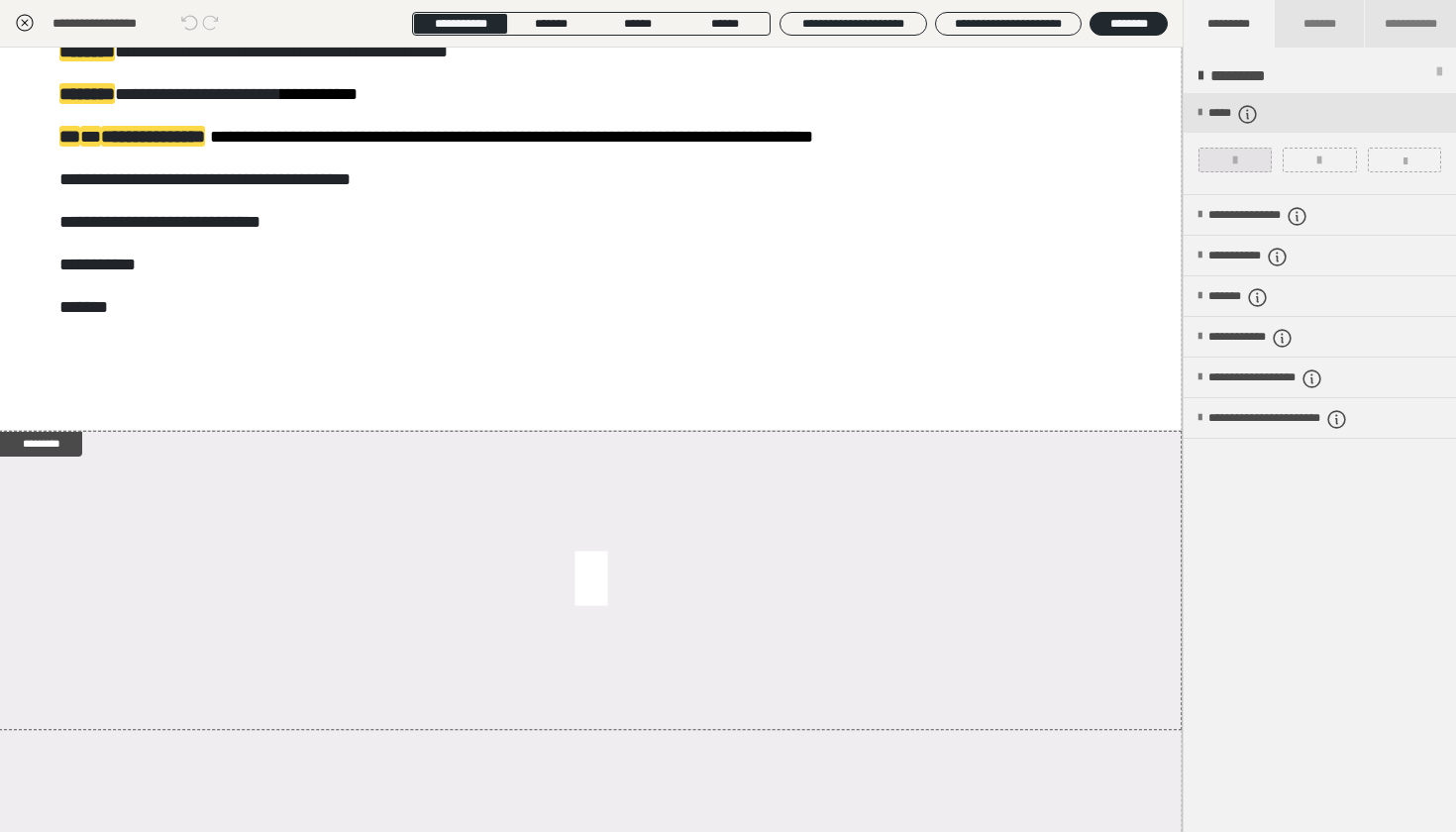 click at bounding box center (1235, 160) 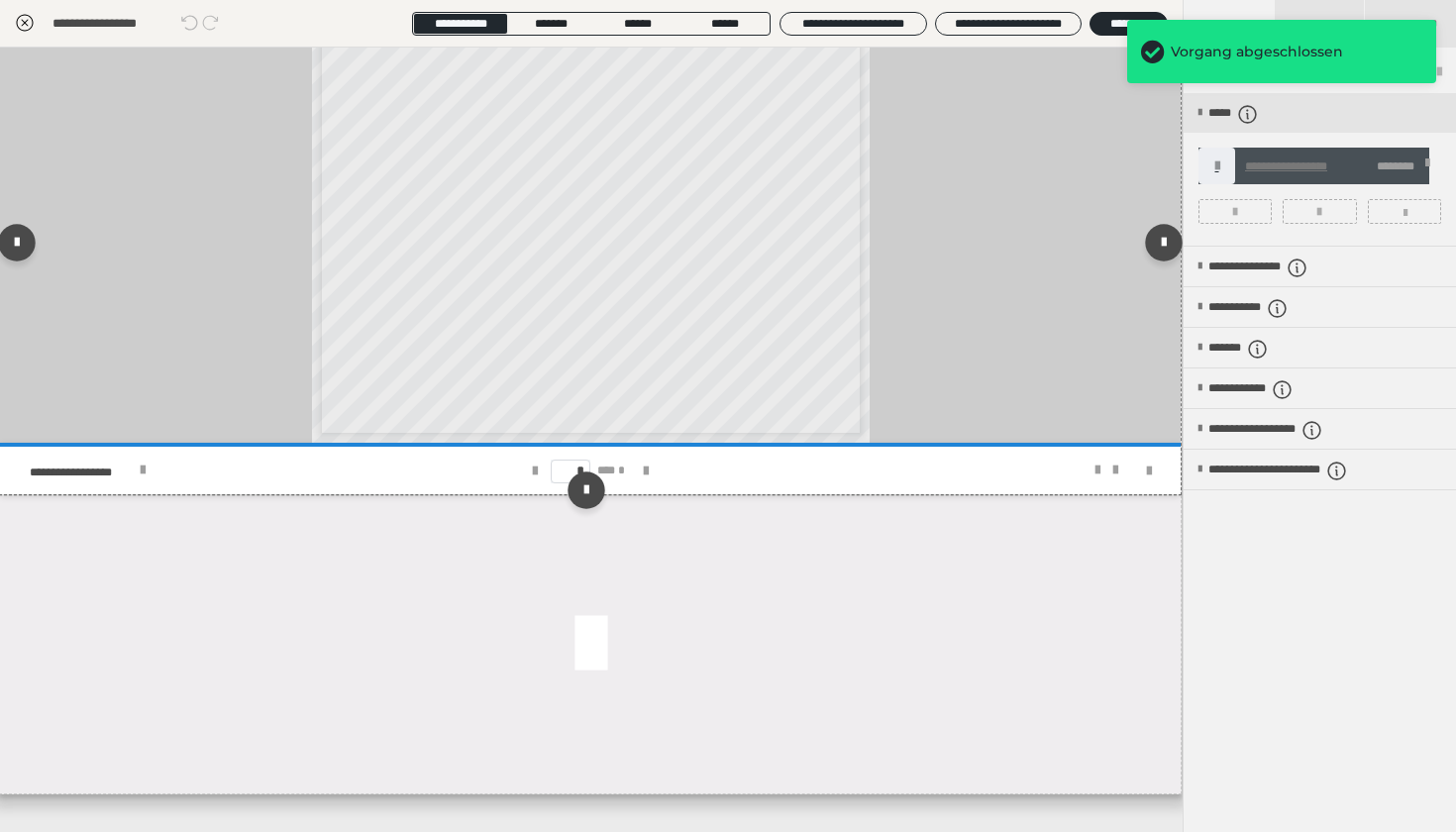 scroll, scrollTop: 1428, scrollLeft: 1, axis: both 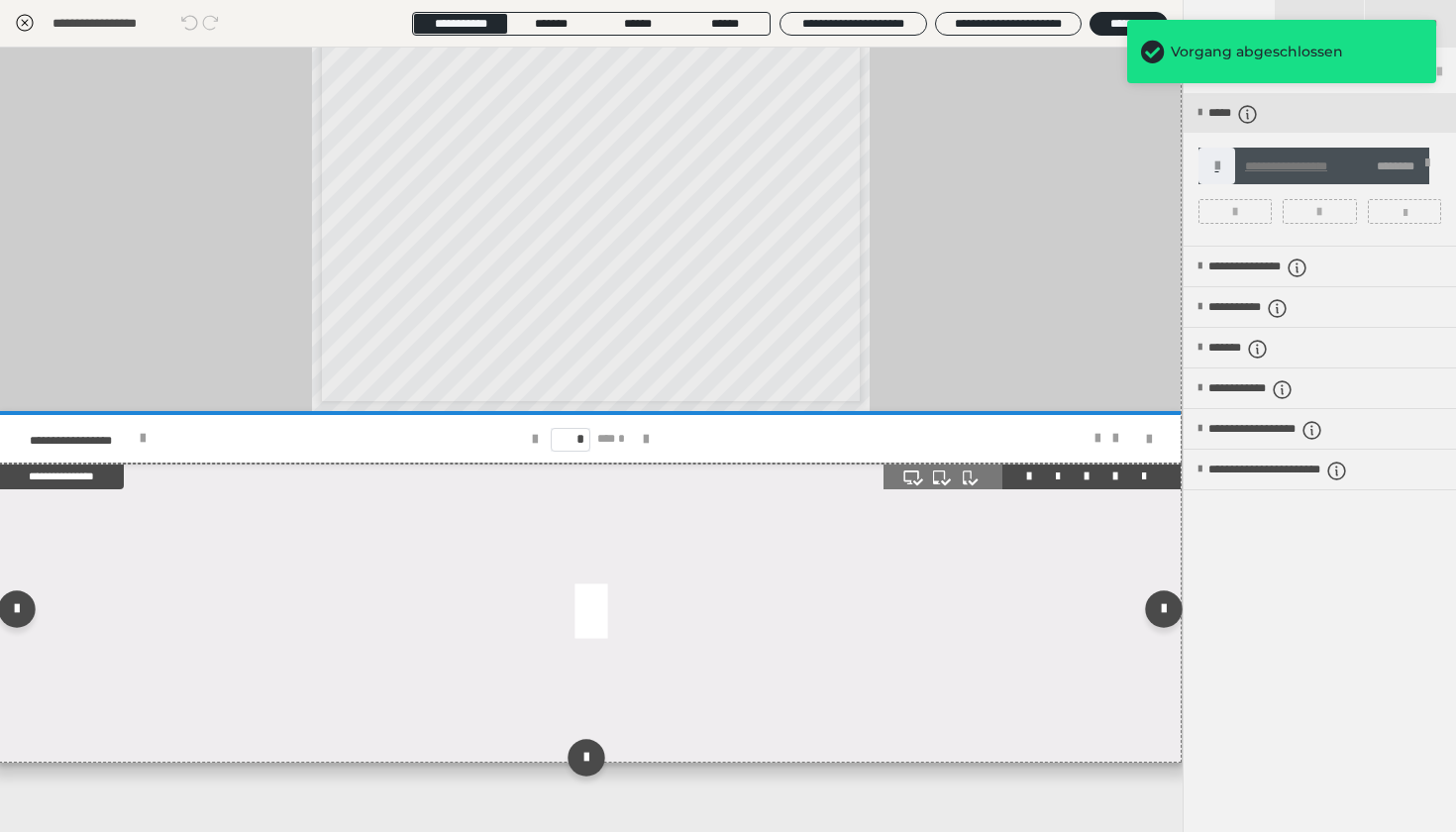 click at bounding box center [590, 613] 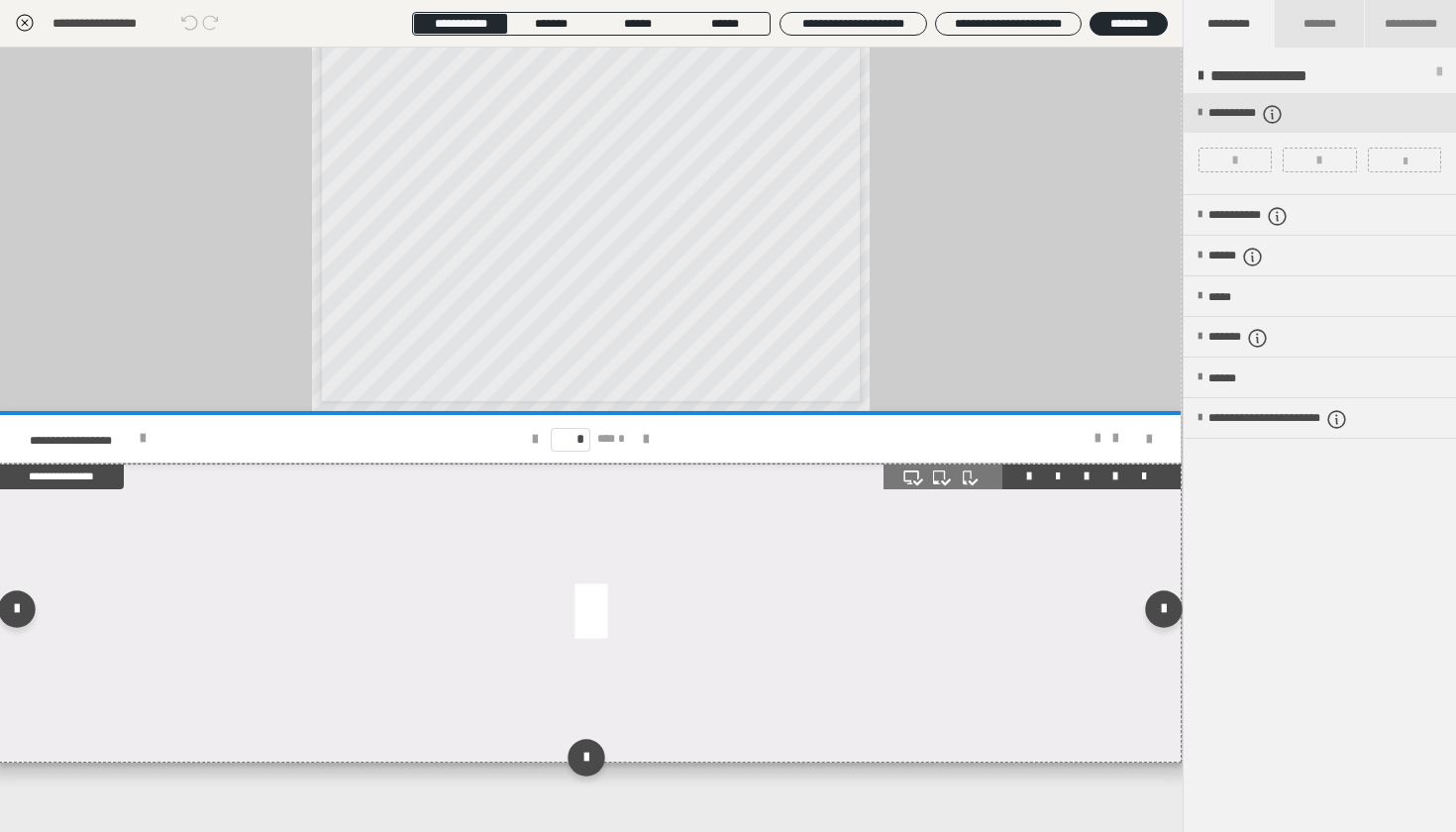 click at bounding box center [590, 613] 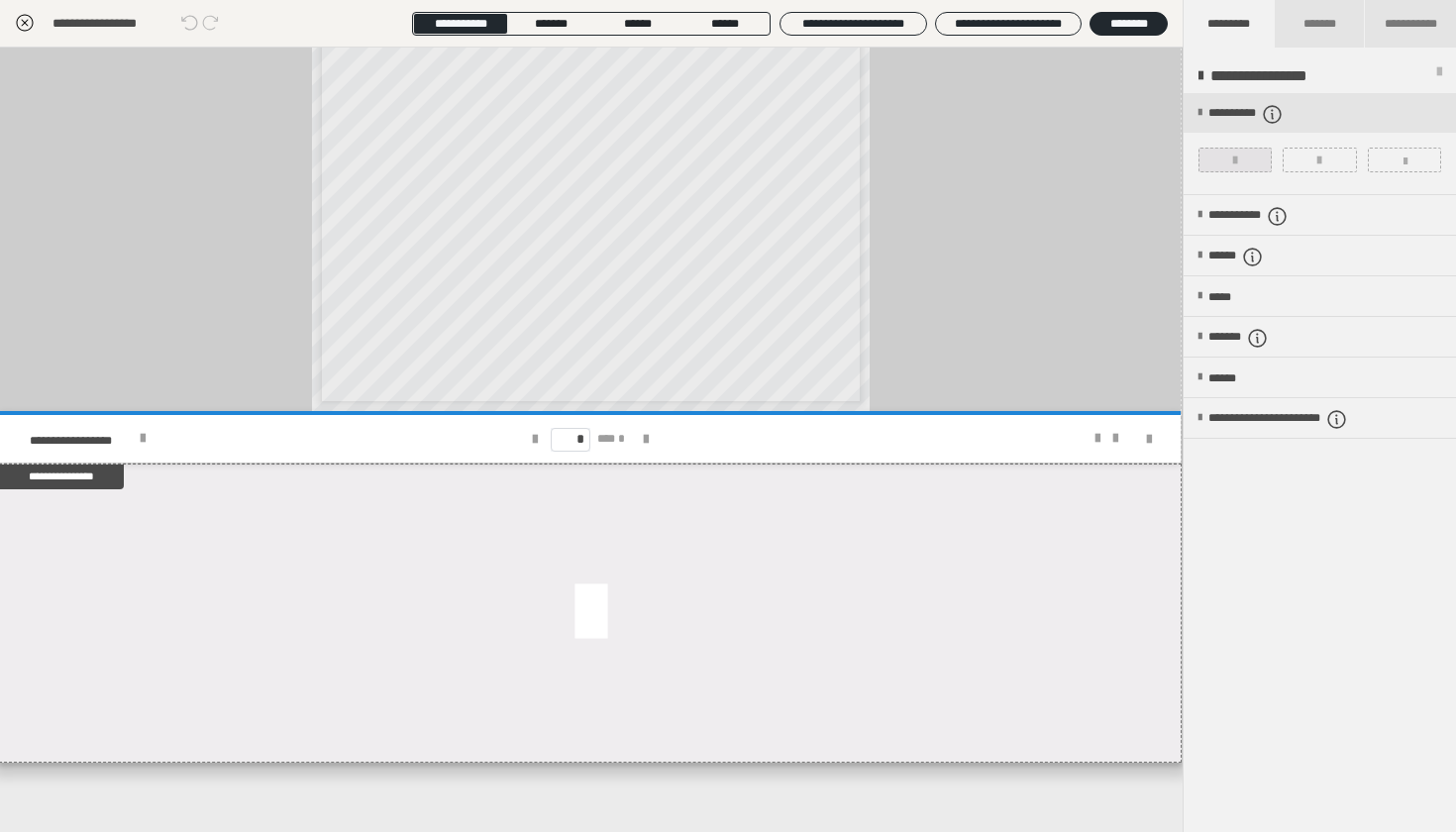 click at bounding box center [1235, 160] 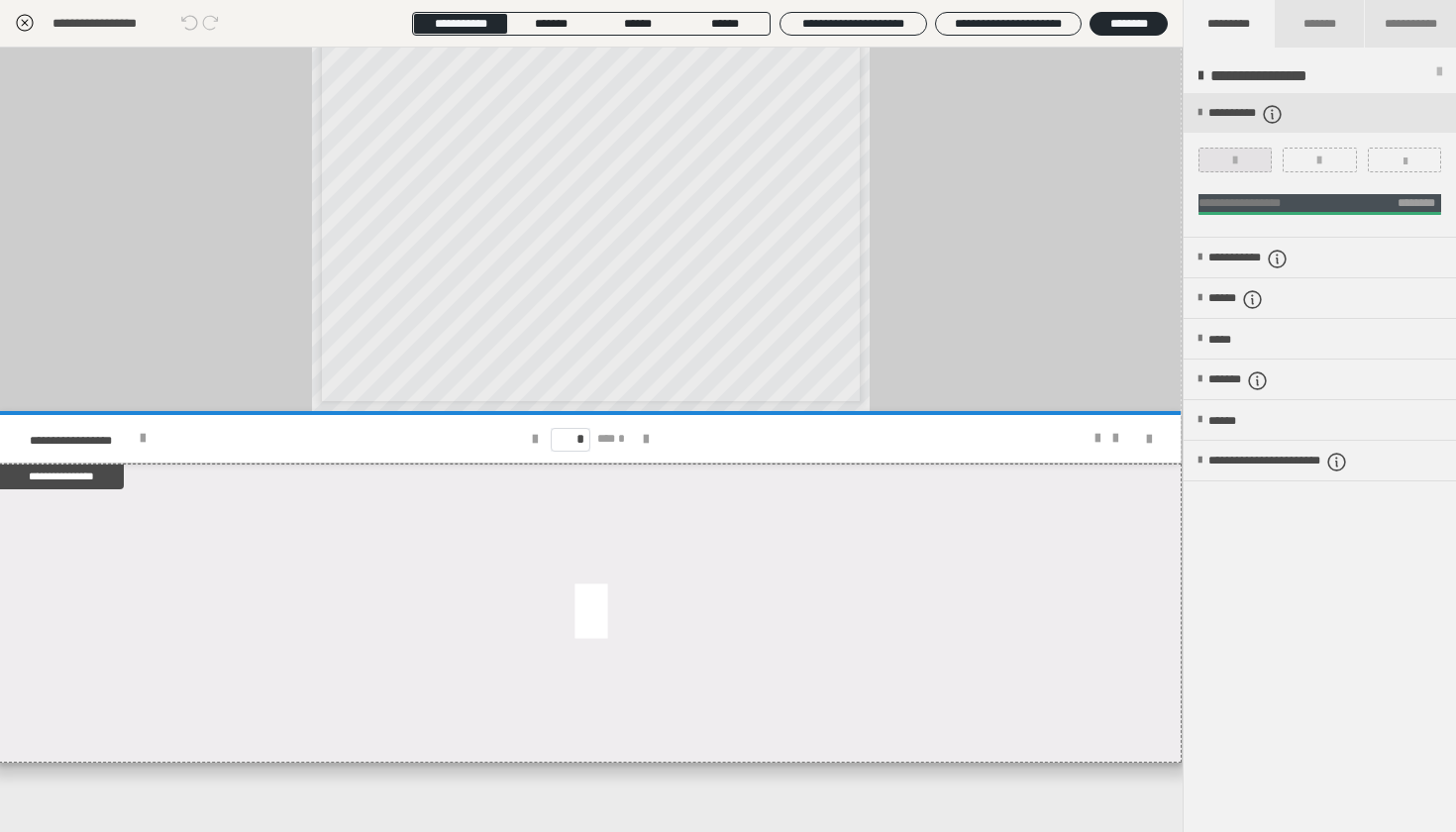 scroll, scrollTop: 1233, scrollLeft: 1, axis: both 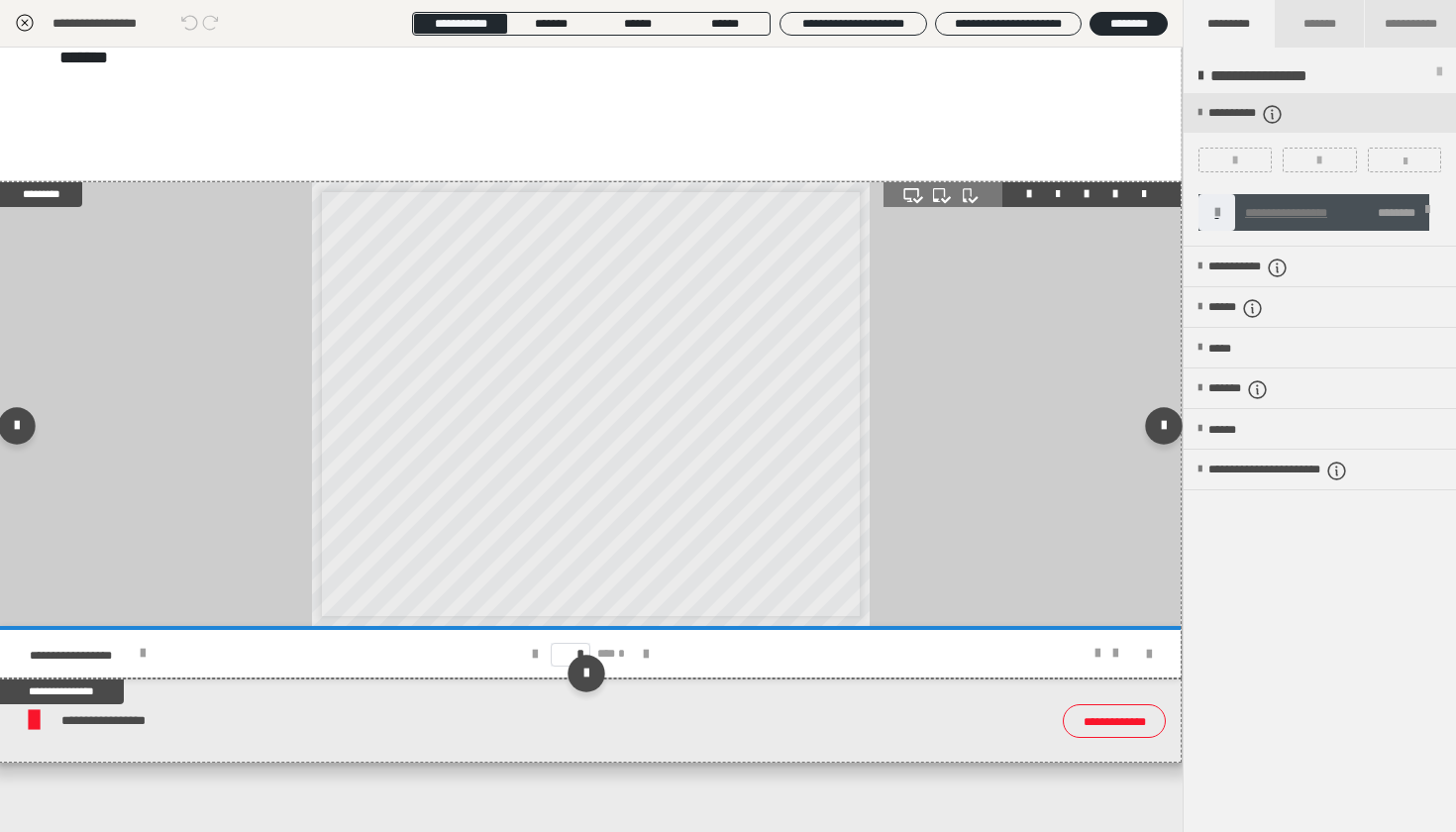 click at bounding box center [590, 404] 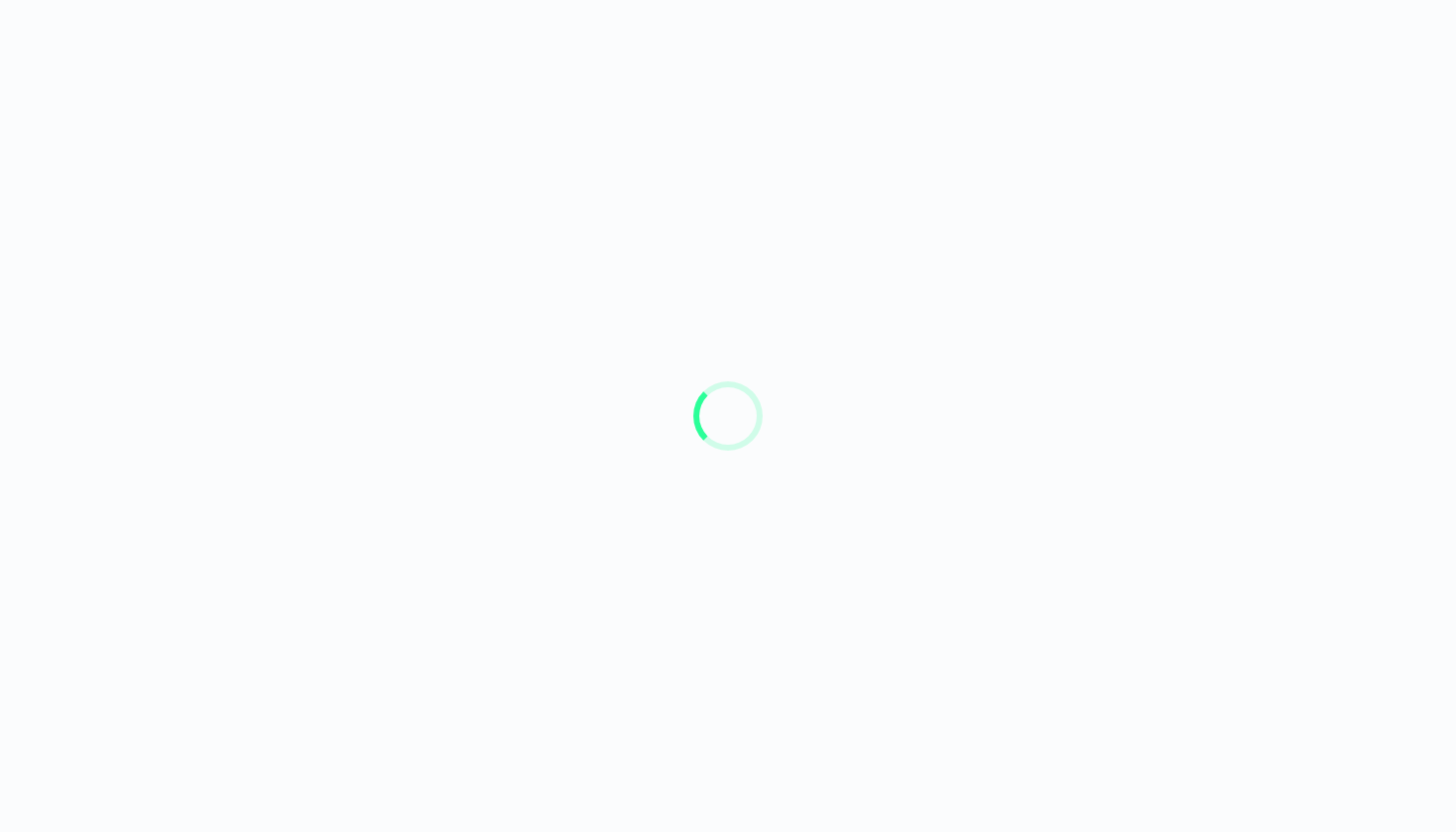 scroll, scrollTop: 0, scrollLeft: 0, axis: both 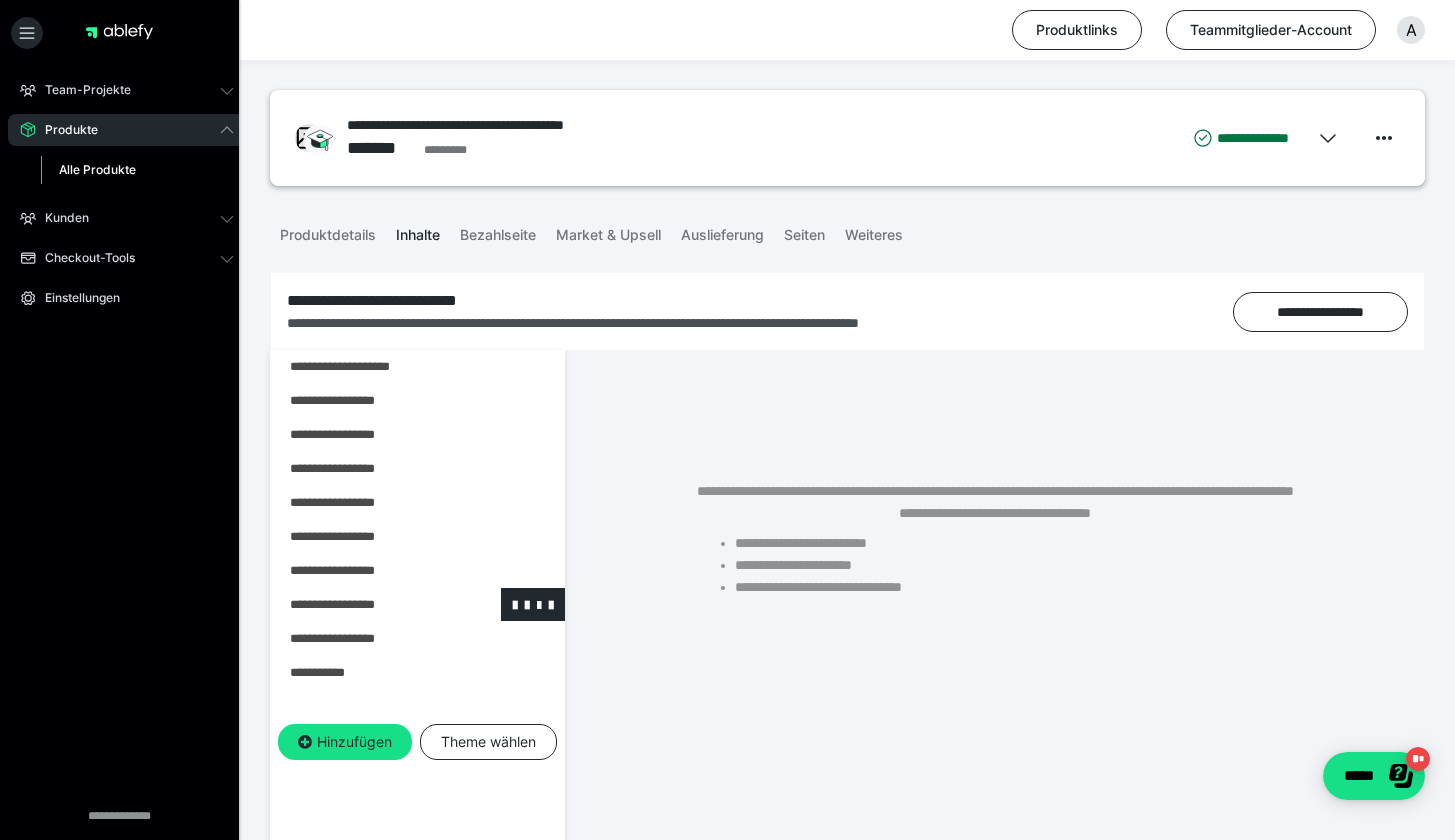 click at bounding box center [365, 604] 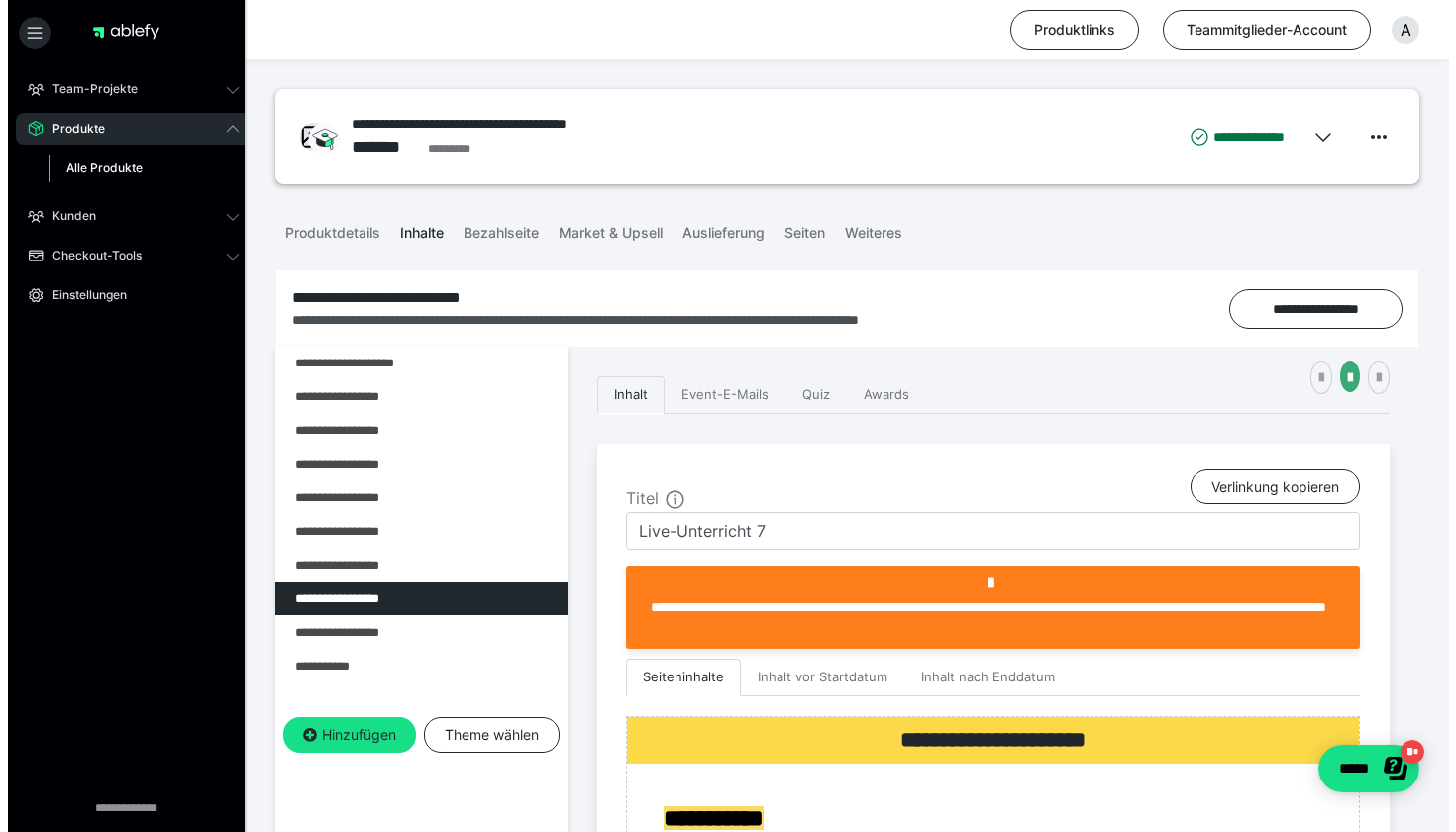 scroll, scrollTop: 0, scrollLeft: 0, axis: both 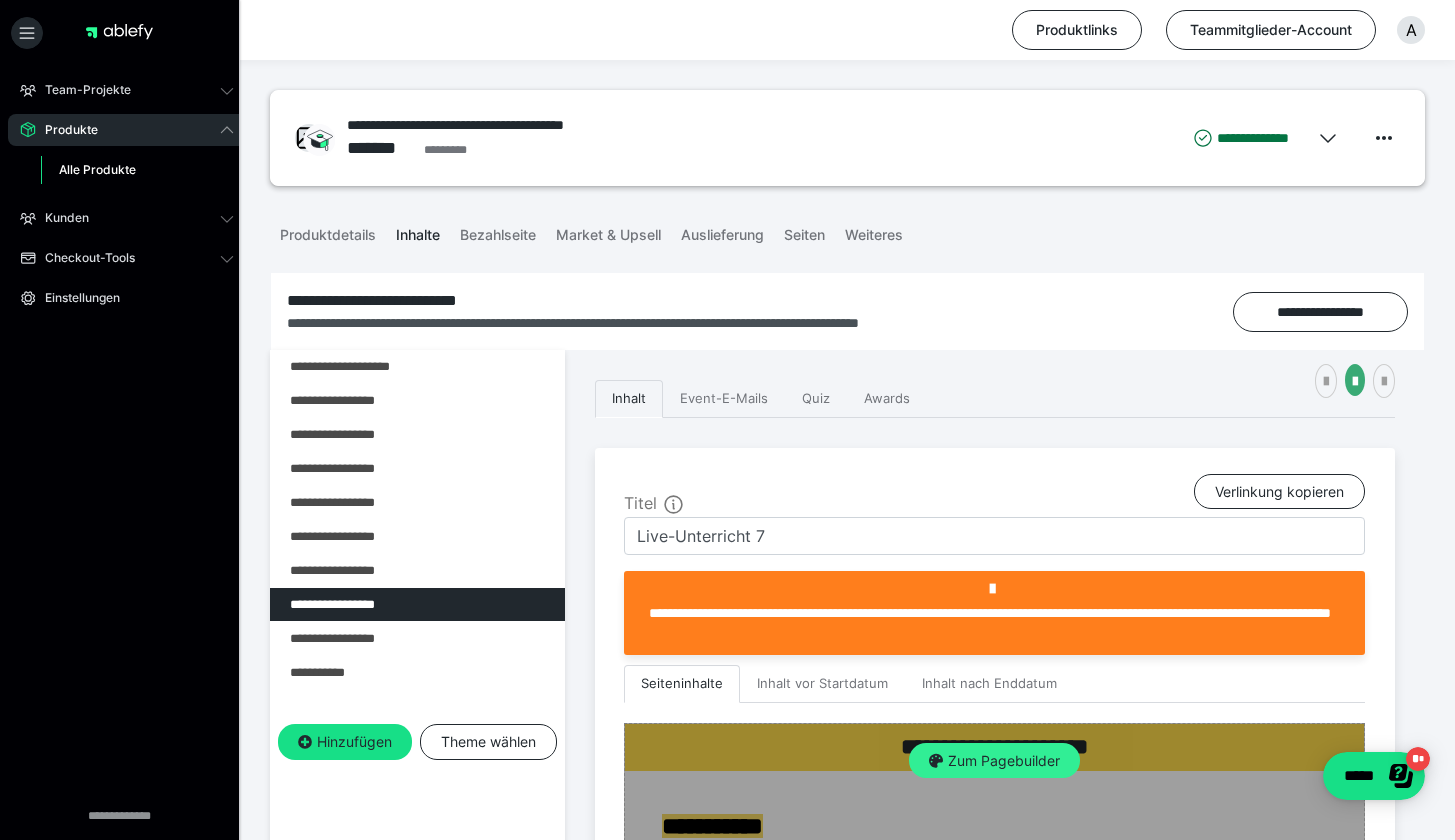 click on "Zum Pagebuilder" at bounding box center (994, 761) 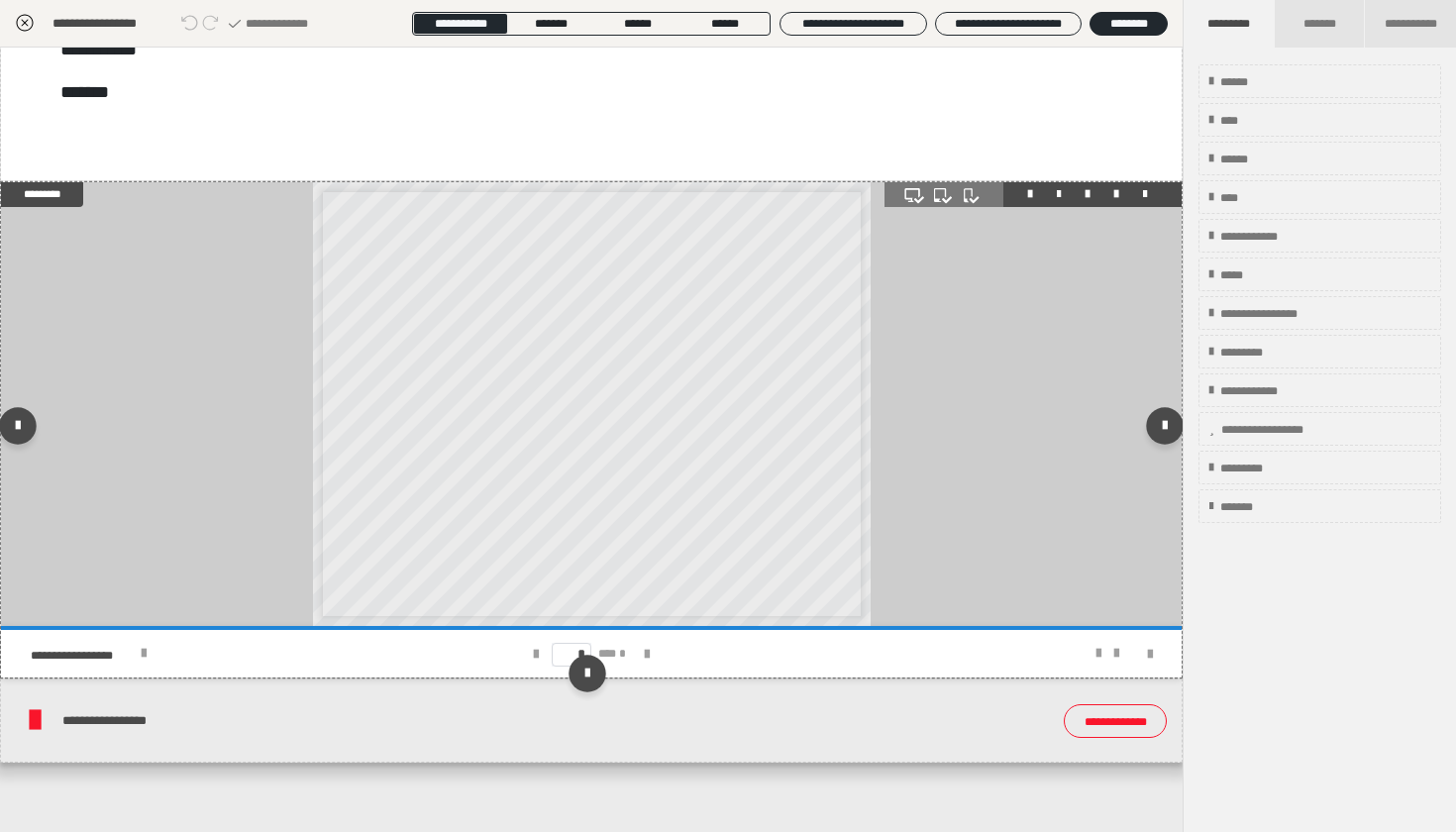 scroll, scrollTop: 1233, scrollLeft: 0, axis: vertical 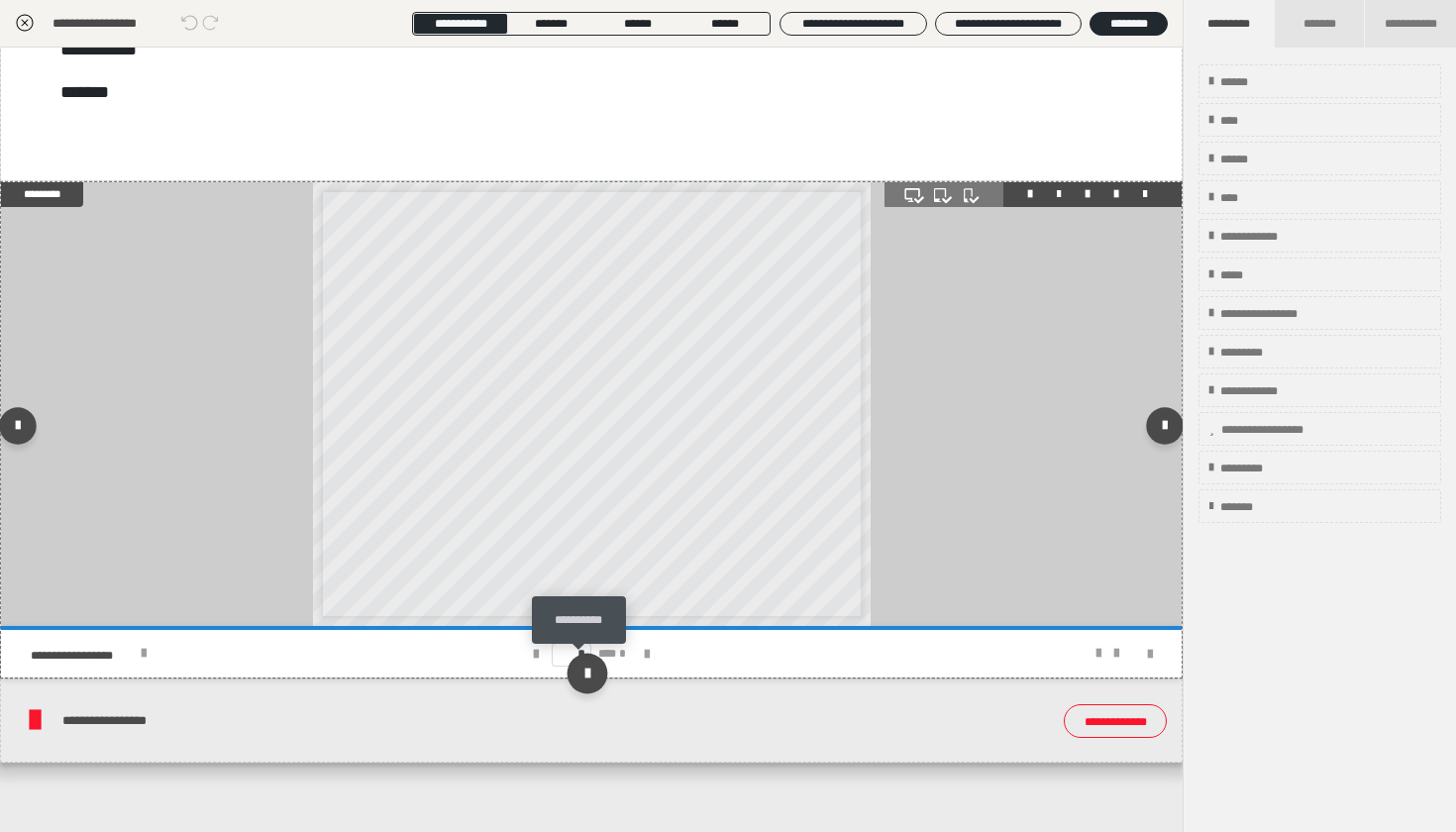 click at bounding box center [586, 673] 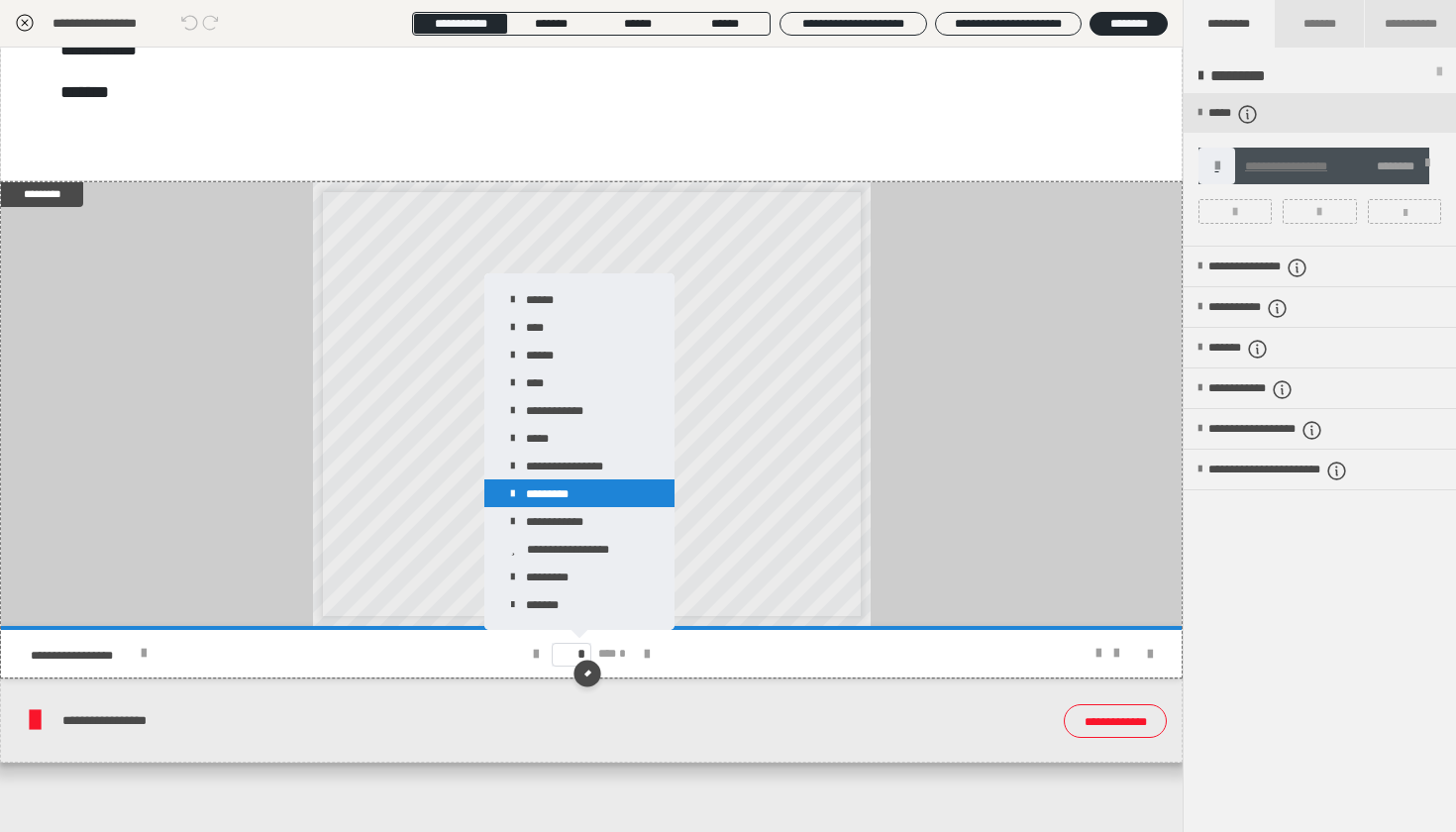 click on "*********" at bounding box center [579, 493] 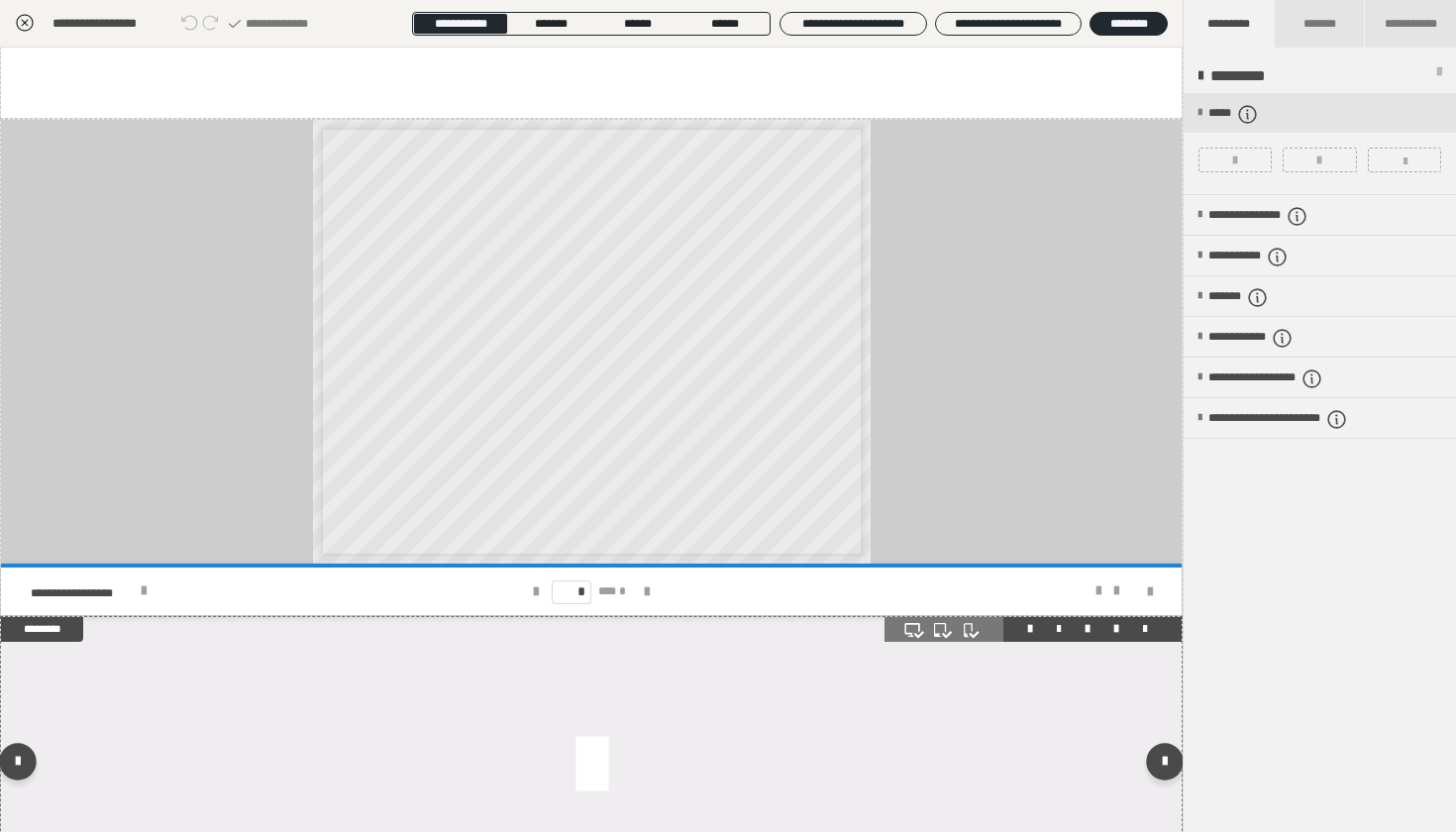 click at bounding box center (591, 766) 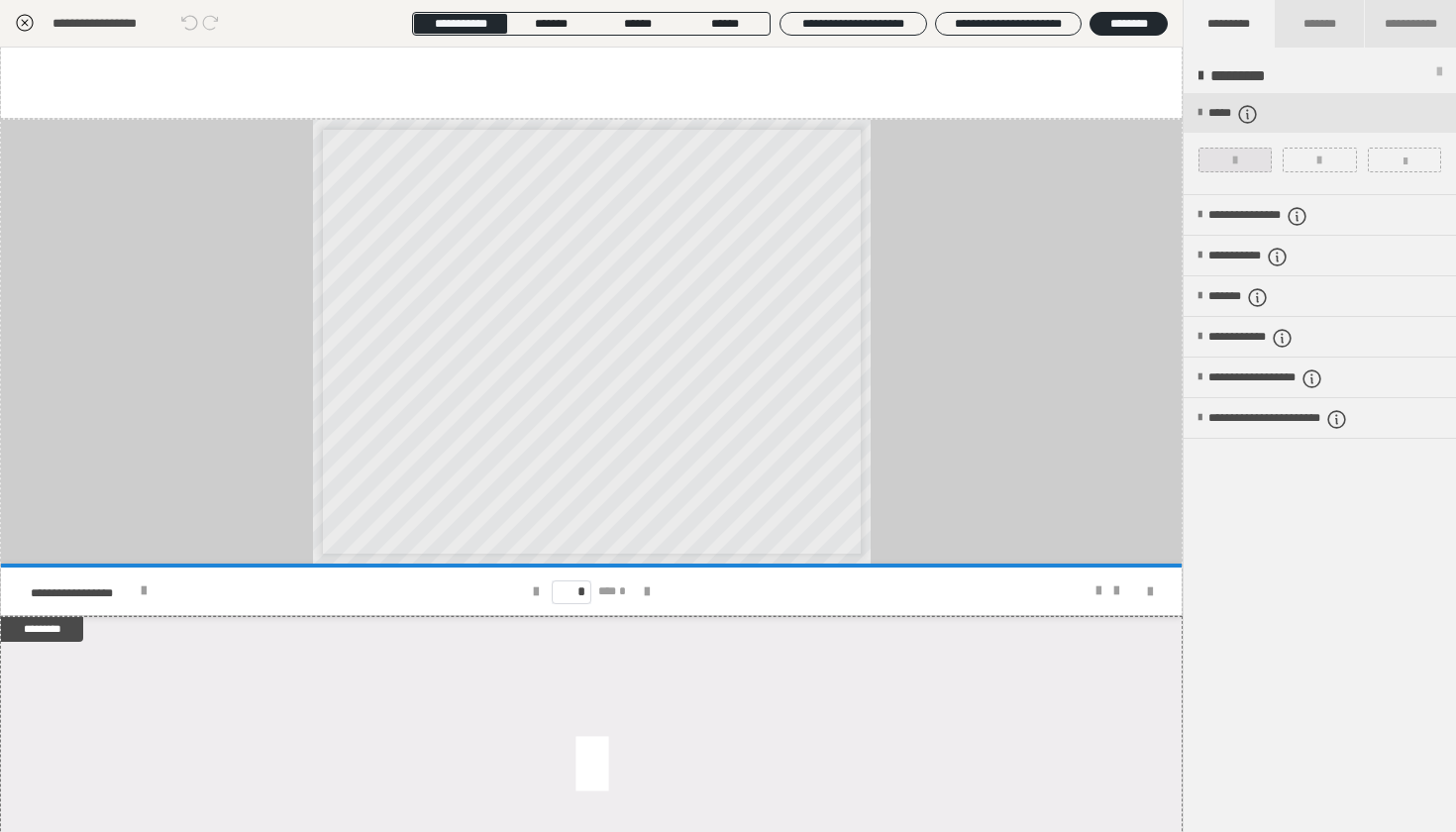 click at bounding box center (1235, 160) 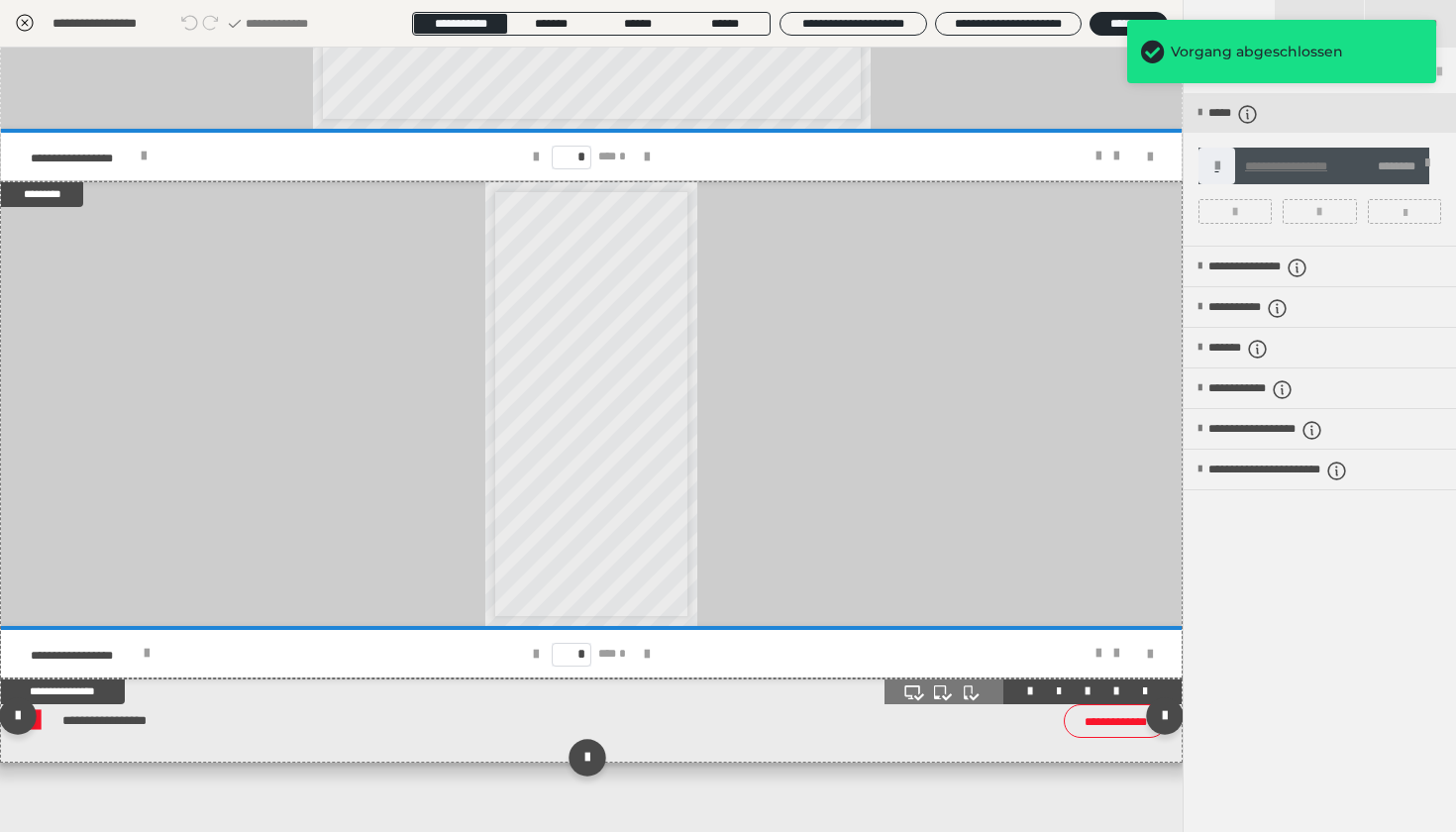 scroll, scrollTop: 1730, scrollLeft: 0, axis: vertical 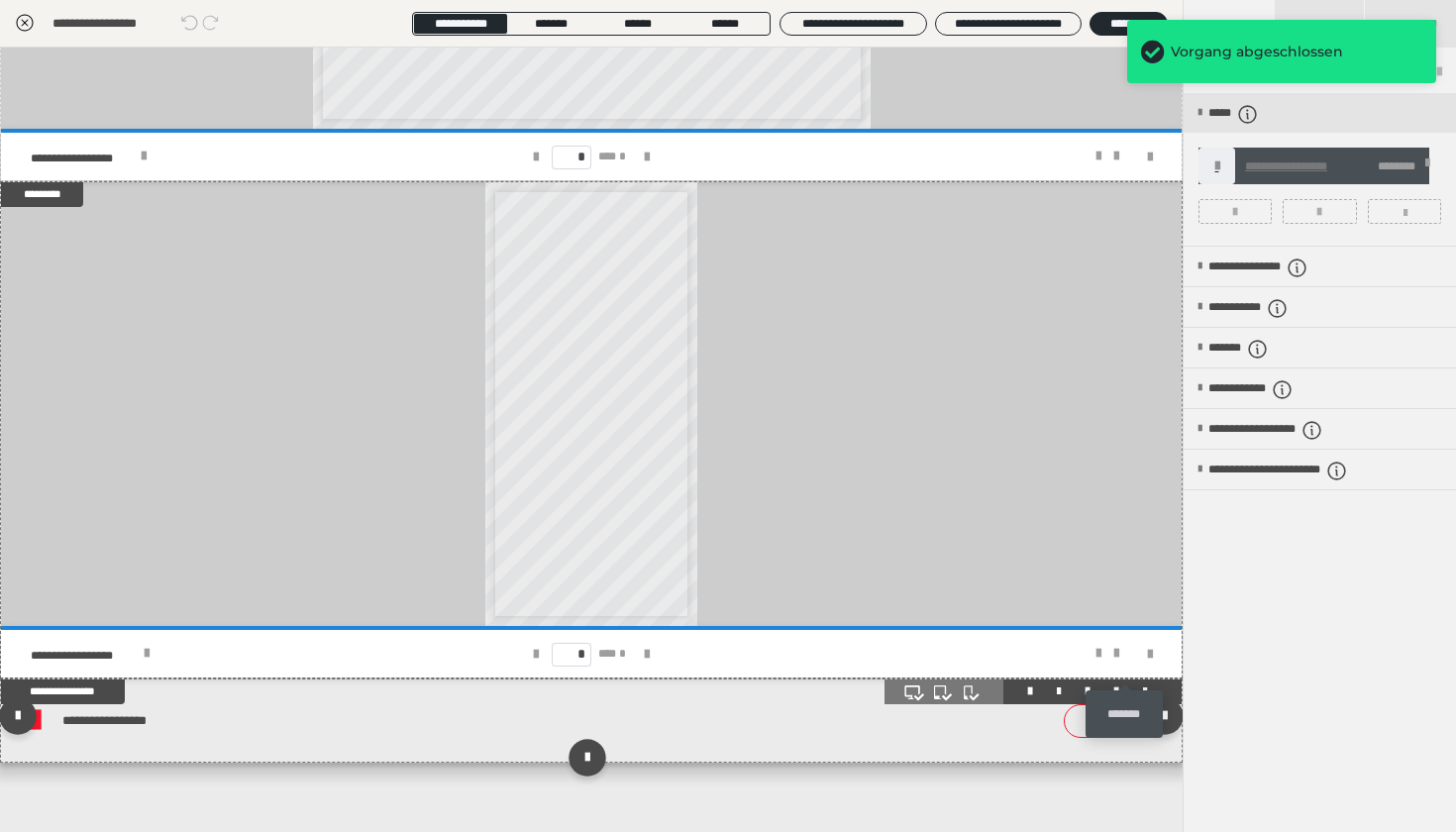click at bounding box center [1145, 691] 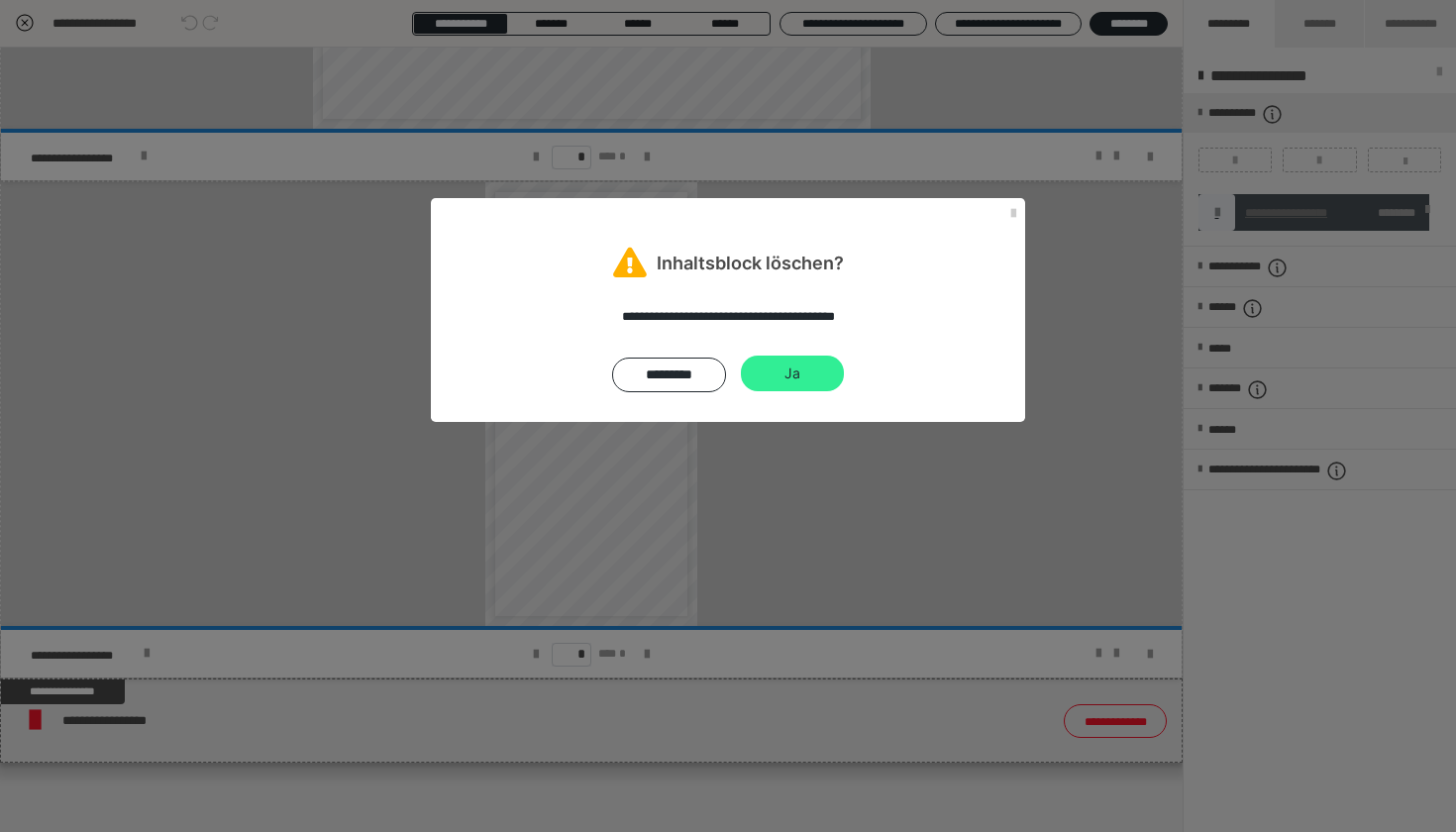 click on "Ja" at bounding box center (792, 373) 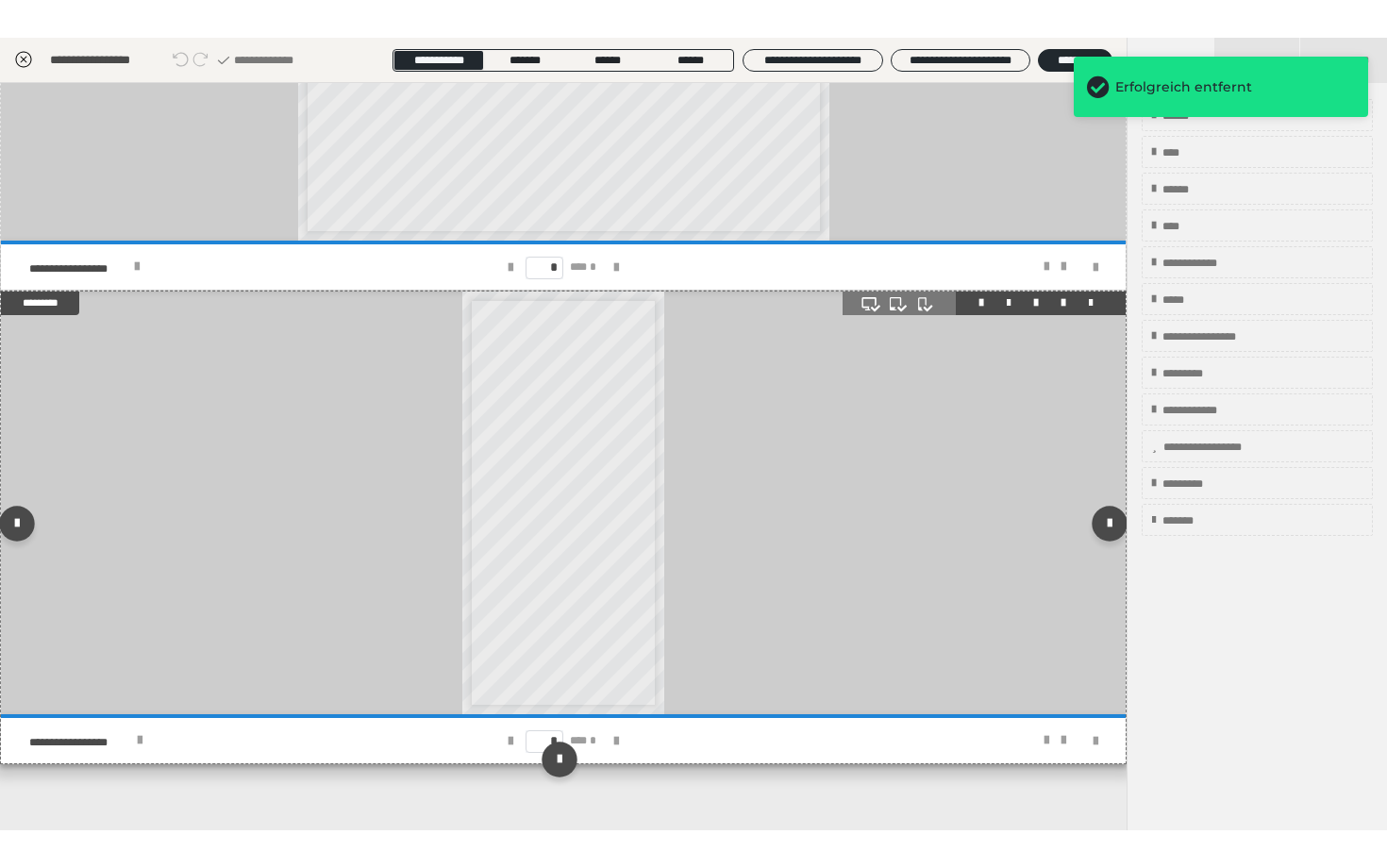 scroll, scrollTop: 1568, scrollLeft: 0, axis: vertical 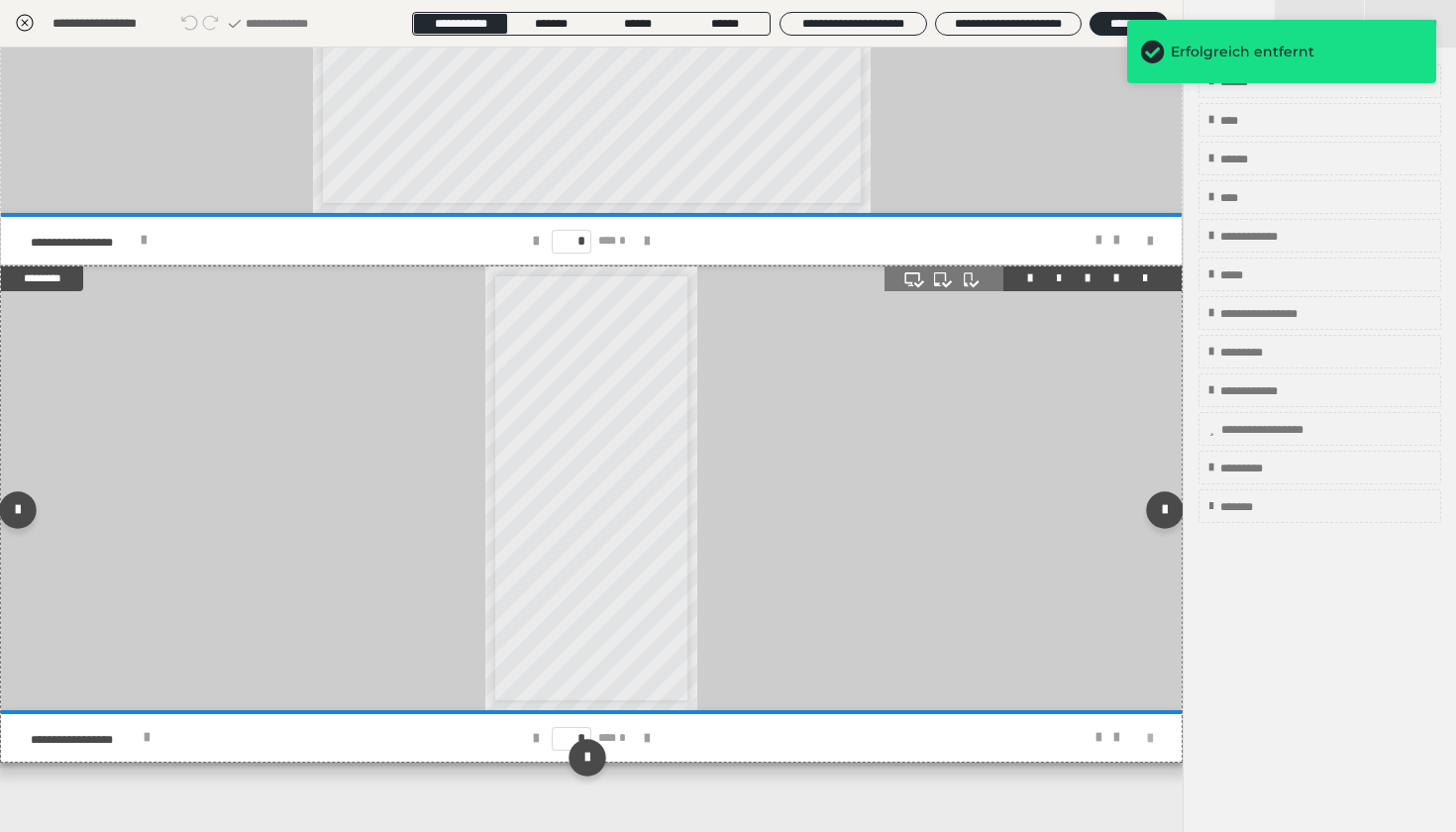 click at bounding box center [1150, 739] 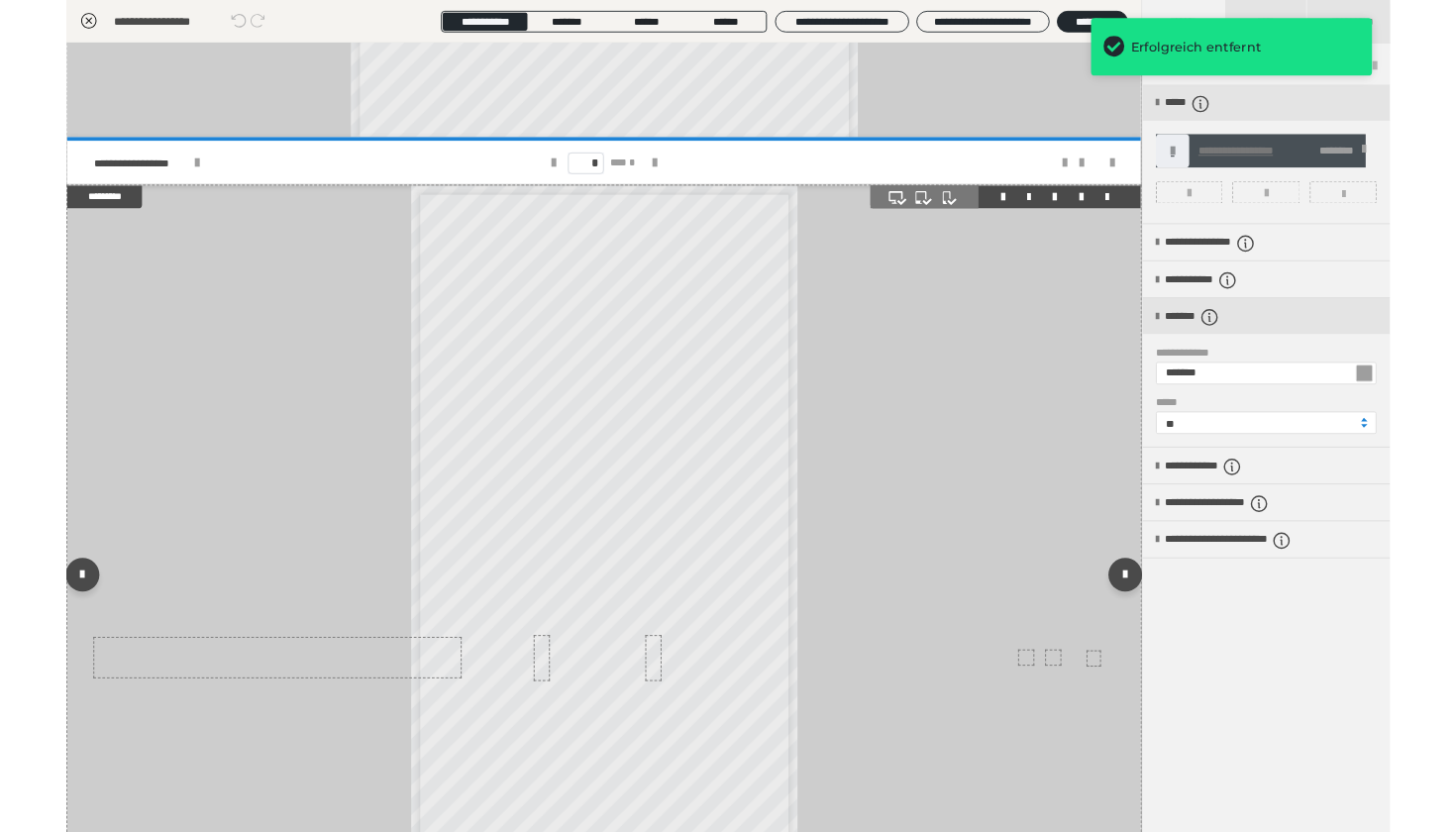 scroll, scrollTop: 1563, scrollLeft: 0, axis: vertical 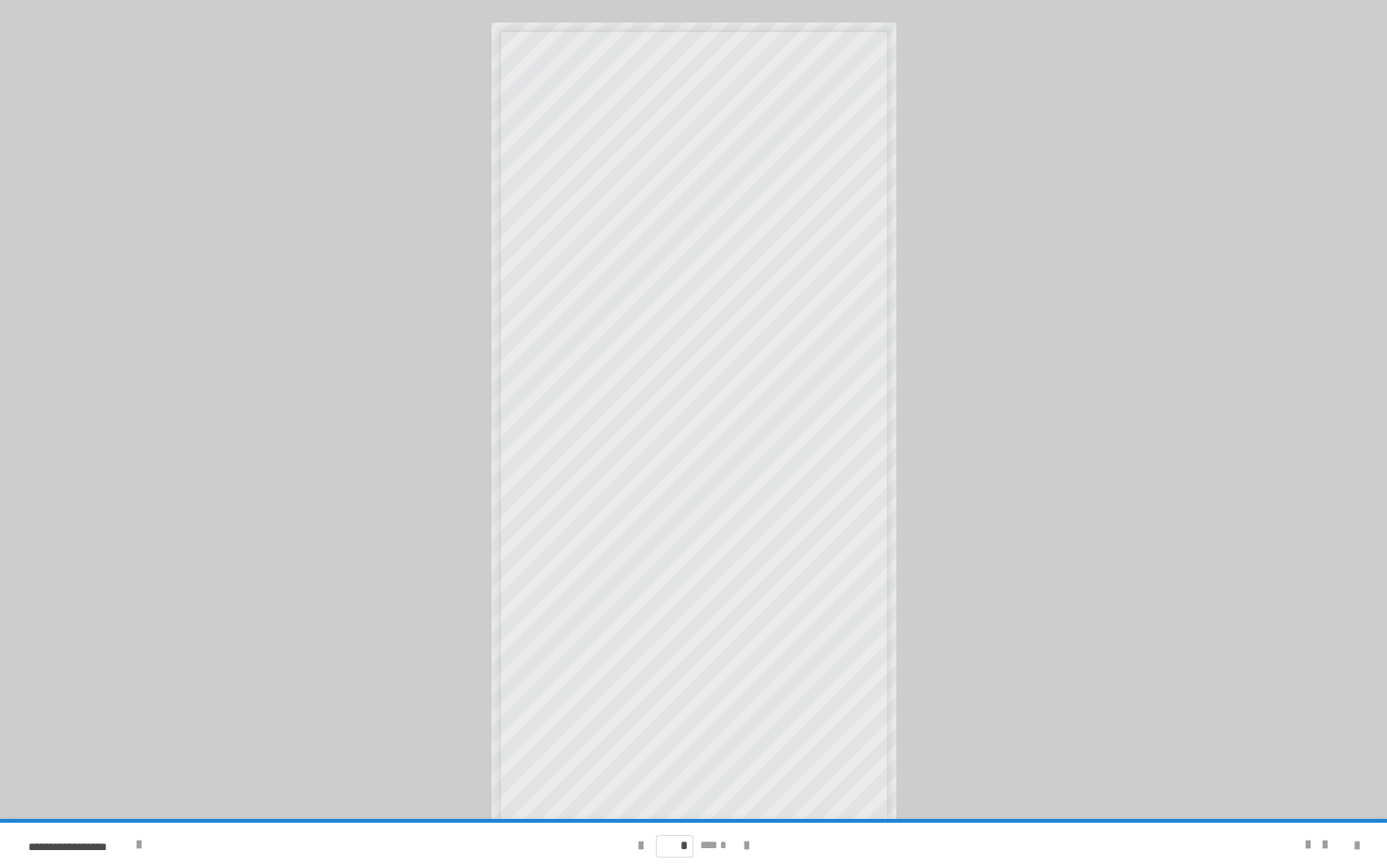 click at bounding box center (694, 434) 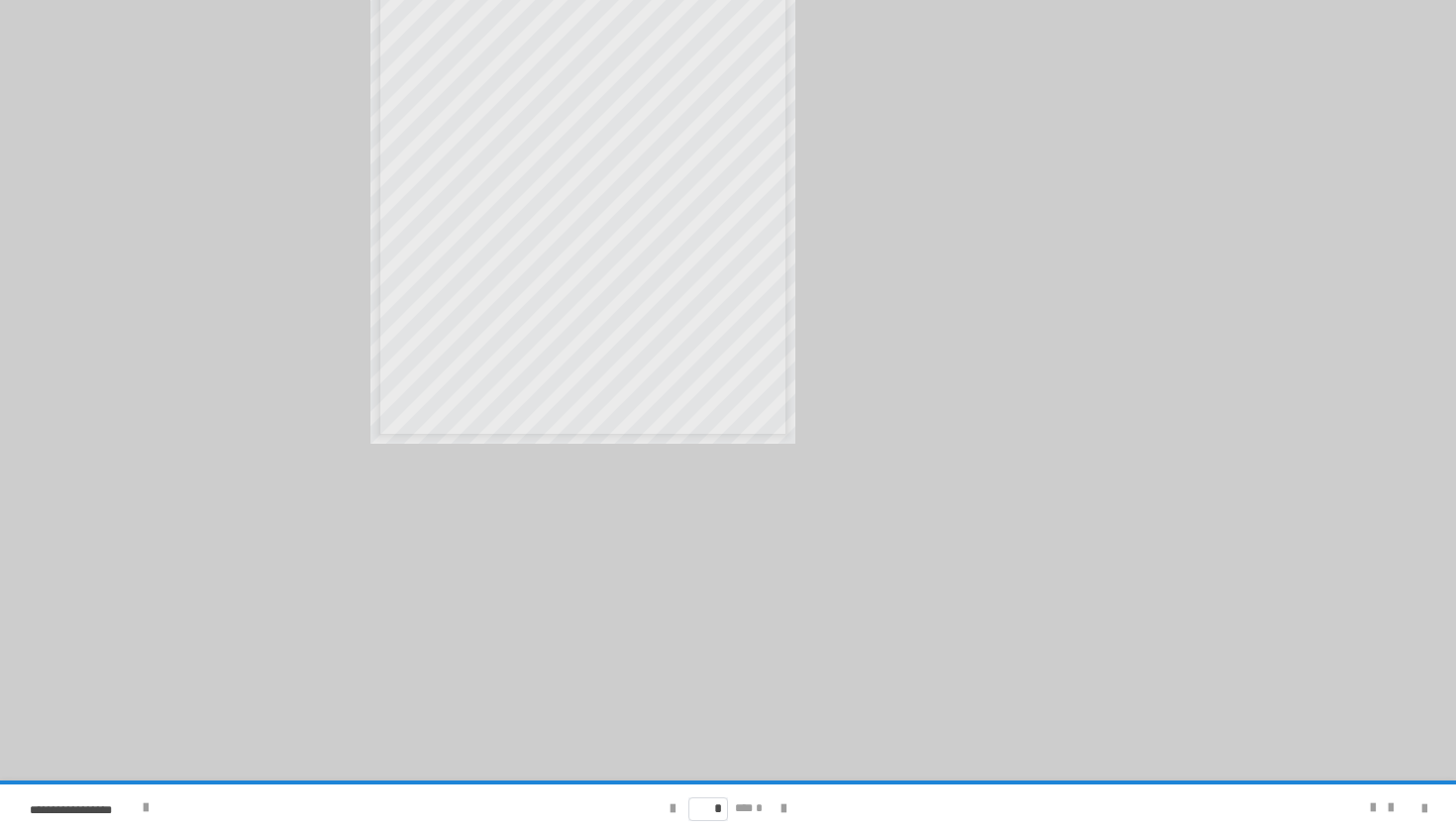 scroll, scrollTop: 234, scrollLeft: 0, axis: vertical 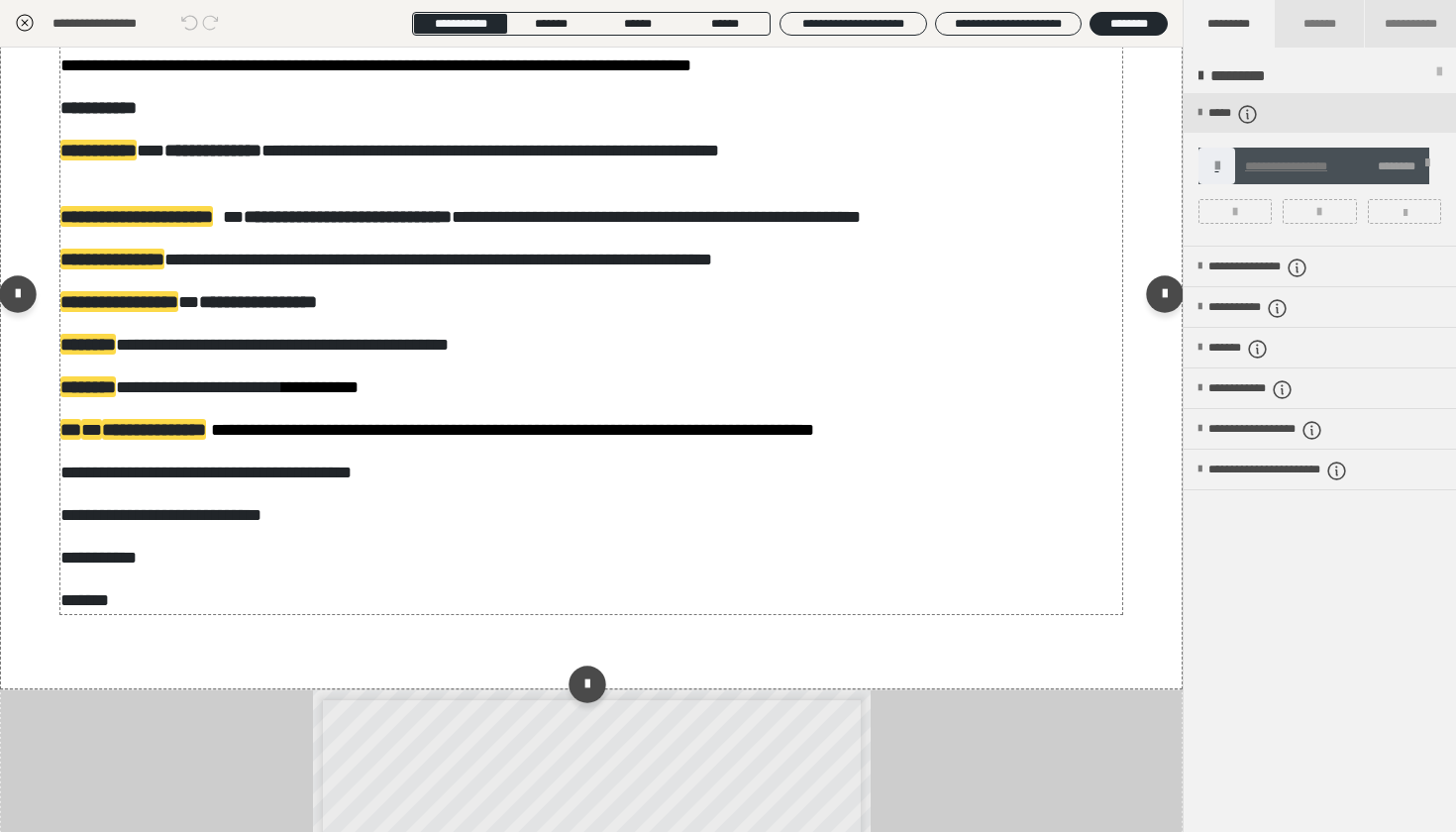 click on "**********" at bounding box center (591, 387) 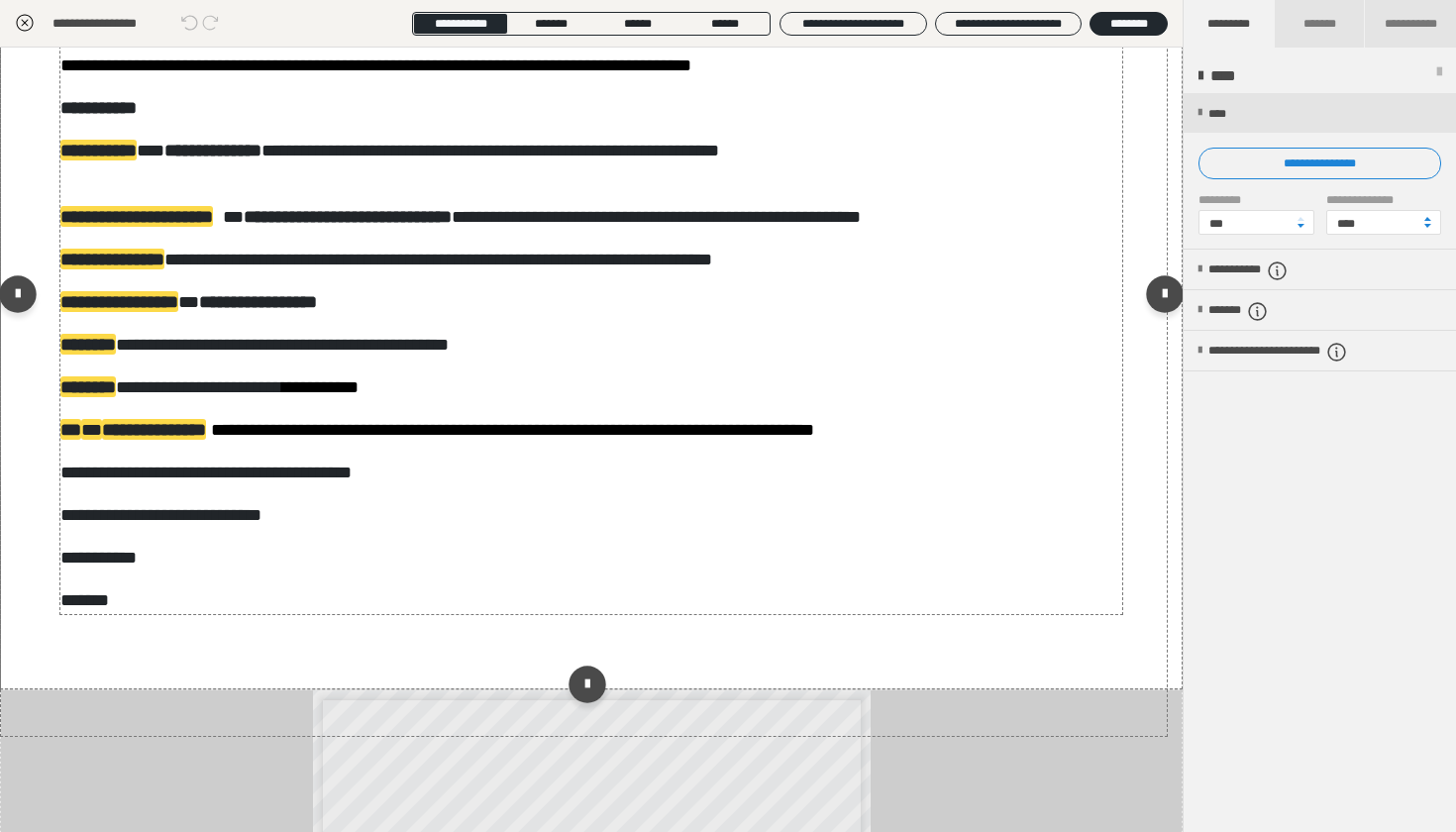 click on "**********" at bounding box center [591, 387] 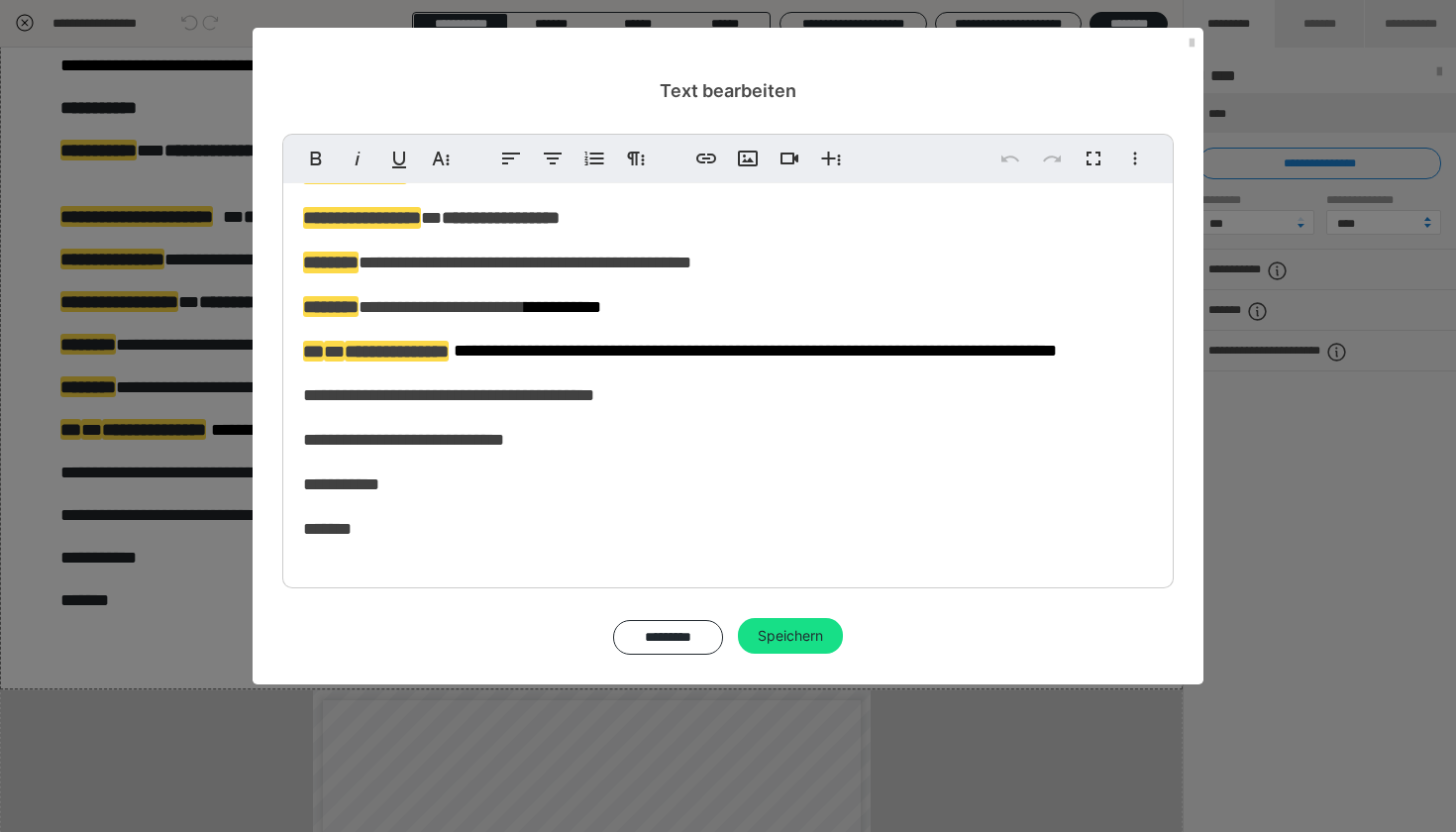 scroll, scrollTop: 425, scrollLeft: 0, axis: vertical 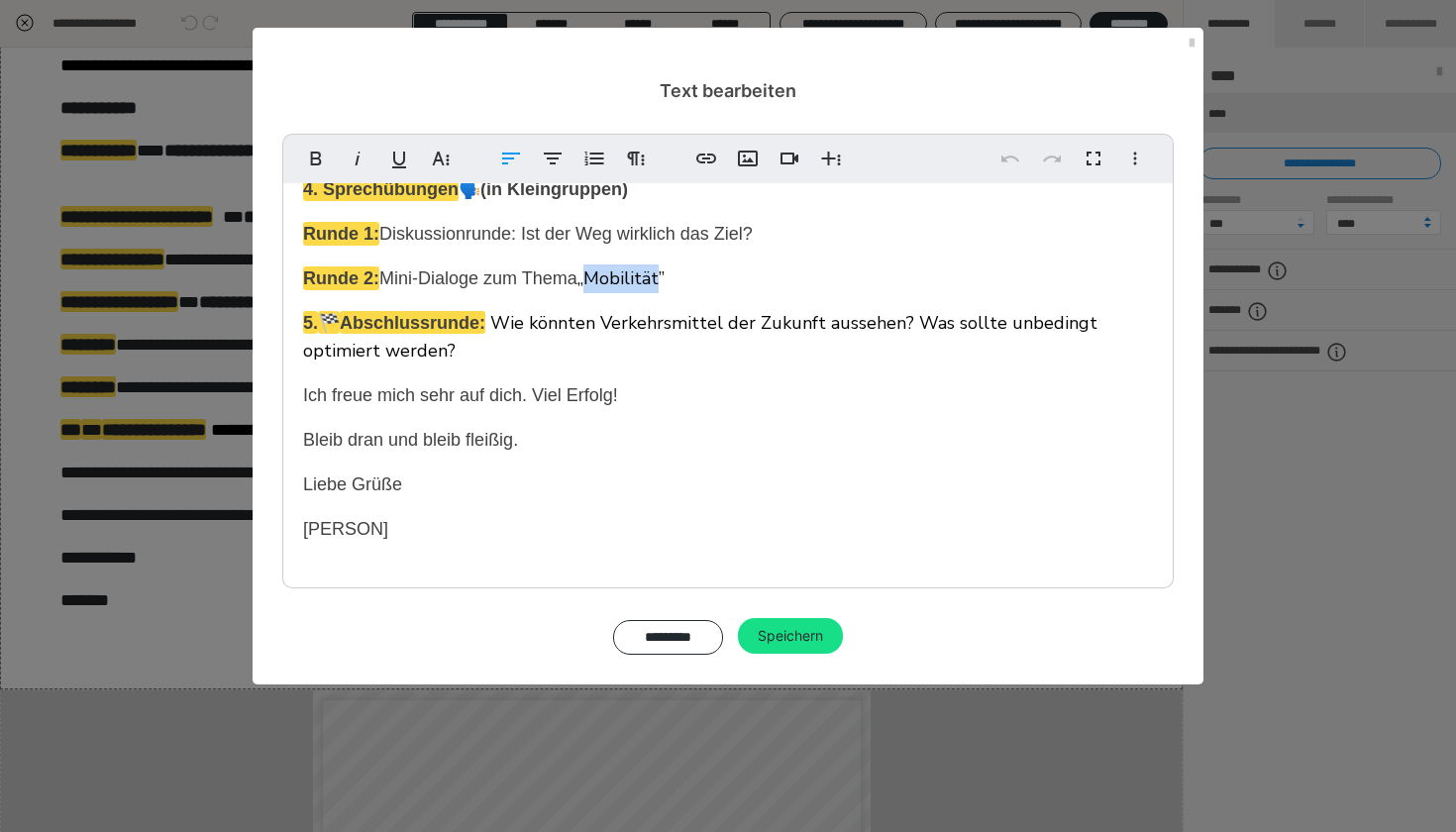 drag, startPoint x: 668, startPoint y: 286, endPoint x: 592, endPoint y: 286, distance: 76 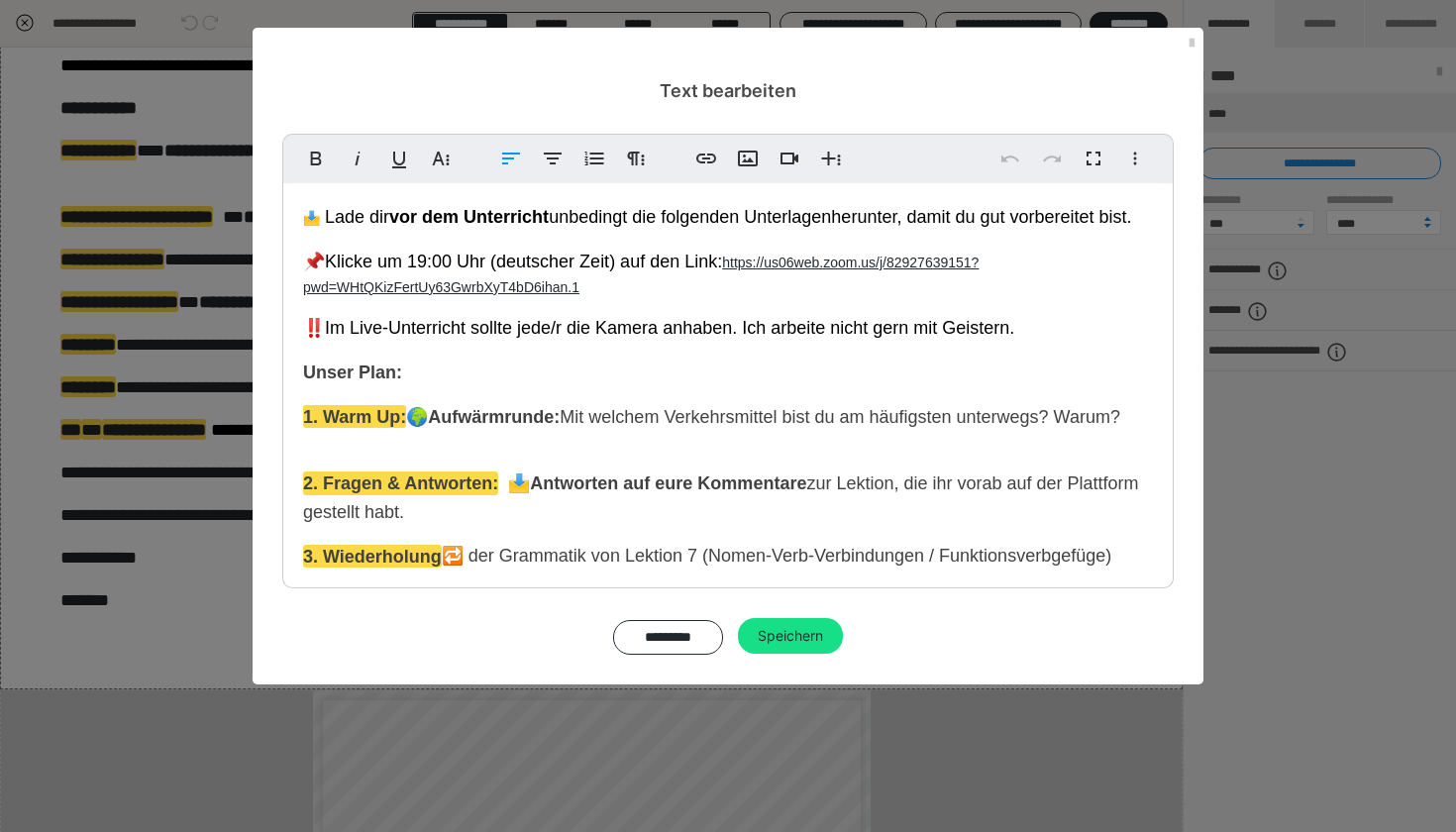 scroll, scrollTop: 425, scrollLeft: 0, axis: vertical 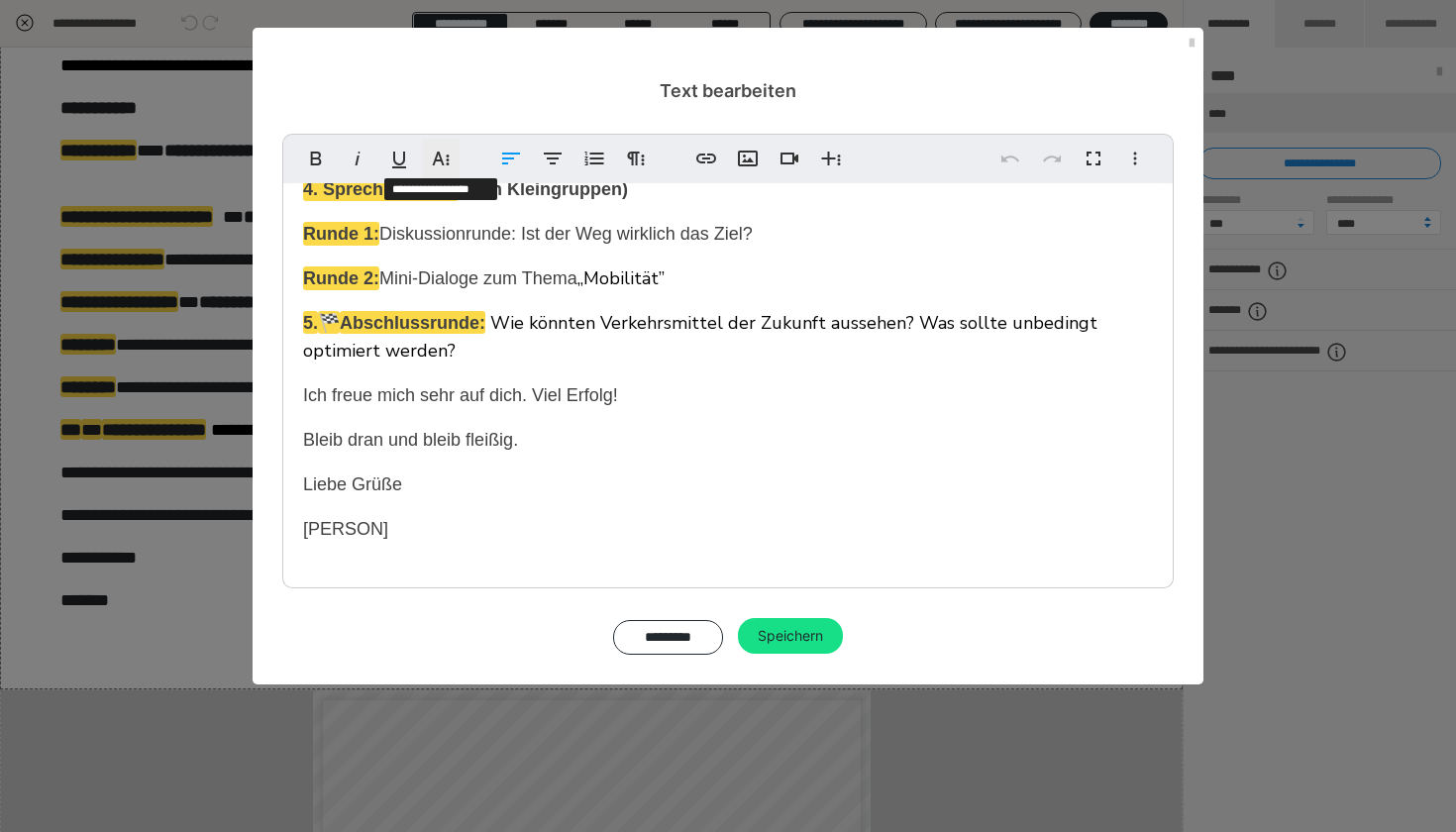 click 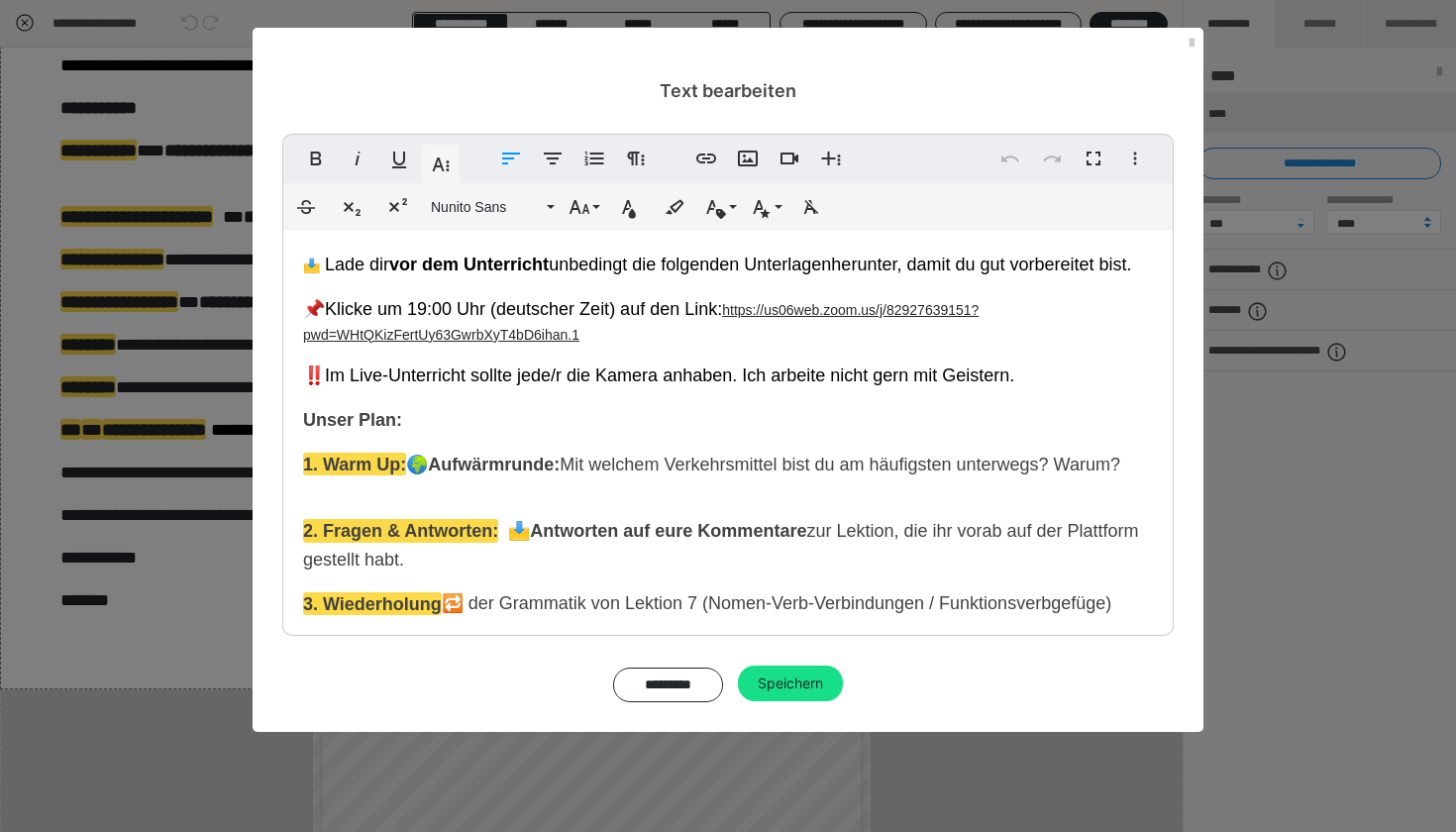 scroll, scrollTop: 425, scrollLeft: 0, axis: vertical 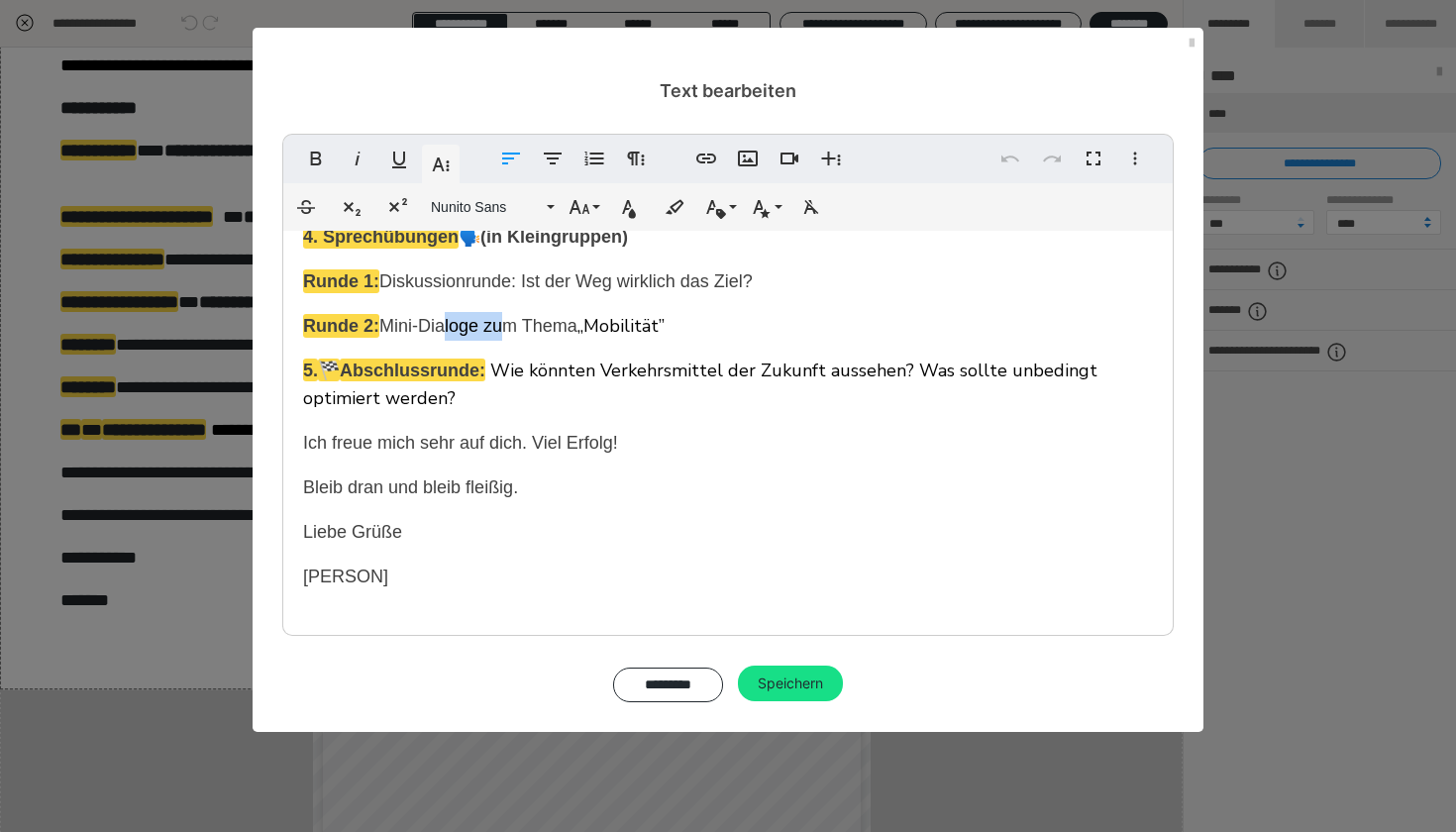 drag, startPoint x: 500, startPoint y: 333, endPoint x: 444, endPoint y: 332, distance: 56.00893 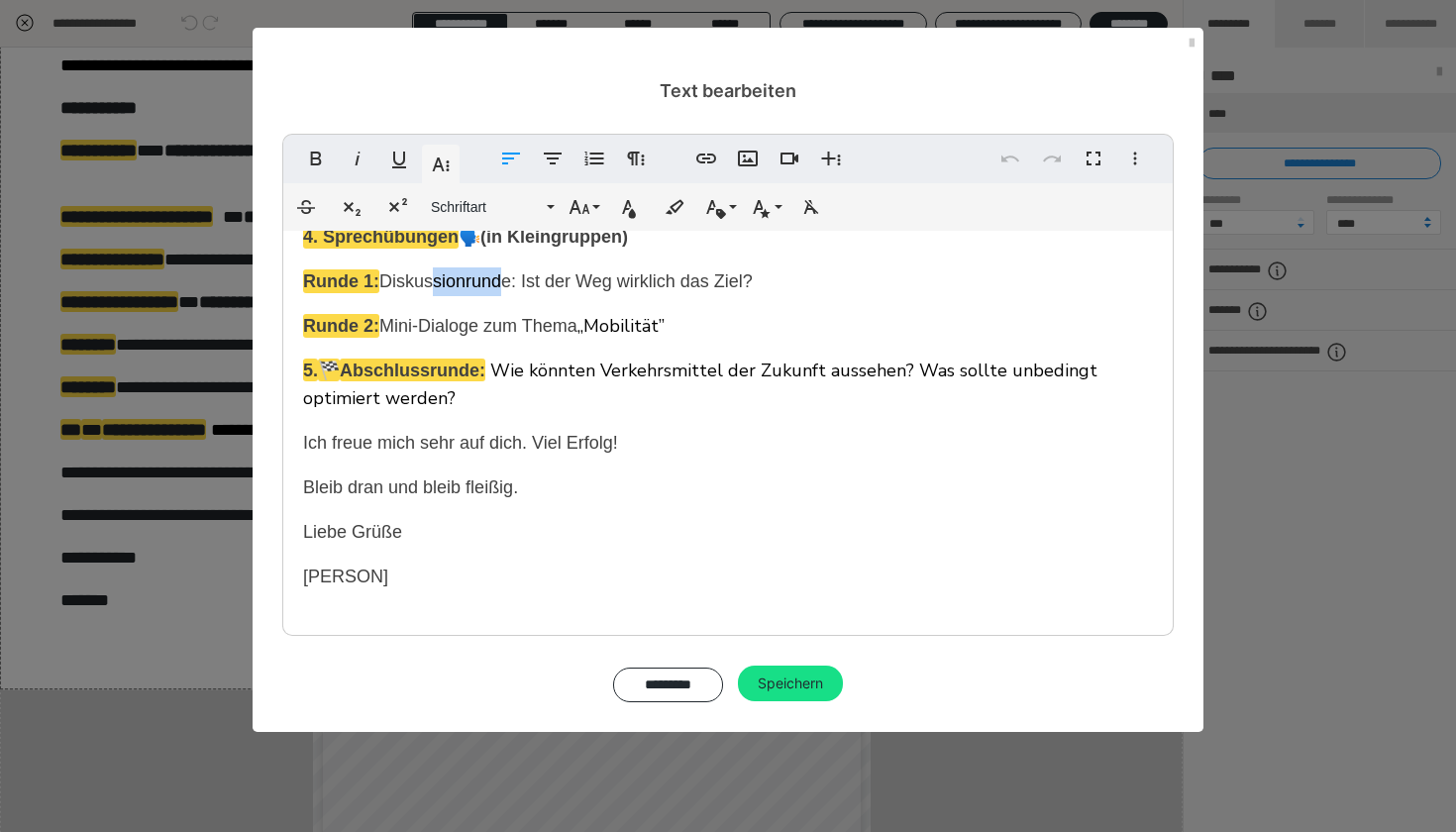 drag, startPoint x: 498, startPoint y: 286, endPoint x: 432, endPoint y: 284, distance: 66.0303 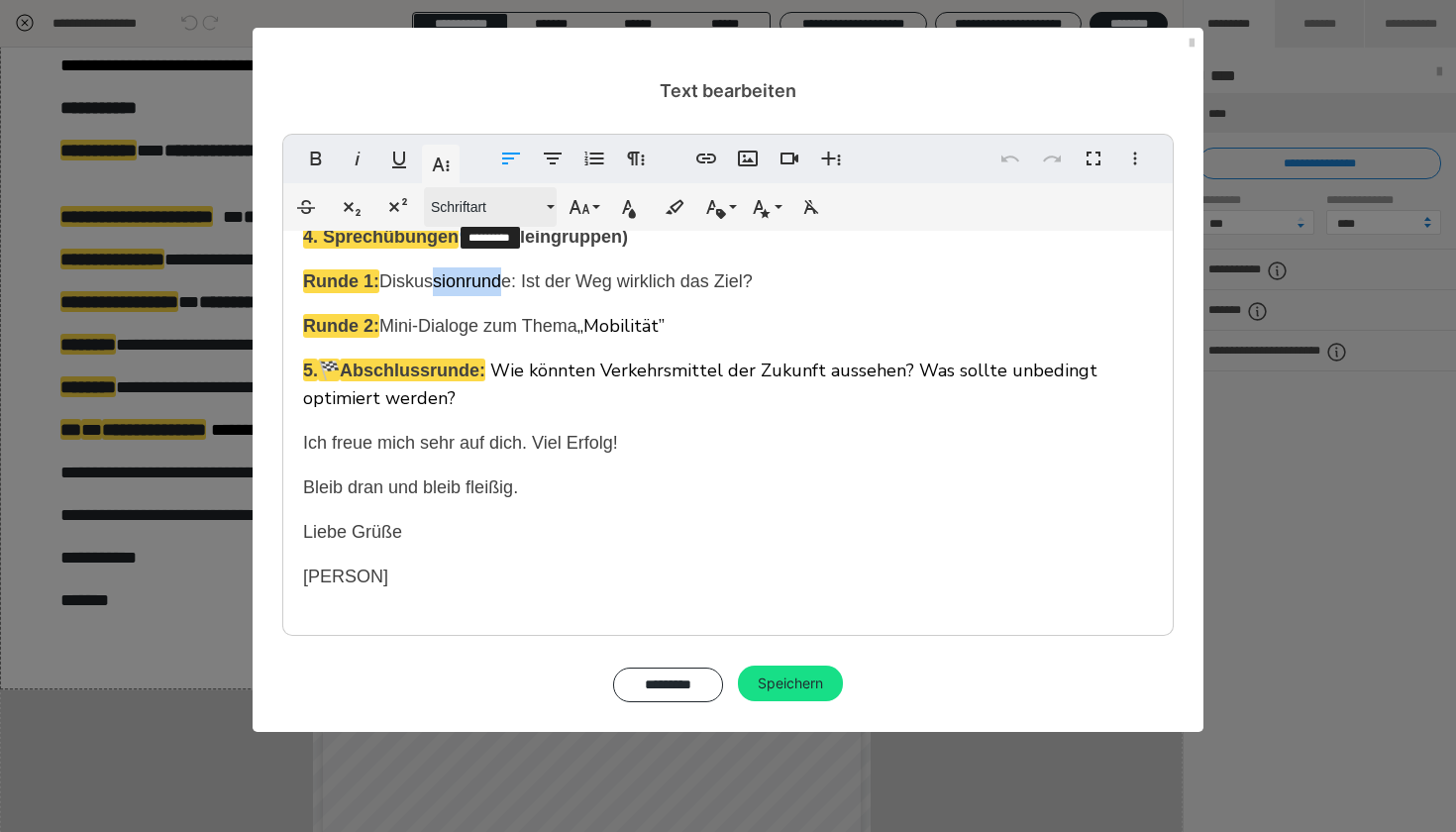 click on "Schriftart" at bounding box center (486, 207) 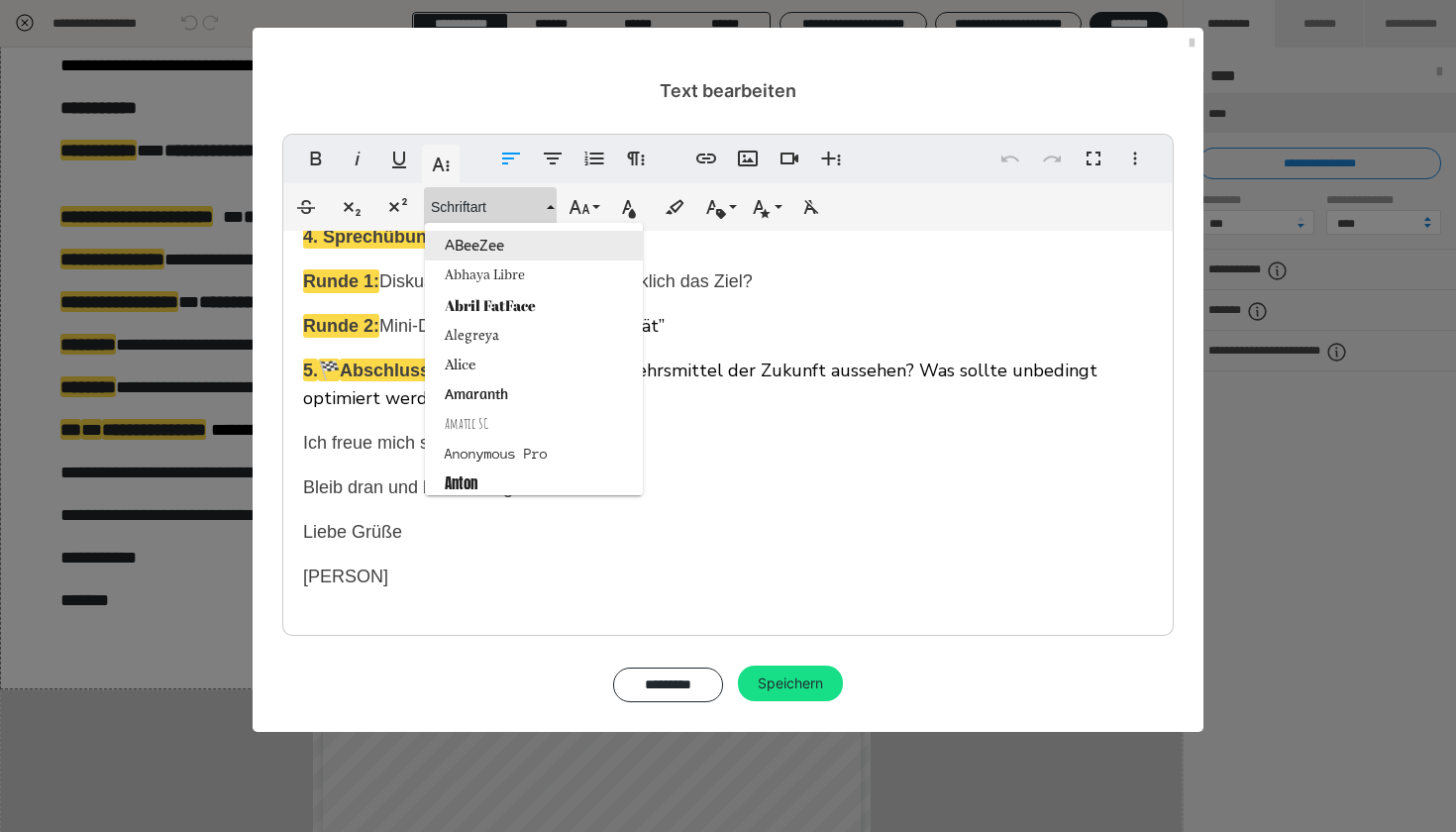 click on "ABeeZee" at bounding box center [534, 246] 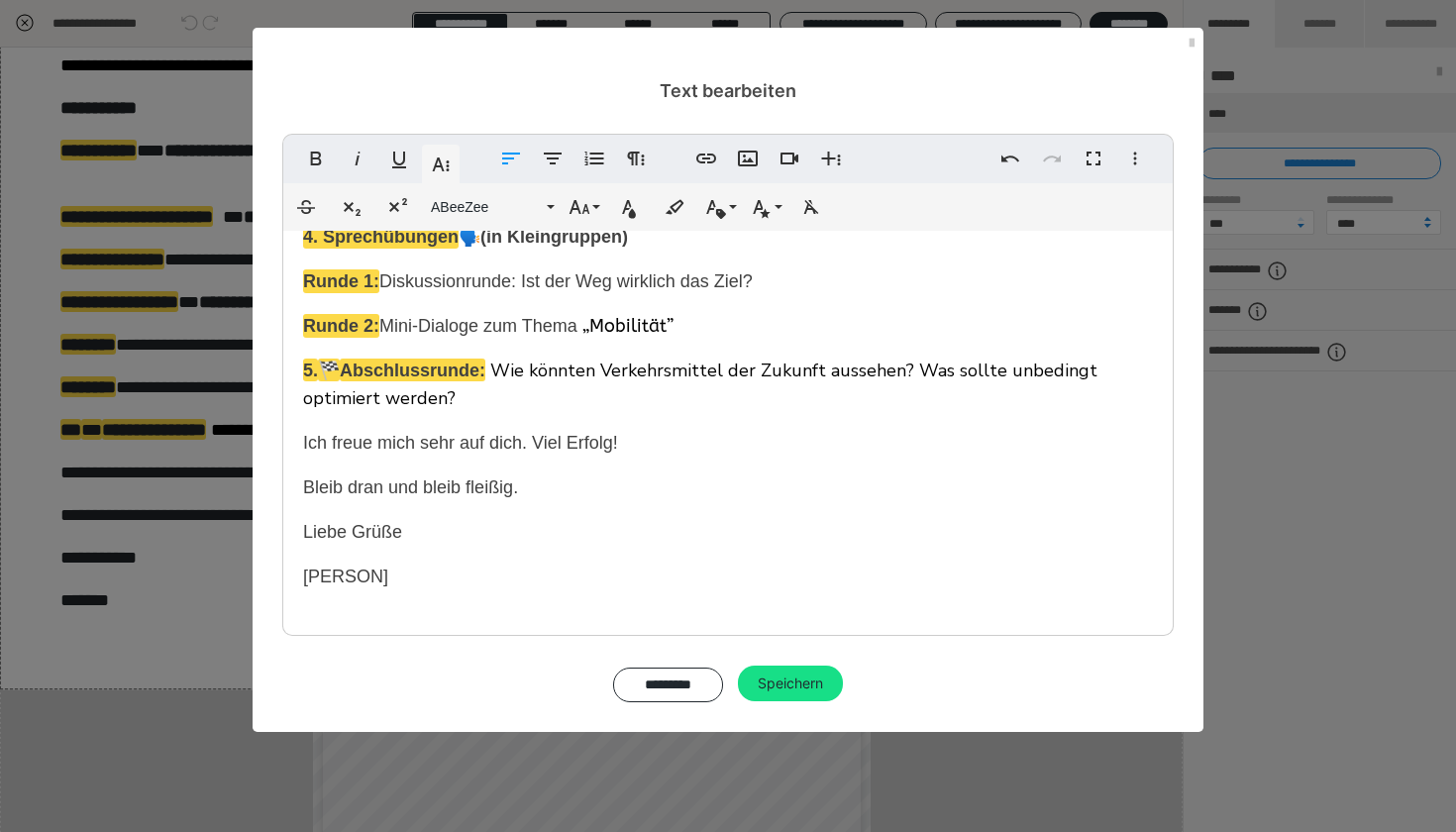 click on "📩   Lade dir  vor dem Unterricht  unbedingt die folgenden Unterlagen  herunter, damit du gut vorbereitet bist. 📌Klicke um 19:00 Uhr (deutscher Ze it) auf den Link:  https://us06web.zoom.us/j/82927639151?pwd=WHtQKizFertUy63GwrbXyT4bD6ihan.1 ‼️Im Live-Unterricht sollte jede/r die Kamera anhaben. Ich arbeite nicht gern mit Geistern .  Unser Plan: 1. Warm Up:  🌍  Aufwärmrunde:  Mit welchem Verkehrsmittel bist du am häufigsten unterwegs? Warum? 2. Fragen & Antworten:    📩  Antworten auf eure Kommentare  zur Lektion, die ihr vorab auf der Plattform gestellt habt.  3. Wiederholung  🔁 der Grammatik von Lektion 7 (Nomen-Verb-Verbindungen / Funktionsverbgefüge )  4. Sprechübungen  🗣️ (in Kleingruppen)  Runde 1:  Diskussionrunde: Ist der Weg wirklich das Ziel? Runde 2:  Mini-Dialoge zum Thema   „Mobilität” 5.  🏁  Abschlussrunde:   Wie könnten Verkehrsmittel der Zukunft aussehen? Was sollte unbedingt optimiert werden? Ich freue mich sehr auf dich. Viel Erfolg!" at bounding box center [728, 223] 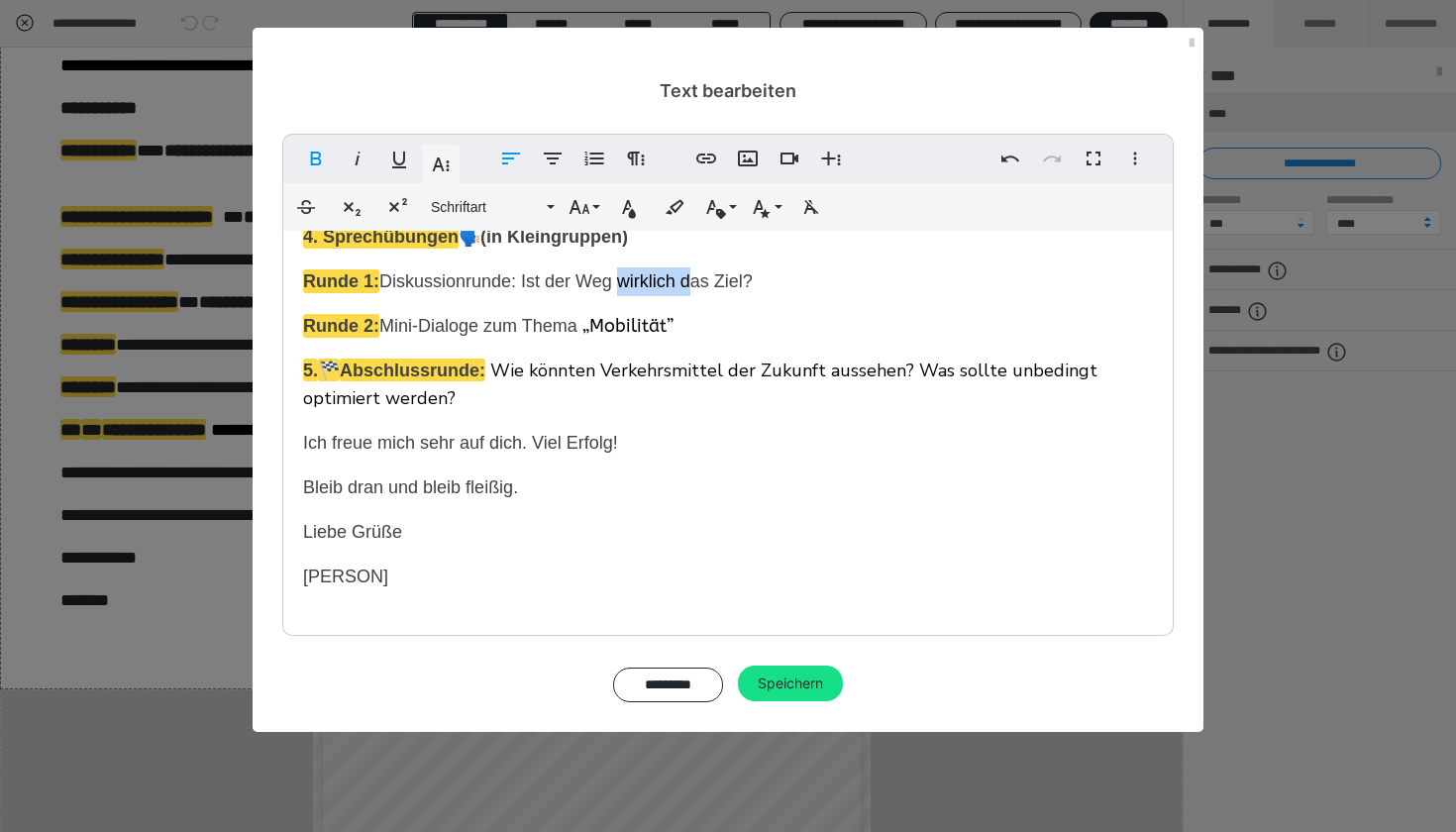 drag, startPoint x: 612, startPoint y: 286, endPoint x: 683, endPoint y: 282, distance: 71.11259 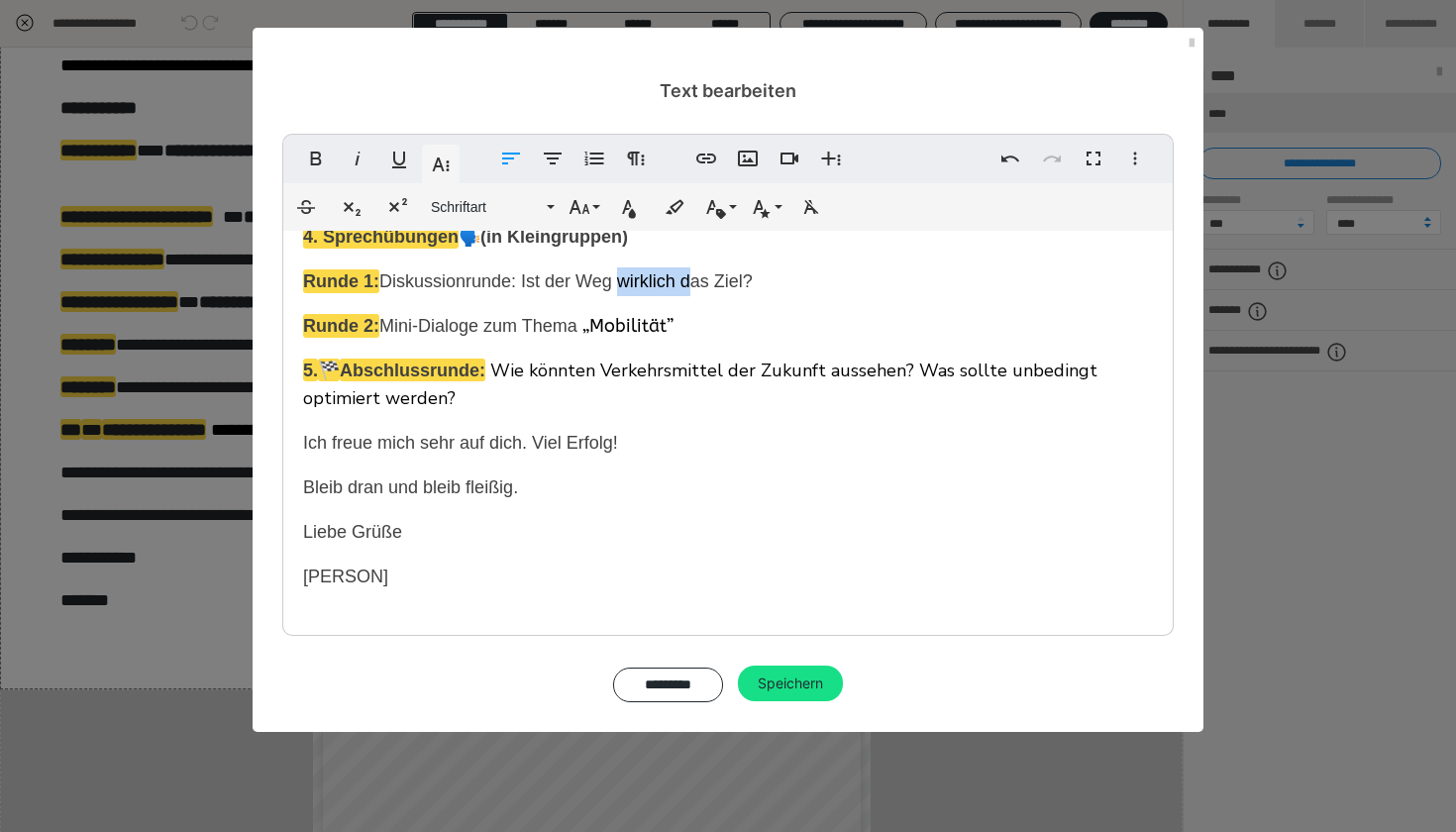 click on "Diskussionrunde: Ist der Weg wirklich das Ziel?" at bounding box center (566, 281) 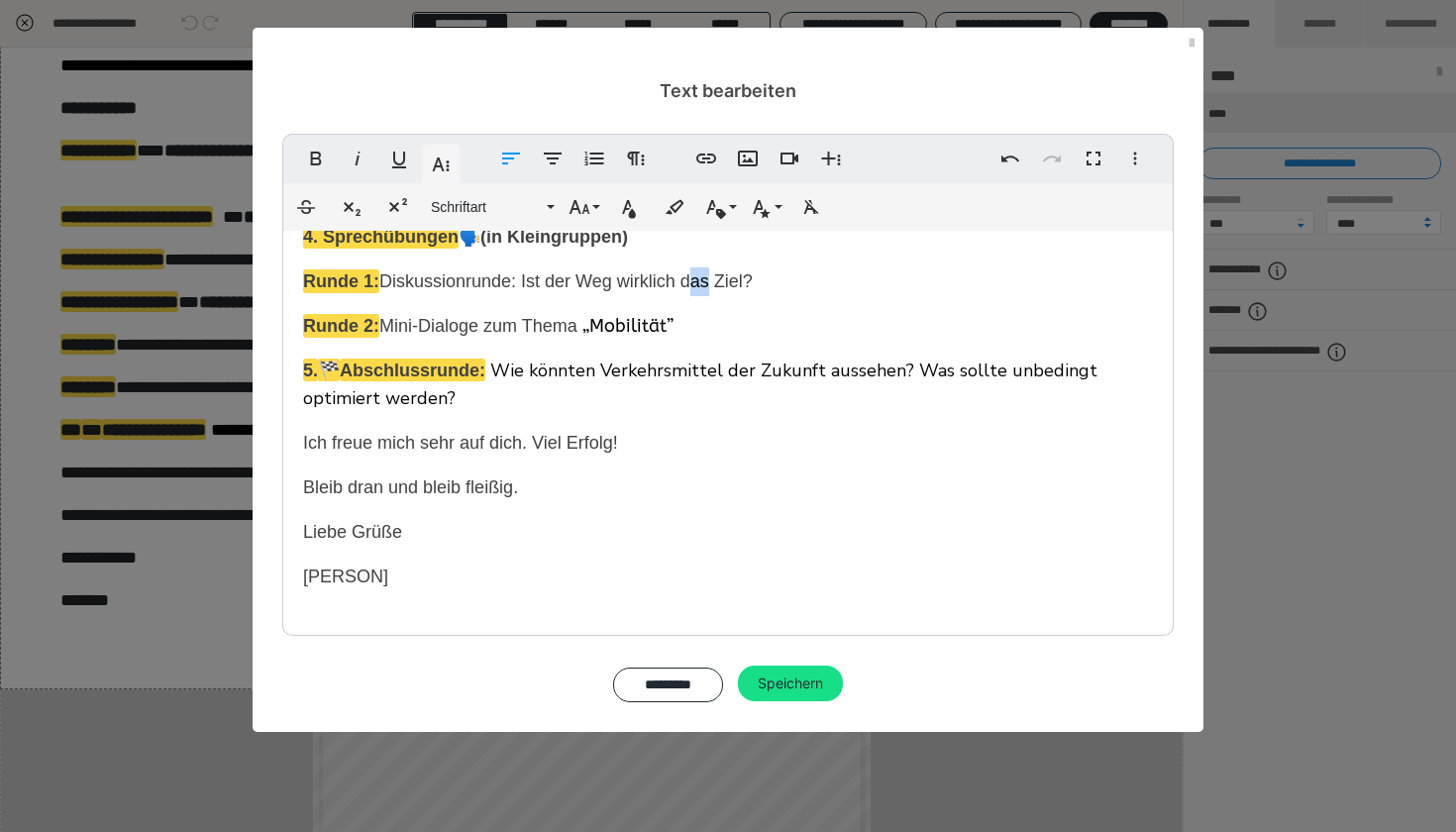 drag, startPoint x: 685, startPoint y: 282, endPoint x: 700, endPoint y: 282, distance: 15 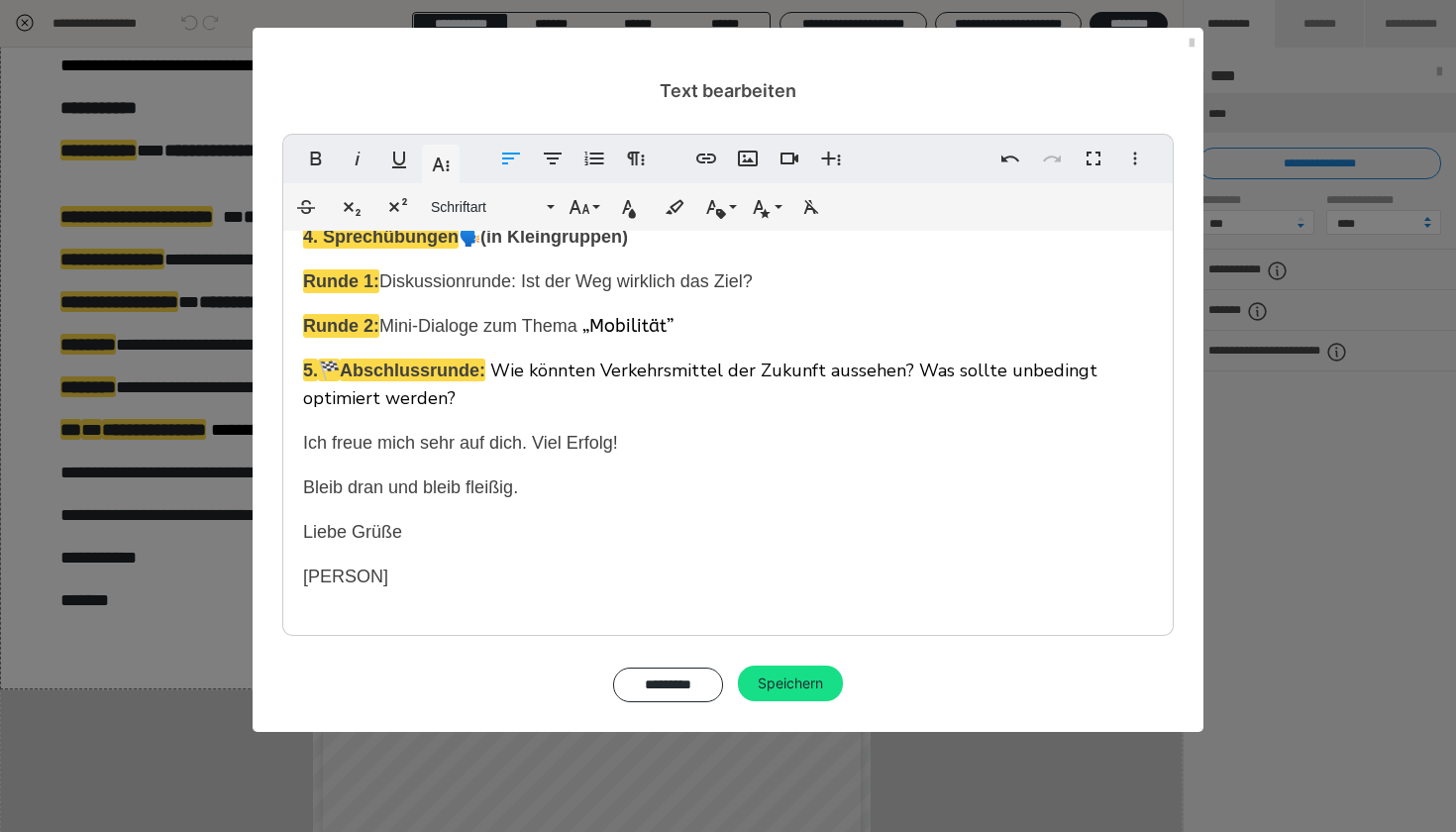 click on "📩   Lade dir  vor dem Unterricht  unbedingt die folgenden Unterlagen  herunter, damit du gut vorbereitet bist. 📌Klicke um 19:00 Uhr (deutscher Ze it) auf den Link:  https://us06web.zoom.us/j/82927639151?pwd=WHtQKizFertUy63GwrbXyT4bD6ihan.1 ‼️Im Live-Unterricht sollte jede/r die Kamera anhaben. Ich arbeite nicht gern mit Geistern .  Unser Plan: 1. Warm Up:  🌍  Aufwärmrunde:  Mit welchem Verkehrsmittel bist du am häufigsten unterwegs? Warum? 2. Fragen & Antworten:    📩  Antworten auf eure Kommentare  zur Lektion, die ihr vorab auf der Plattform gestellt habt.  3. Wiederholung  🔁 der Grammatik von Lektion 7 (Nomen-Verb-Verbindungen / Funktionsverbgefüge )  4. Sprechübungen  🗣️ (in Kleingruppen)  Runde 1:  Diskussionrunde: Ist der Weg wirklich das Ziel? Runde 2:  Mini-Dialoge zum Thema   „Mobilität” 5.  🏁  Abschlussrunde:   Wie könnten Verkehrsmittel der Zukunft aussehen? Was sollte unbedingt optimiert werden? Ich freue mich sehr auf dich. Viel Erfolg!" at bounding box center [728, 223] 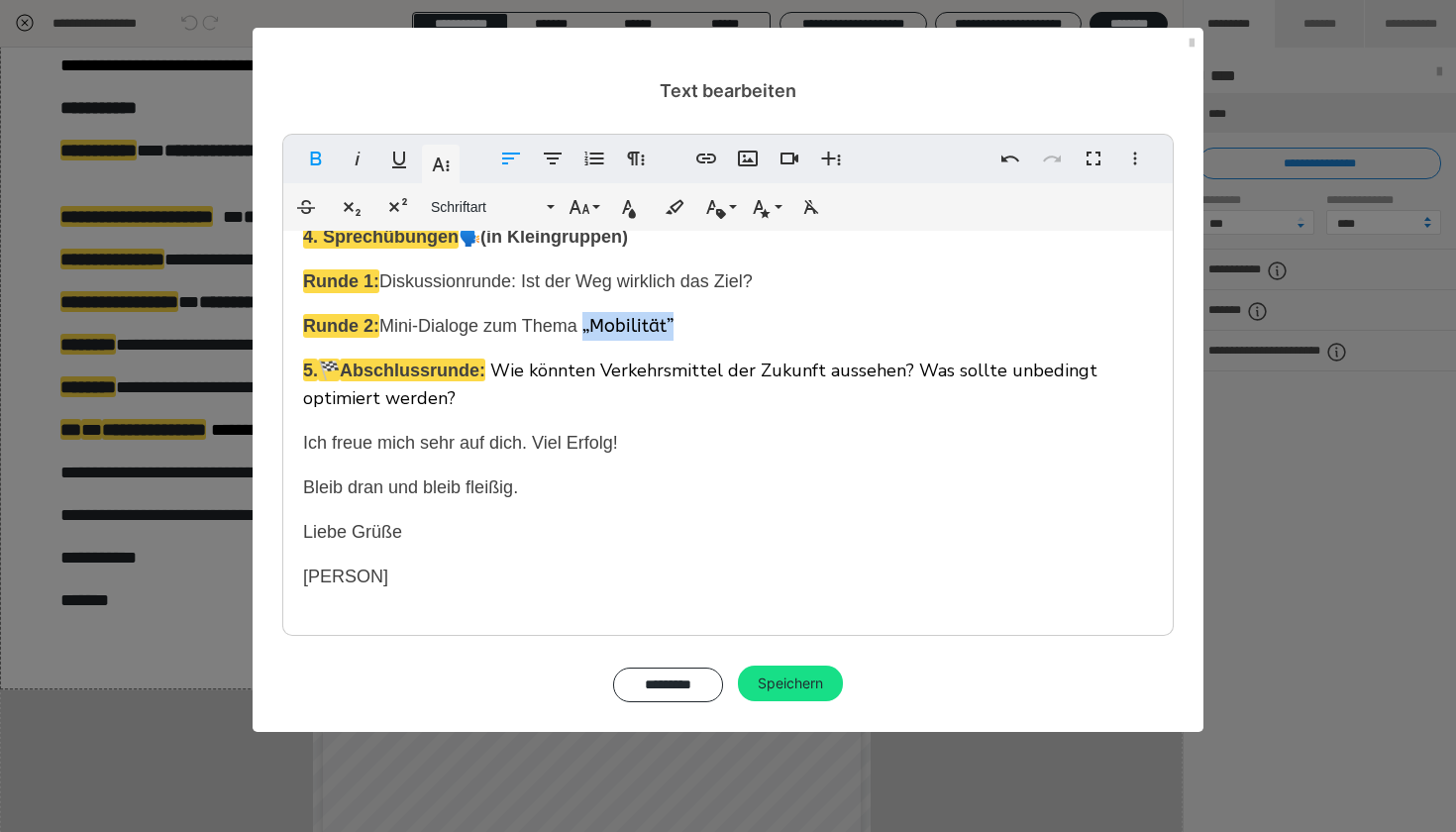 drag, startPoint x: 677, startPoint y: 331, endPoint x: 591, endPoint y: 333, distance: 86.02325 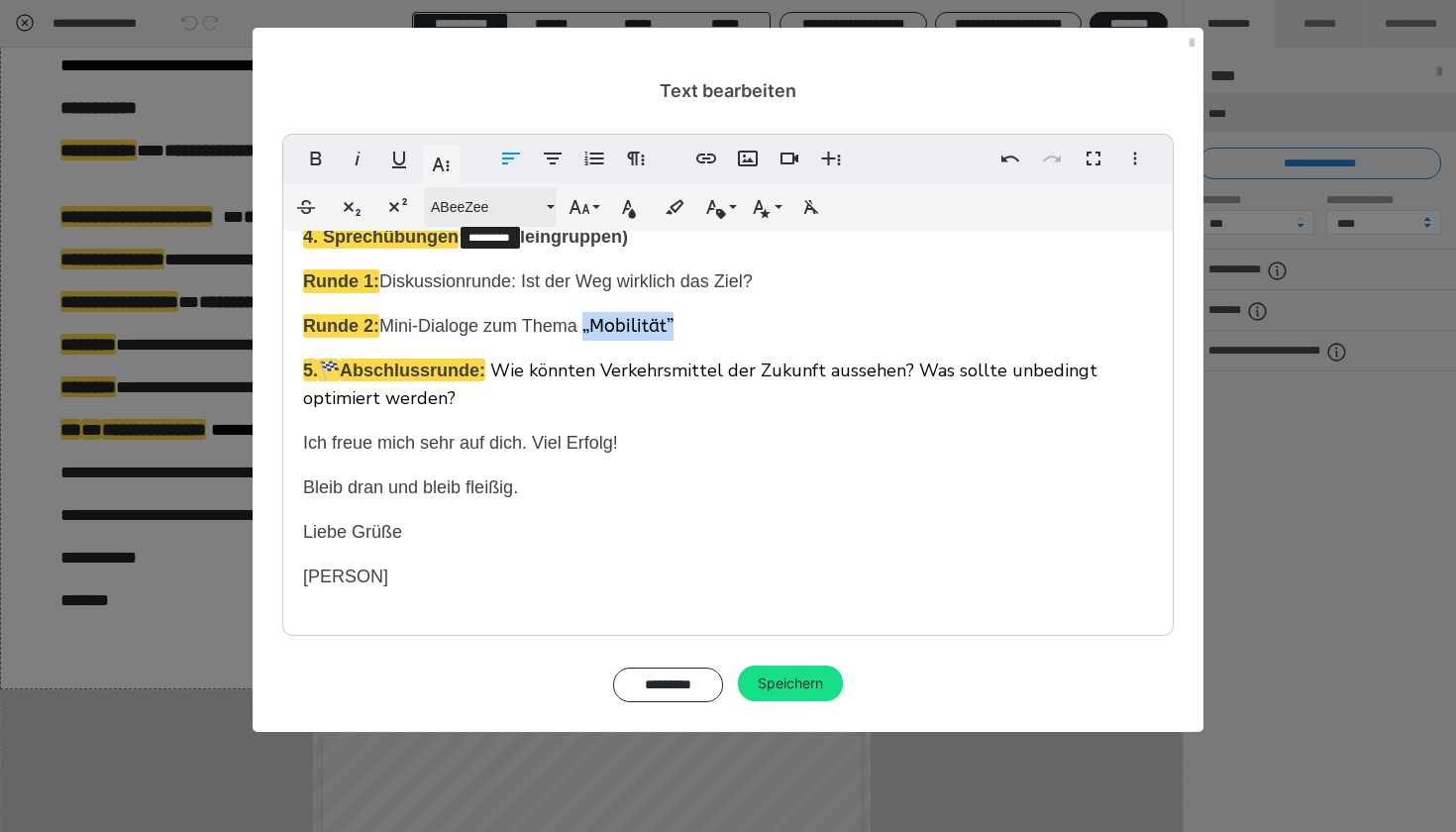click on "ABeeZee" at bounding box center [486, 207] 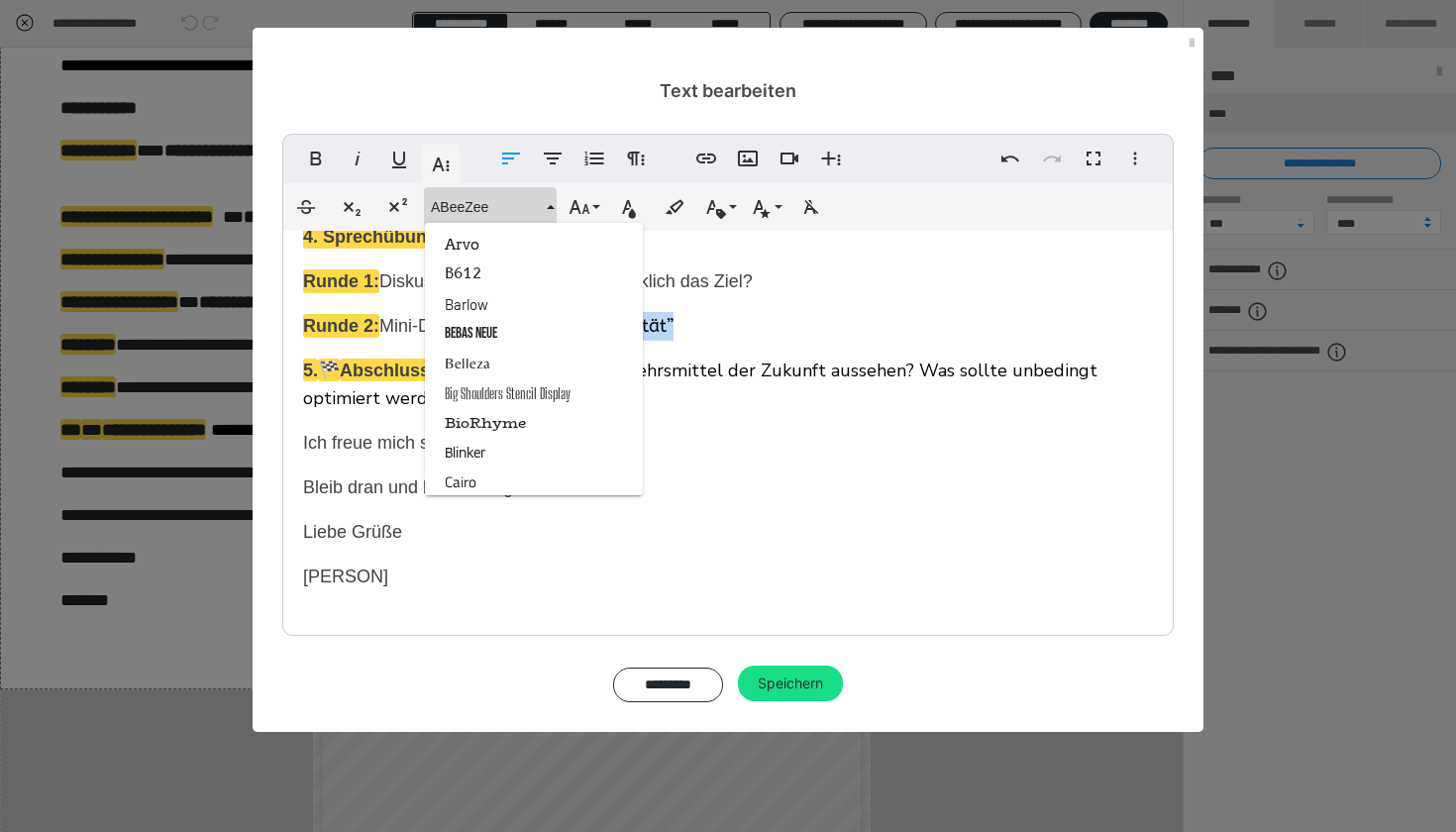 scroll, scrollTop: 462, scrollLeft: 0, axis: vertical 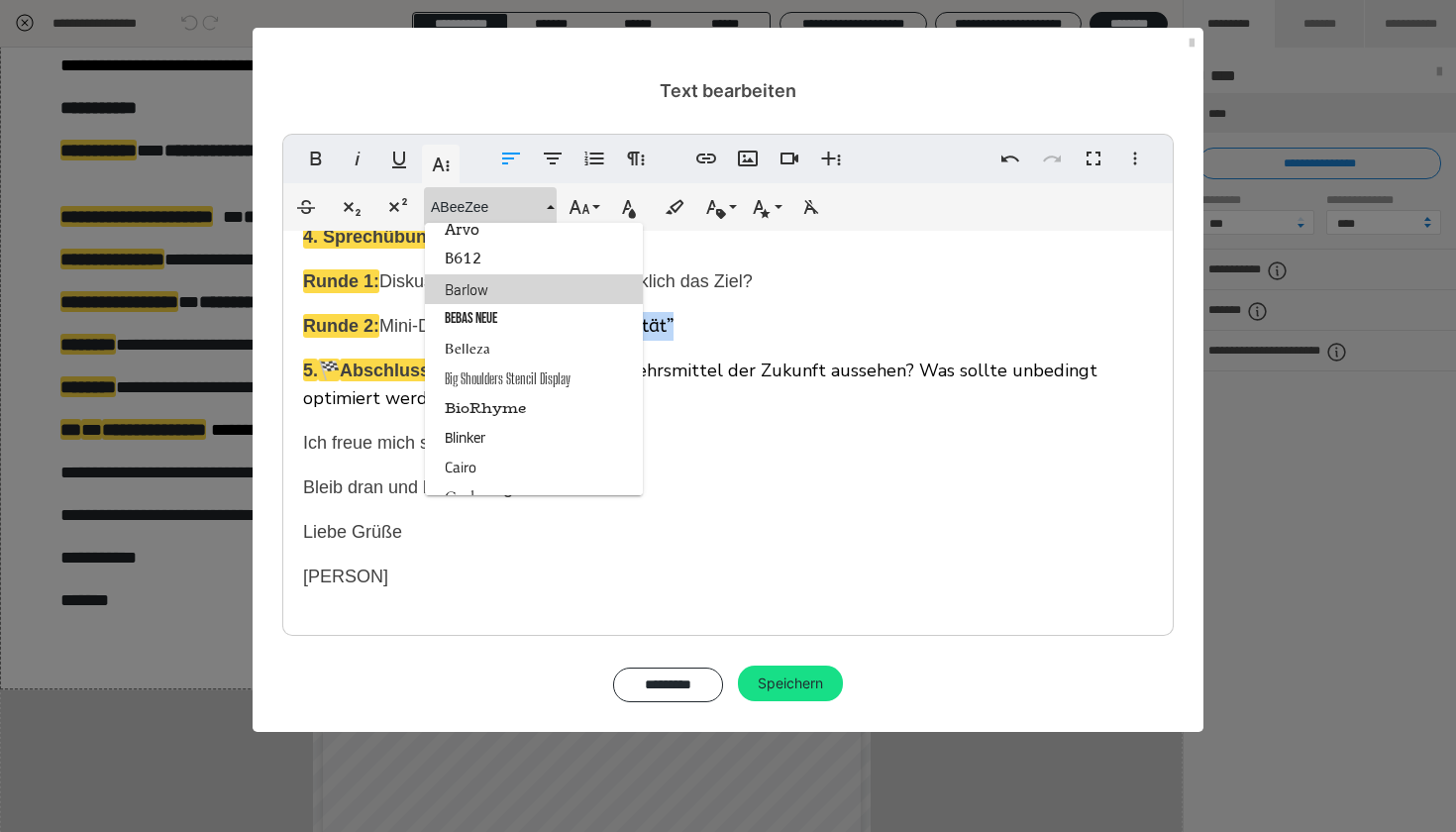 click on "Barlow" at bounding box center [534, 289] 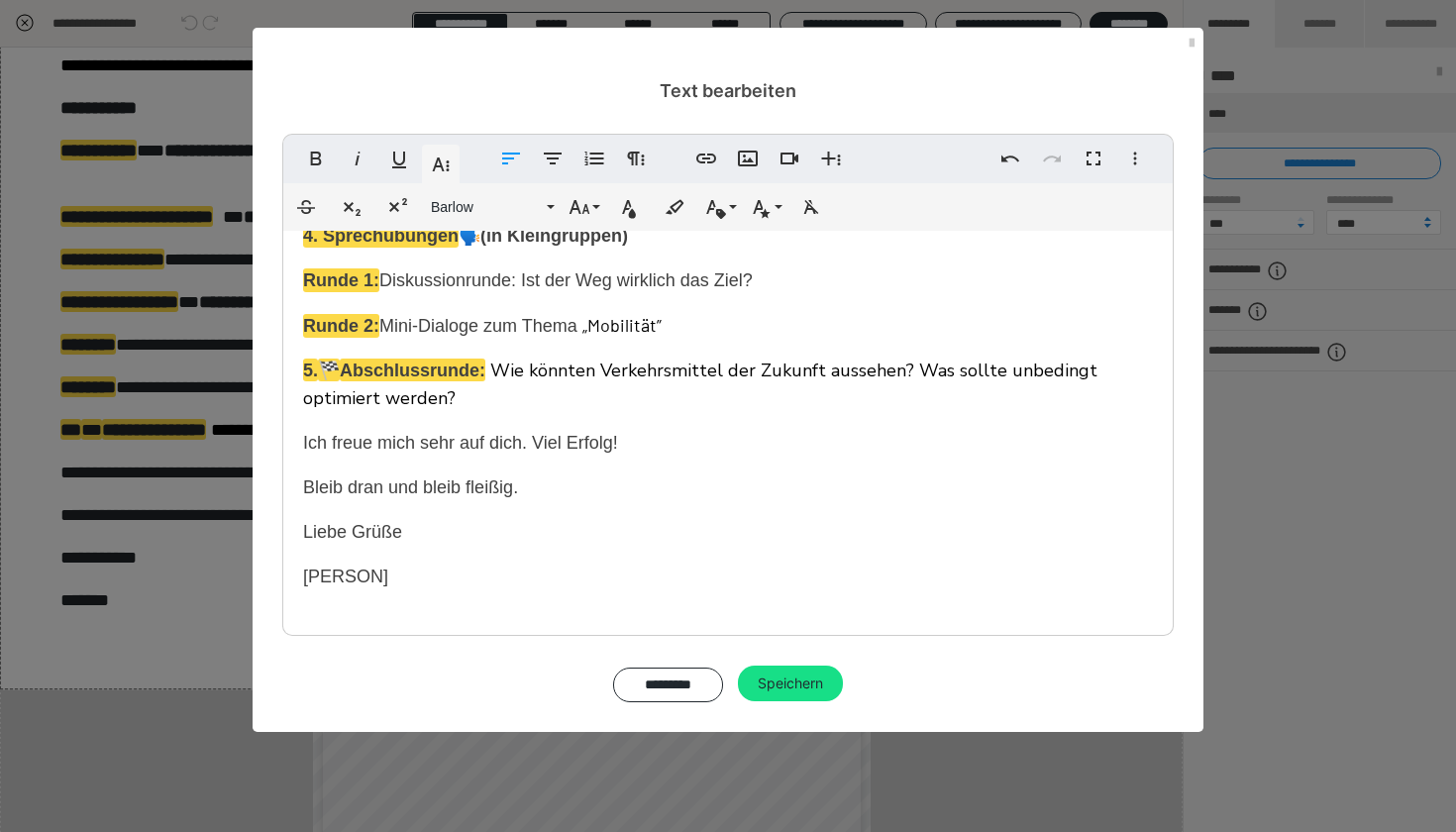 click on "Runde 2:  Mini-Dialoge zum Thema   „Mobilität”" at bounding box center [728, 326] 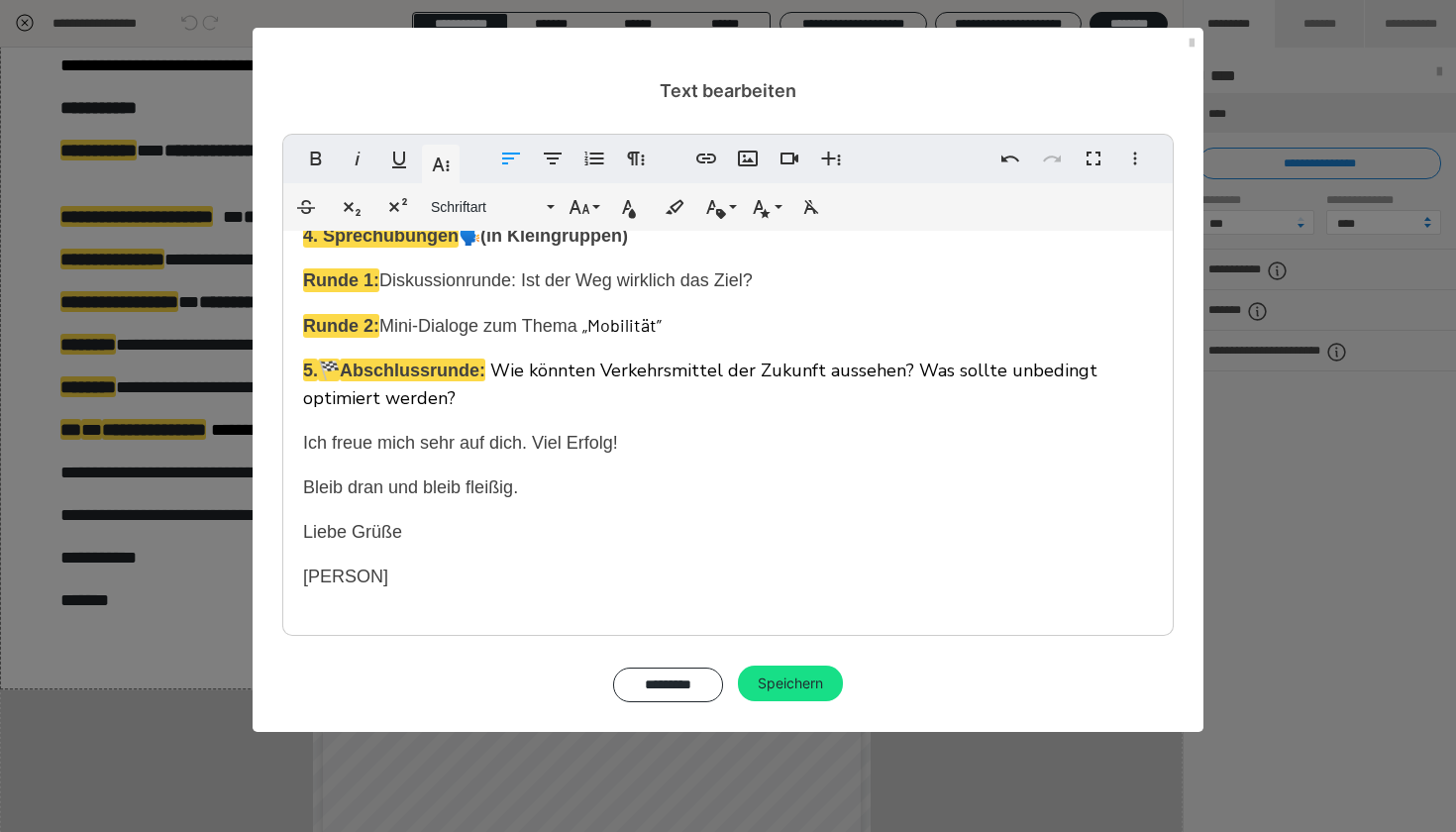 click on "Mini-Dialoge zum Thema   „Mobilität”" at bounding box center (520, 326) 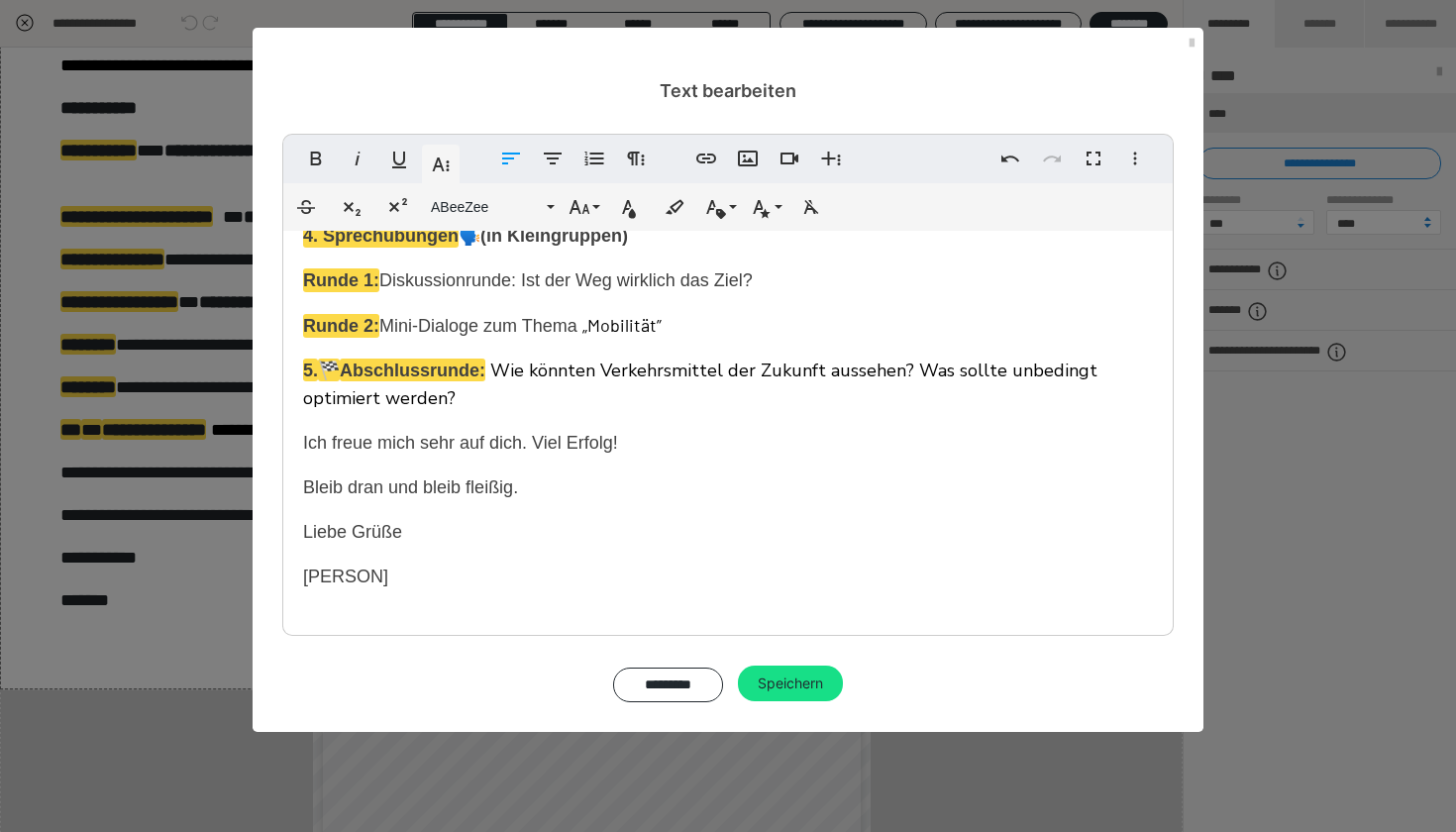 type 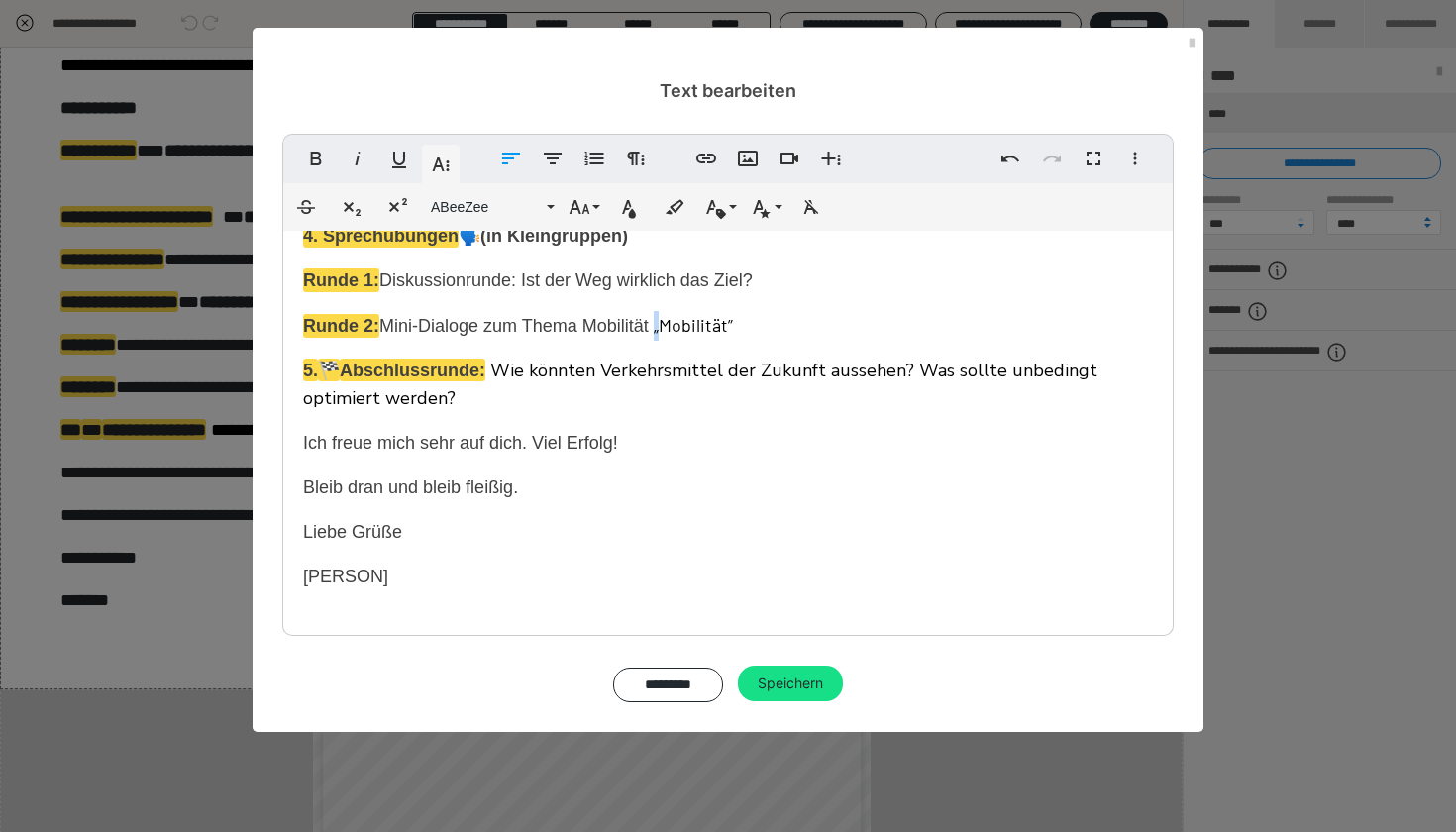 copy on "„" 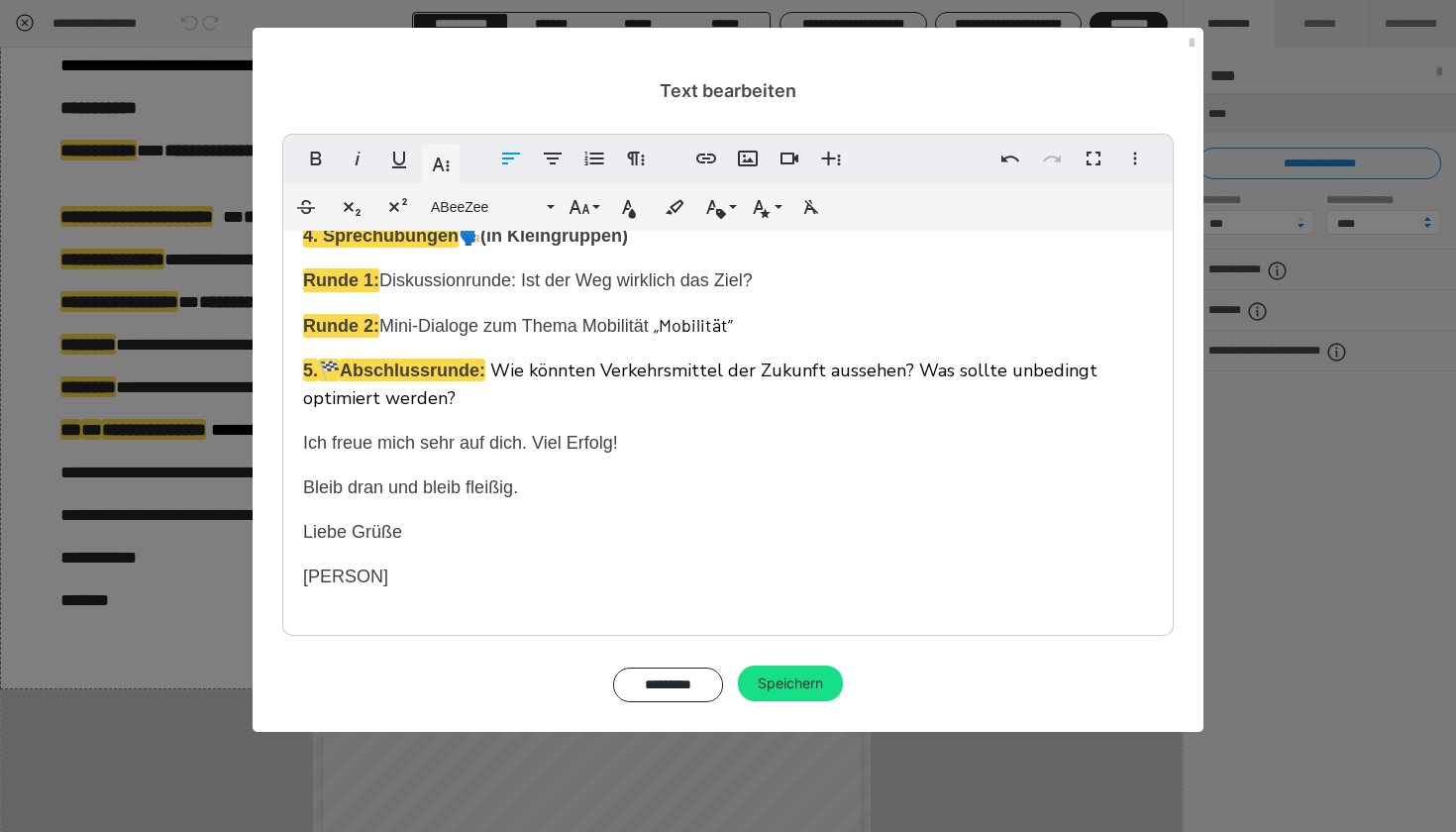 click on "Mini-Dialoge zum Thema Mobilität   „Mobilität”" at bounding box center [556, 326] 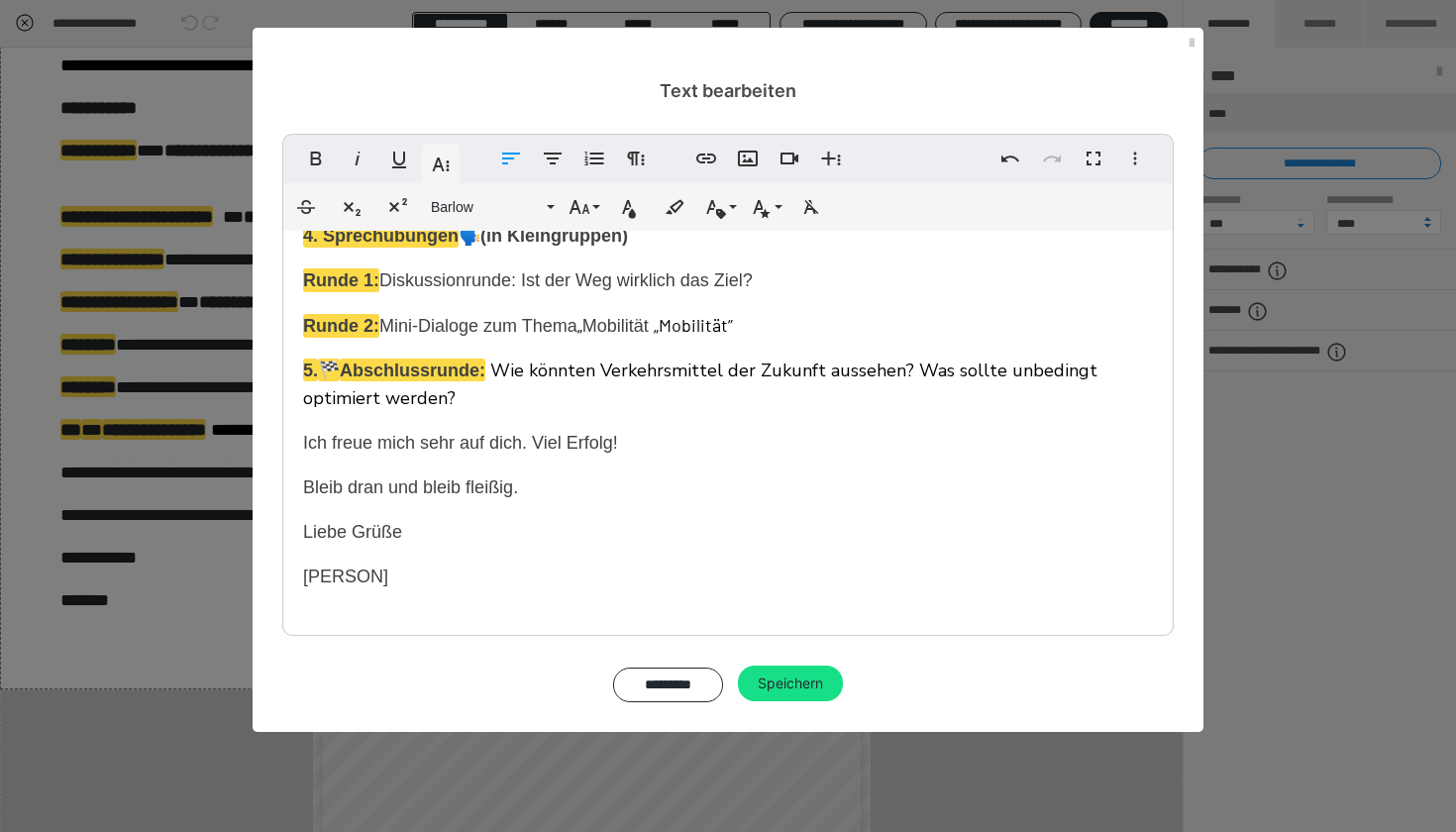click on "Mini-Dialoge zum Thema  „ Mobilität   „Mobilität”" at bounding box center [556, 326] 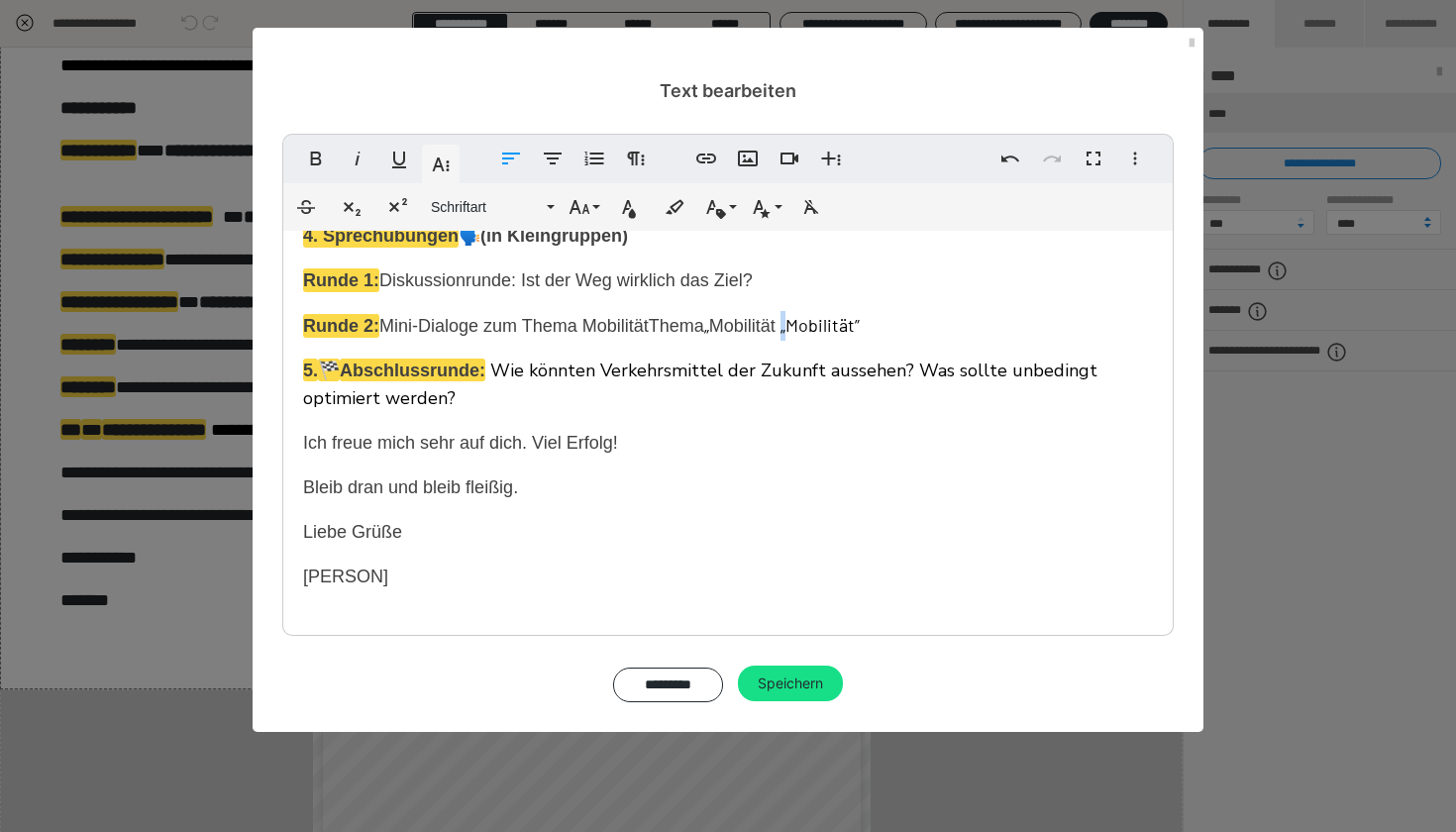 click on "Mini-Dialoge zum Thema Mobilität  Thema  „ Mobilität   „Mobilität”" at bounding box center (619, 326) 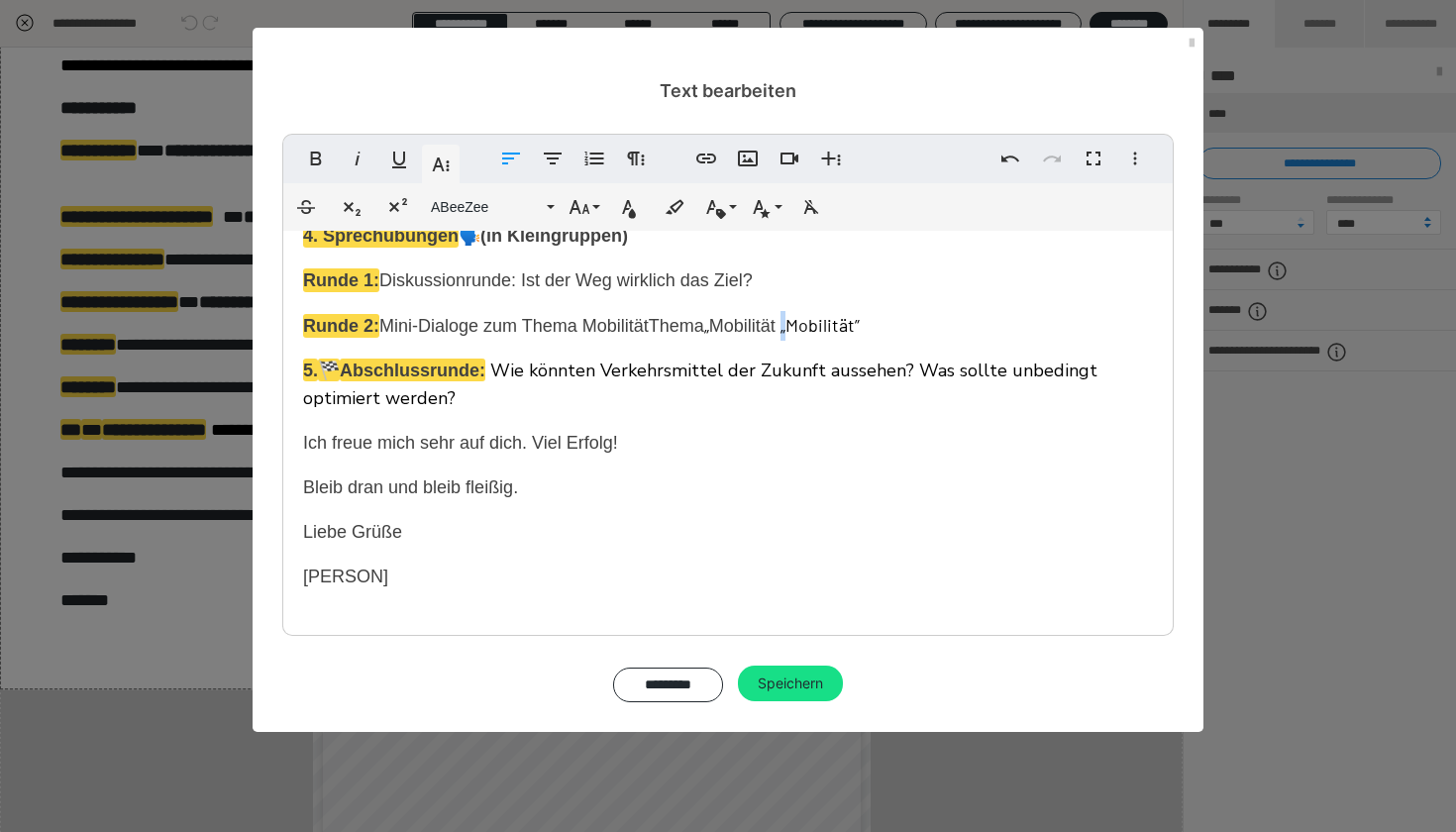 copy on "„" 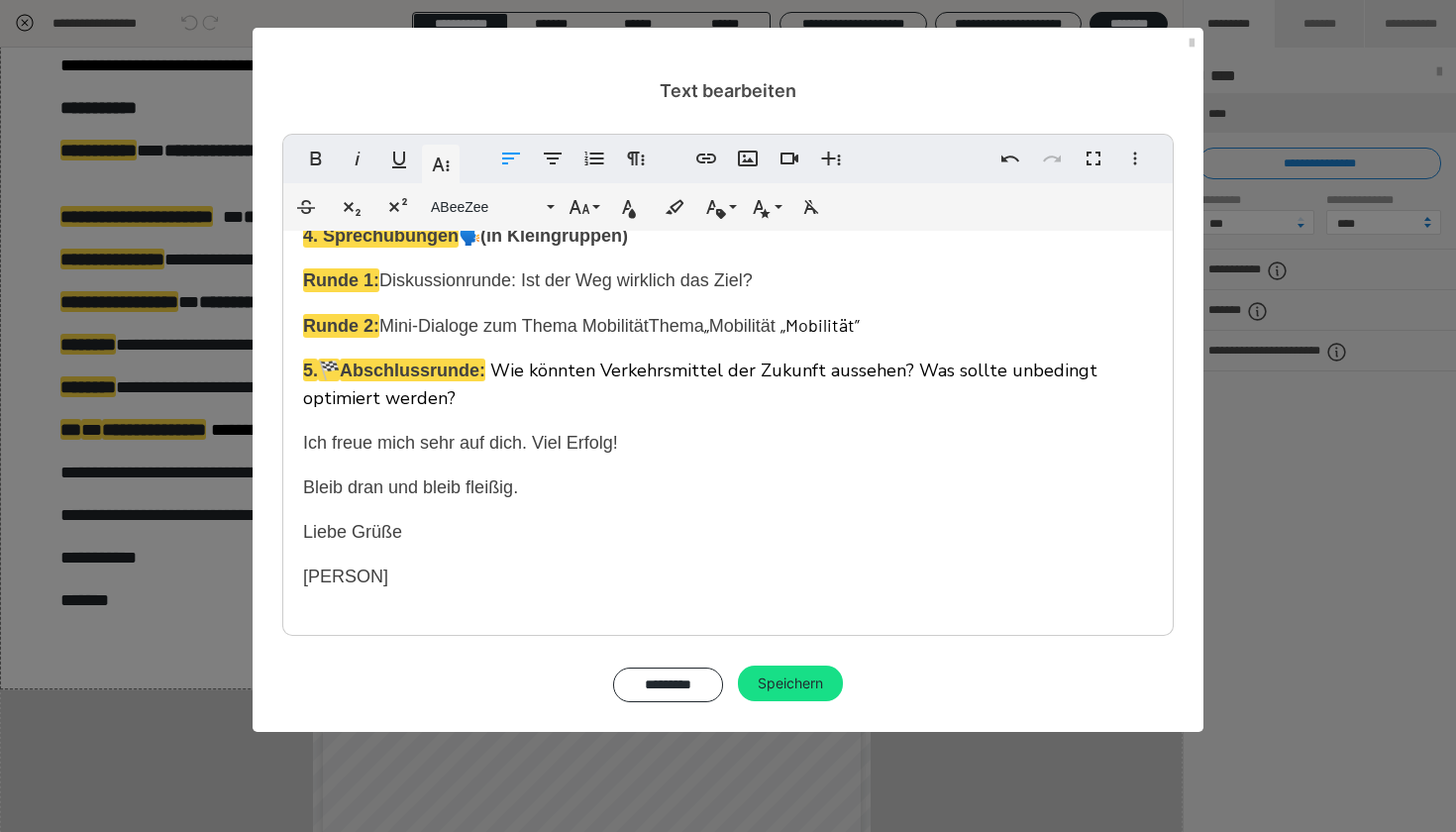 click on "Mini-Dialoge zum Thema Mobilität  Thema  „ Mobilität   „Mobilität”" at bounding box center (619, 326) 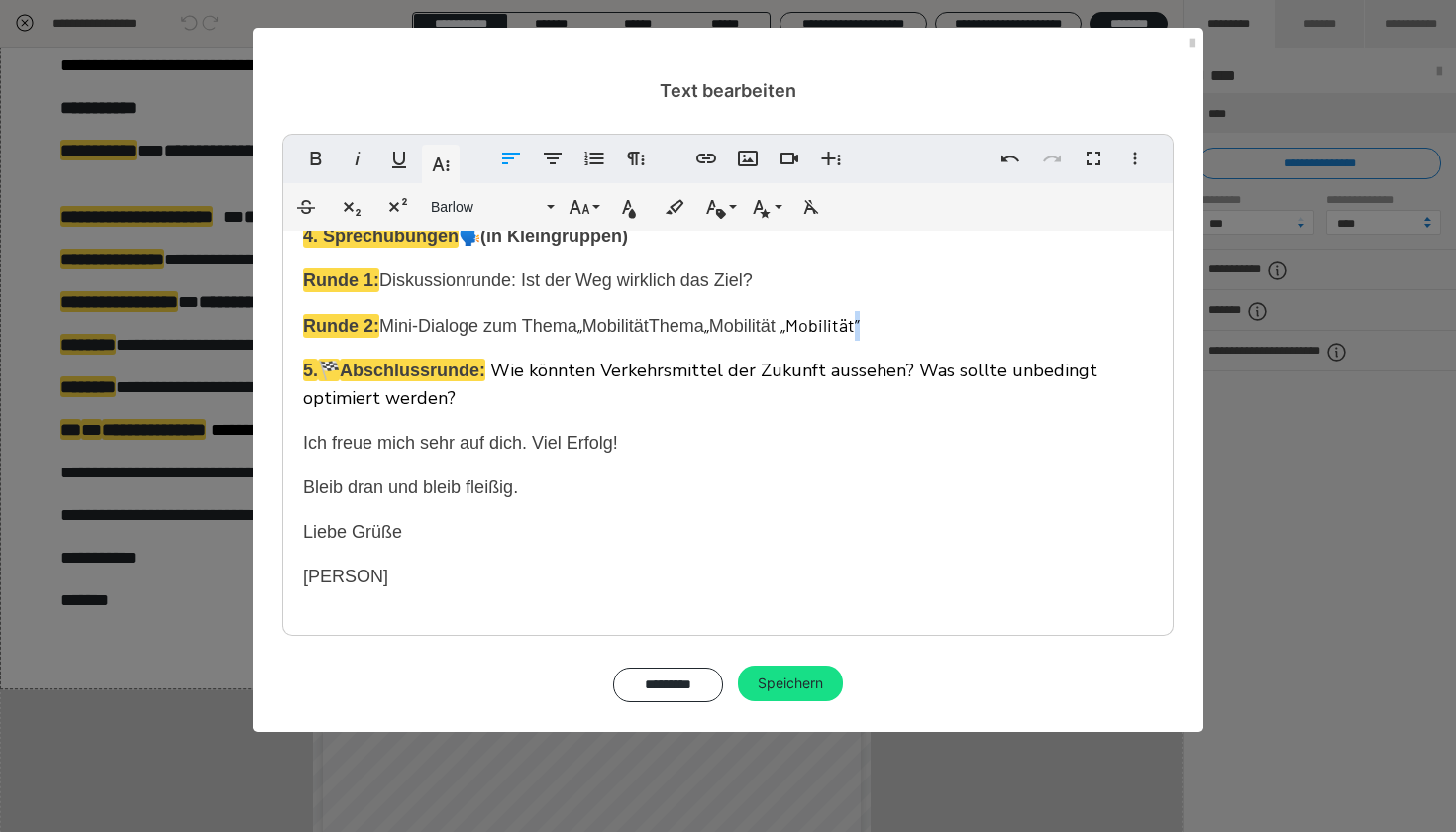 click on "Runde 2:  Mini-Dialoge zum Thema  „ Mobilität  Thema  „ Mobilität   „Mobilität”" at bounding box center [728, 326] 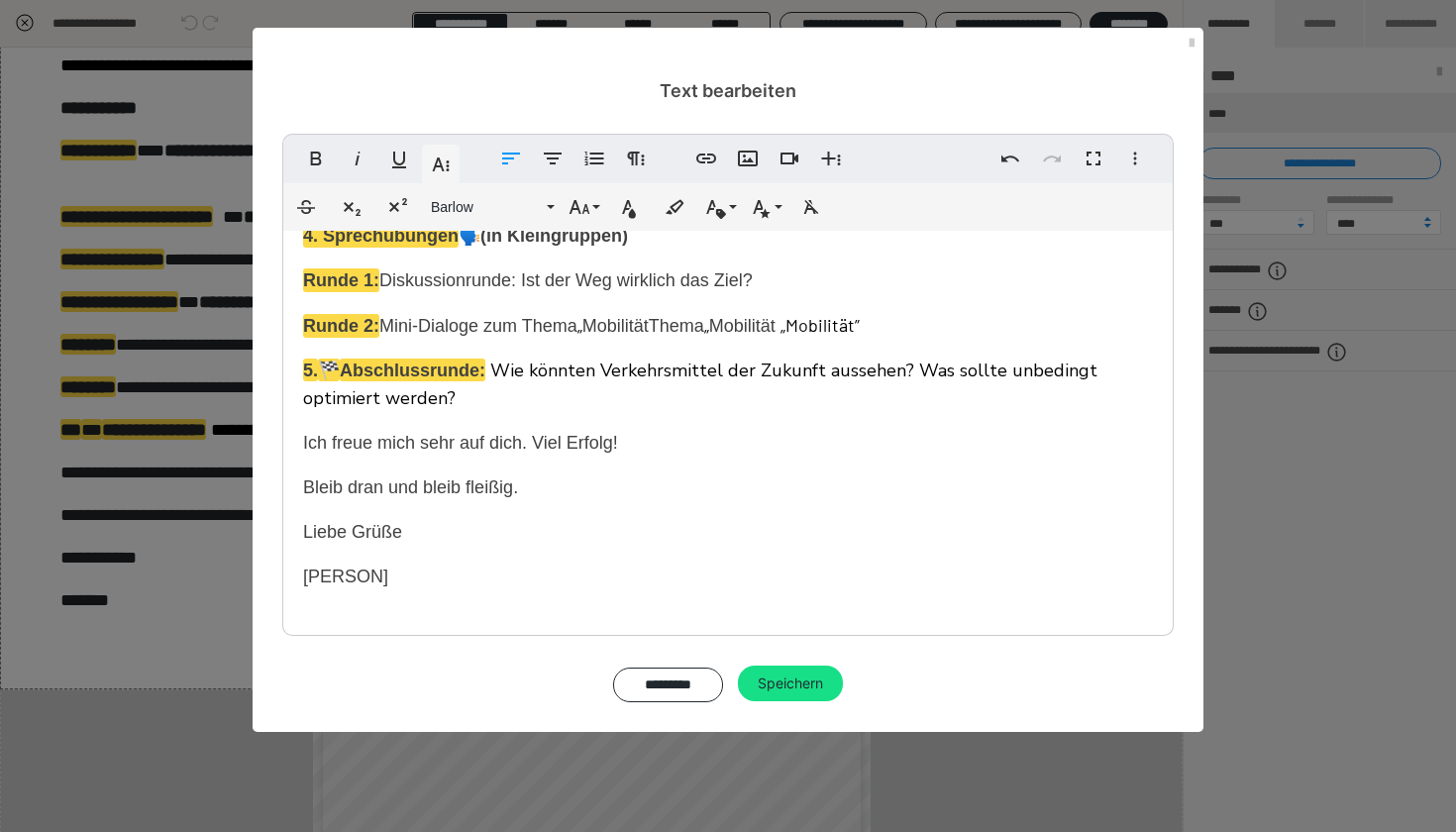 click on "Mini-Dialoge zum Thema  „ Mobilität  Thema  „ Mobilität   „Mobilität”" at bounding box center [619, 326] 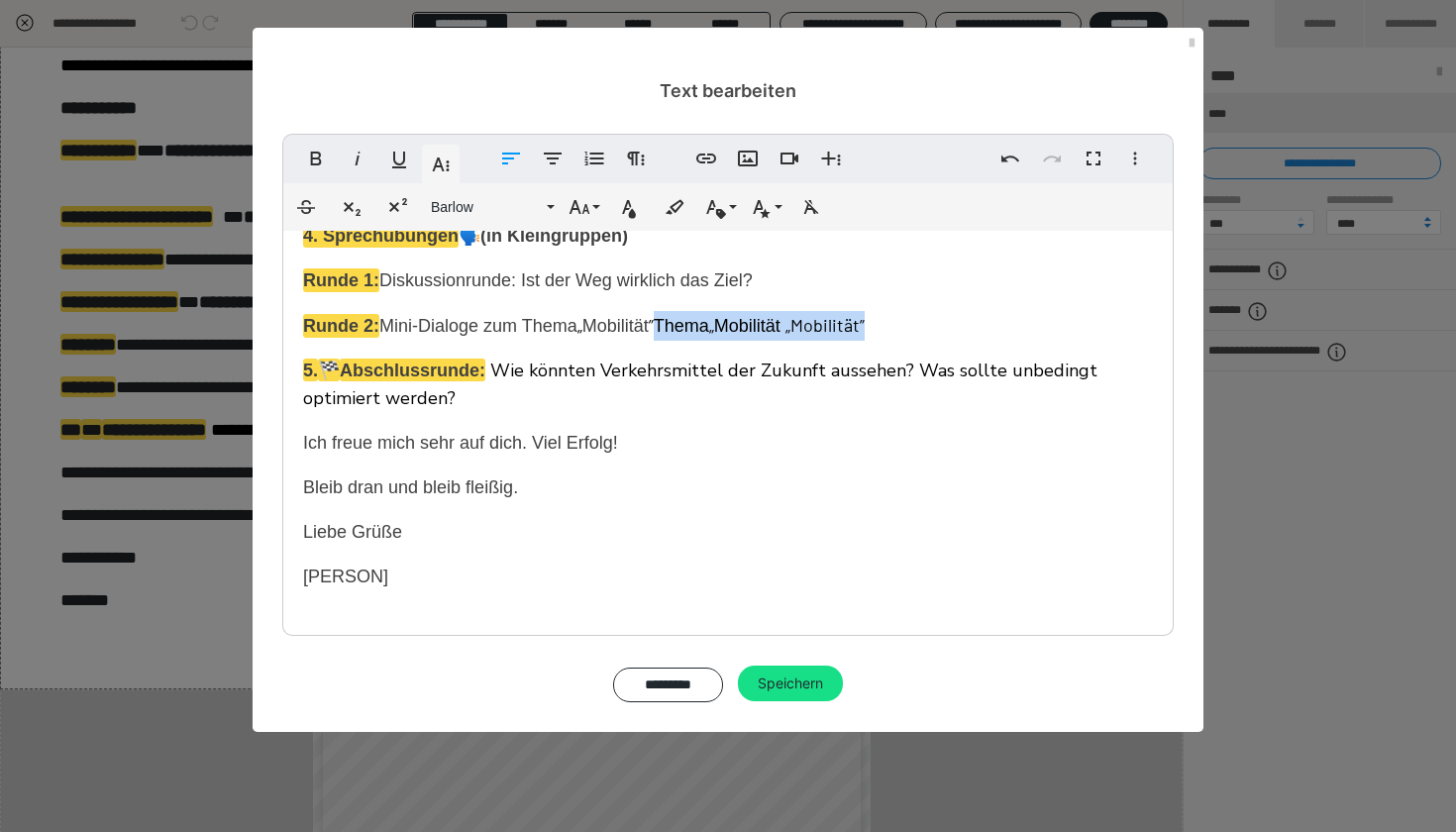 drag, startPoint x: 894, startPoint y: 334, endPoint x: 665, endPoint y: 337, distance: 229.0196 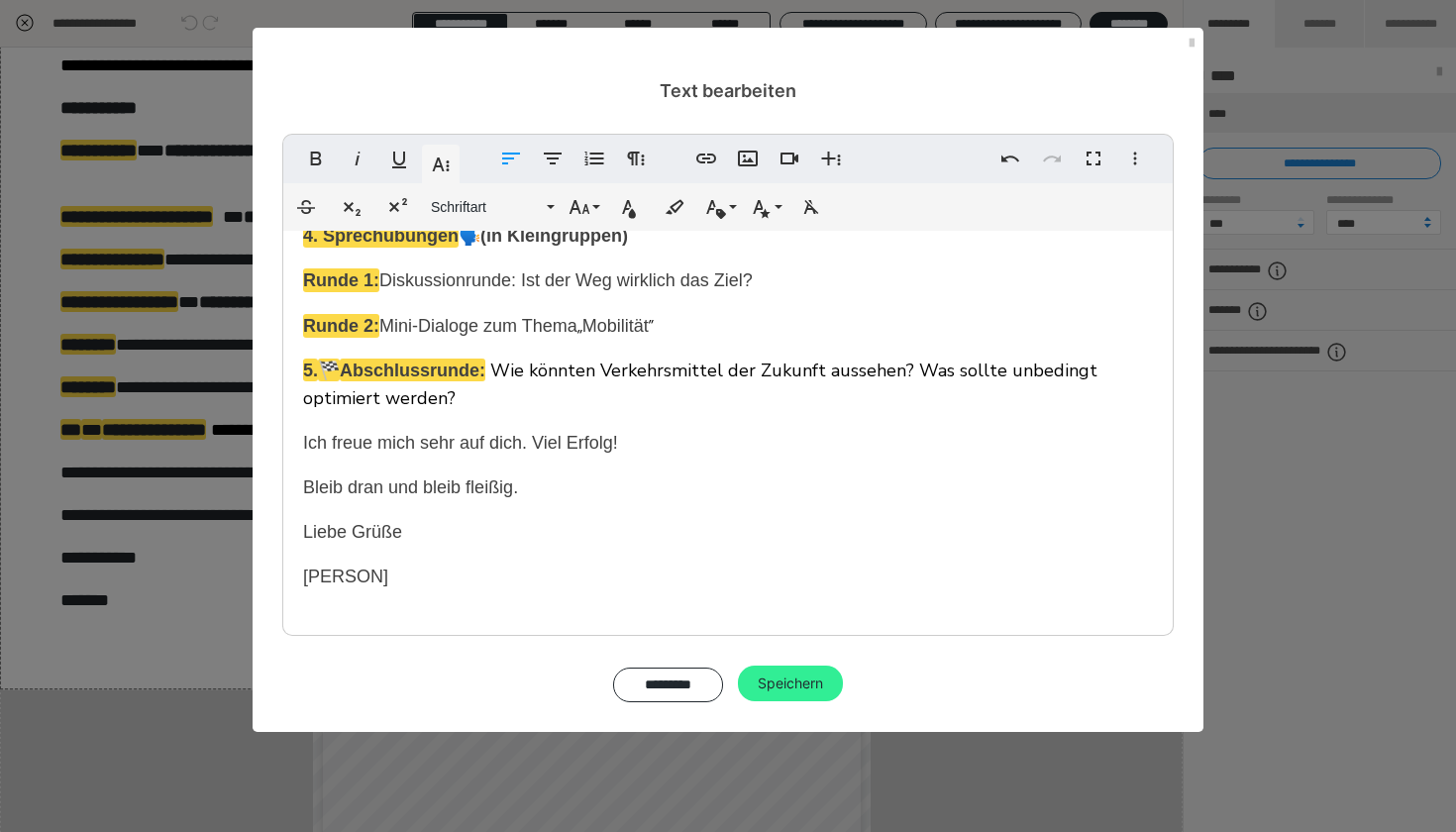 click on "Speichern" at bounding box center (790, 683) 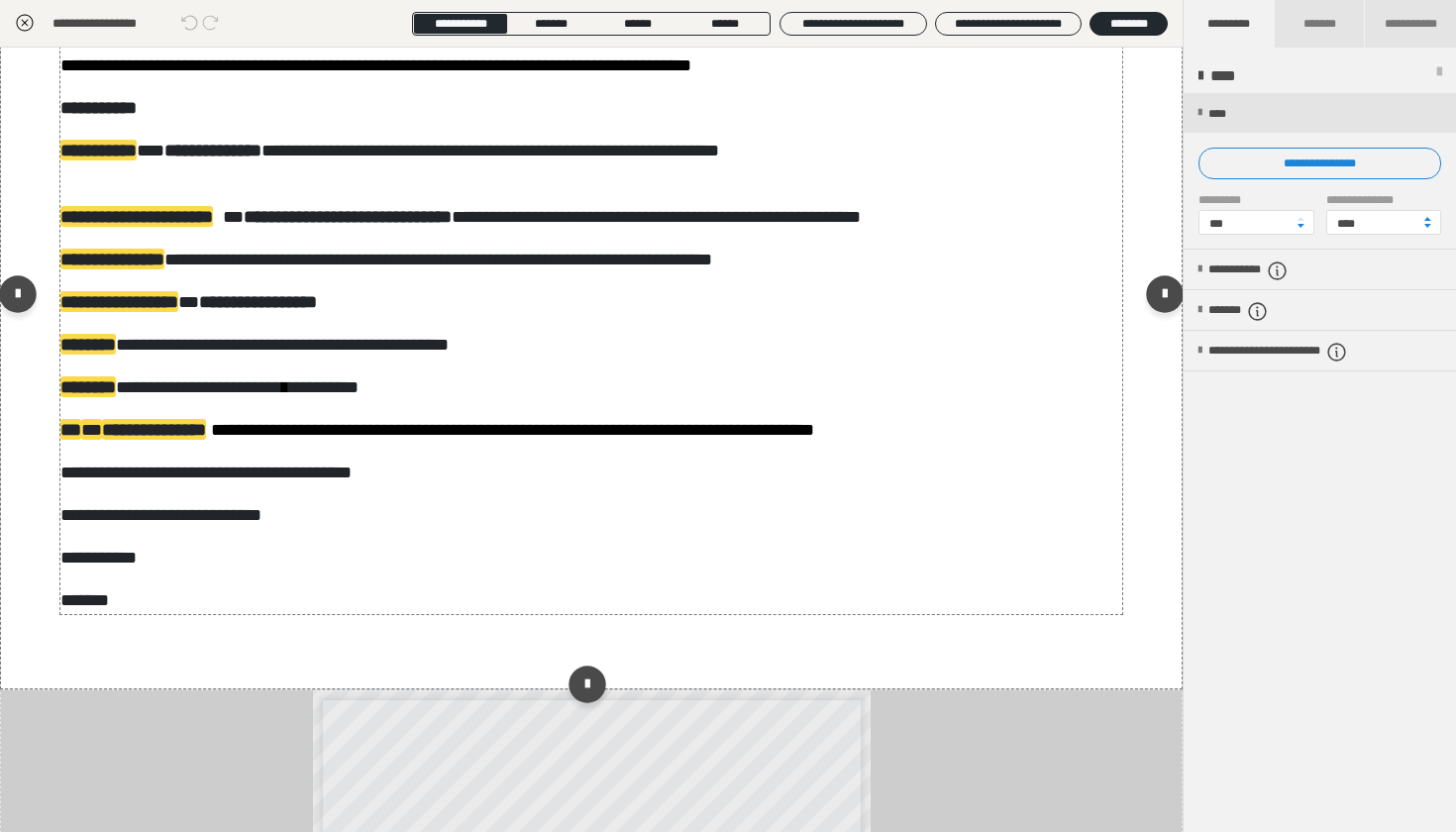 click on "**********" at bounding box center (591, 472) 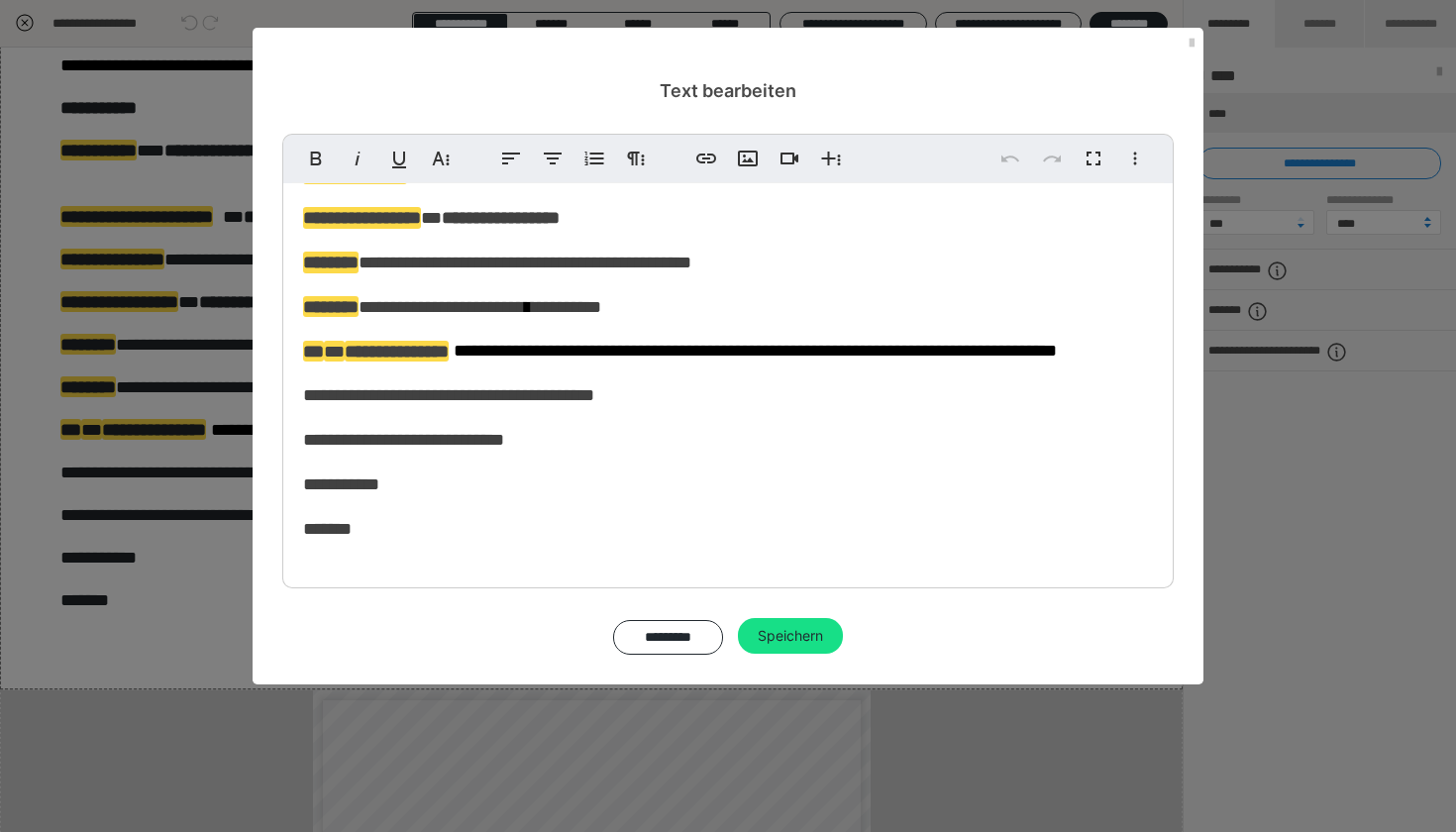 scroll, scrollTop: 426, scrollLeft: 0, axis: vertical 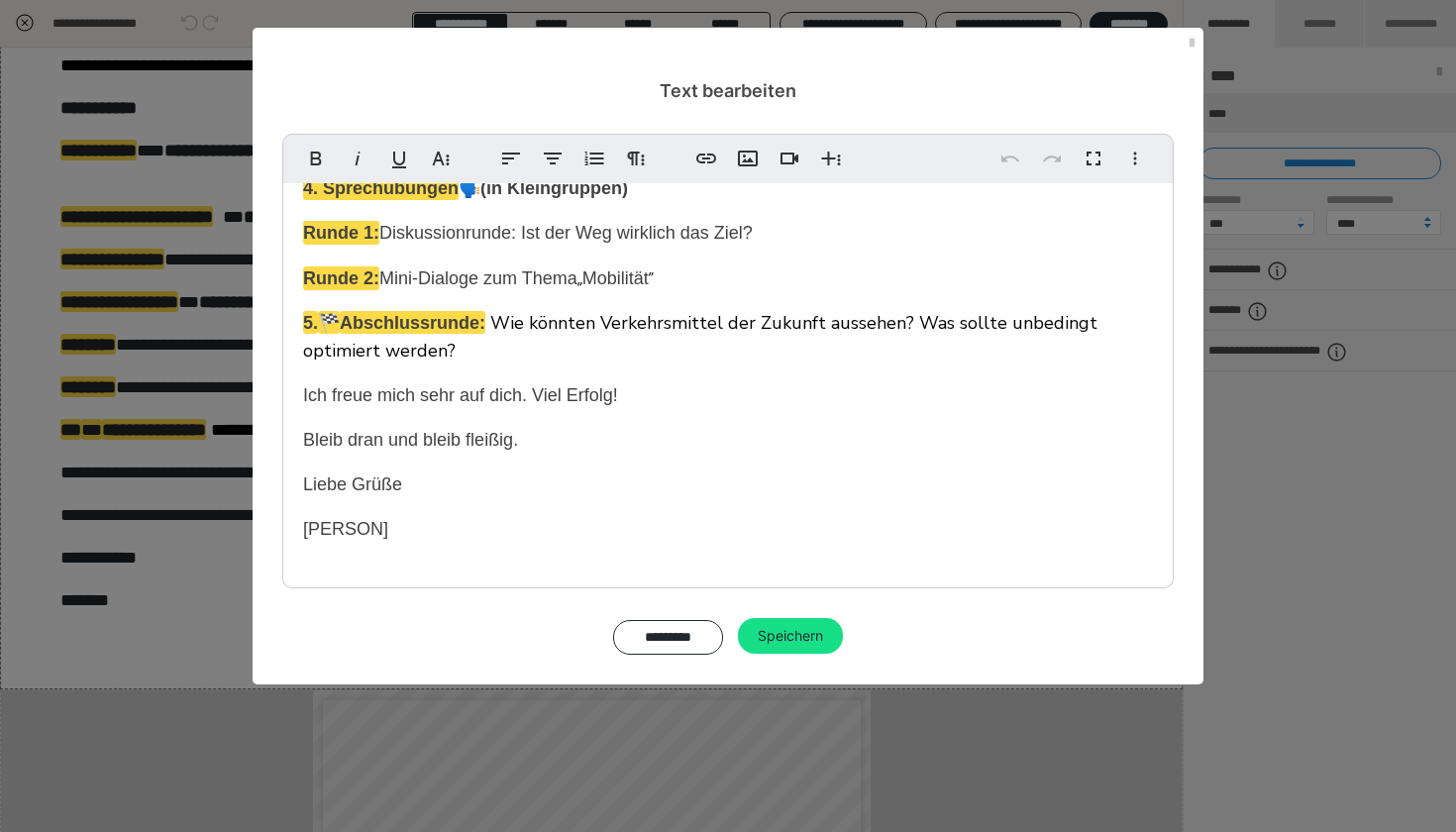 click on "Ich freue mich sehr auf dich. Viel Erfolg!" at bounding box center [461, 395] 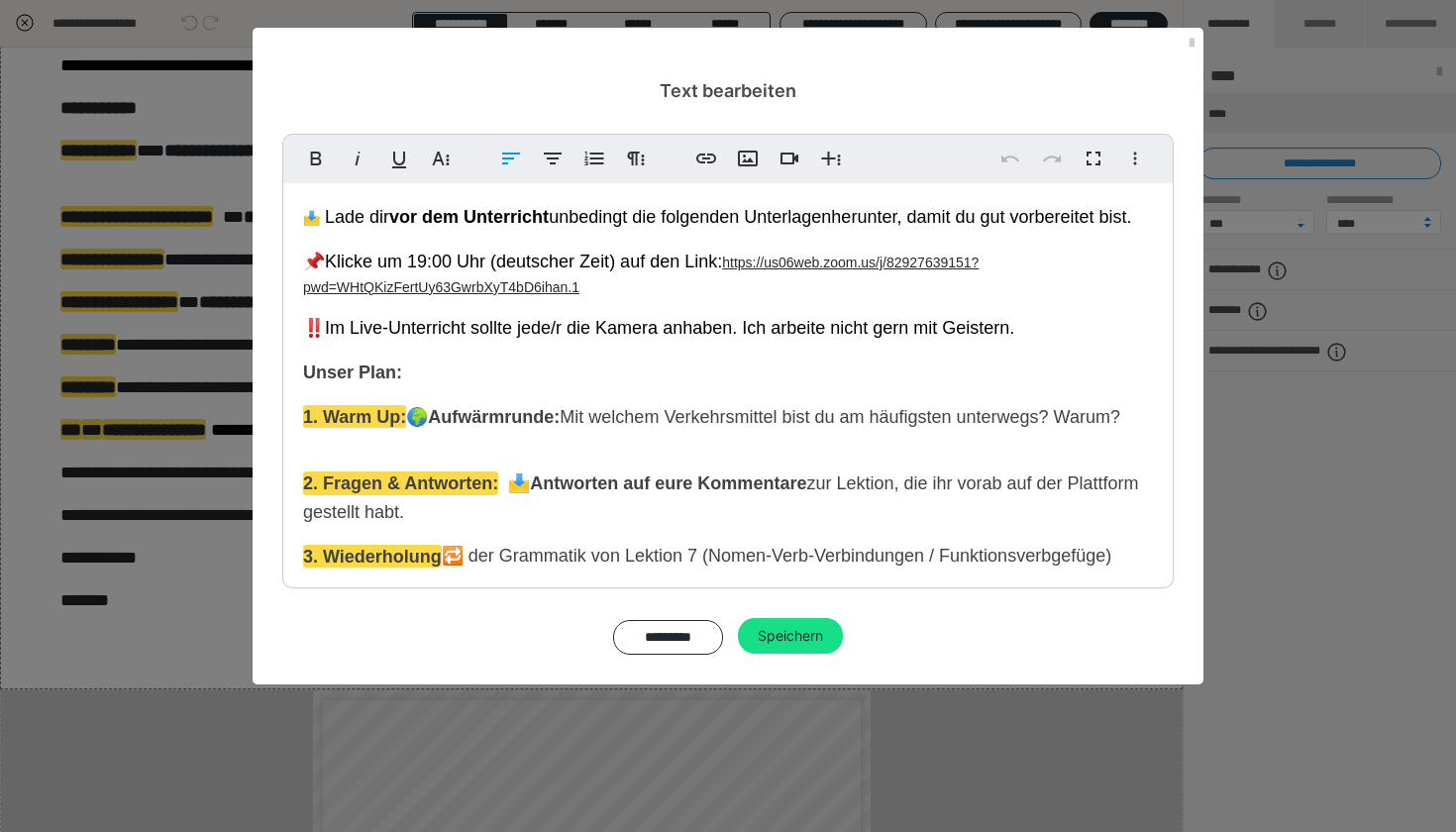 scroll, scrollTop: 426, scrollLeft: 0, axis: vertical 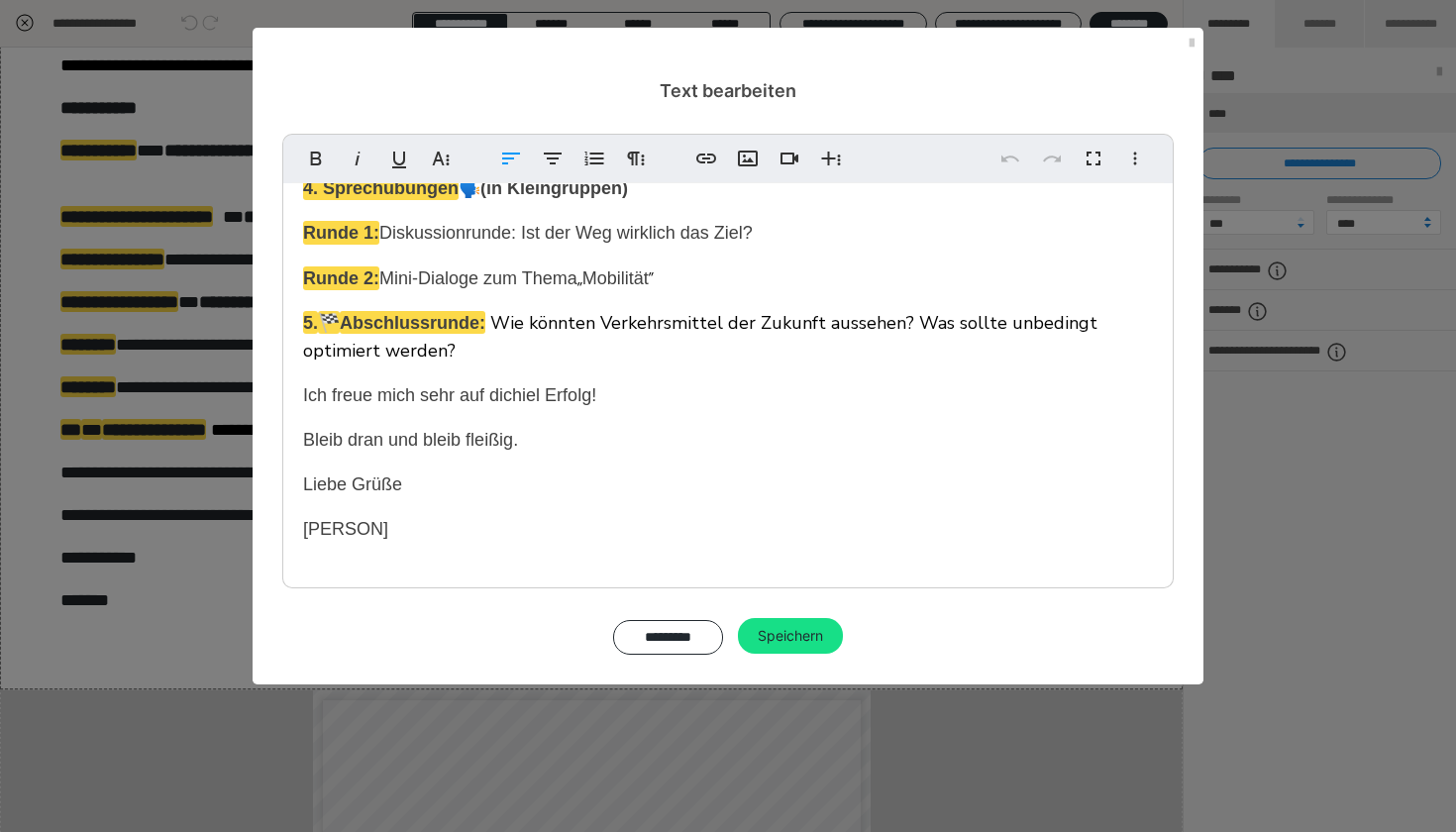 type 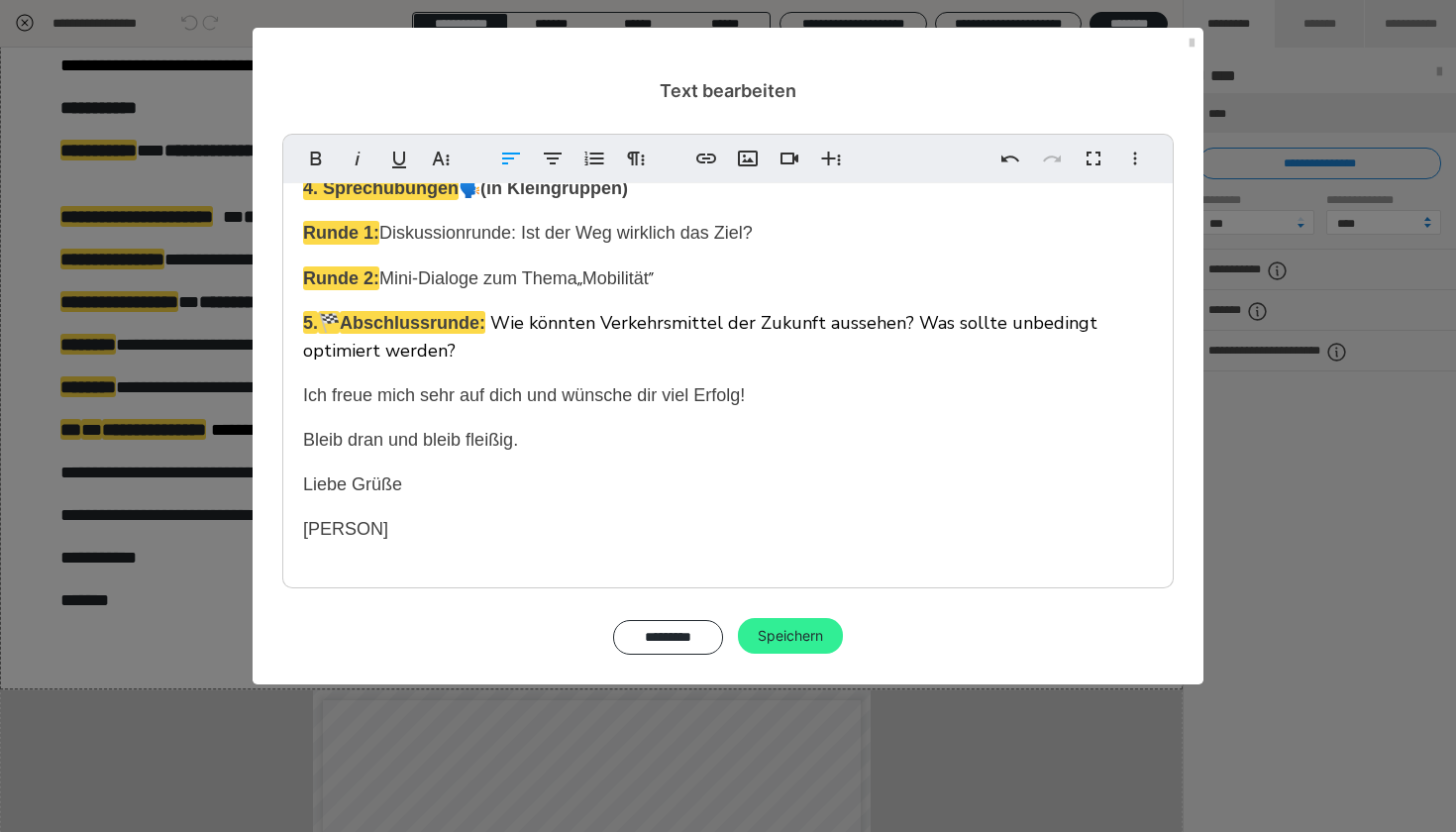 click on "Speichern" at bounding box center (790, 636) 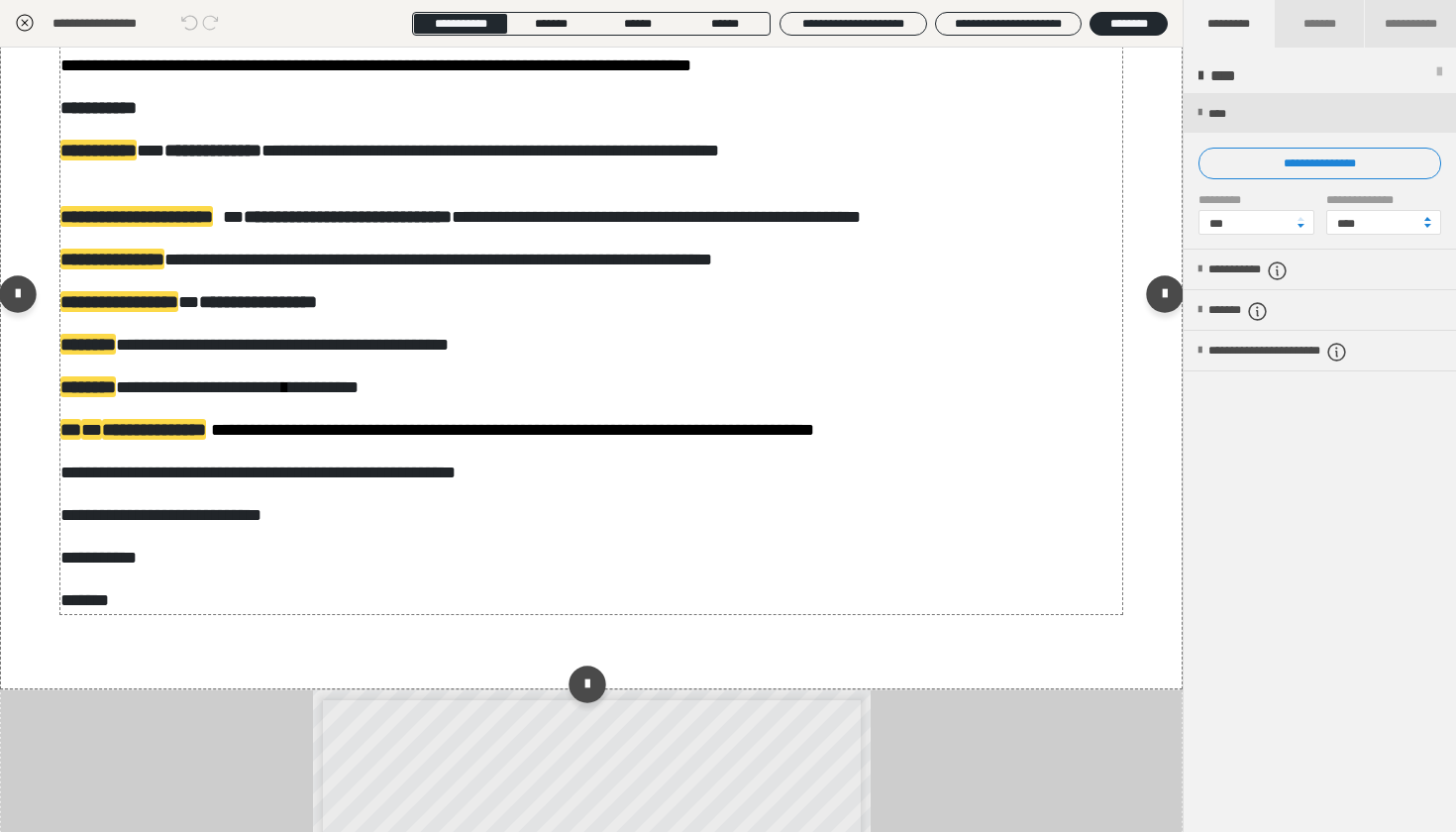 click on "**********" at bounding box center (512, 430) 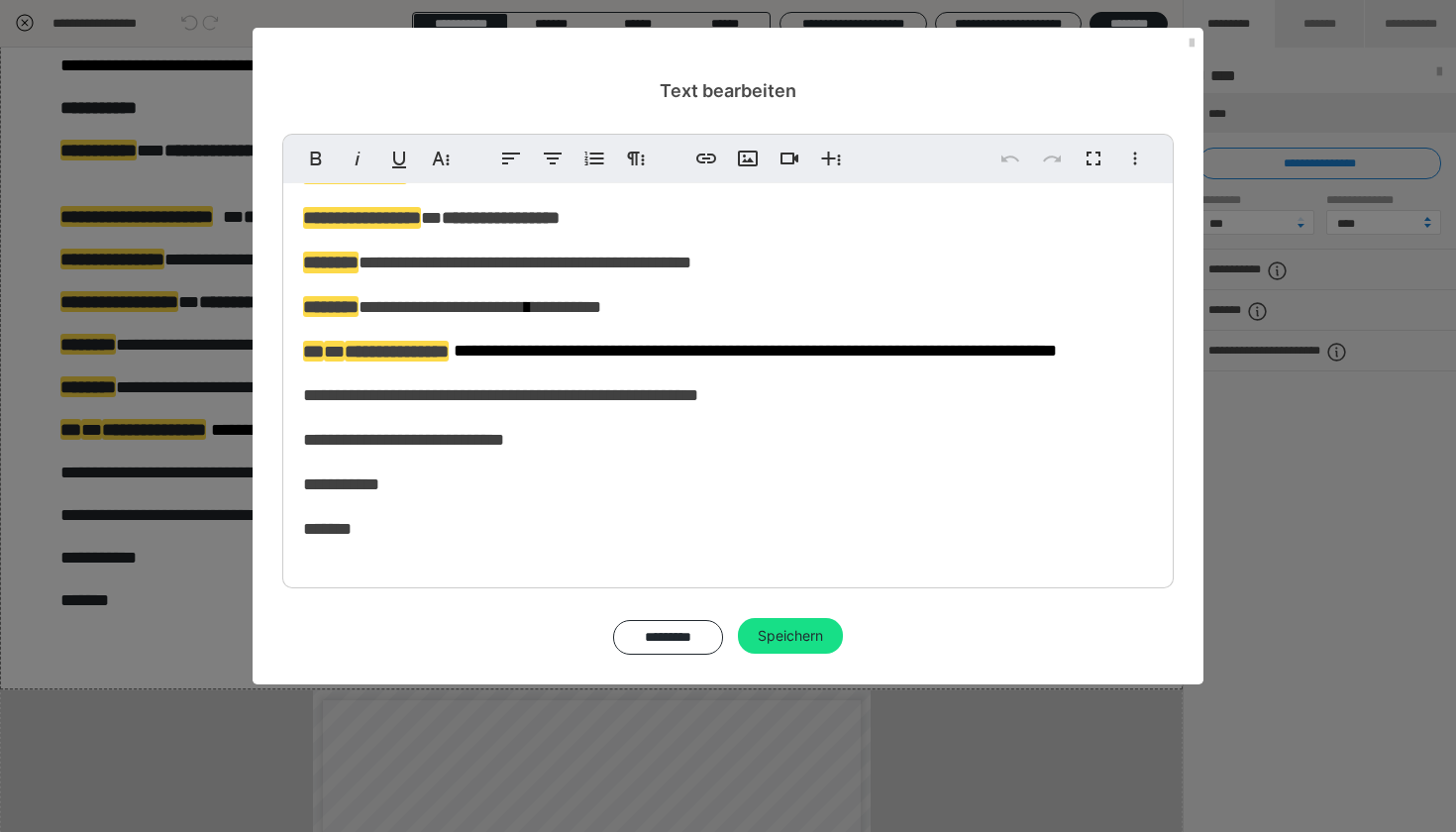 scroll, scrollTop: 426, scrollLeft: 0, axis: vertical 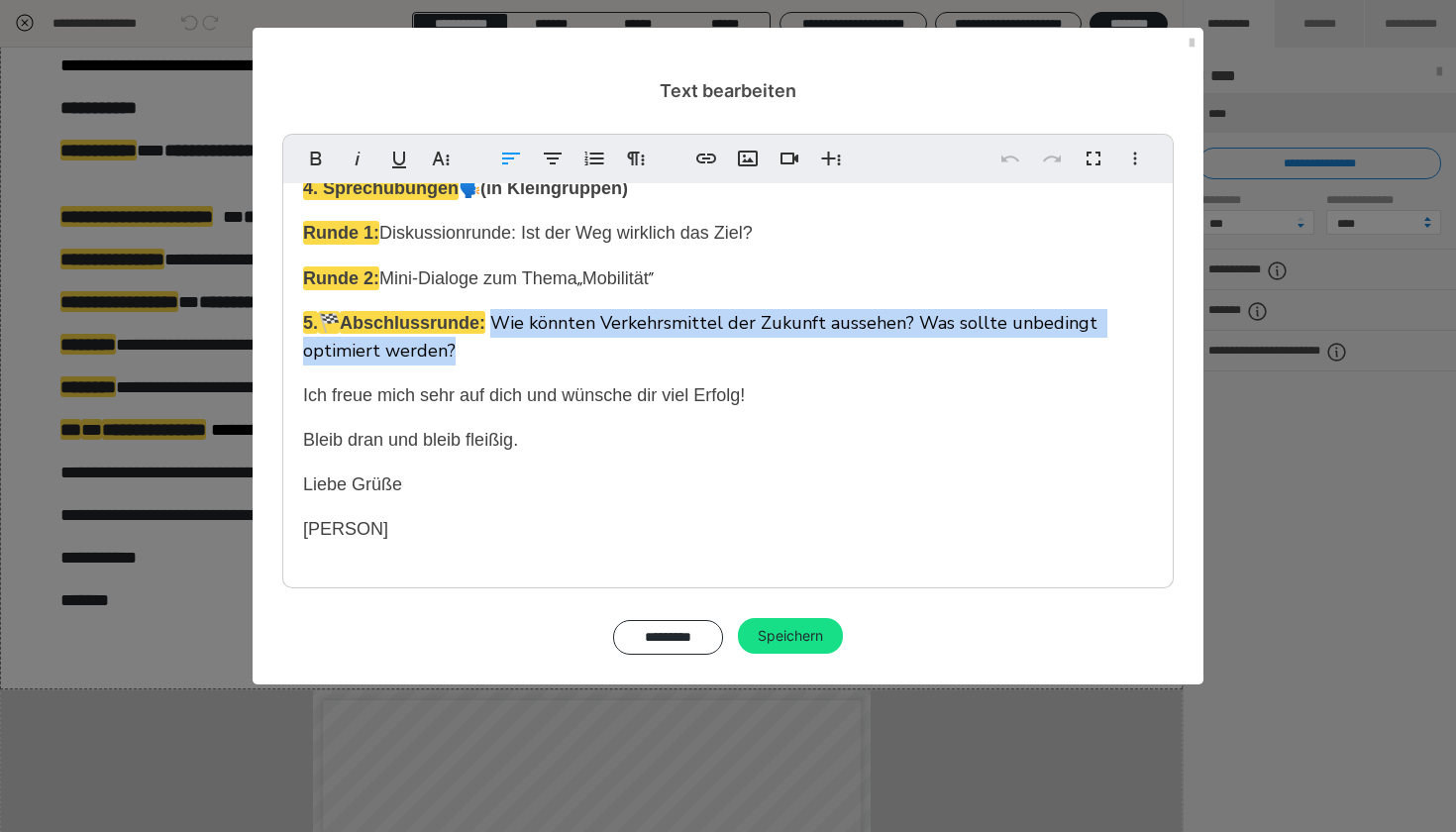 drag, startPoint x: 509, startPoint y: 354, endPoint x: 508, endPoint y: 323, distance: 31.016125 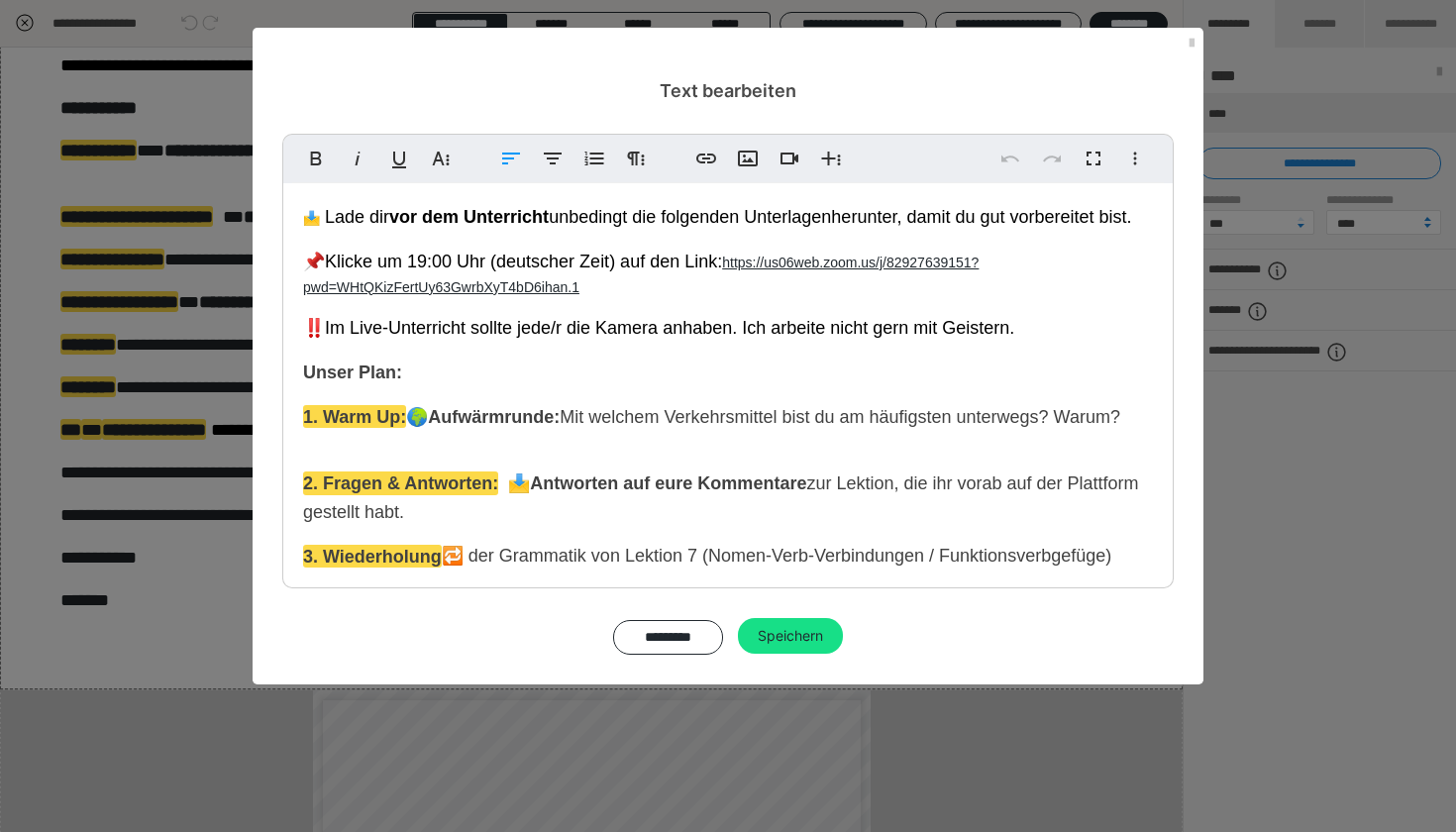 scroll, scrollTop: 426, scrollLeft: 0, axis: vertical 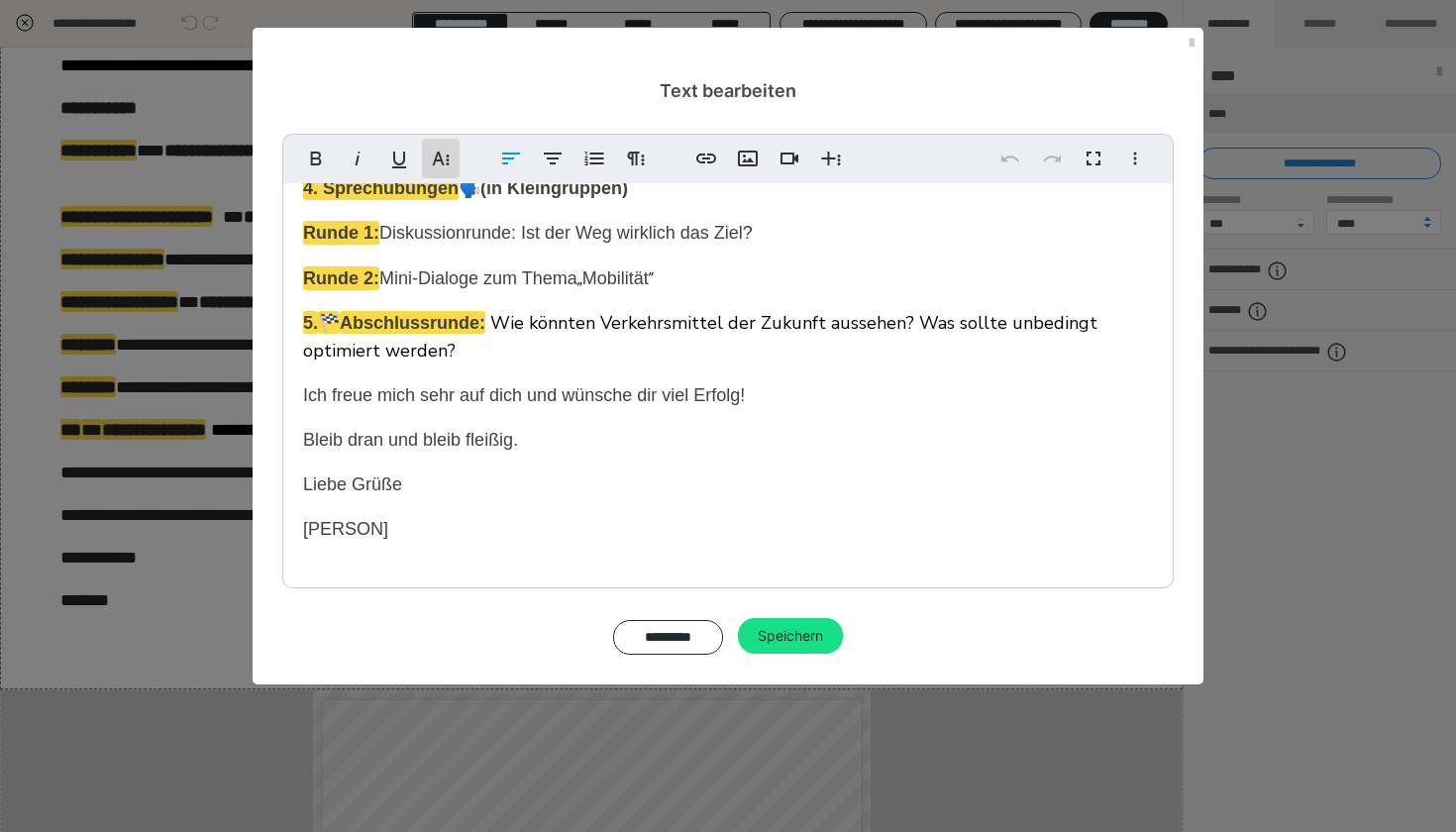 click 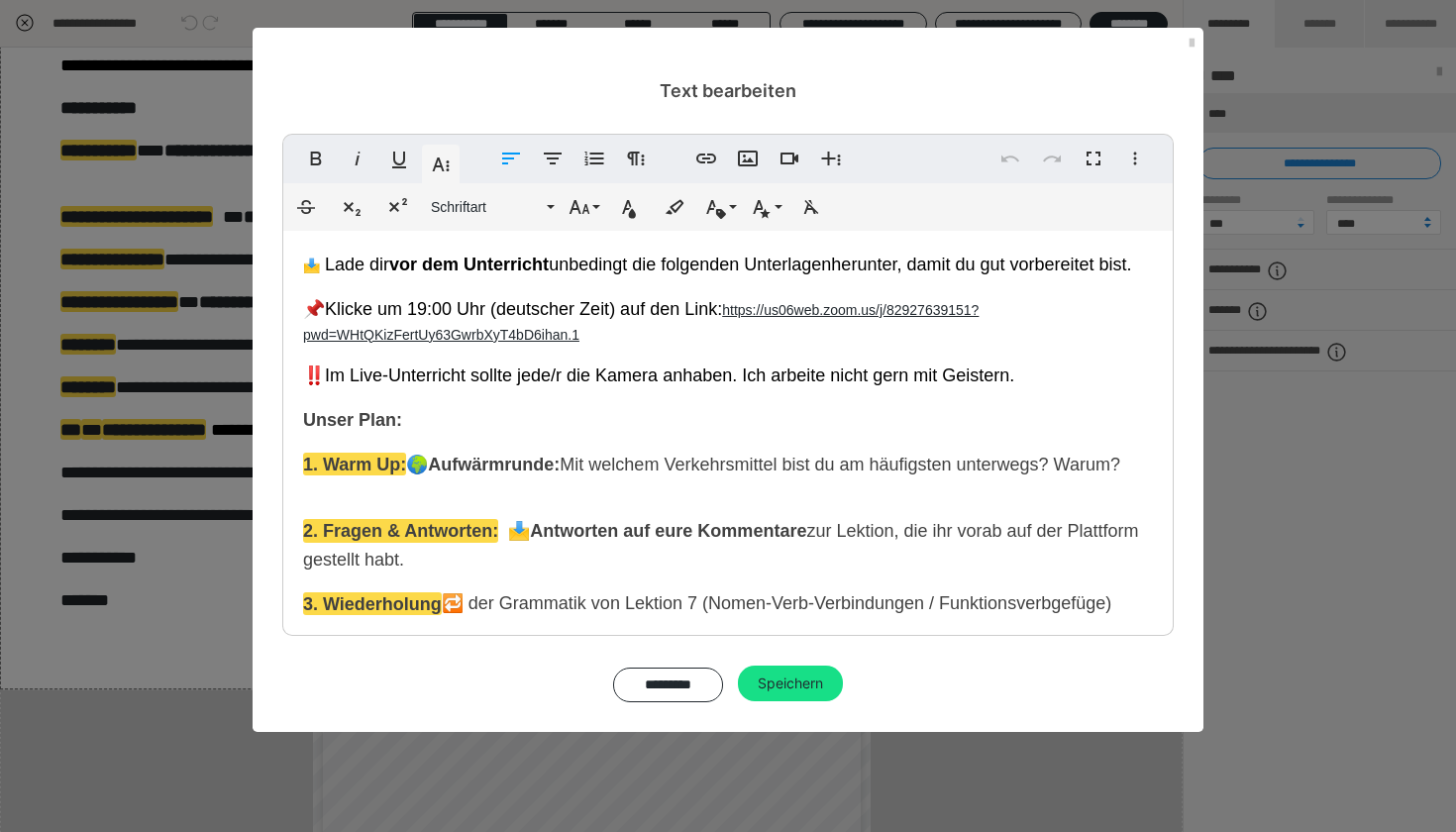 scroll, scrollTop: 426, scrollLeft: 0, axis: vertical 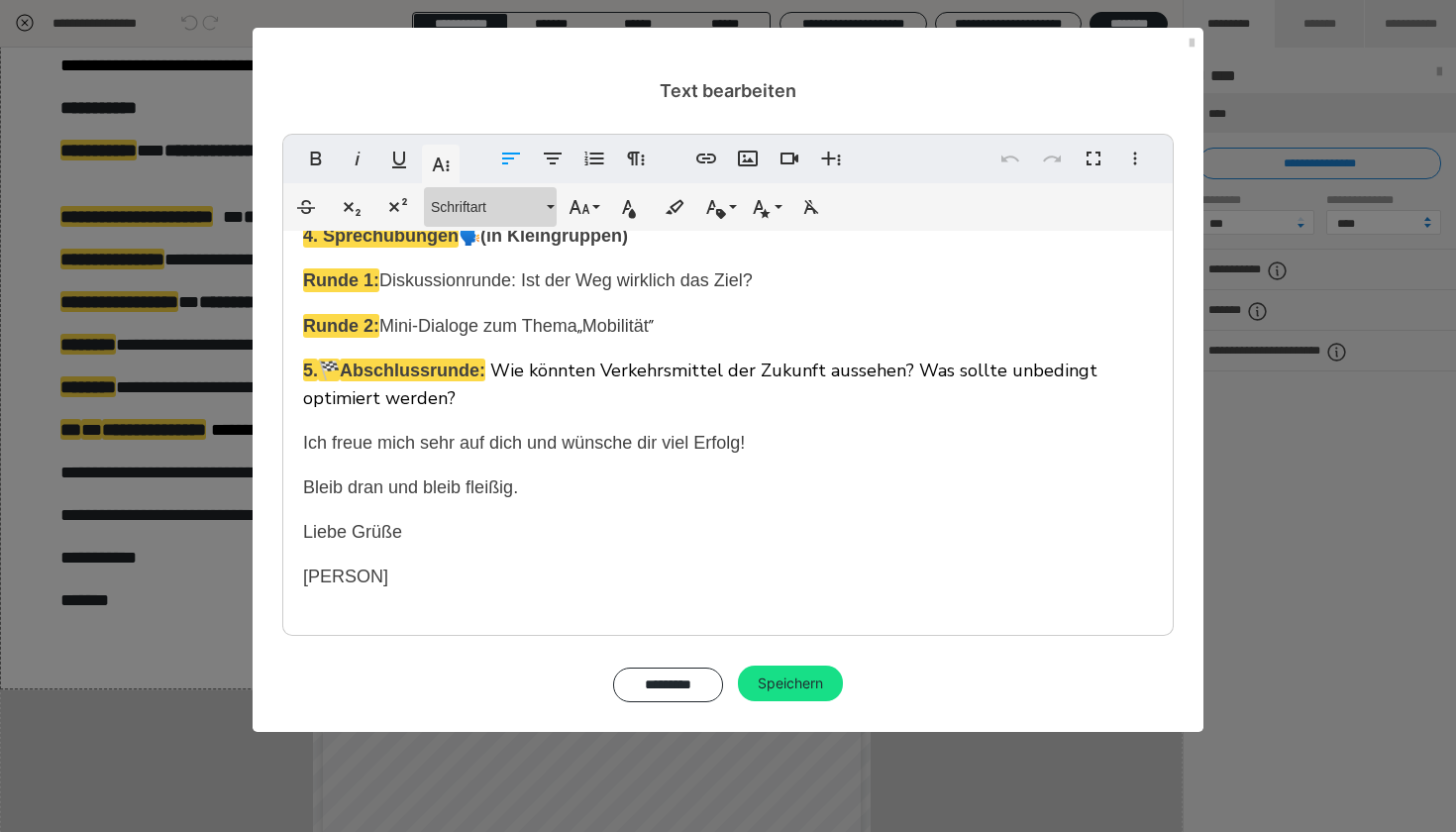 click on "Schriftart" at bounding box center [486, 207] 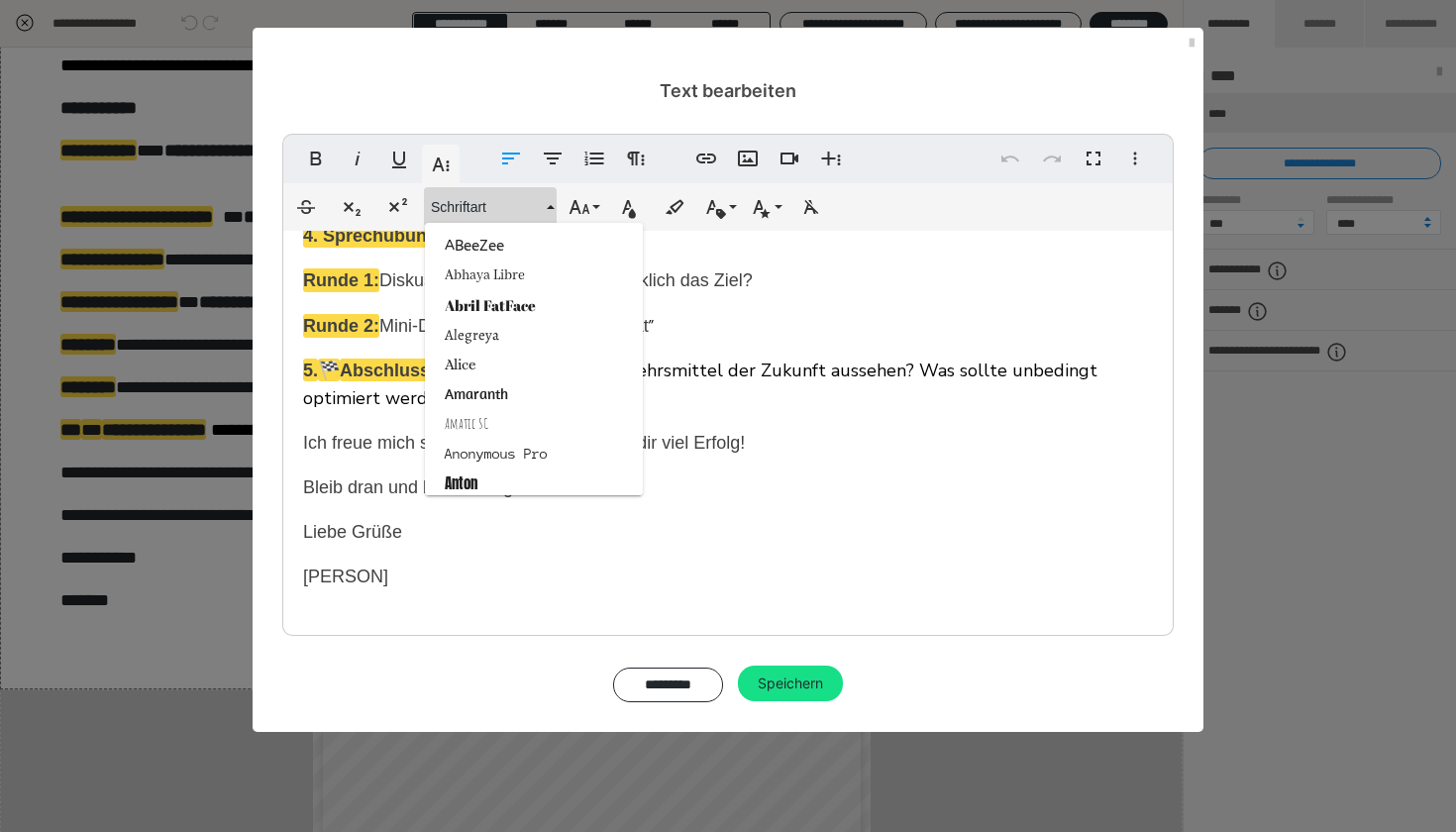 click on "Runde 1:  Diskussionrunde: Ist der Weg wirklich das Ziel?" at bounding box center [728, 280] 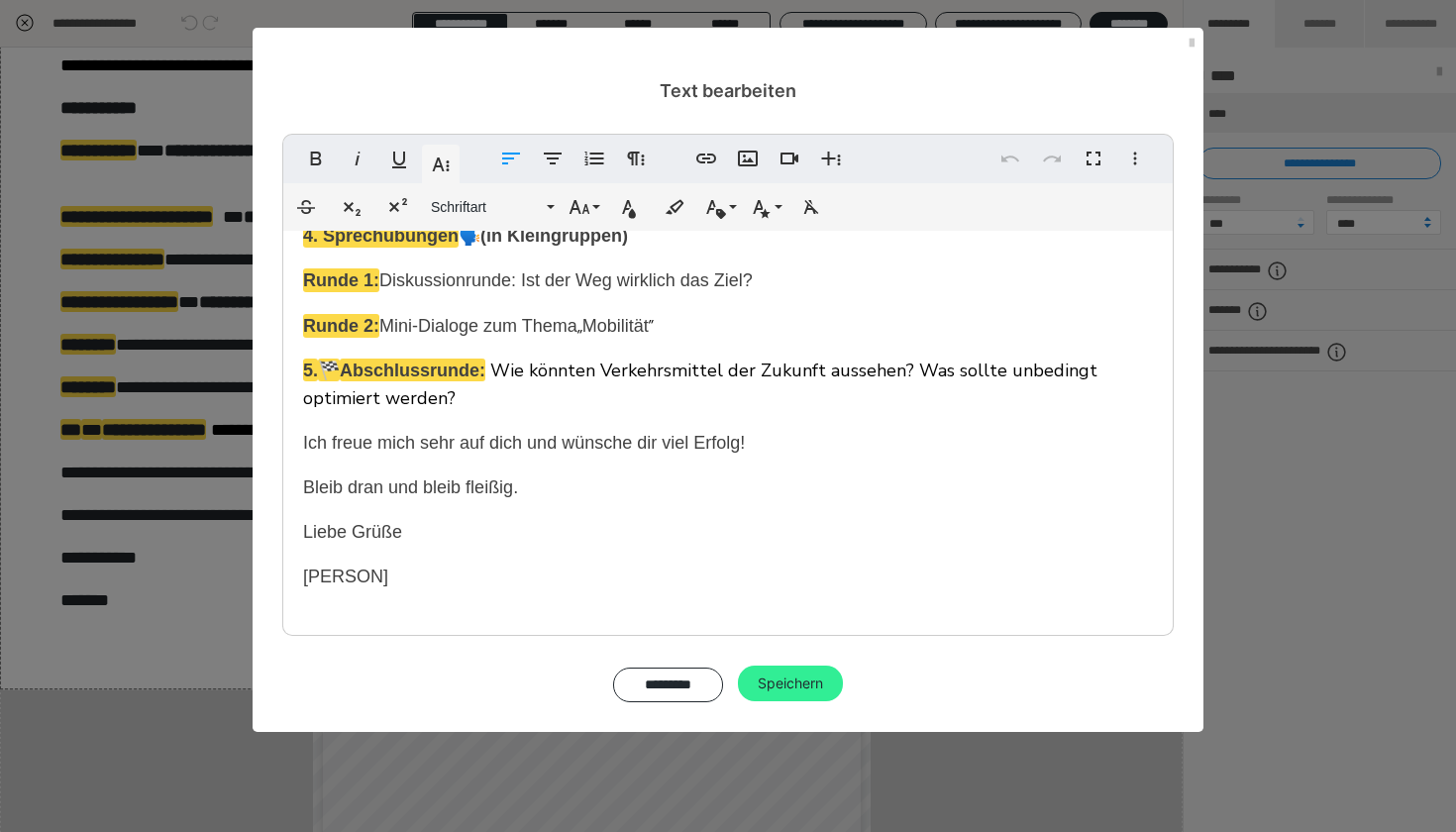 click on "Speichern" at bounding box center [790, 683] 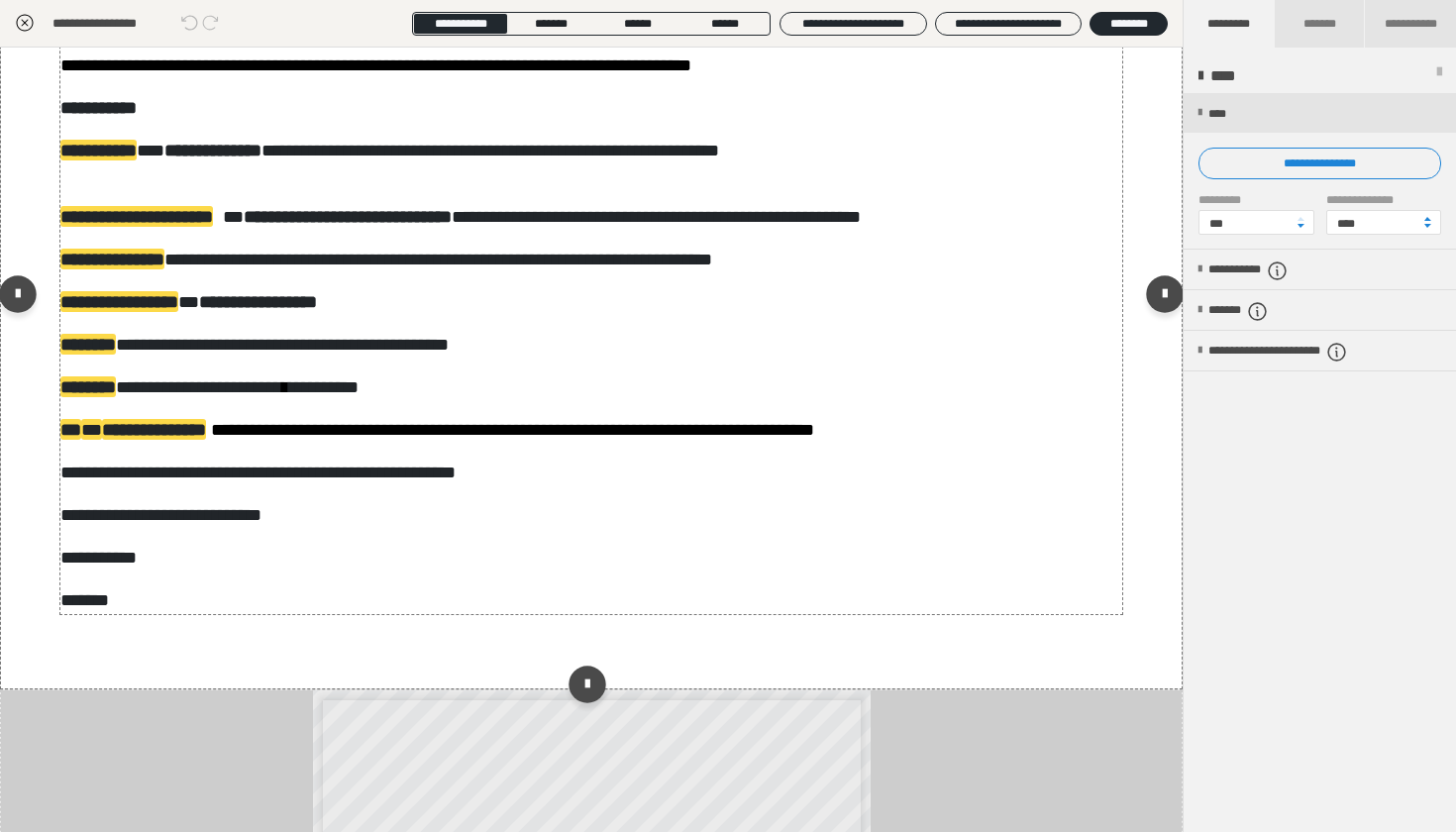 click on "**********" at bounding box center [375, 65] 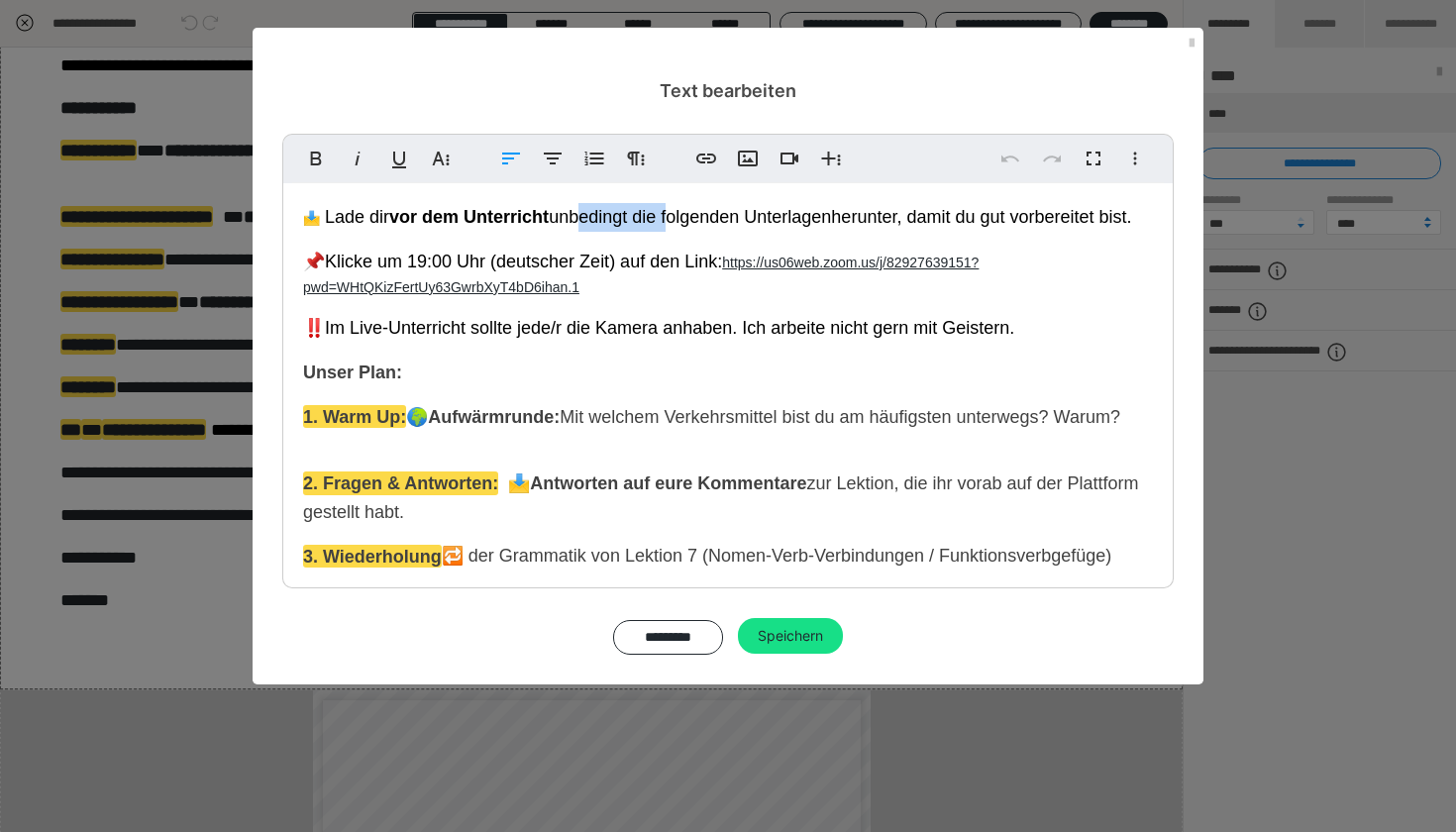 drag, startPoint x: 592, startPoint y: 216, endPoint x: 676, endPoint y: 217, distance: 84.00595 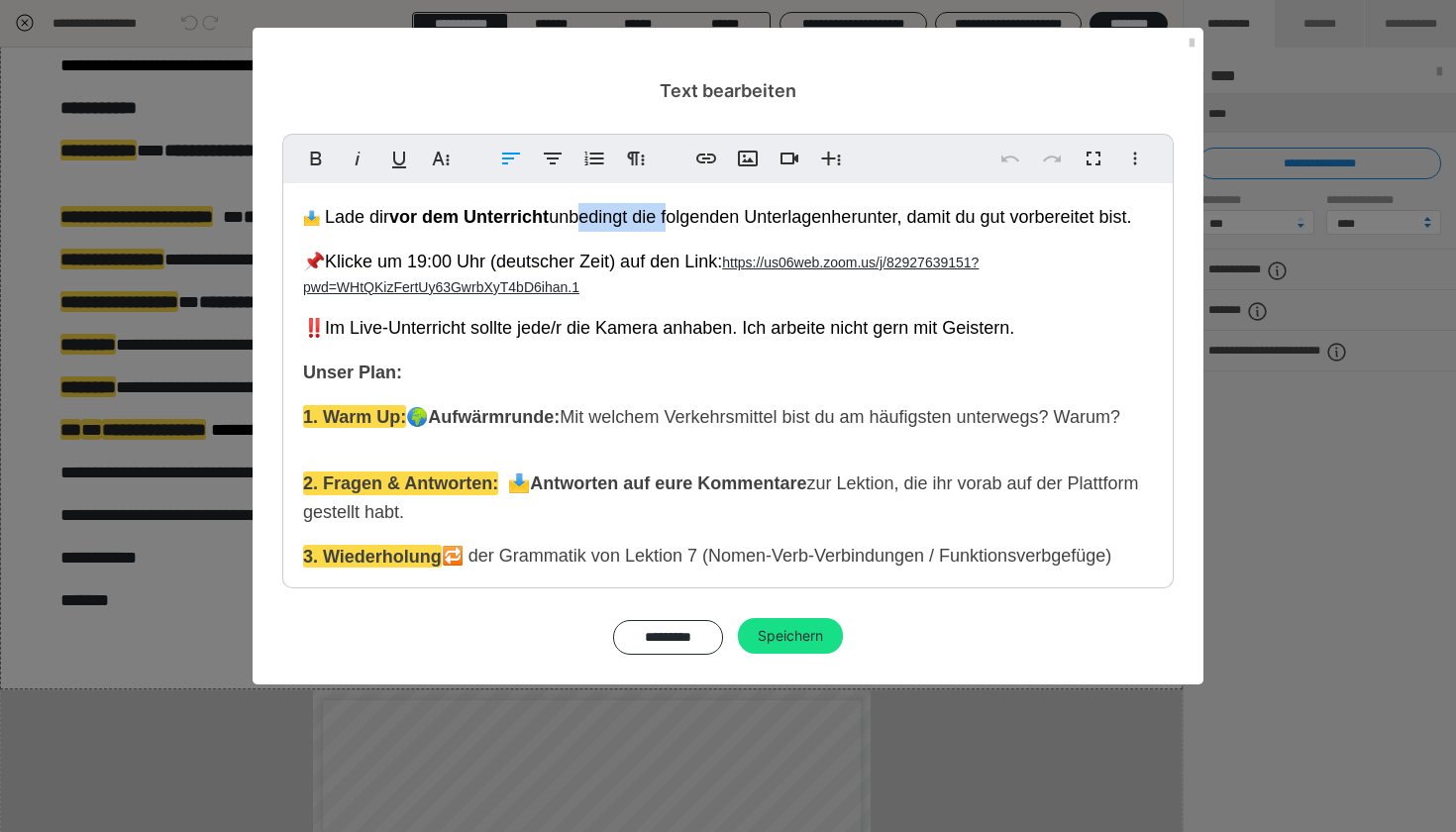 click on "unbedingt die folgenden Unterlagen" at bounding box center (689, 217) 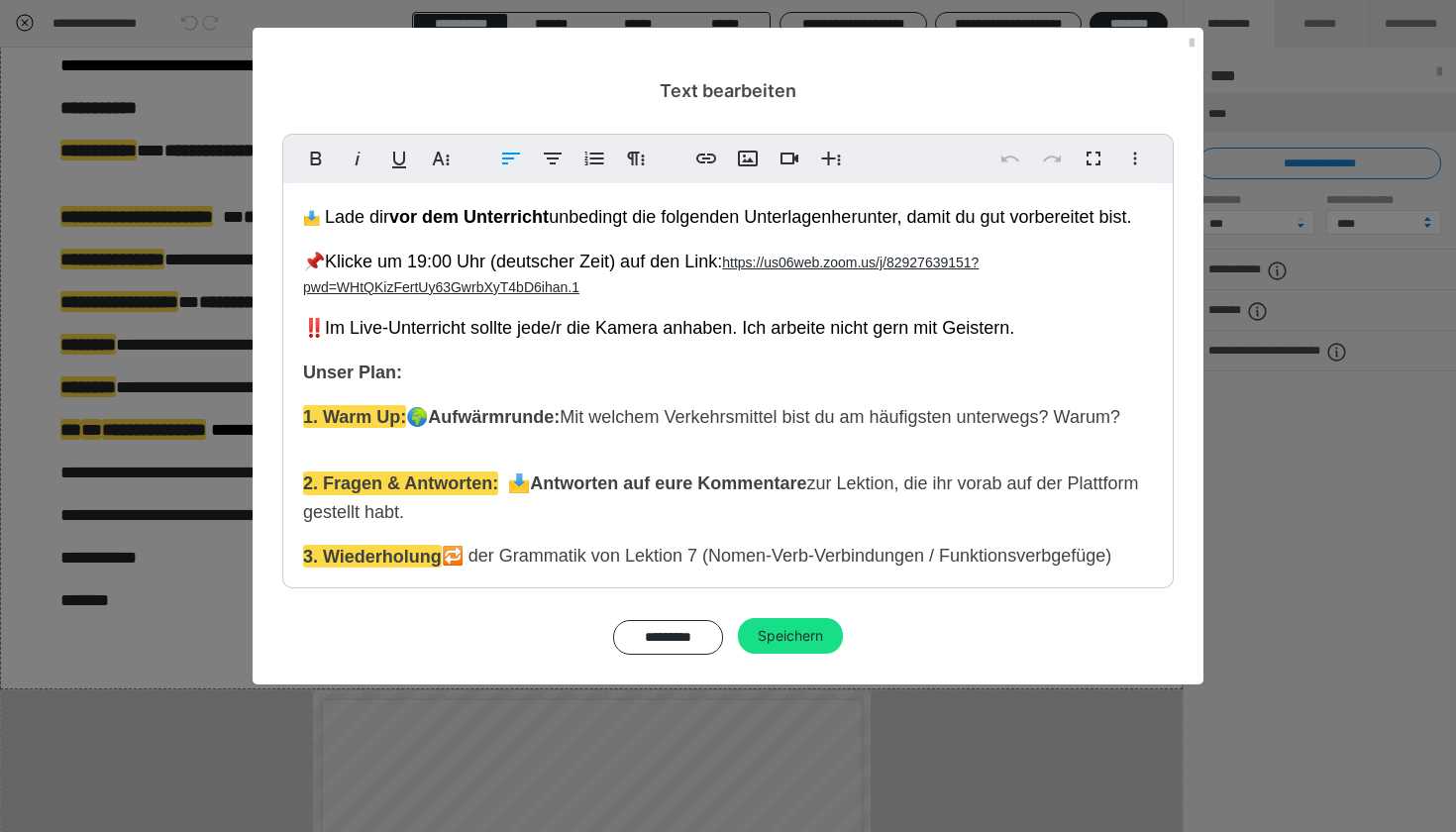 copy on "edingt die f" 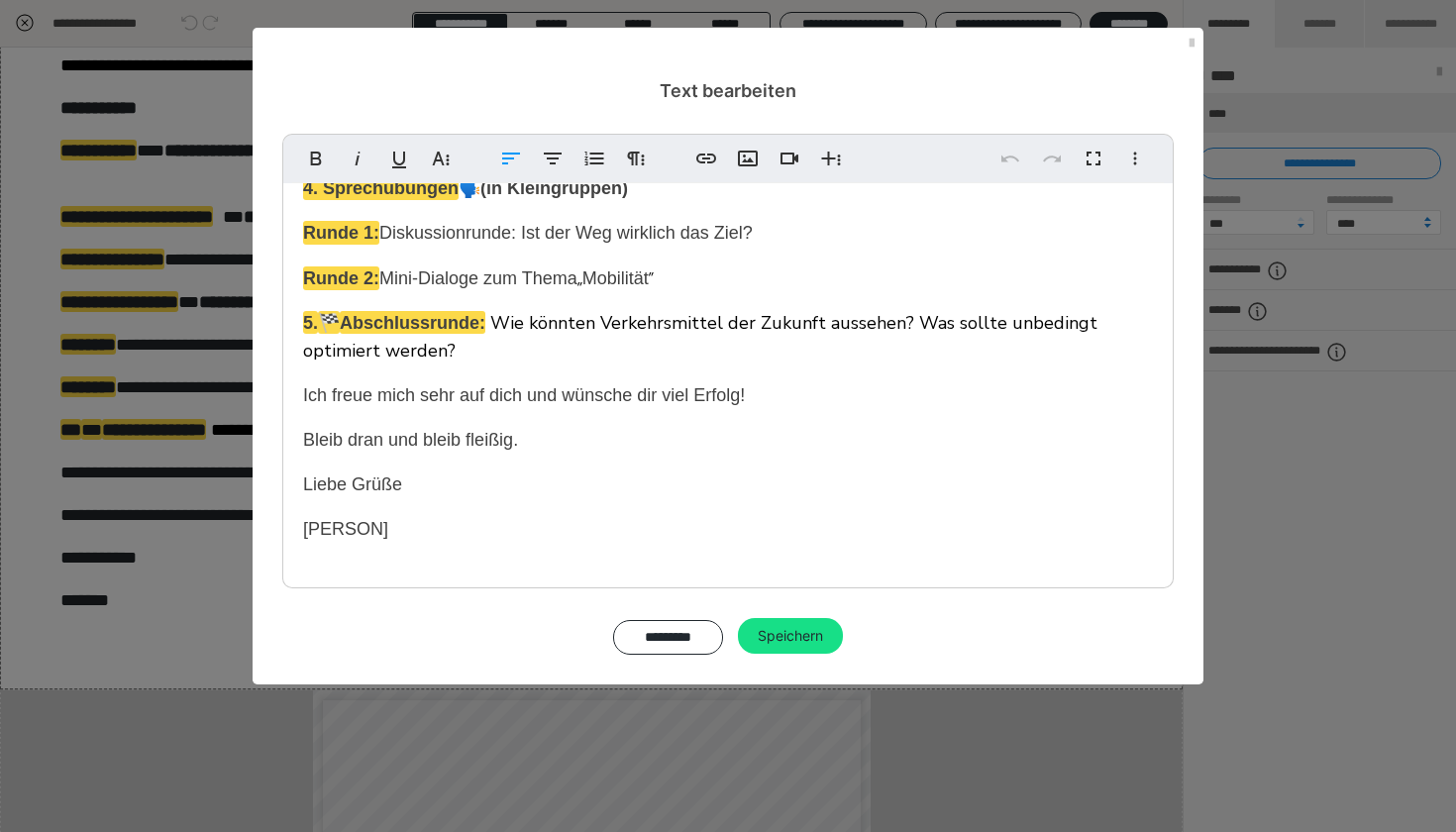 scroll, scrollTop: 426, scrollLeft: 0, axis: vertical 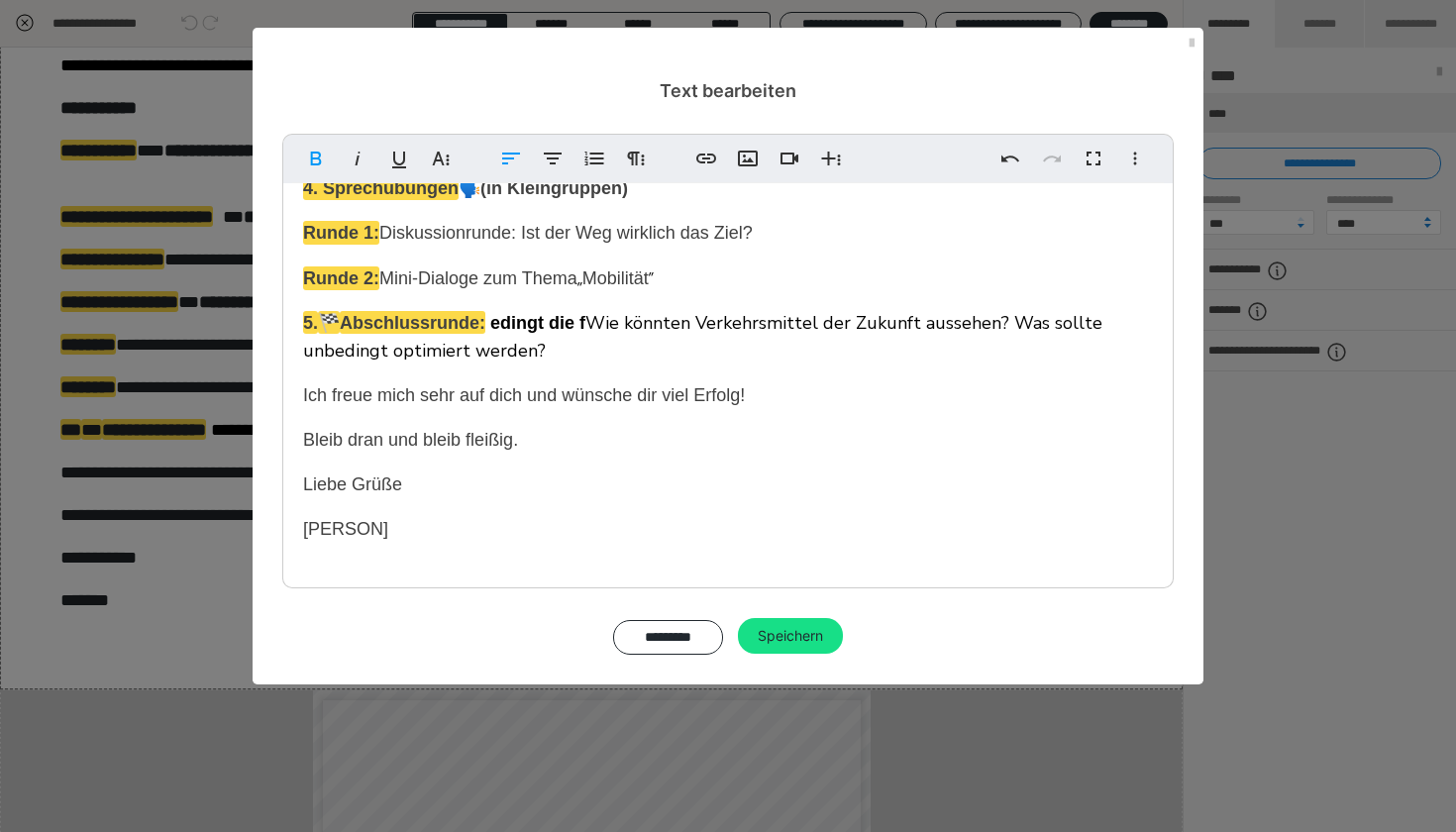 type 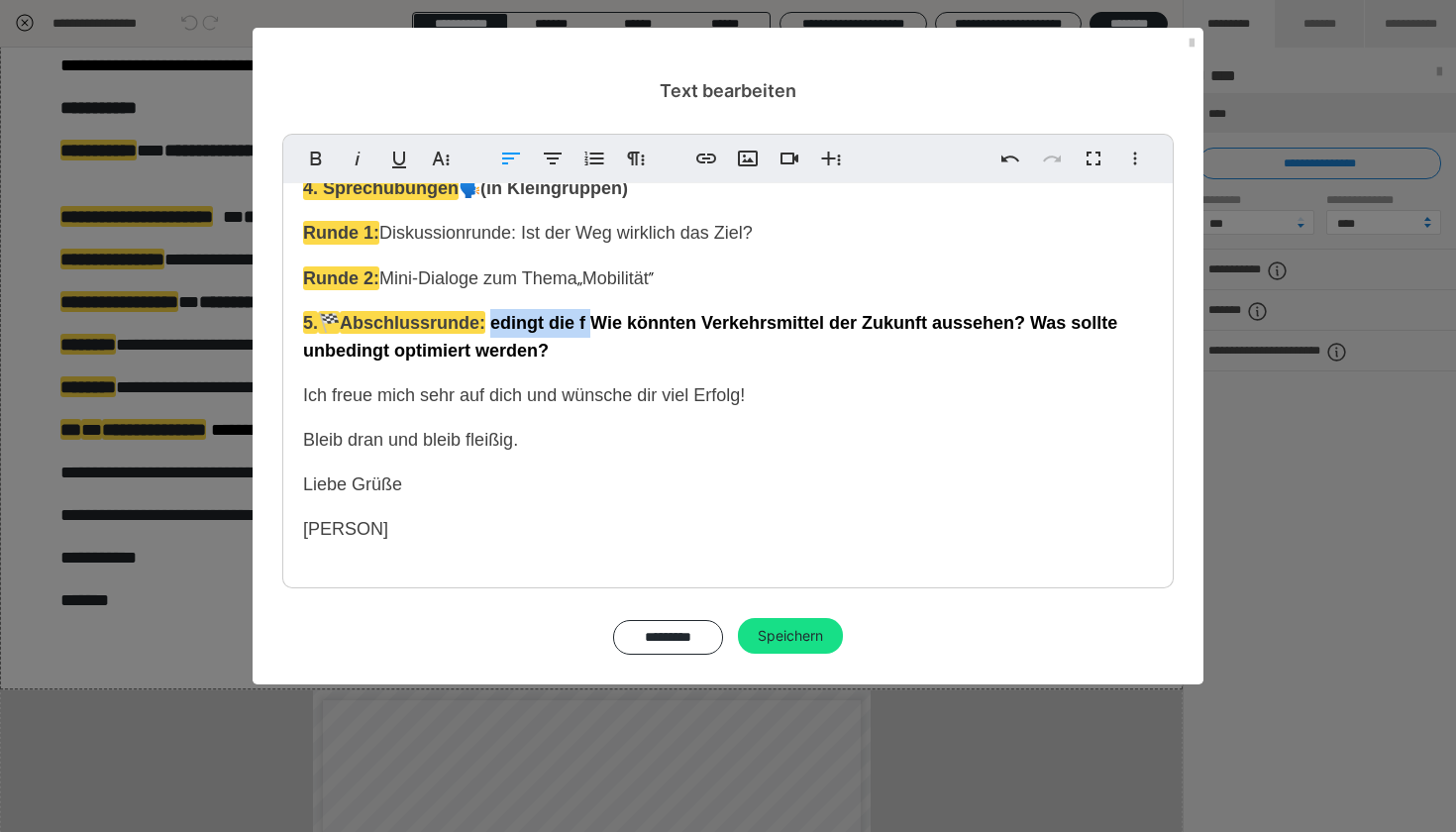 drag, startPoint x: 599, startPoint y: 325, endPoint x: 503, endPoint y: 328, distance: 96.04686 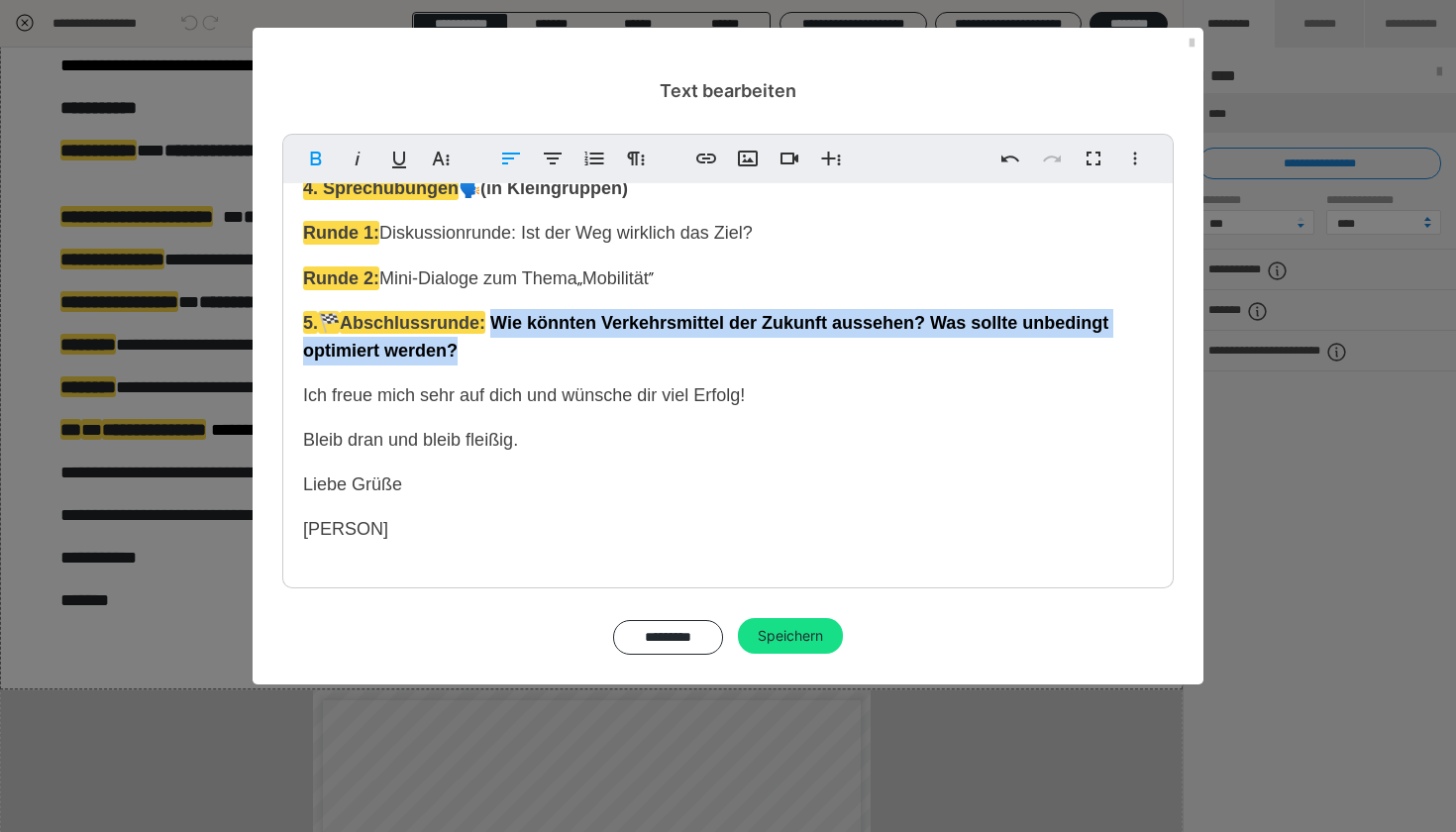 drag, startPoint x: 541, startPoint y: 354, endPoint x: 505, endPoint y: 329, distance: 43.829214 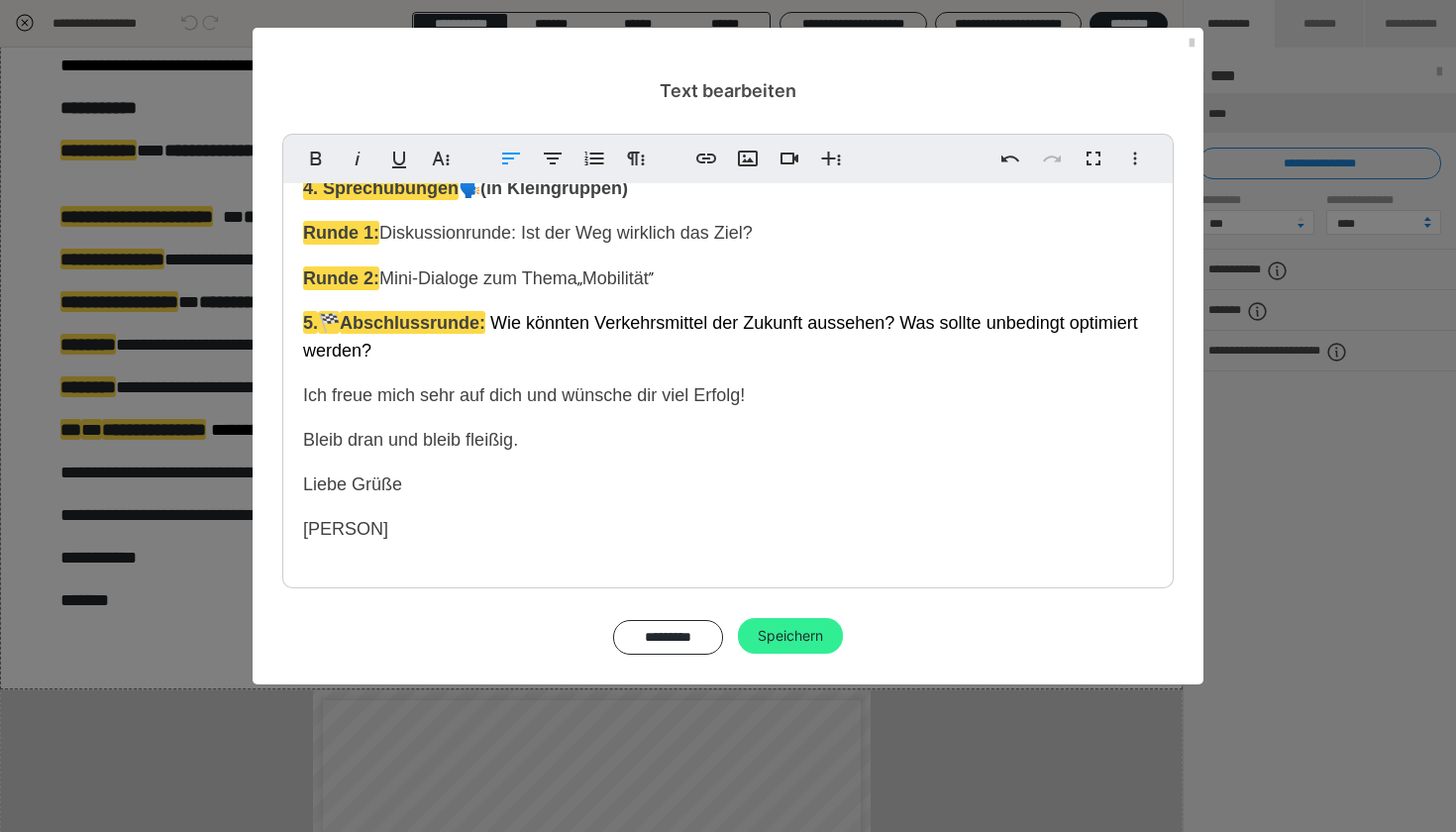 click on "Speichern" at bounding box center (790, 636) 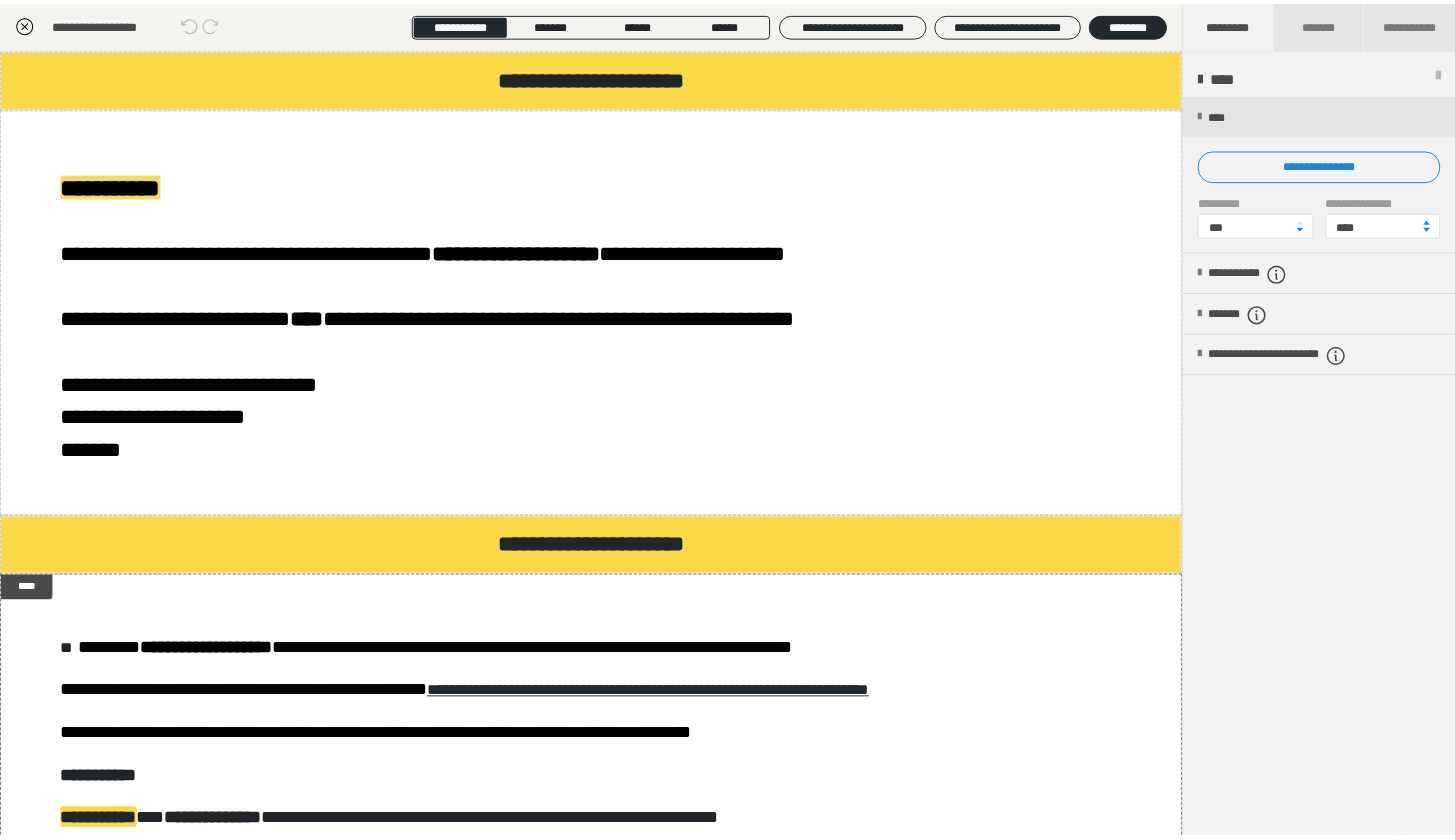 scroll, scrollTop: 0, scrollLeft: 0, axis: both 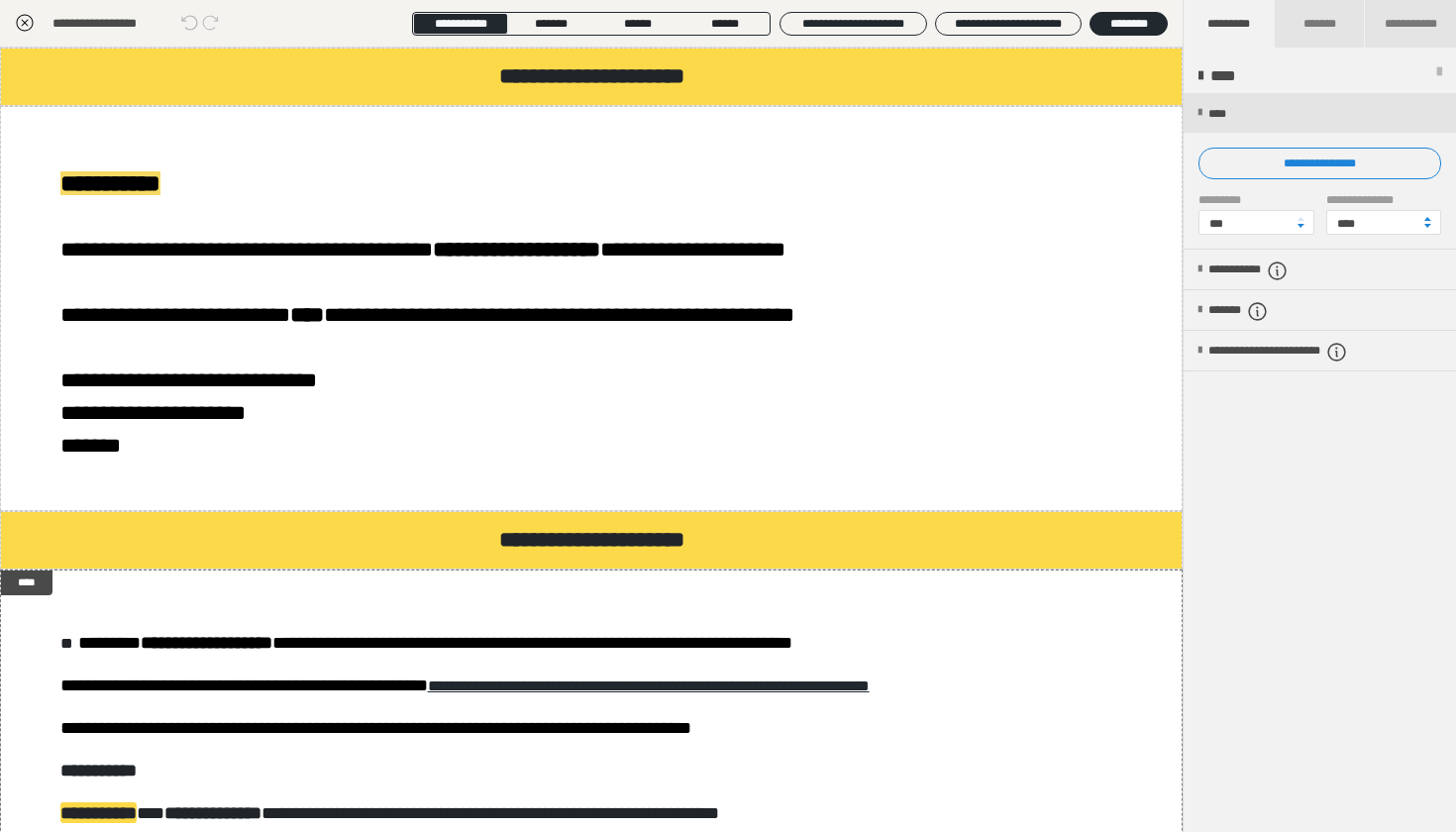 click 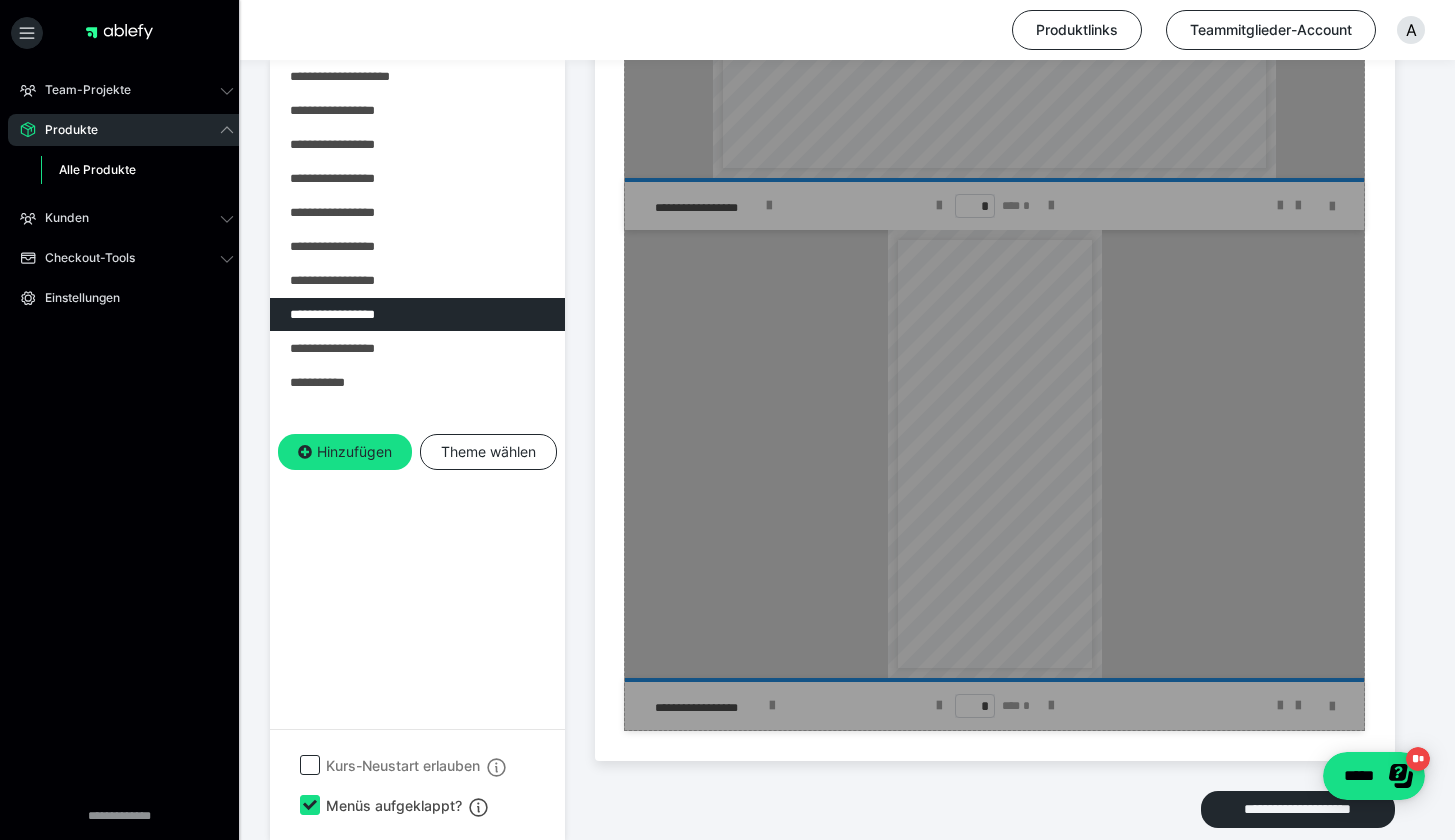scroll, scrollTop: 2303, scrollLeft: 0, axis: vertical 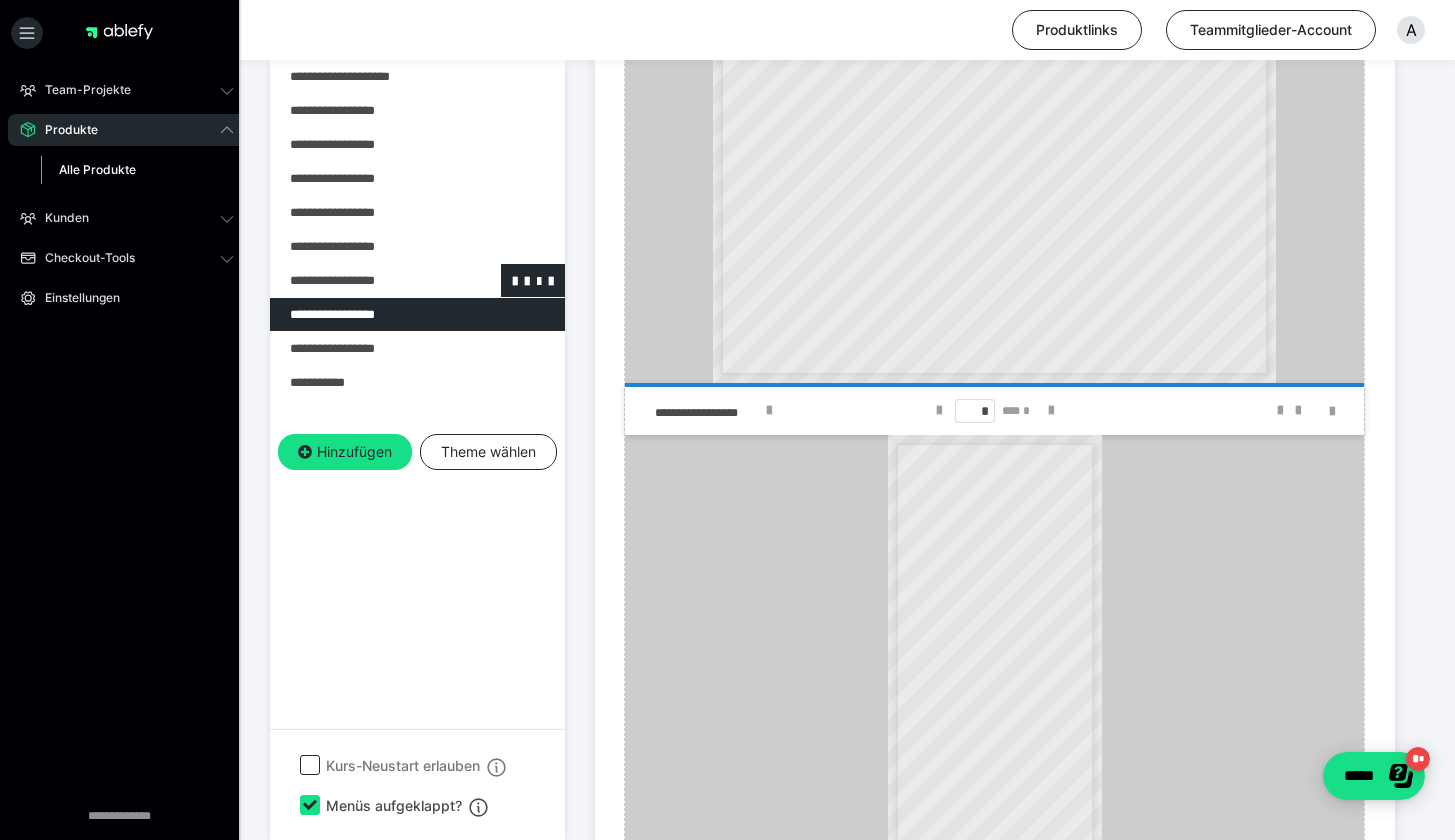 click at bounding box center (365, 280) 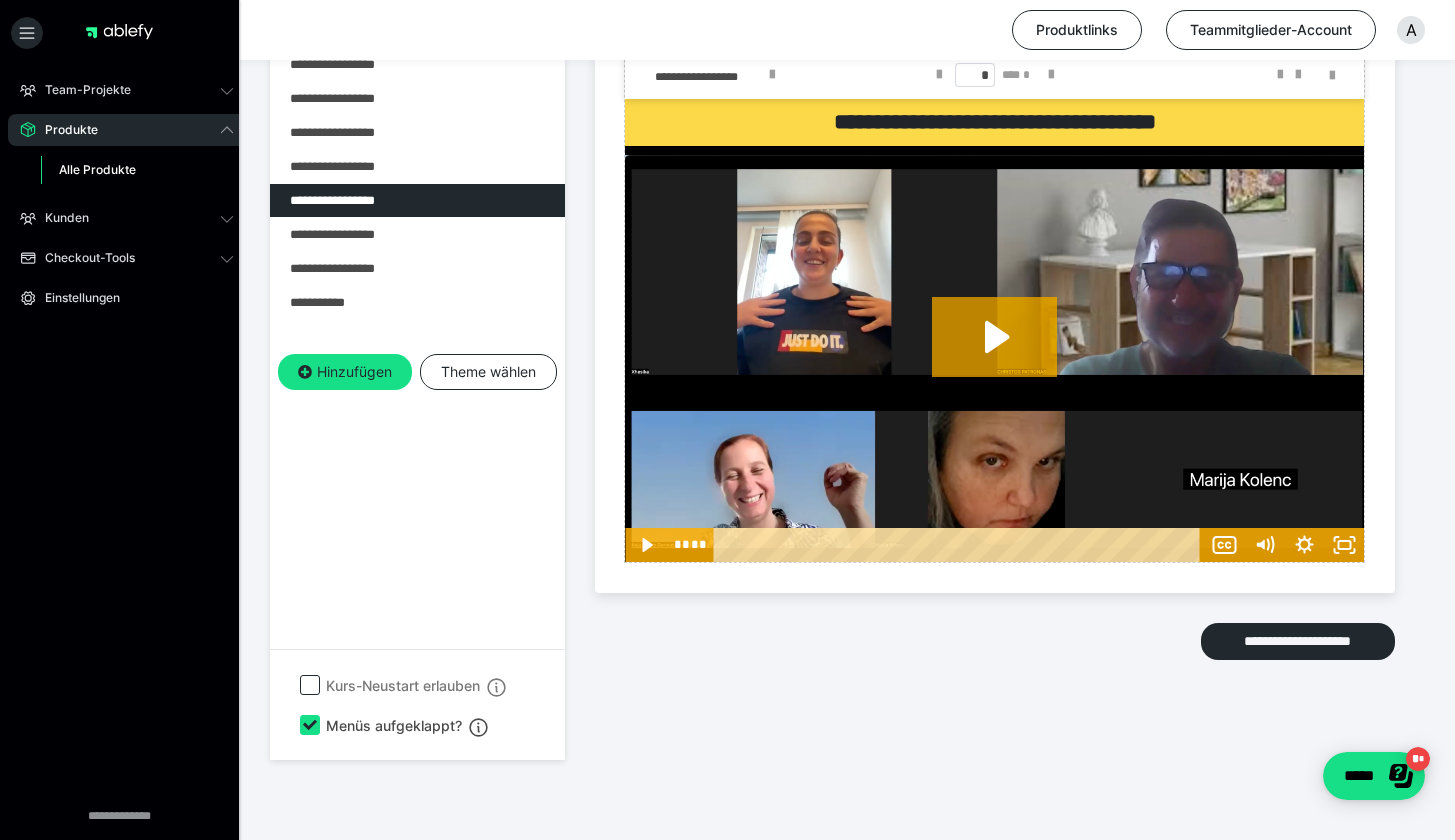 scroll, scrollTop: 3070, scrollLeft: 0, axis: vertical 